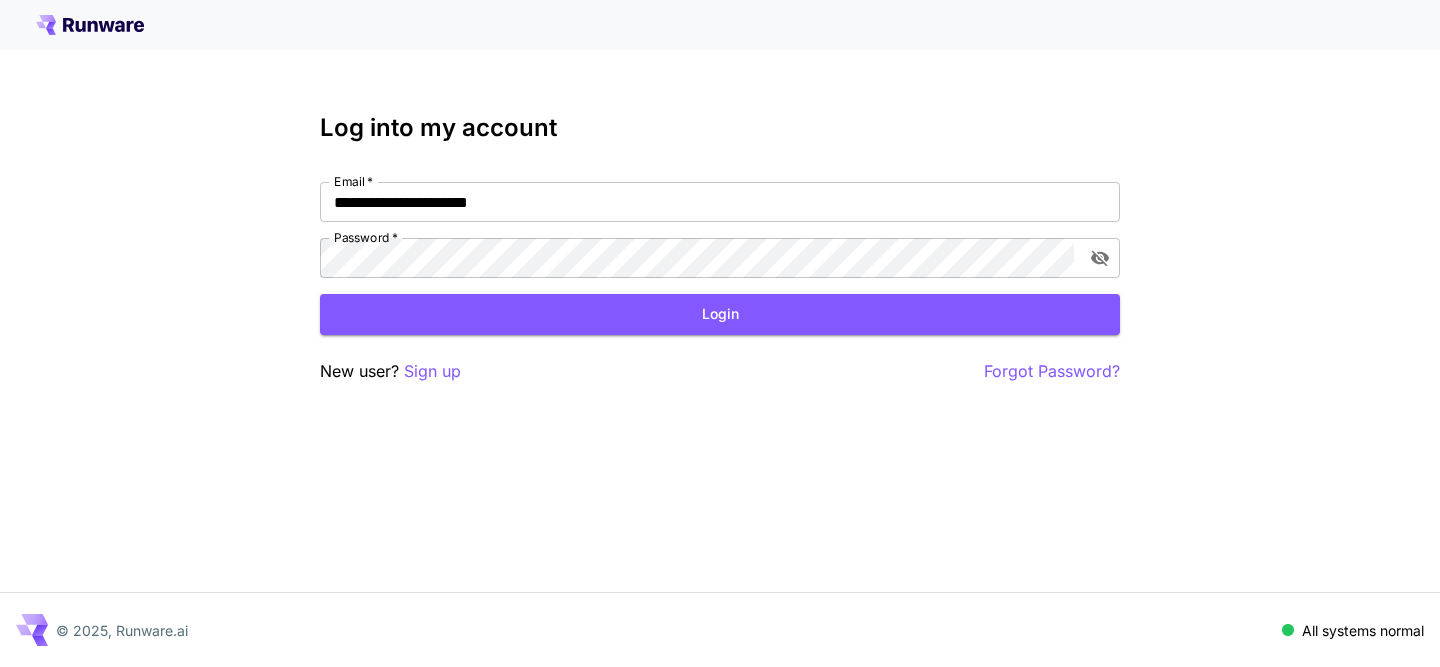 scroll, scrollTop: 0, scrollLeft: 0, axis: both 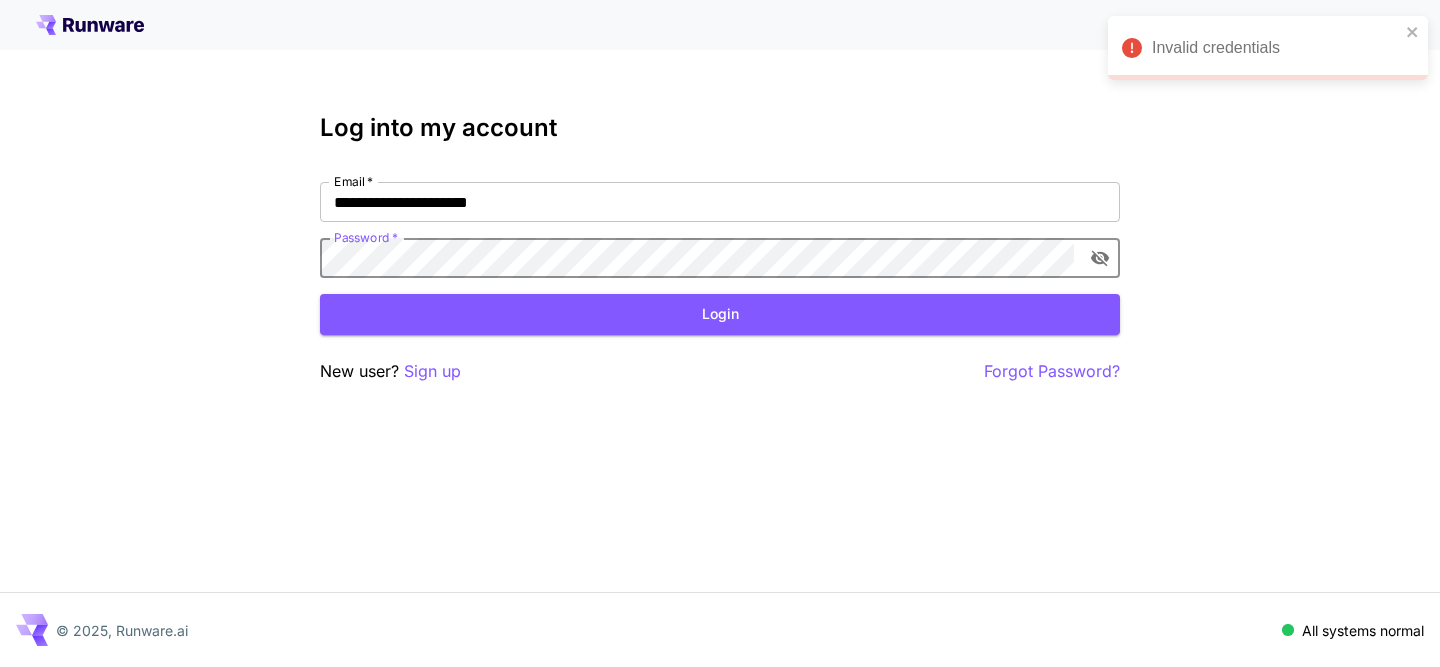 click on "**********" at bounding box center (720, 249) 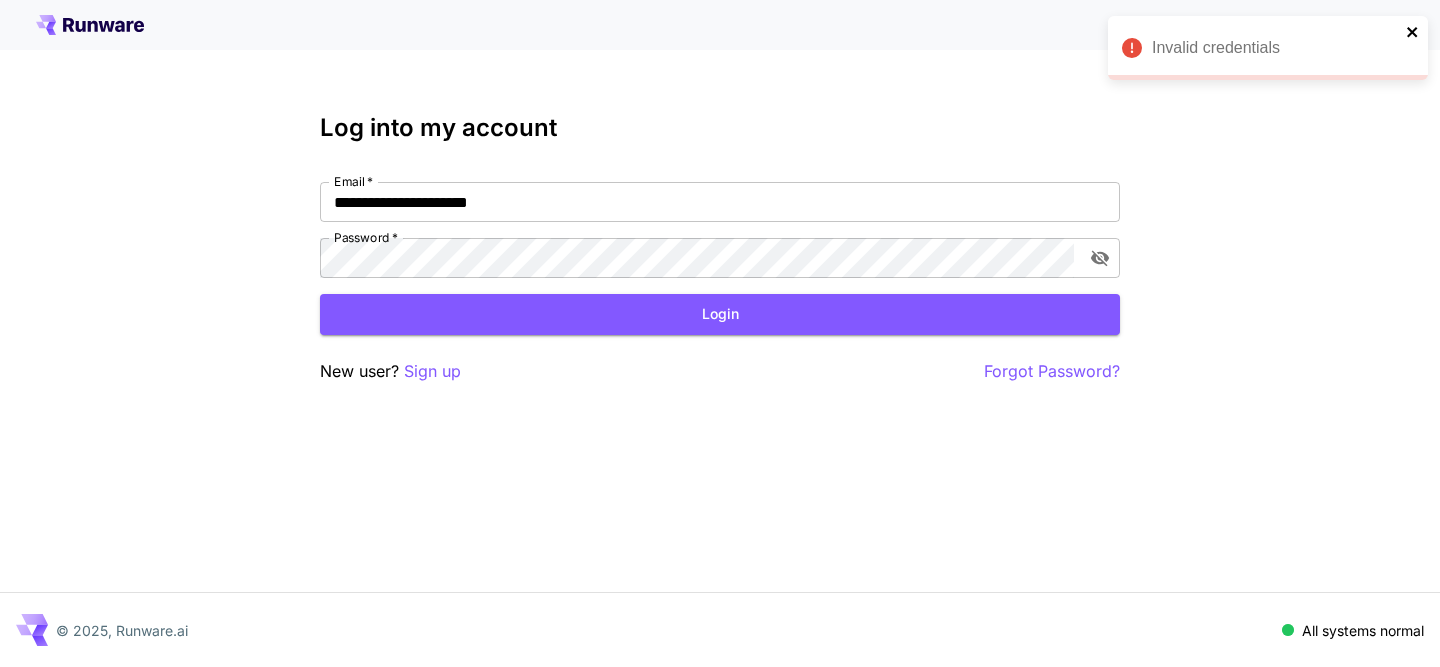 click 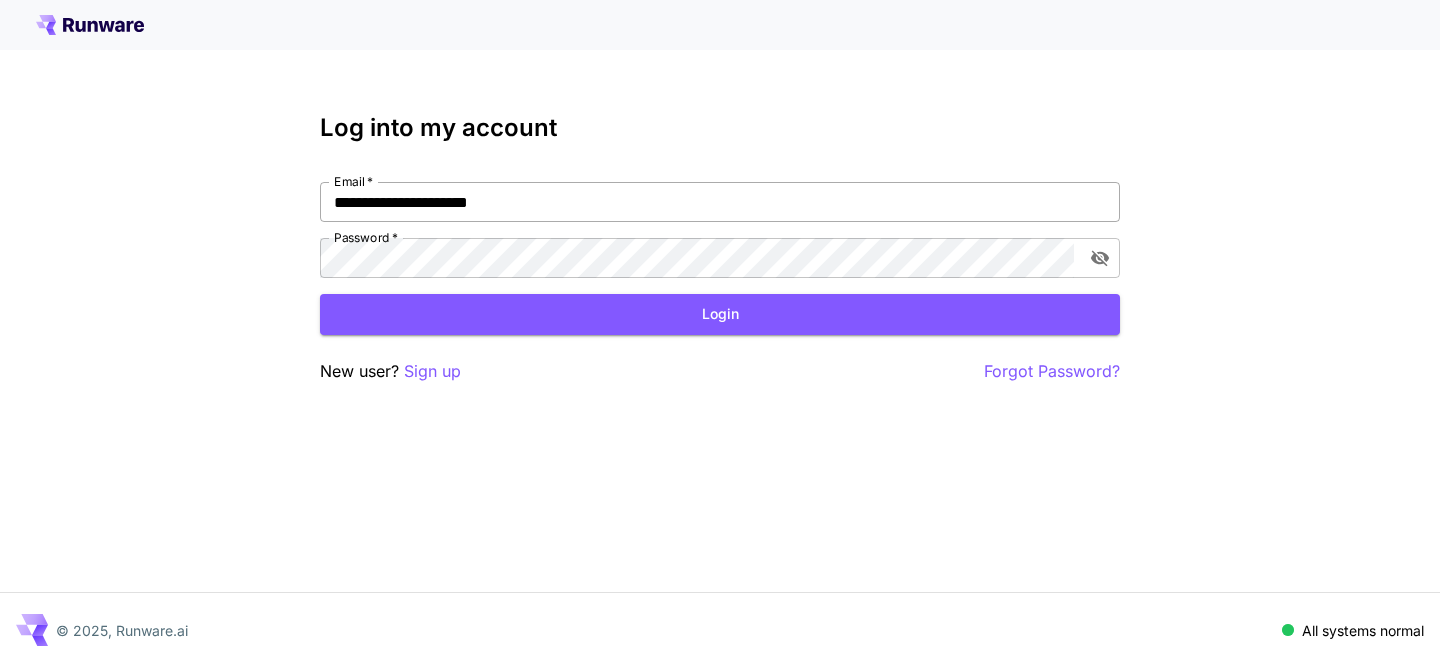 click on "**********" at bounding box center [720, 202] 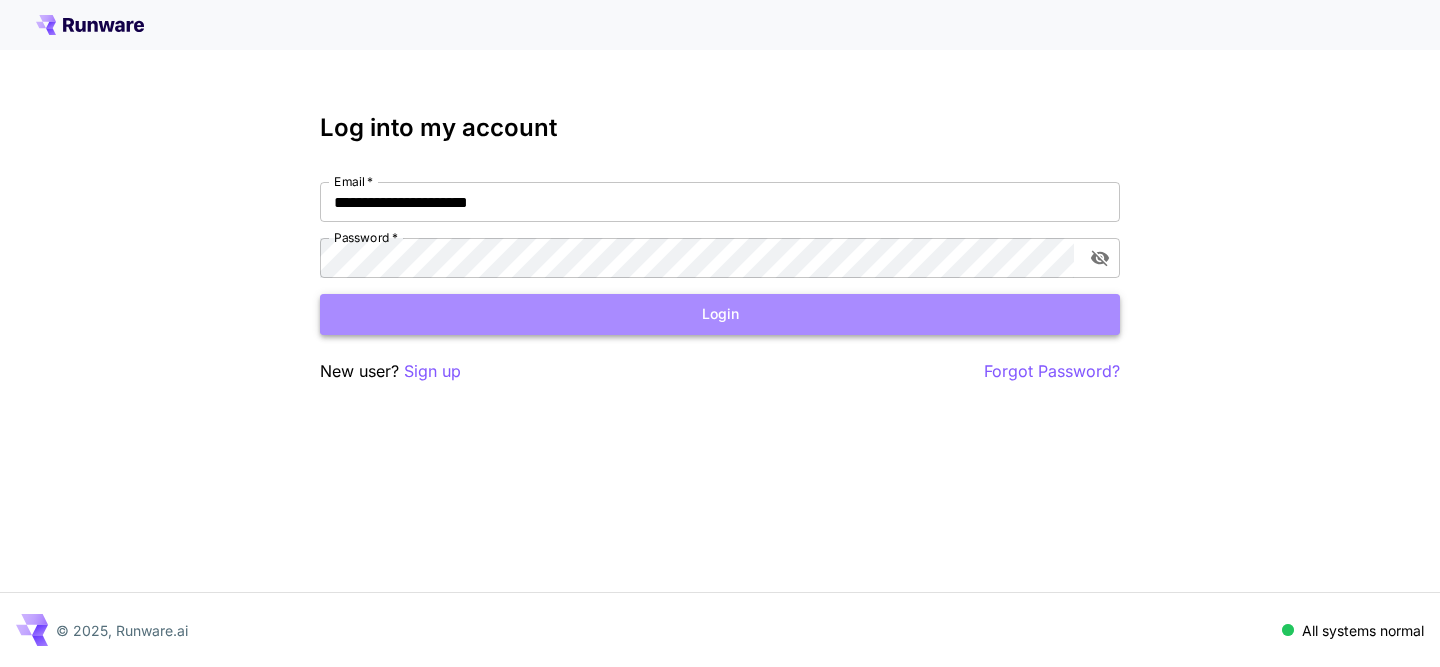 click on "Login" at bounding box center (720, 314) 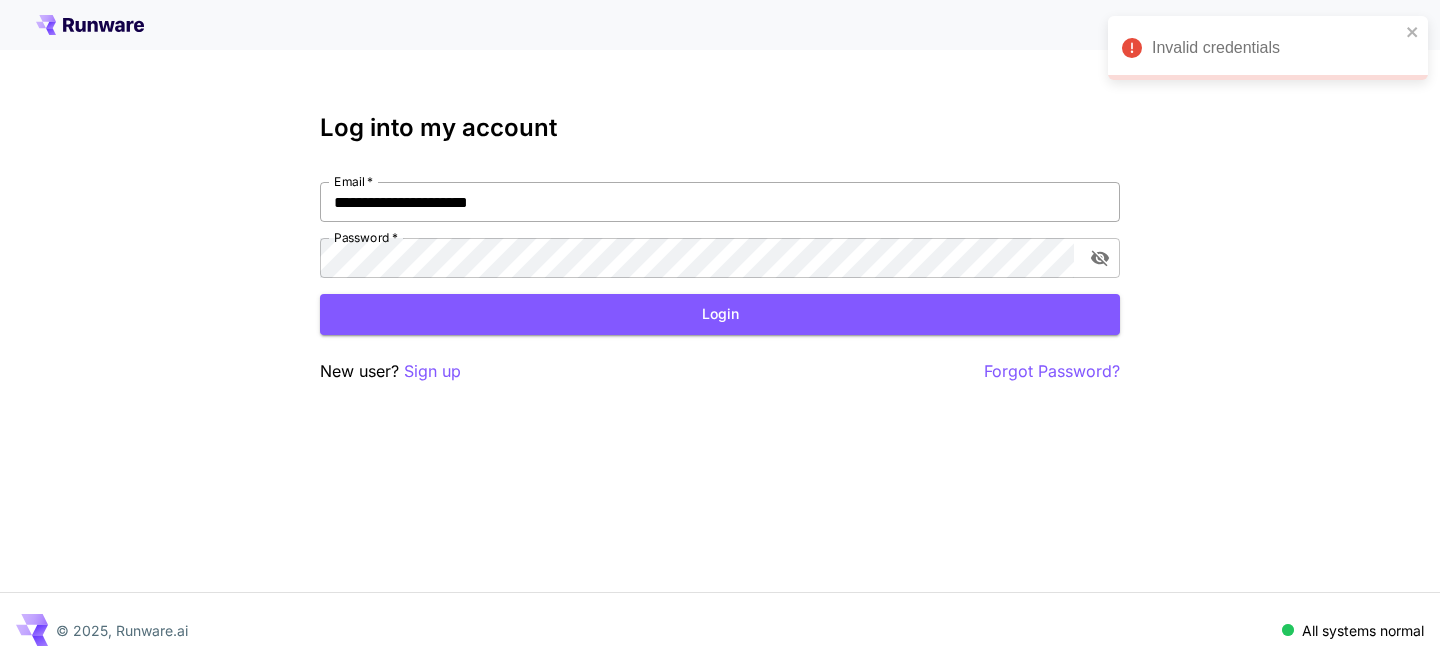 click on "**********" at bounding box center (720, 202) 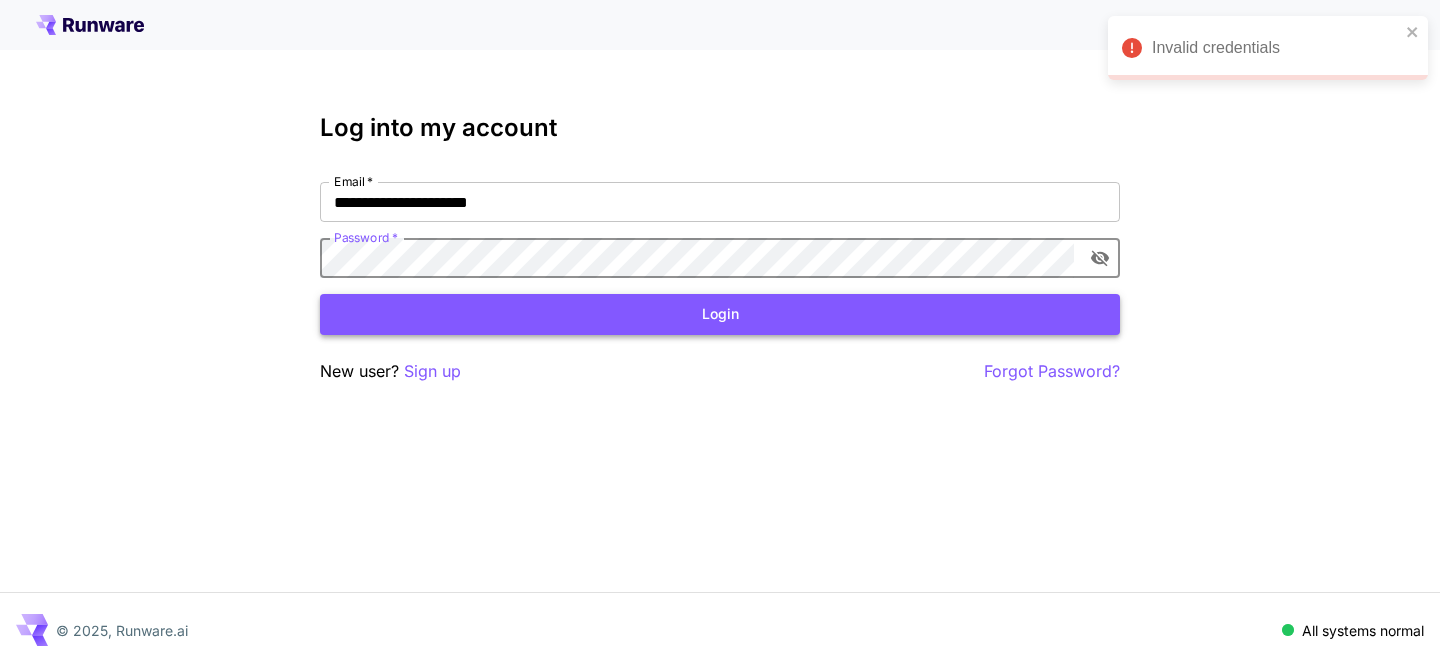click on "Login" at bounding box center (720, 314) 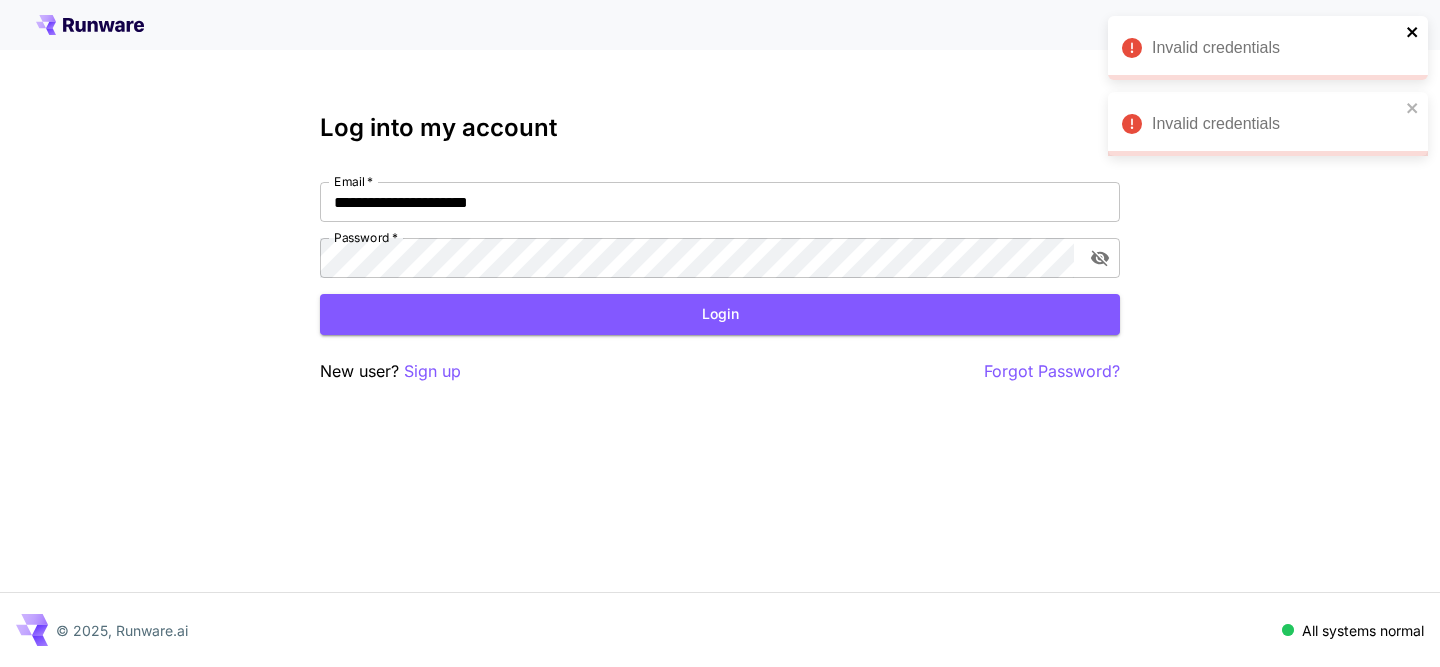 click 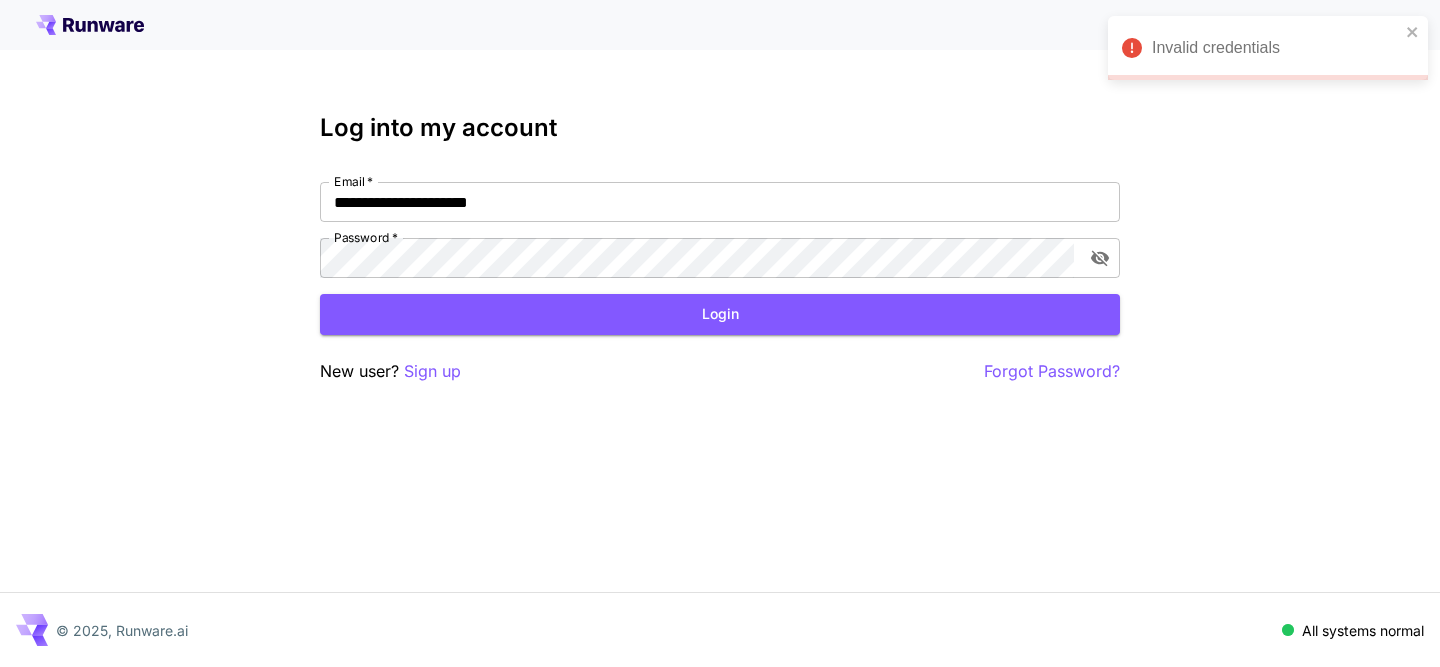 click on "**********" at bounding box center (720, 333) 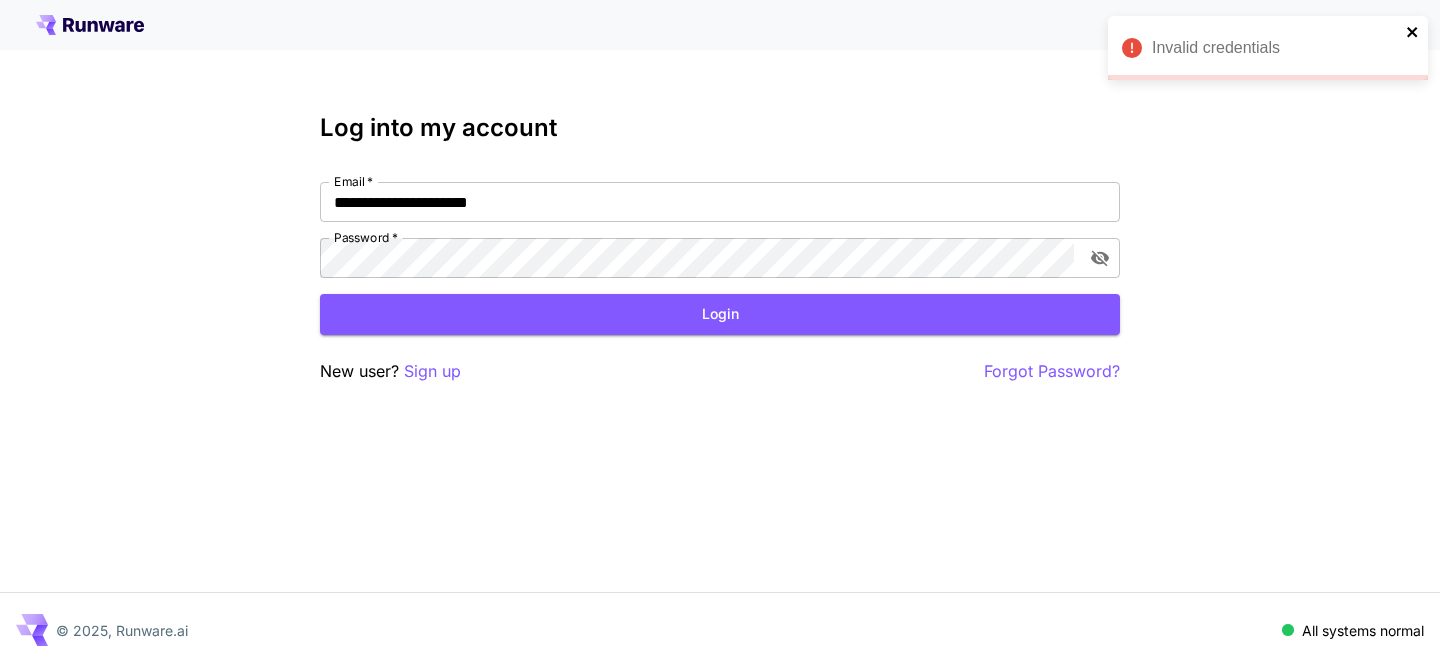 click 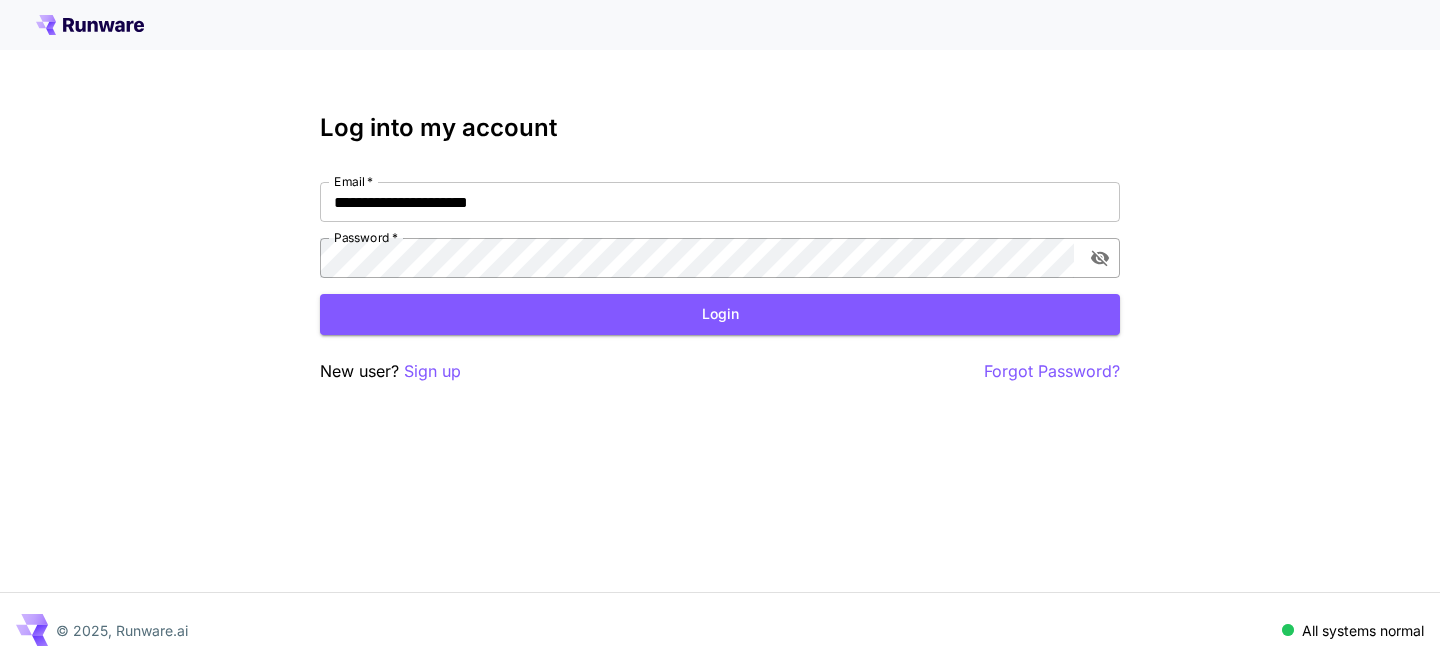 click 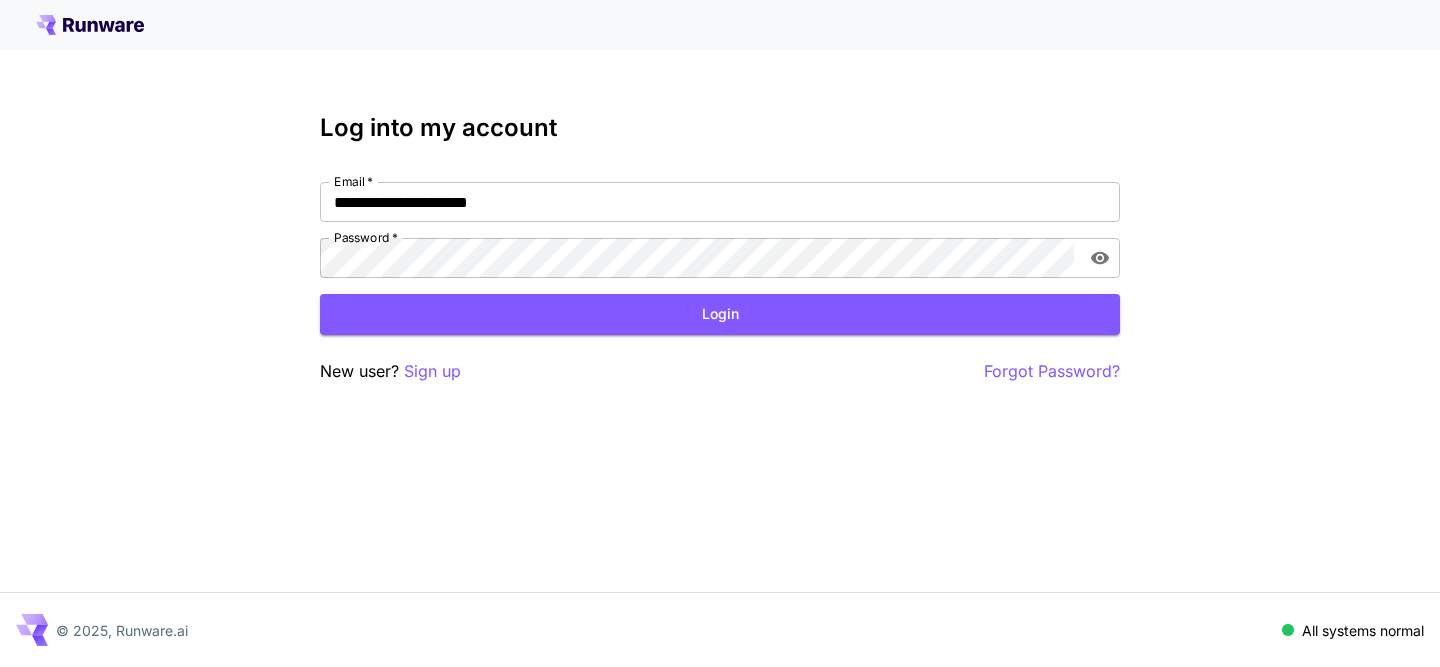 click on "**********" at bounding box center (720, 333) 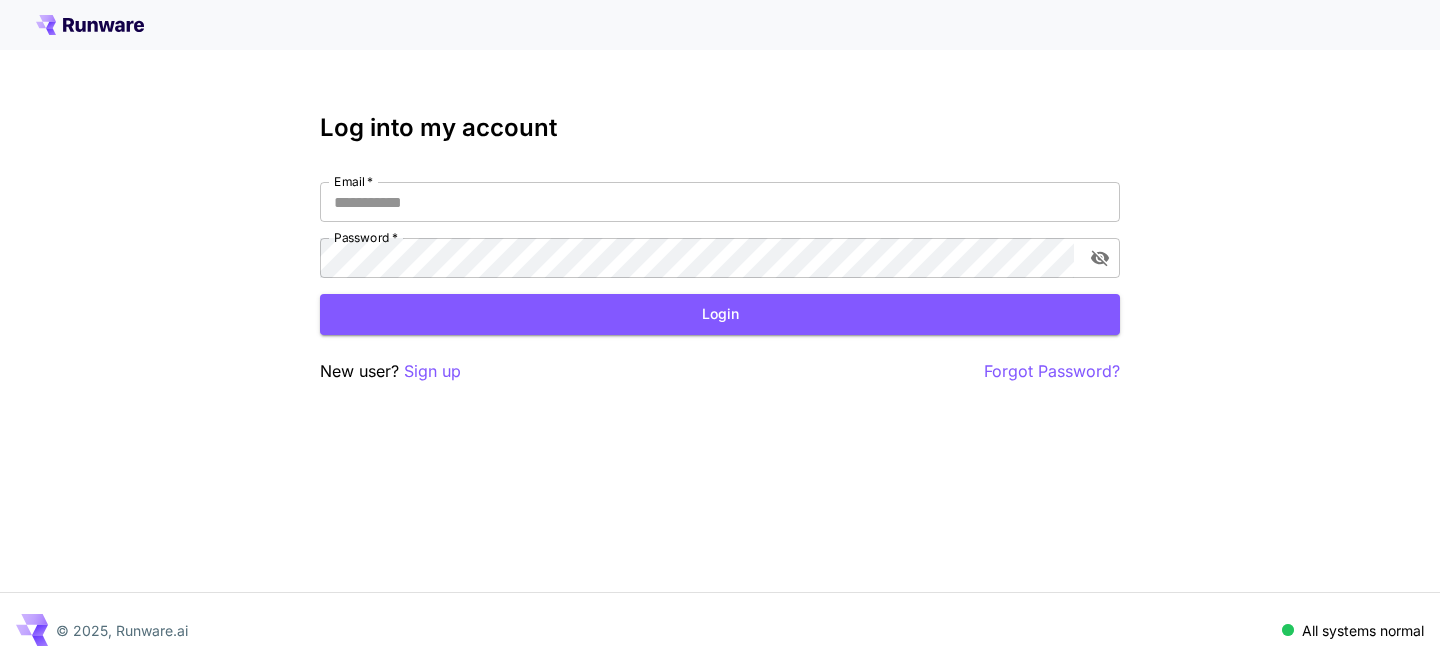 scroll, scrollTop: 0, scrollLeft: 0, axis: both 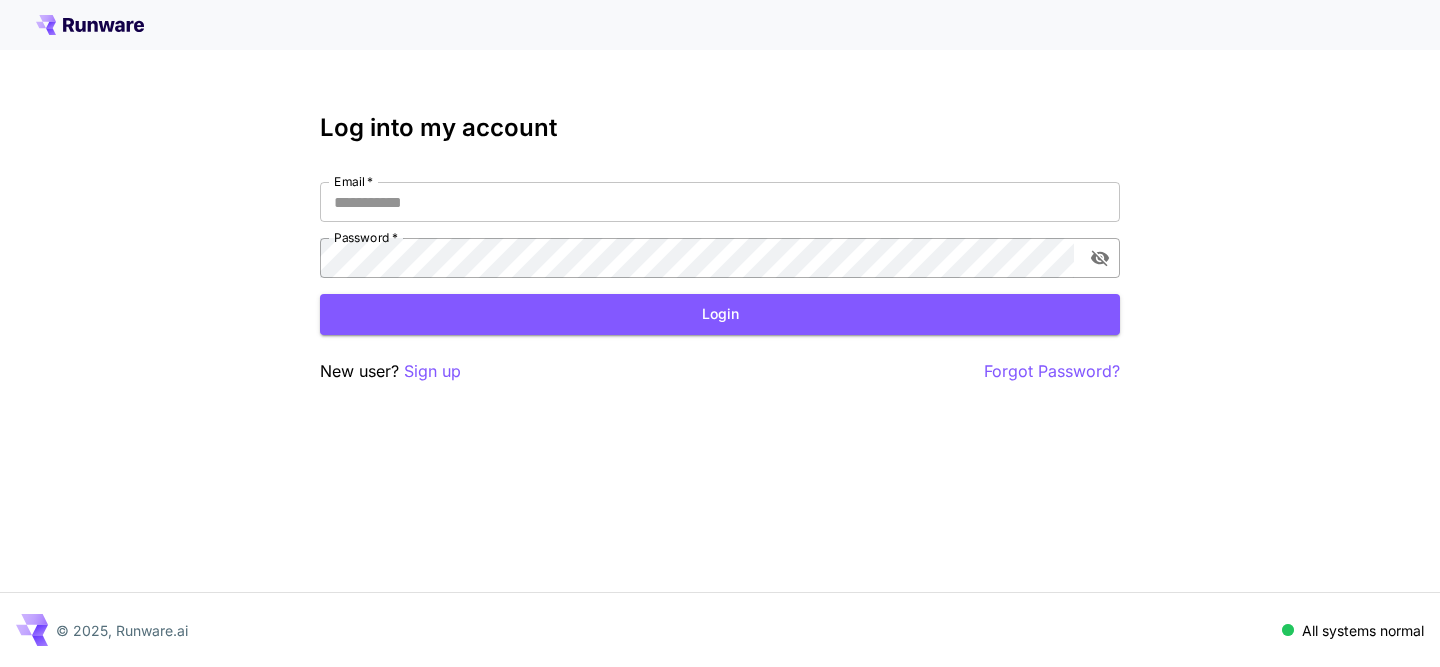 type on "**********" 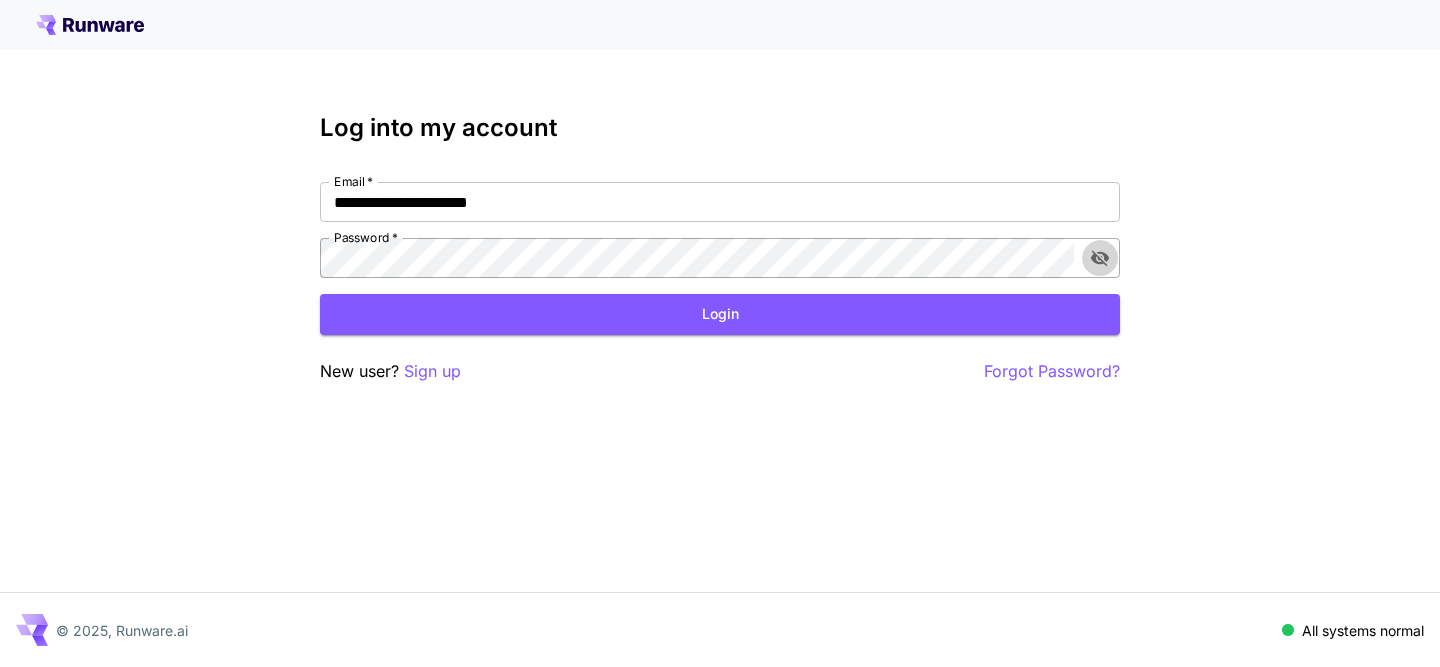 click 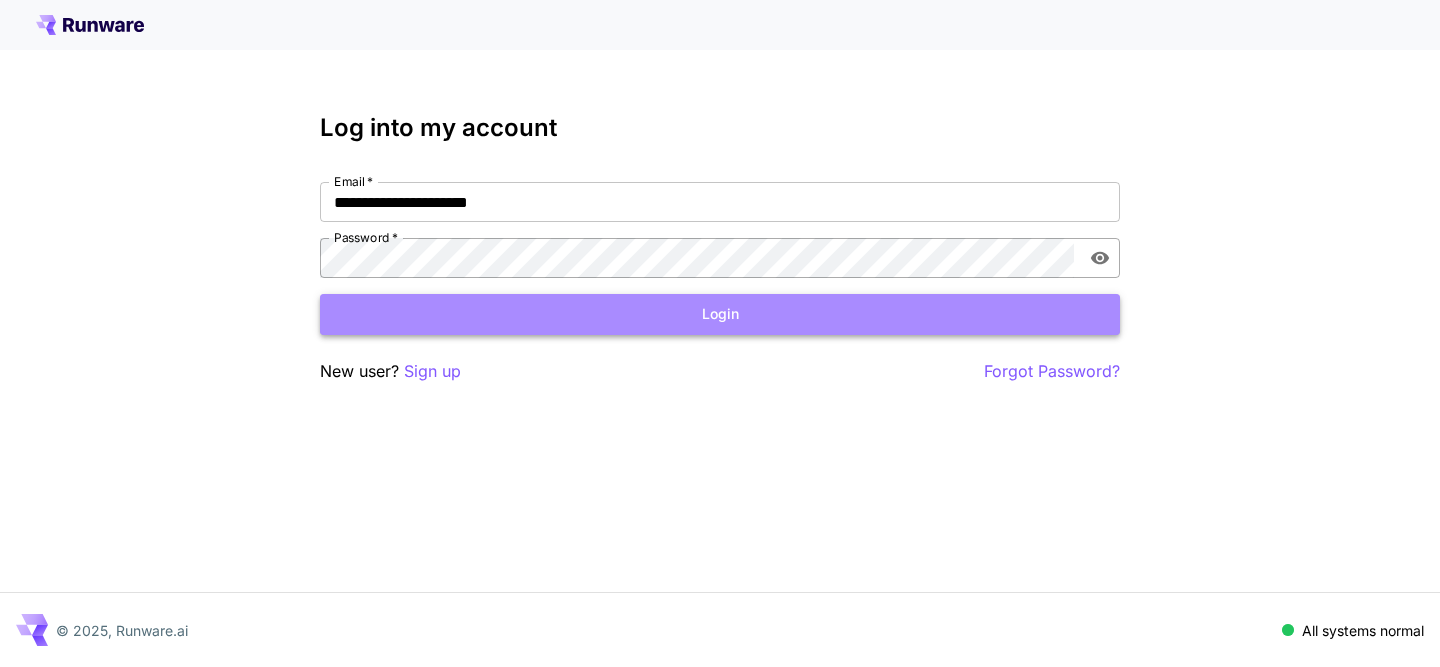 click on "Login" at bounding box center (720, 314) 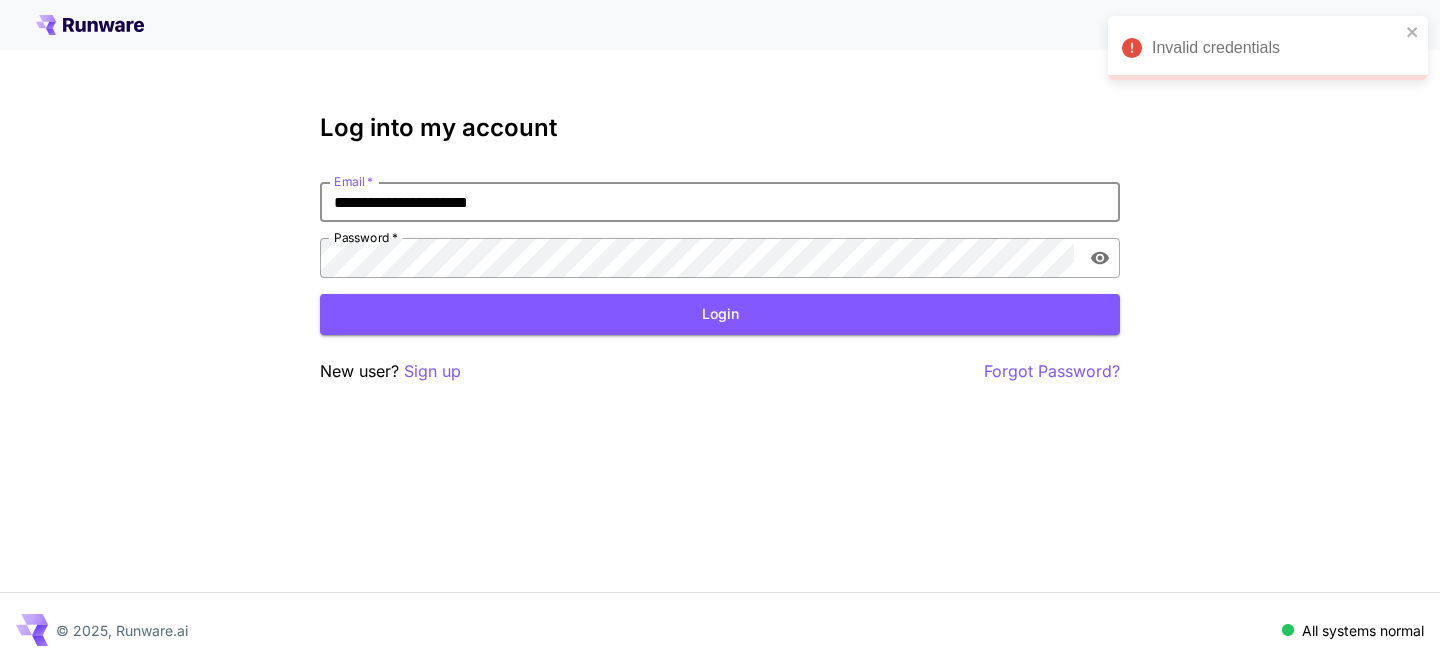 click on "**********" at bounding box center [720, 202] 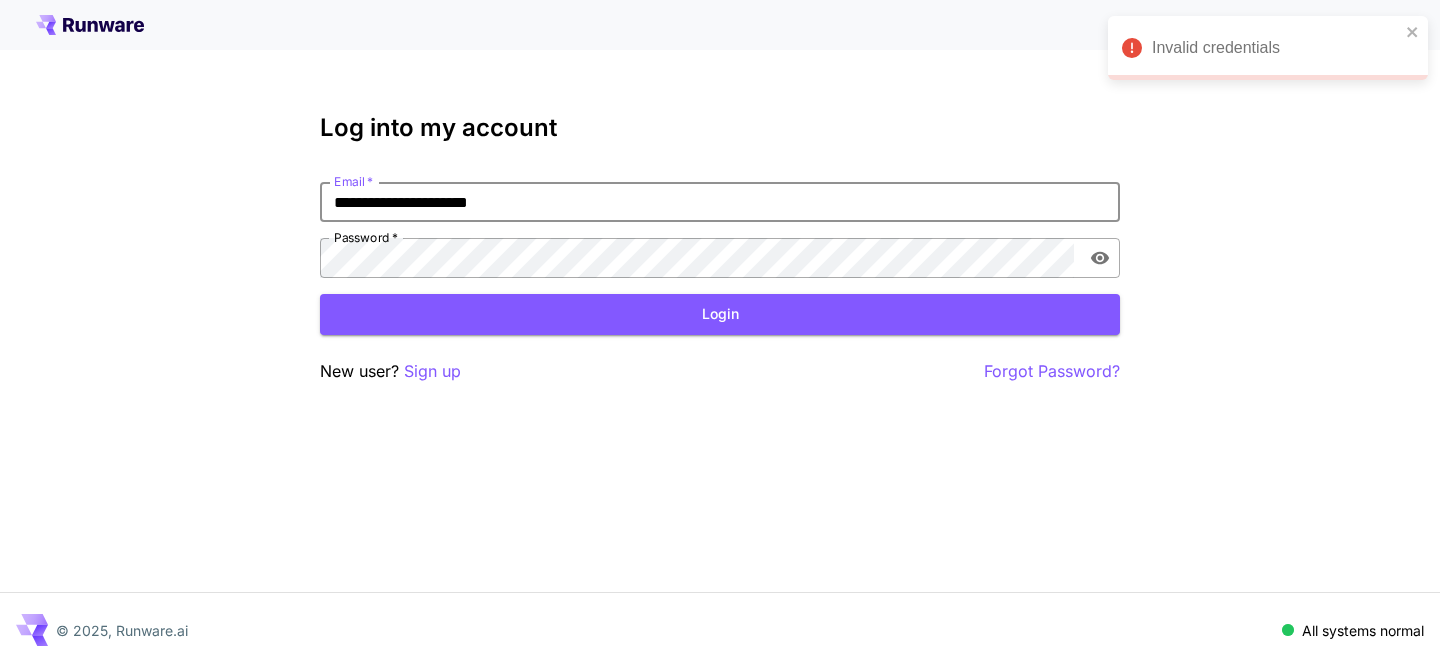 click on "**********" at bounding box center [720, 249] 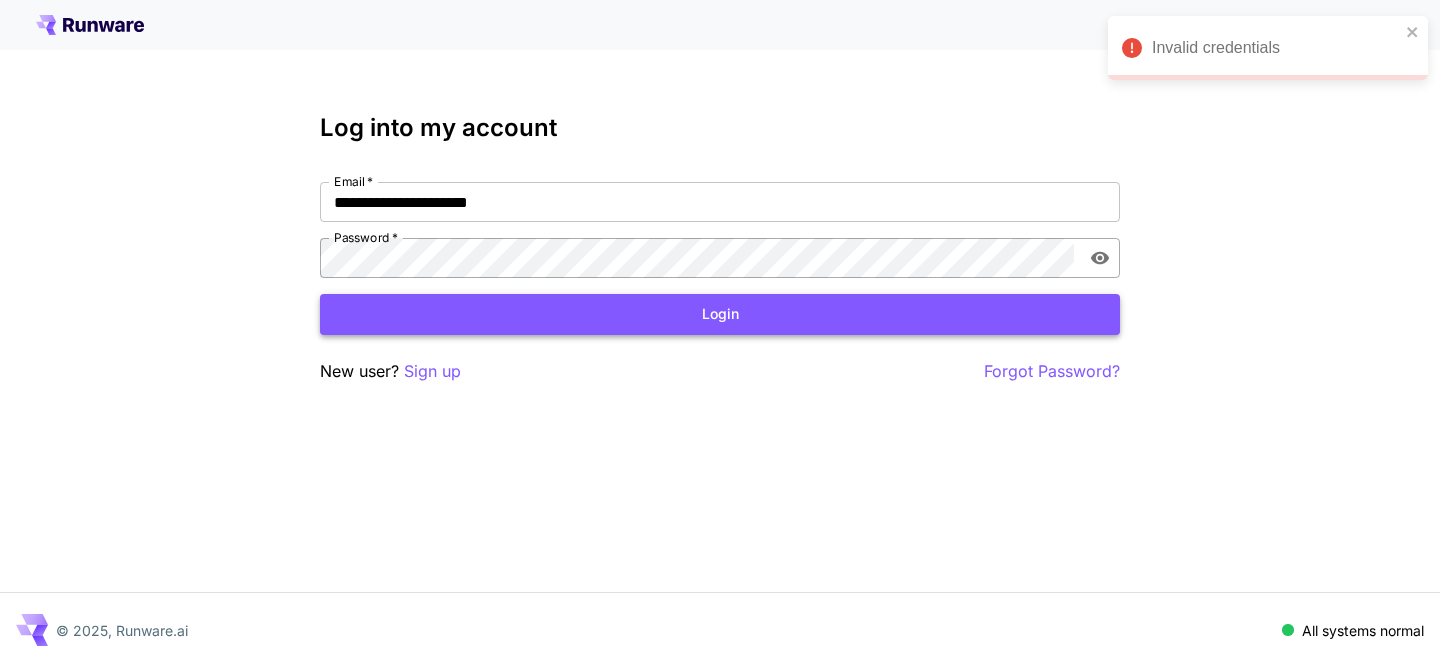 click on "Login" at bounding box center (720, 314) 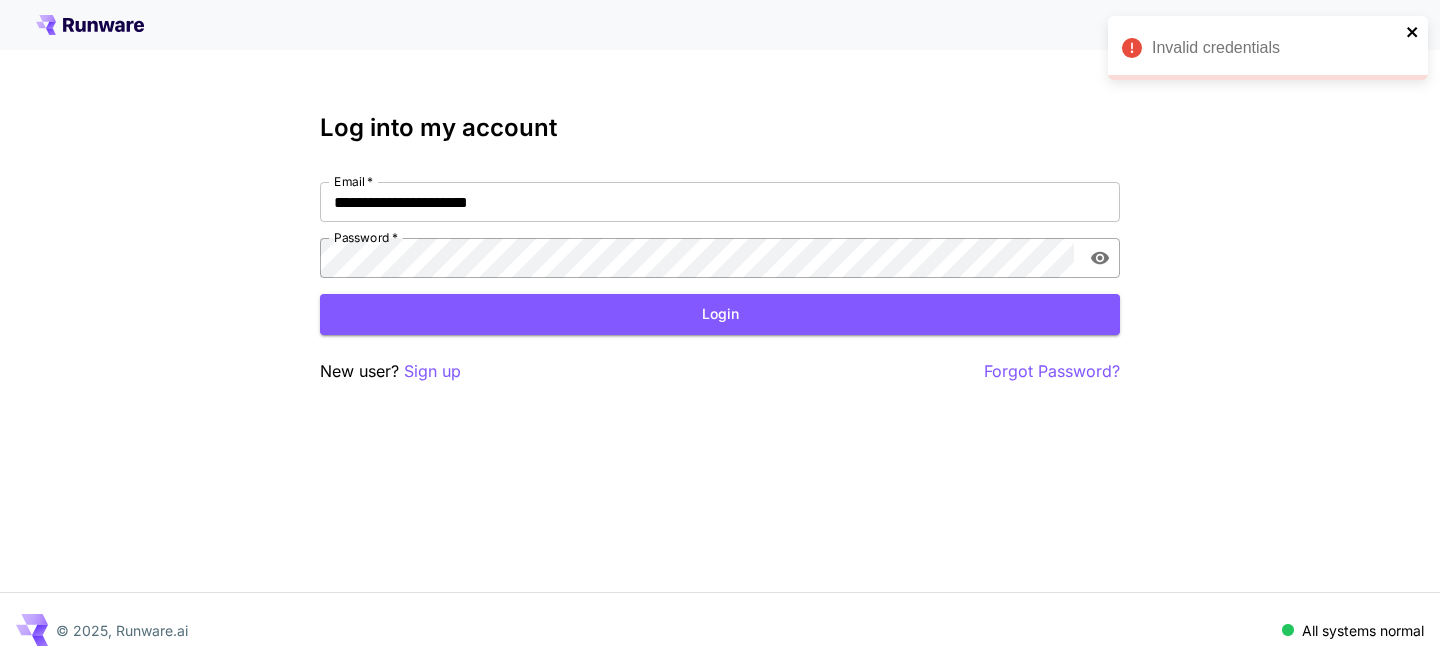 click 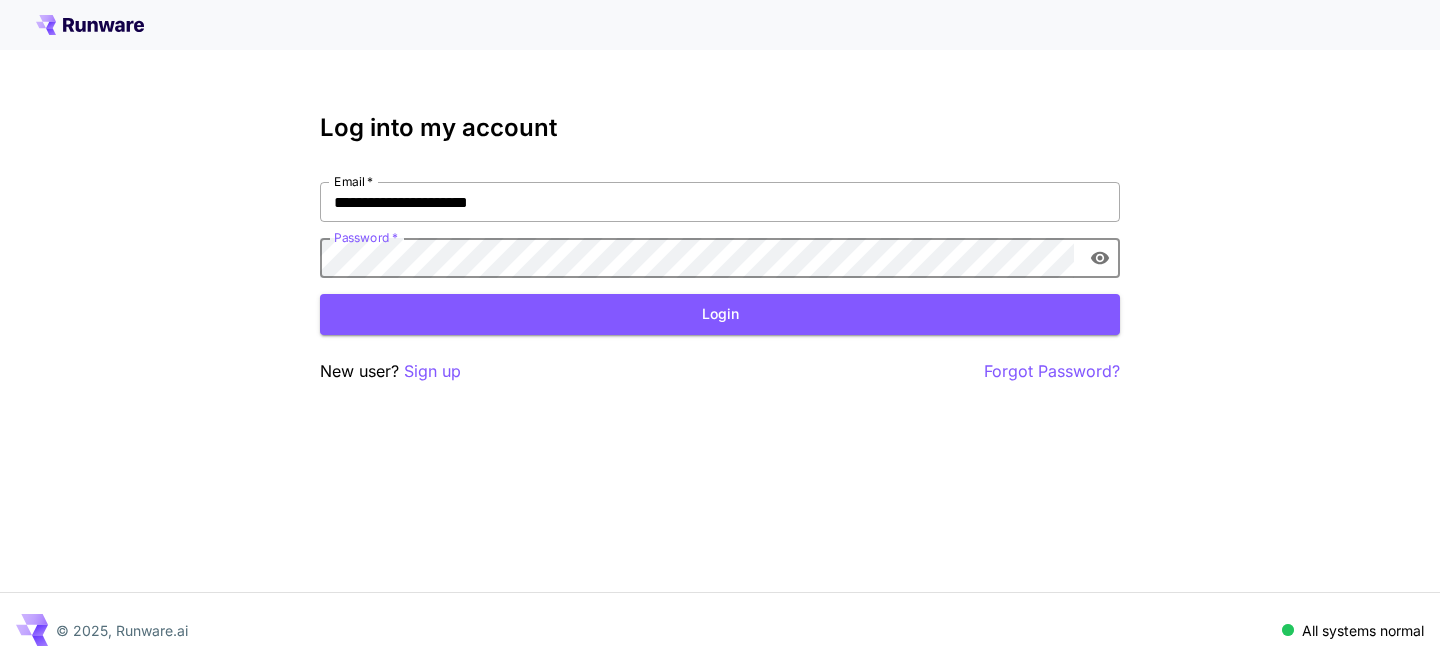 click on "**********" at bounding box center [720, 202] 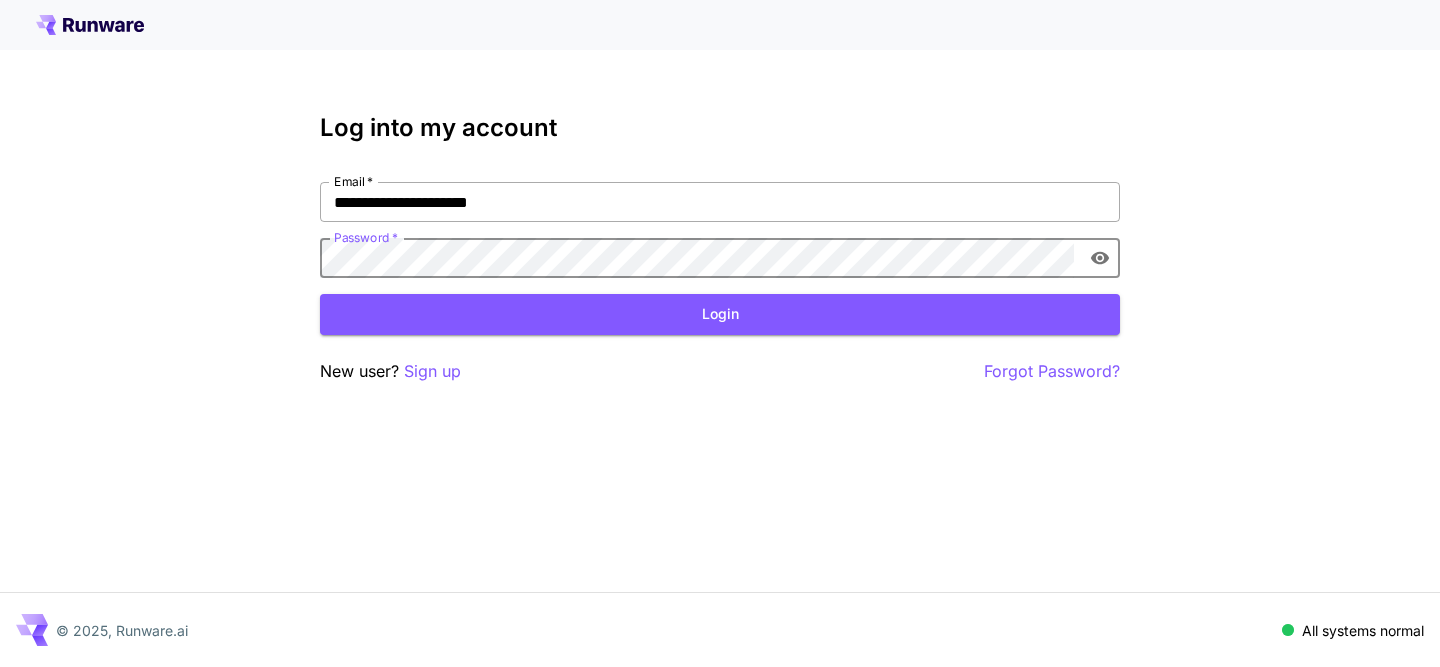 click on "**********" at bounding box center [720, 202] 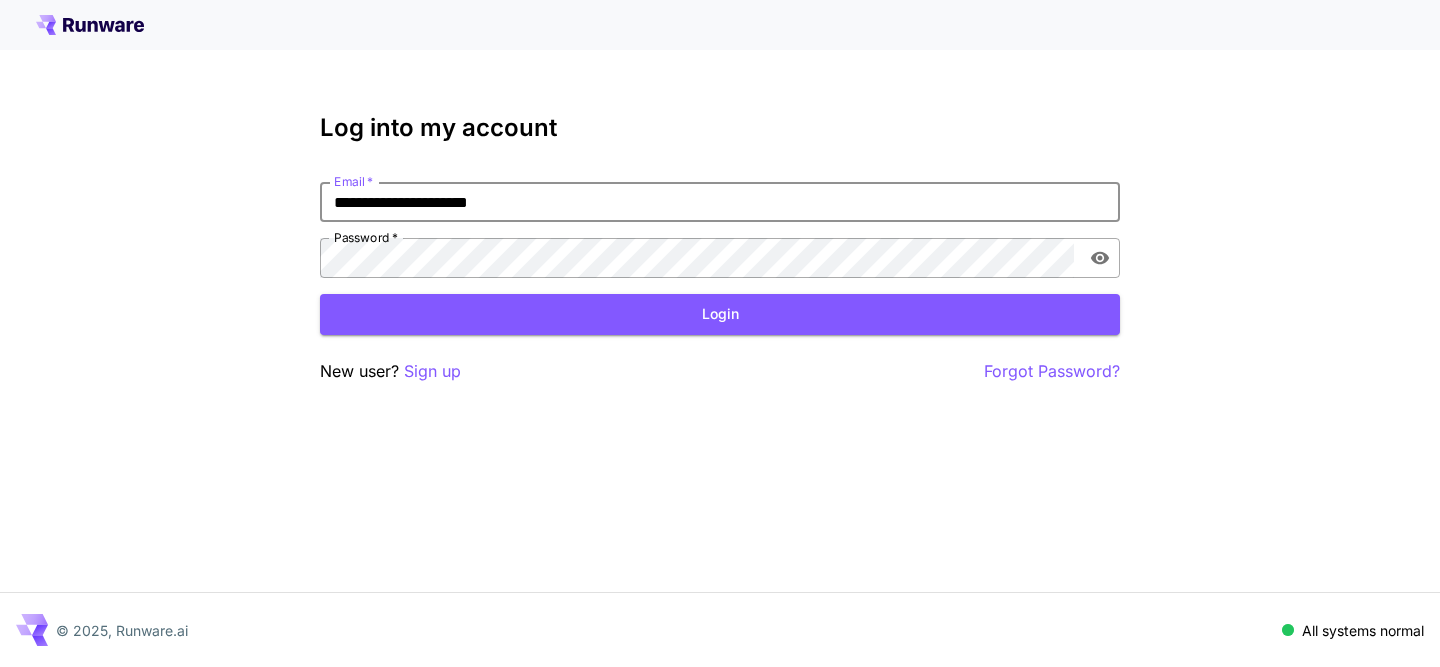 click on "**********" at bounding box center [720, 258] 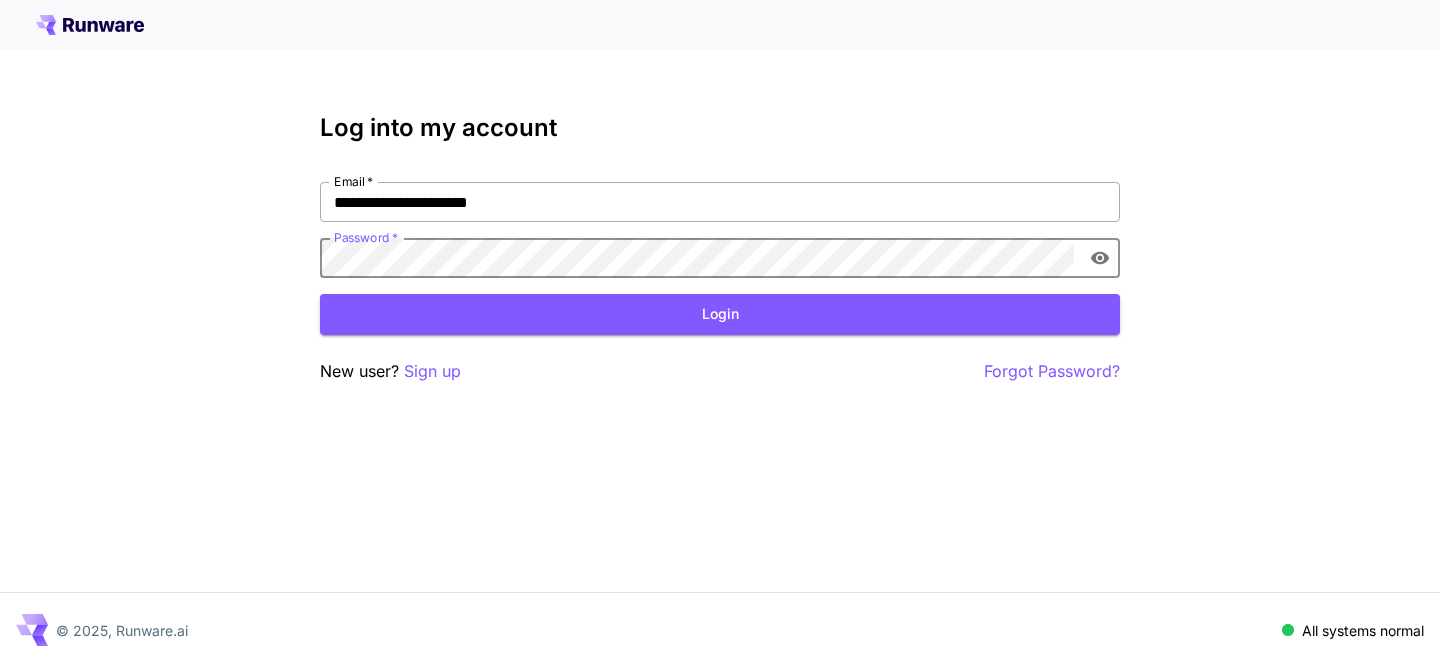 click on "**********" at bounding box center (720, 202) 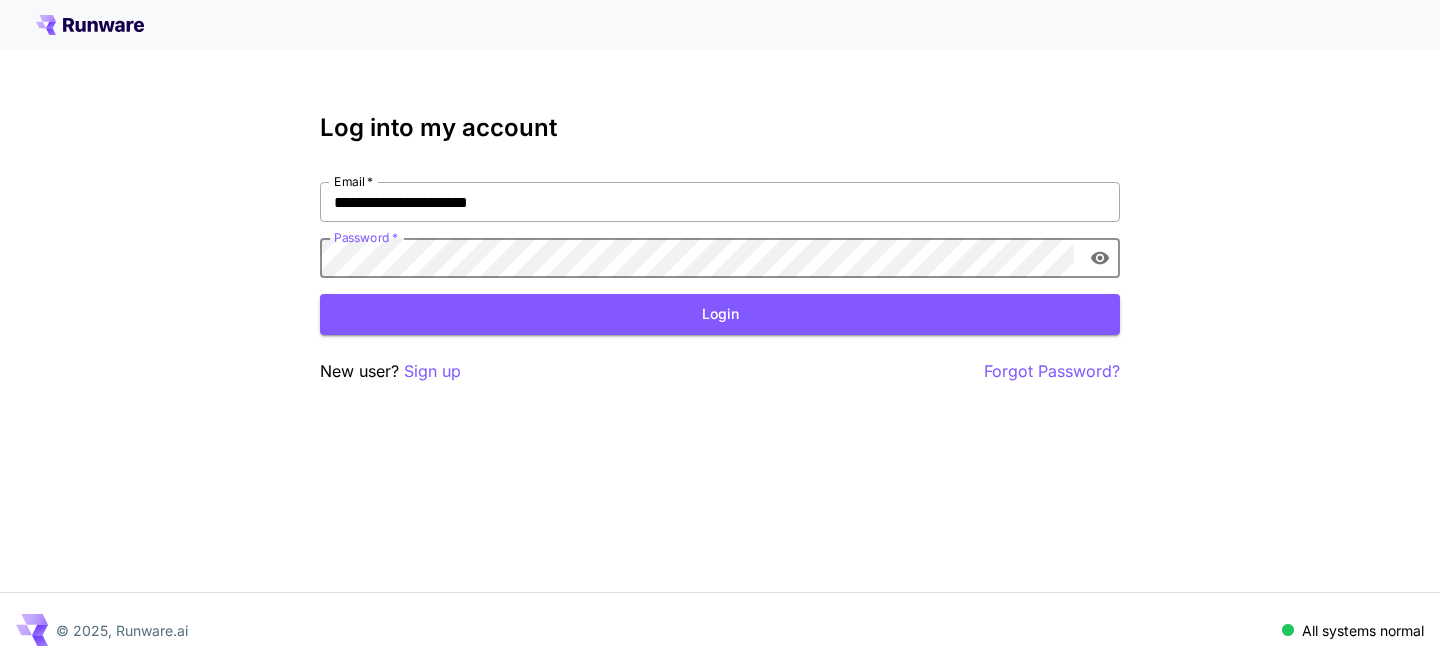 click on "**********" at bounding box center [720, 202] 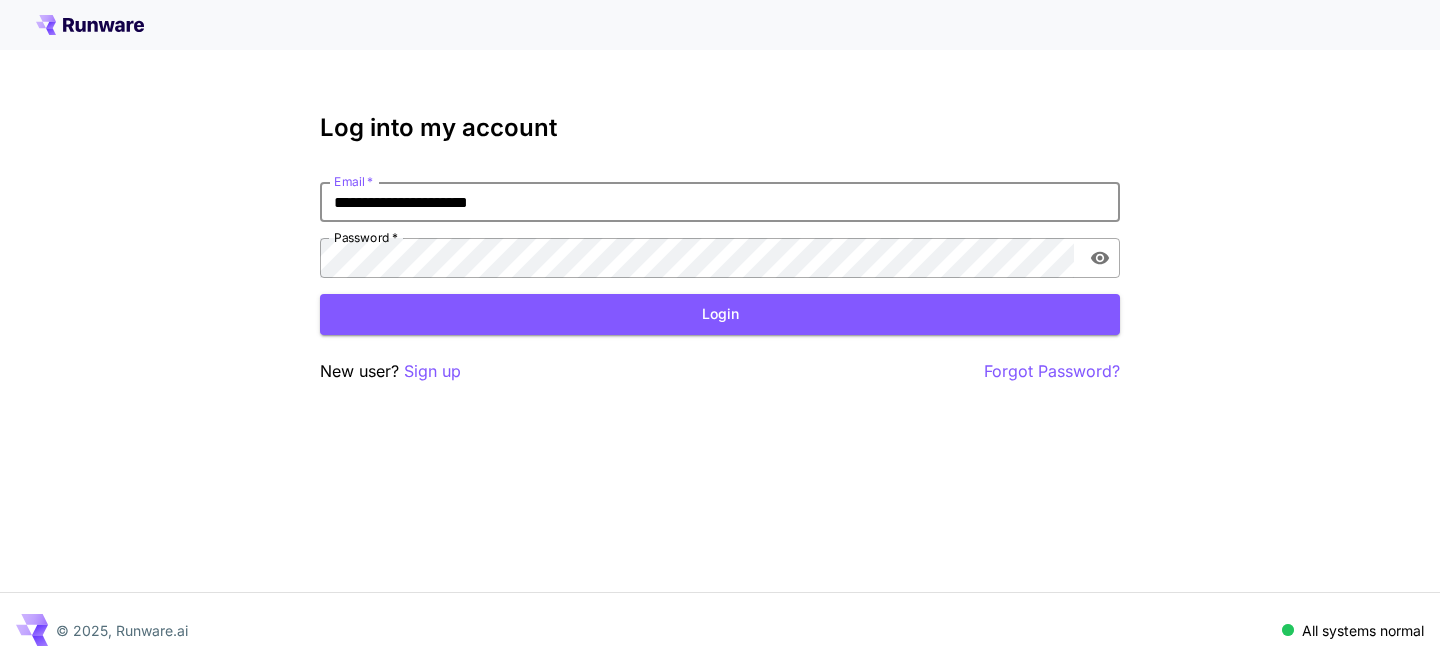click on "**********" at bounding box center [720, 202] 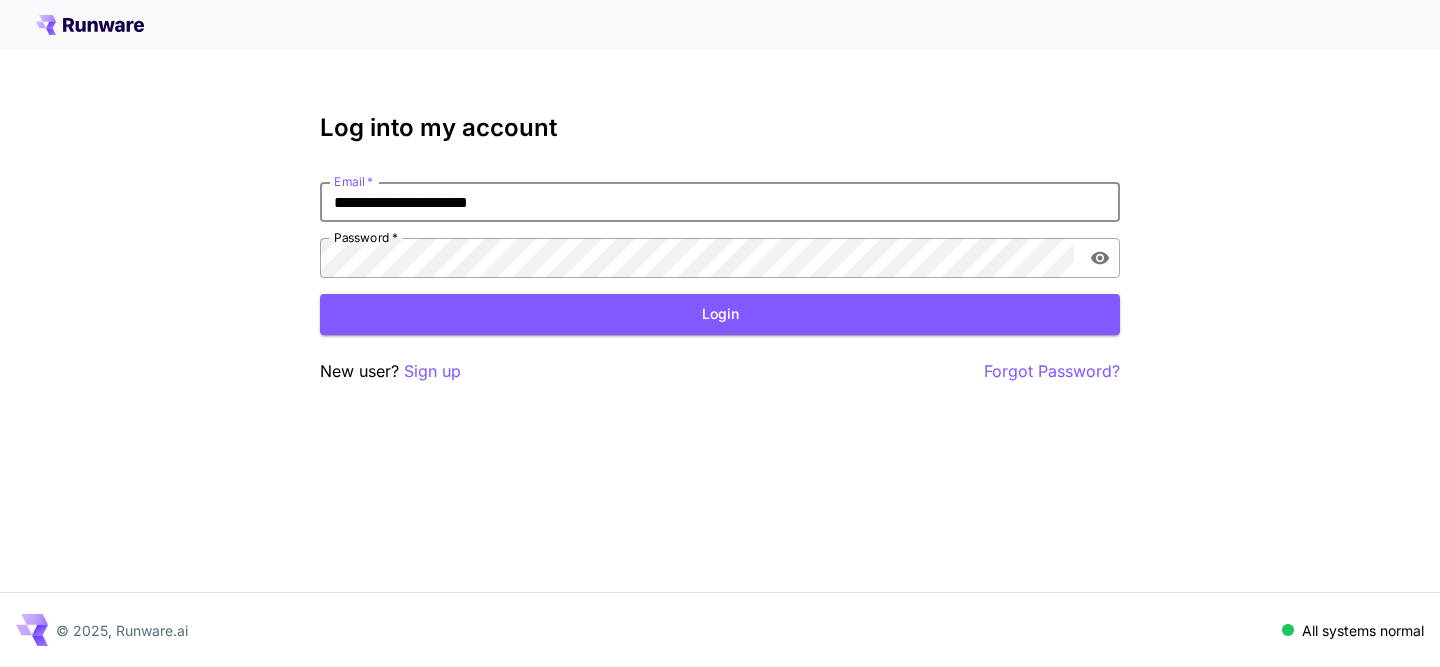 click at bounding box center [720, 25] 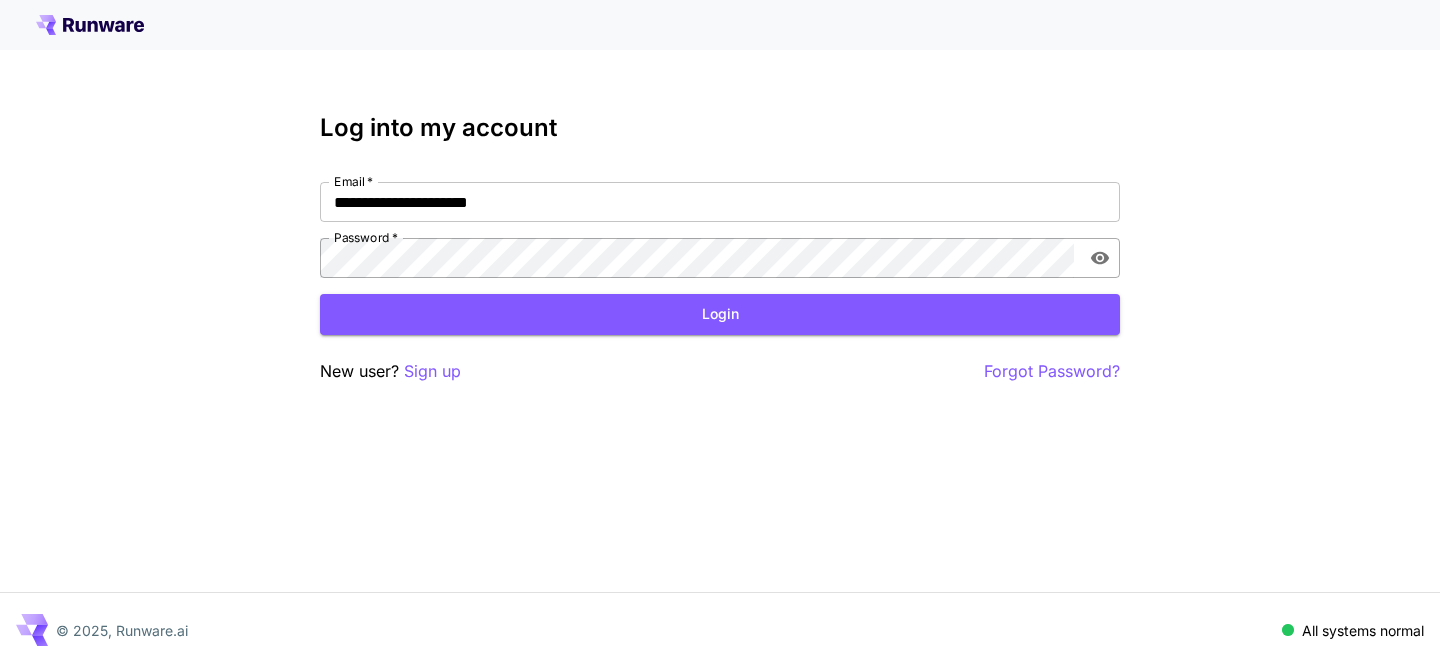 click 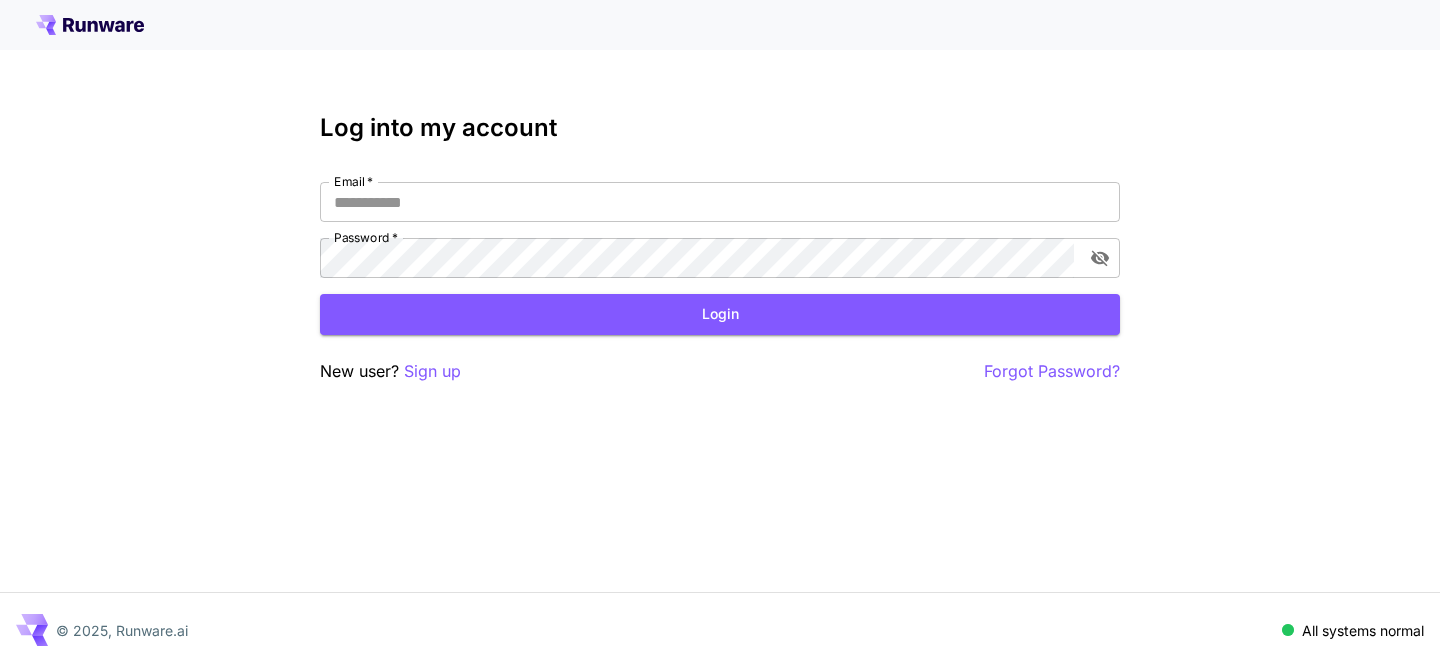 type on "**********" 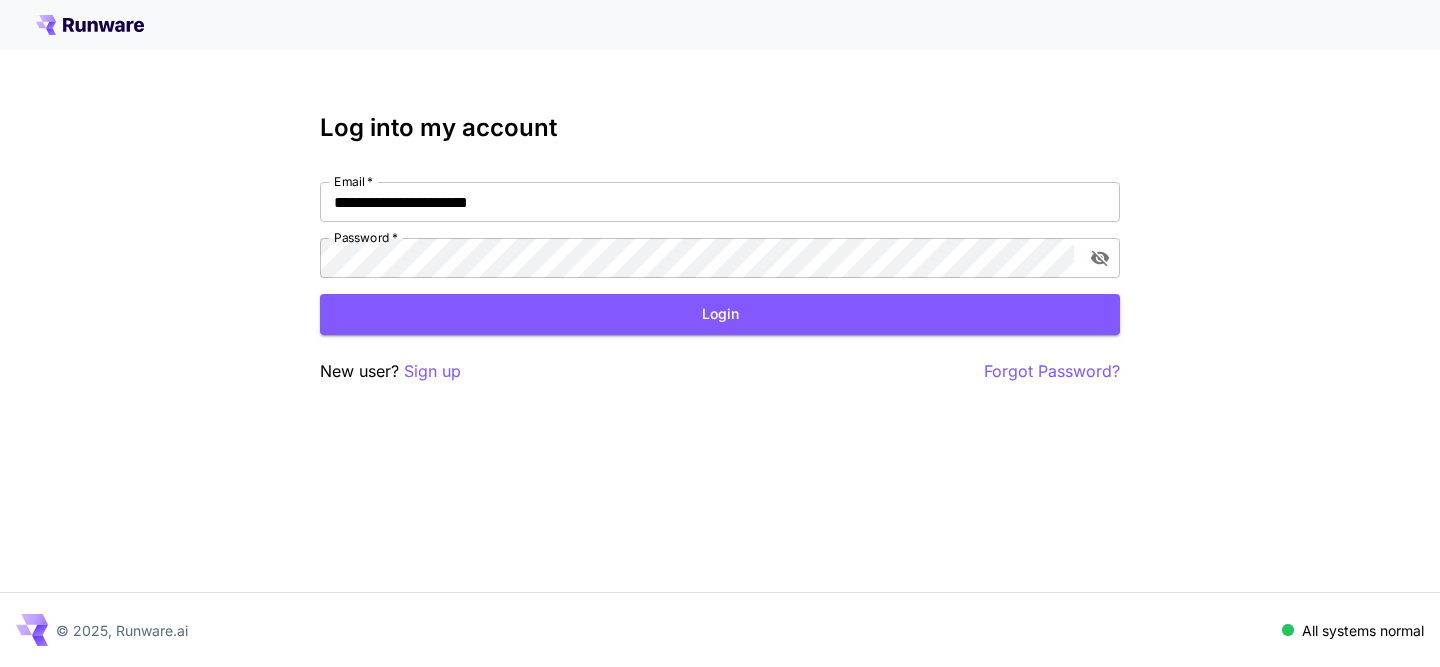 click 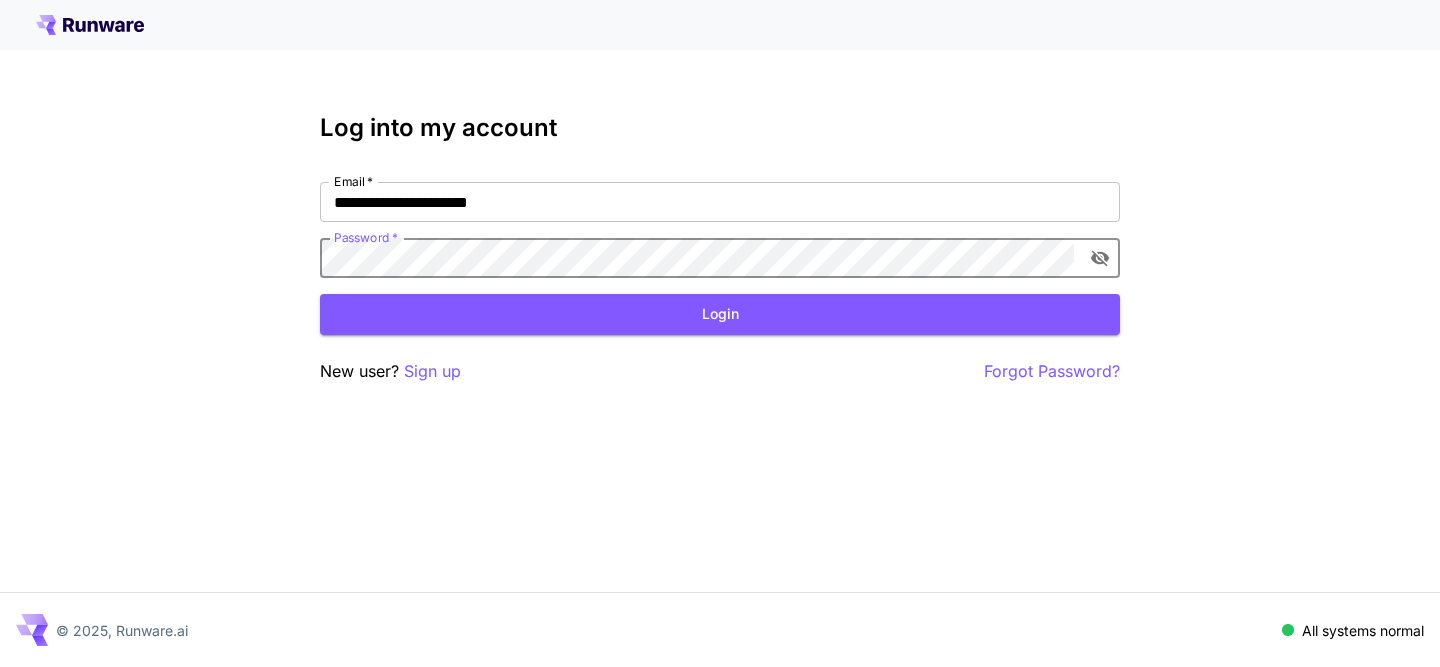 click on "**********" at bounding box center (720, 249) 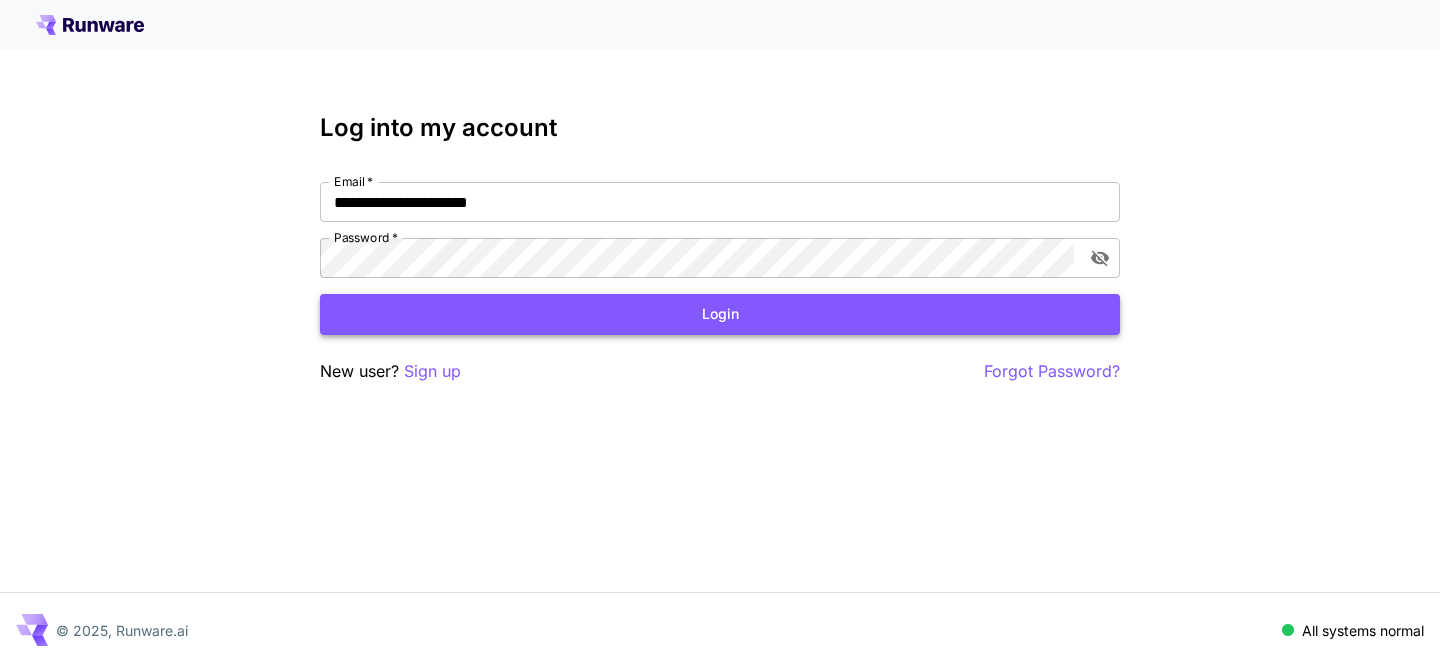 click on "Login" at bounding box center (720, 314) 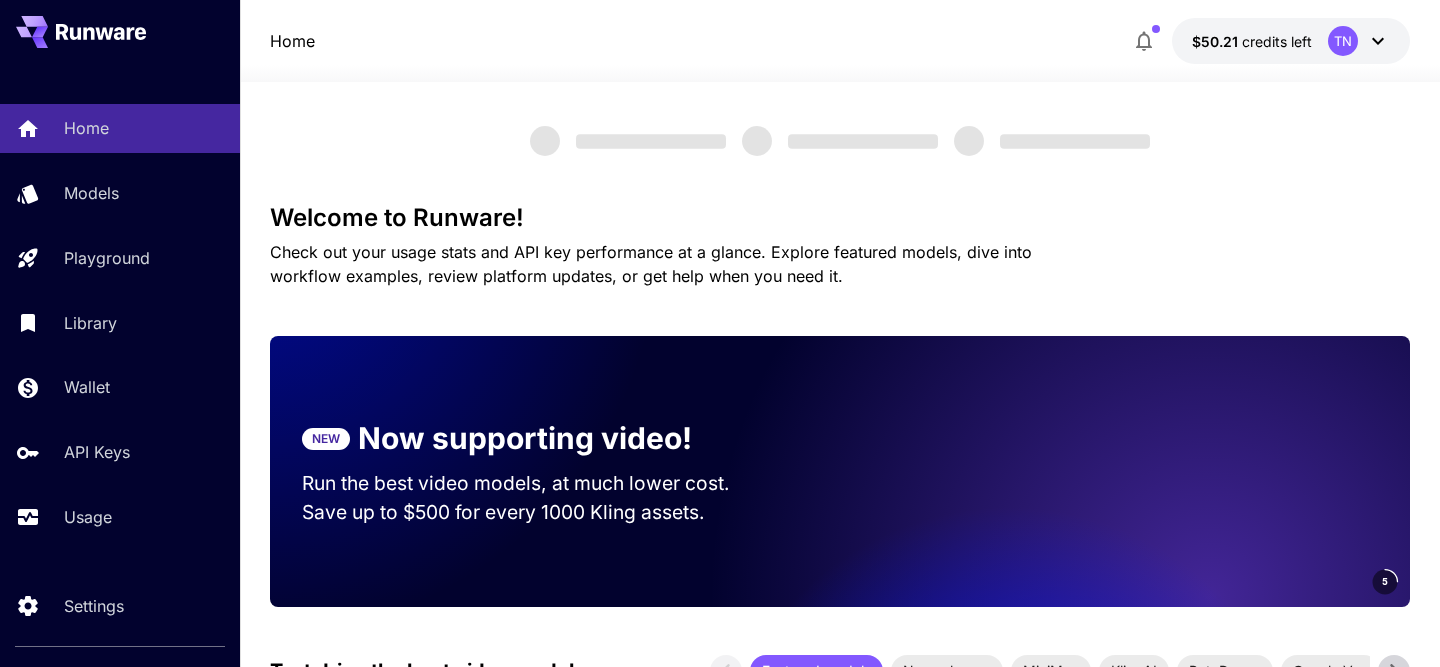 click on "Welcome to Runware! Check out your usage stats and API key performance at a glance. Explore featured models, dive into workflow examples, review platform updates, or get help when you need it. NEW Now supporting video! Run the best video models, at much lower cost. Save up to $500 for every 1000 Kling assets. 5 Test drive the best video models Featured models New releases MiniMax KlingAI ByteDance Google Veo PixVerse Vidu Launch in Playground minimax:3@1                             MiniMax 02 Hailuo Most polished and dynamic model with vibrant, theatrical visuals and fluid motion. Ideal for viral content and commercial-style footage. Launch in Playground bytedance:2@1                             Seedance 1.0 Pro Advanced video model that creates smooth, high-quality 1080p clips up to 10 seconds long. Great for dynamic scenes, clean motion, and strong consistency across shots. Launch in Playground bytedance:1@1                             Seedance 1.0 Lite Launch in Playground klingai:5@3" at bounding box center (840, 3343) 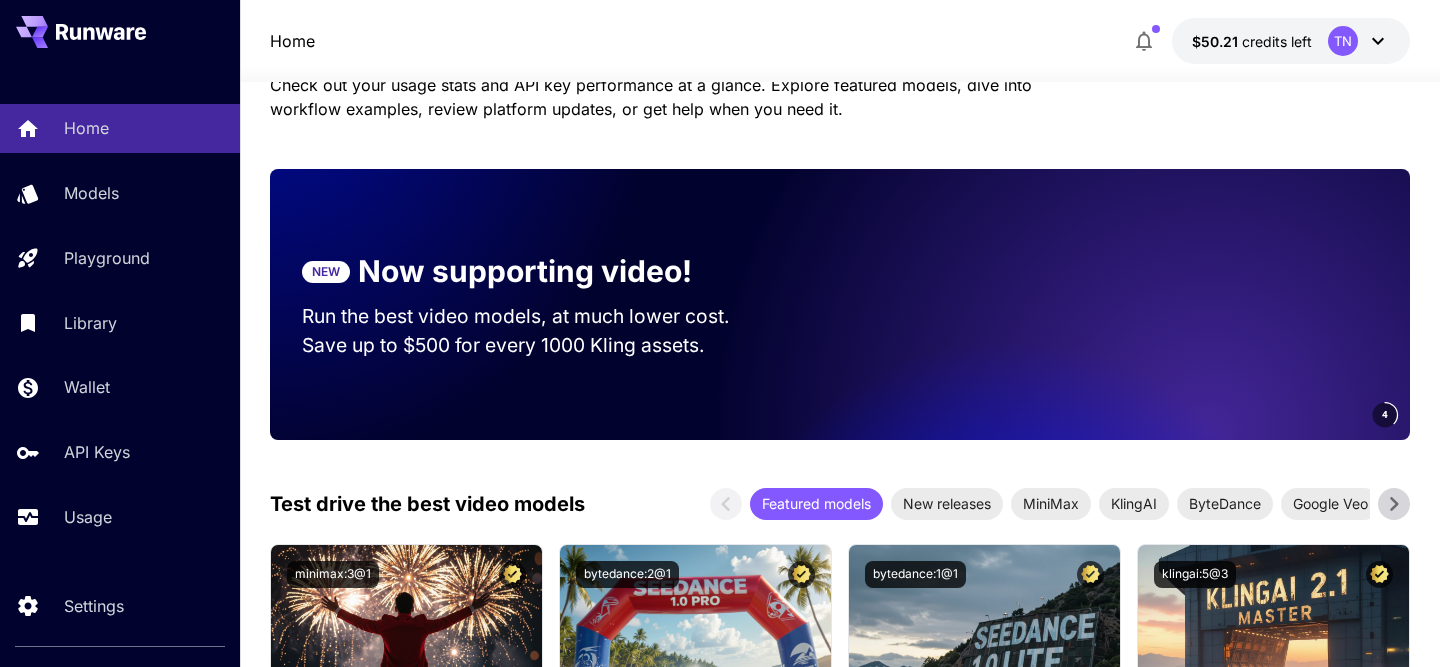 scroll, scrollTop: 239, scrollLeft: 0, axis: vertical 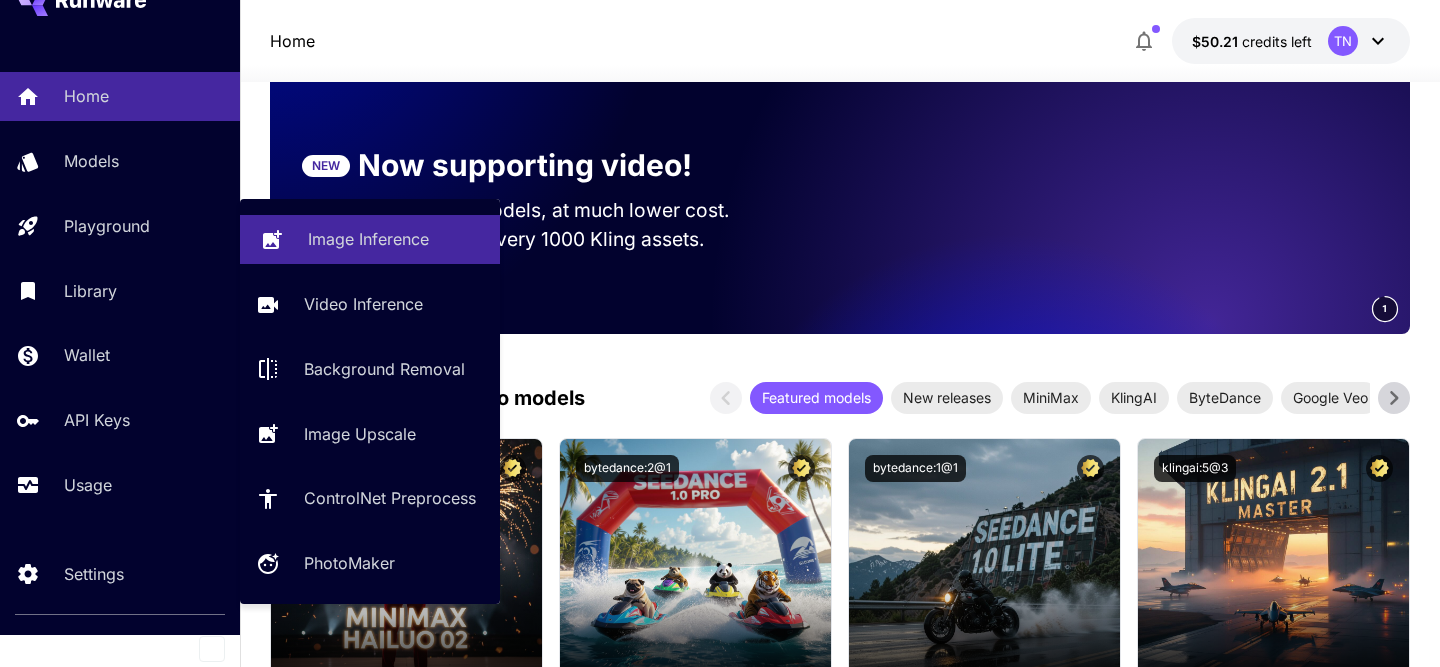click on "Image Inference" at bounding box center (368, 239) 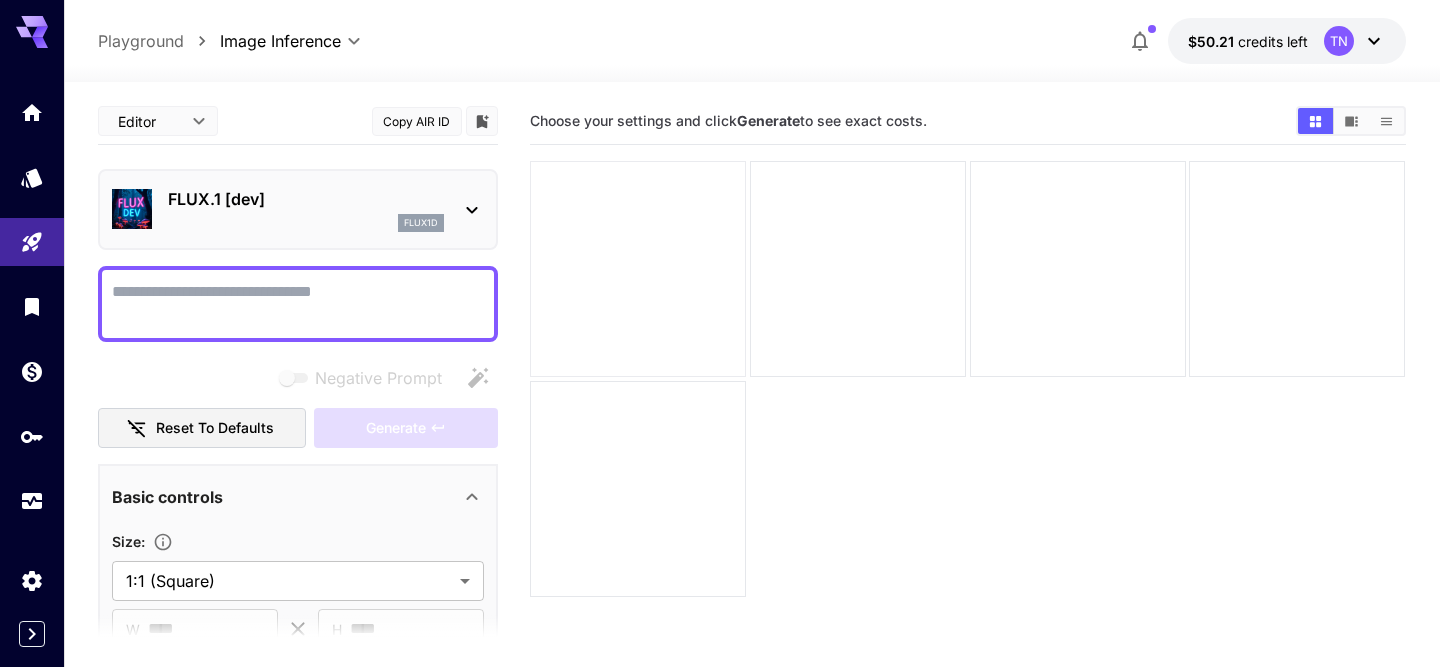 scroll, scrollTop: 0, scrollLeft: 0, axis: both 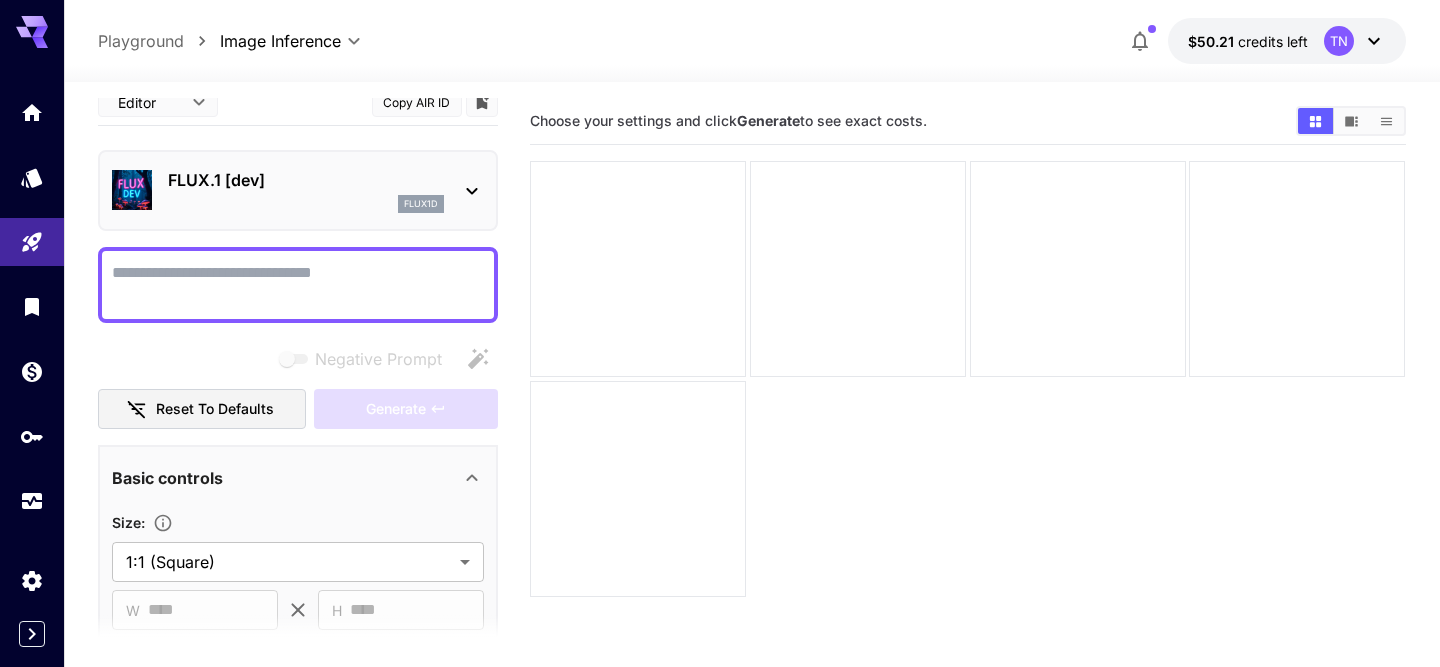 click on "Negative Prompt" at bounding box center (298, 285) 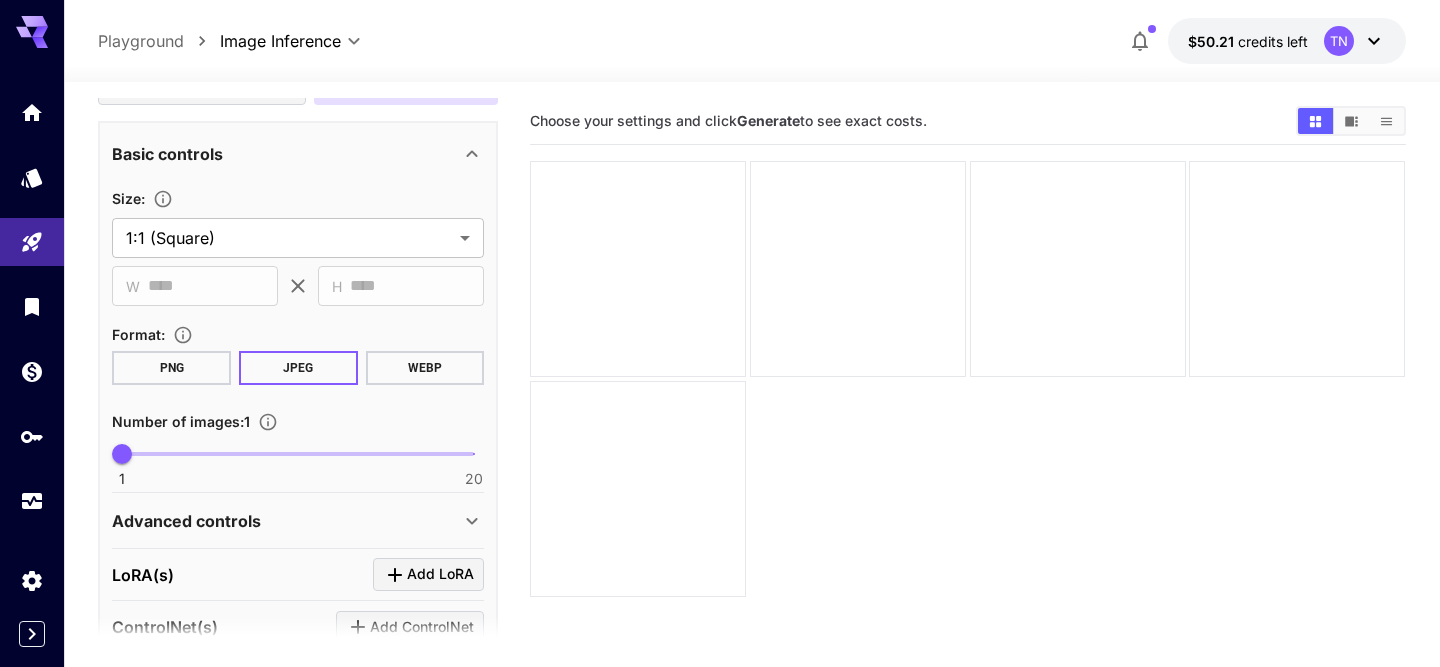 scroll, scrollTop: 415, scrollLeft: 0, axis: vertical 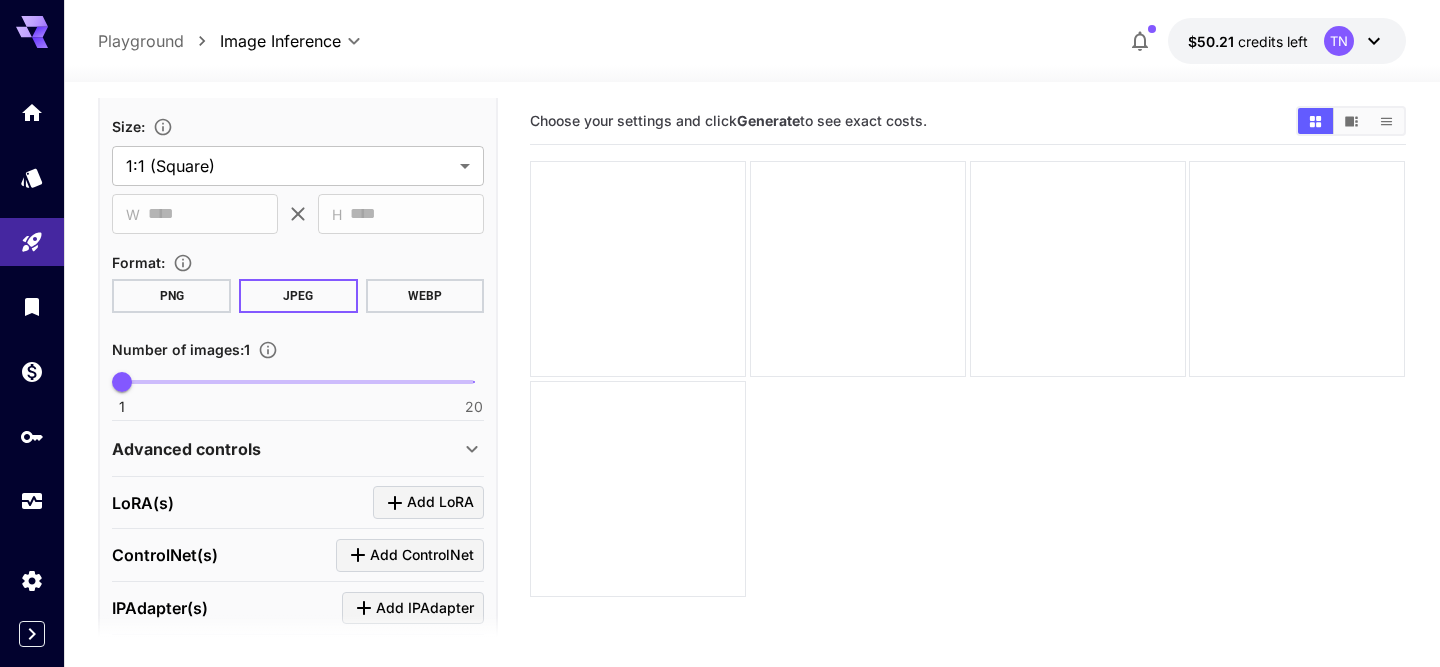 click on "JPEG" at bounding box center [298, 296] 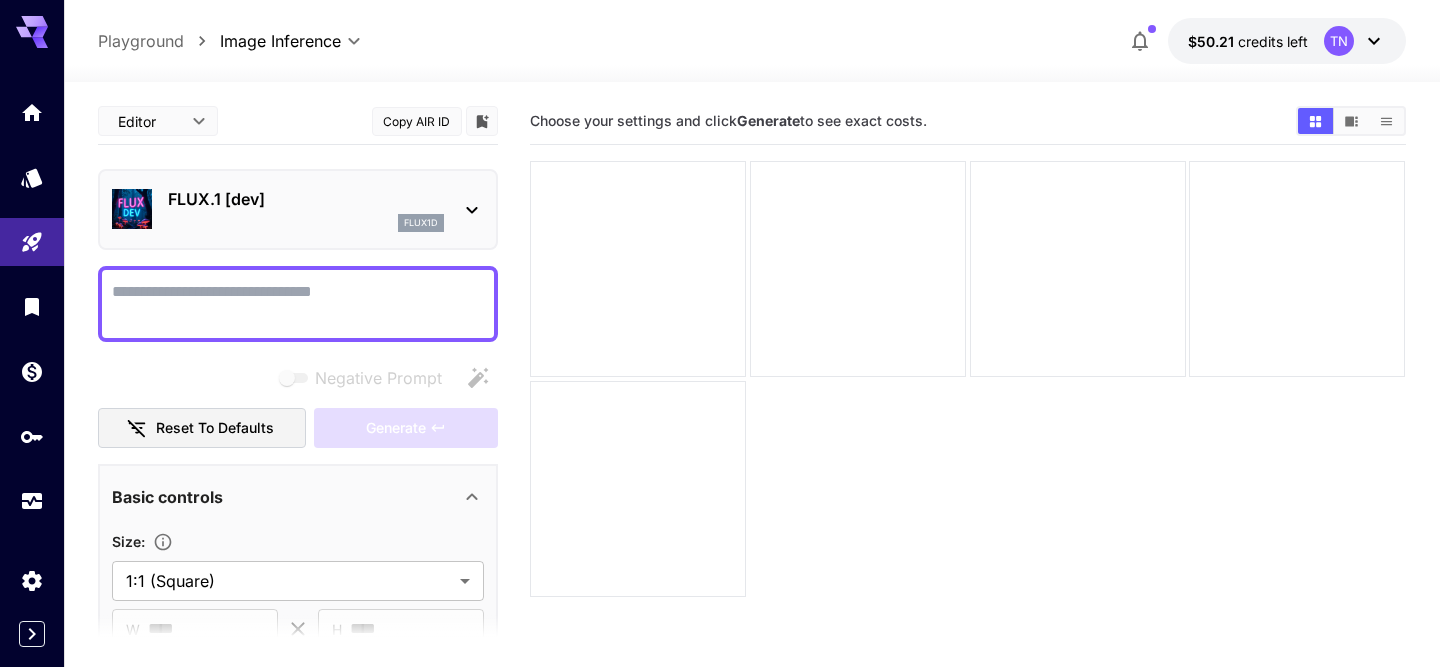 click on "Negative Prompt" at bounding box center [298, 304] 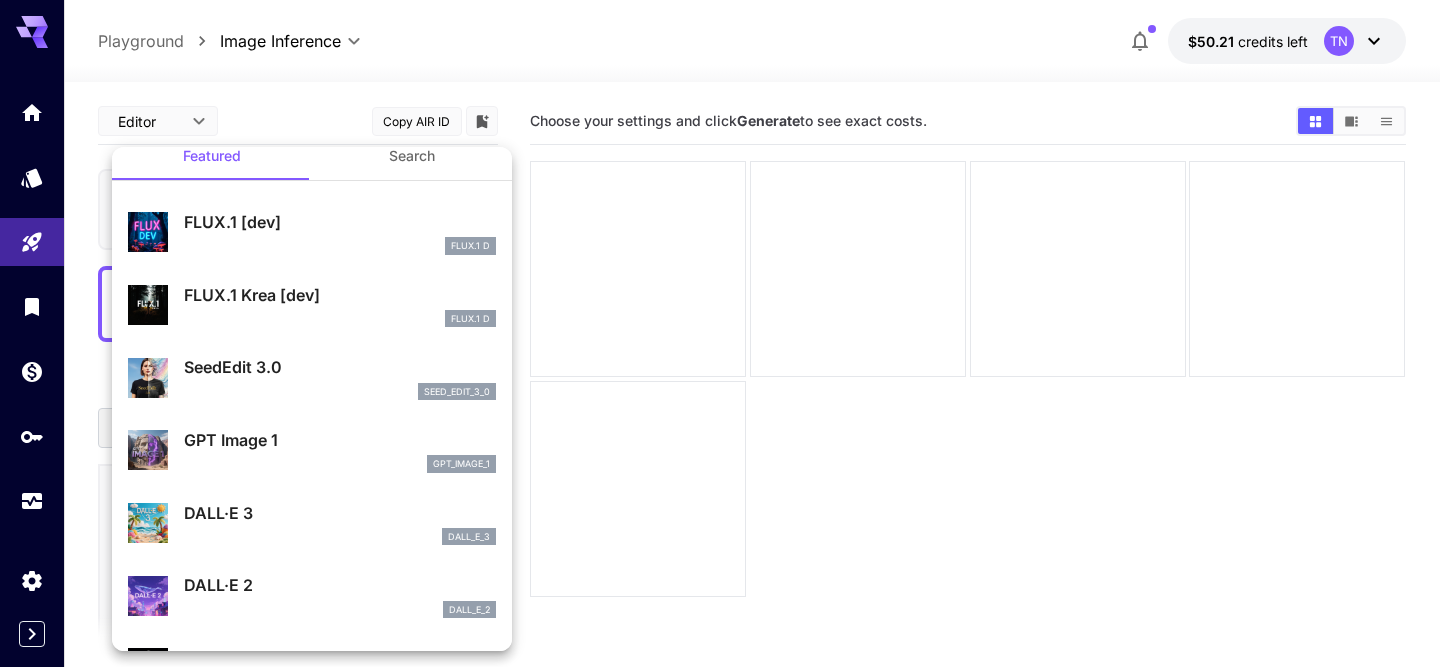 scroll, scrollTop: 31, scrollLeft: 0, axis: vertical 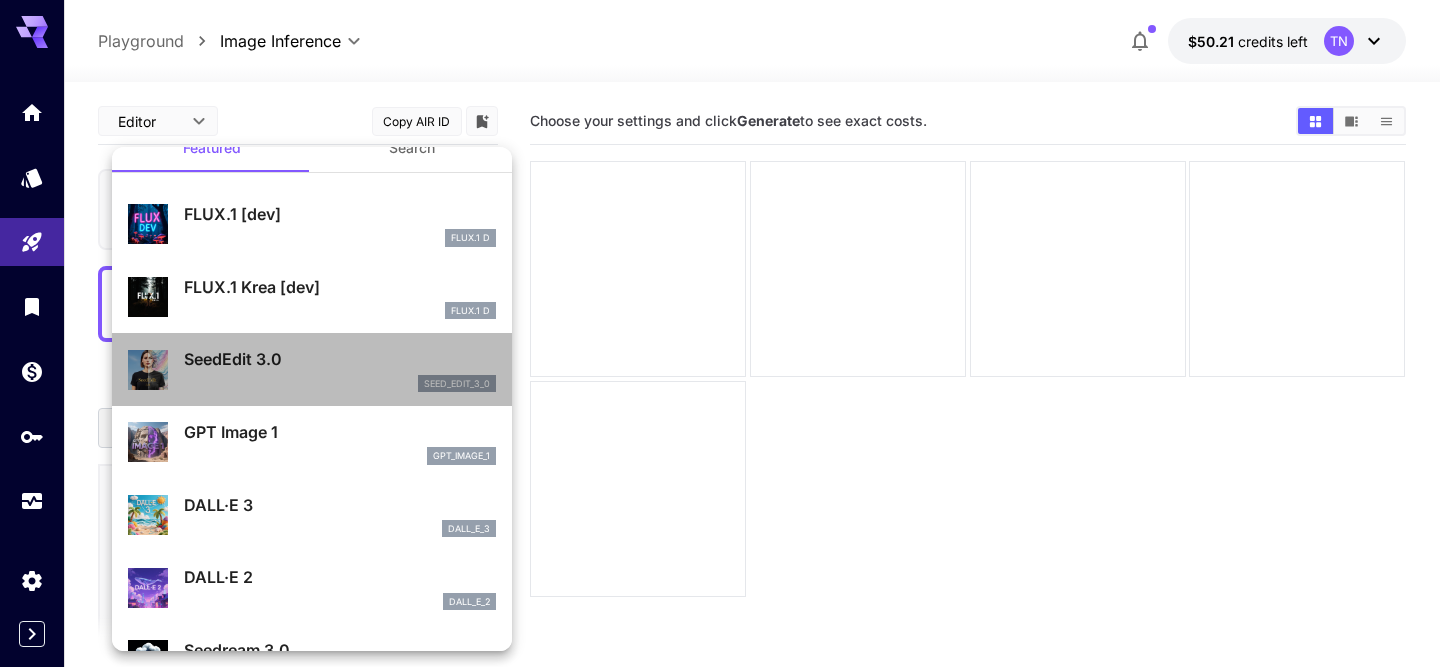 click on "seed_edit_3_0" at bounding box center (340, 384) 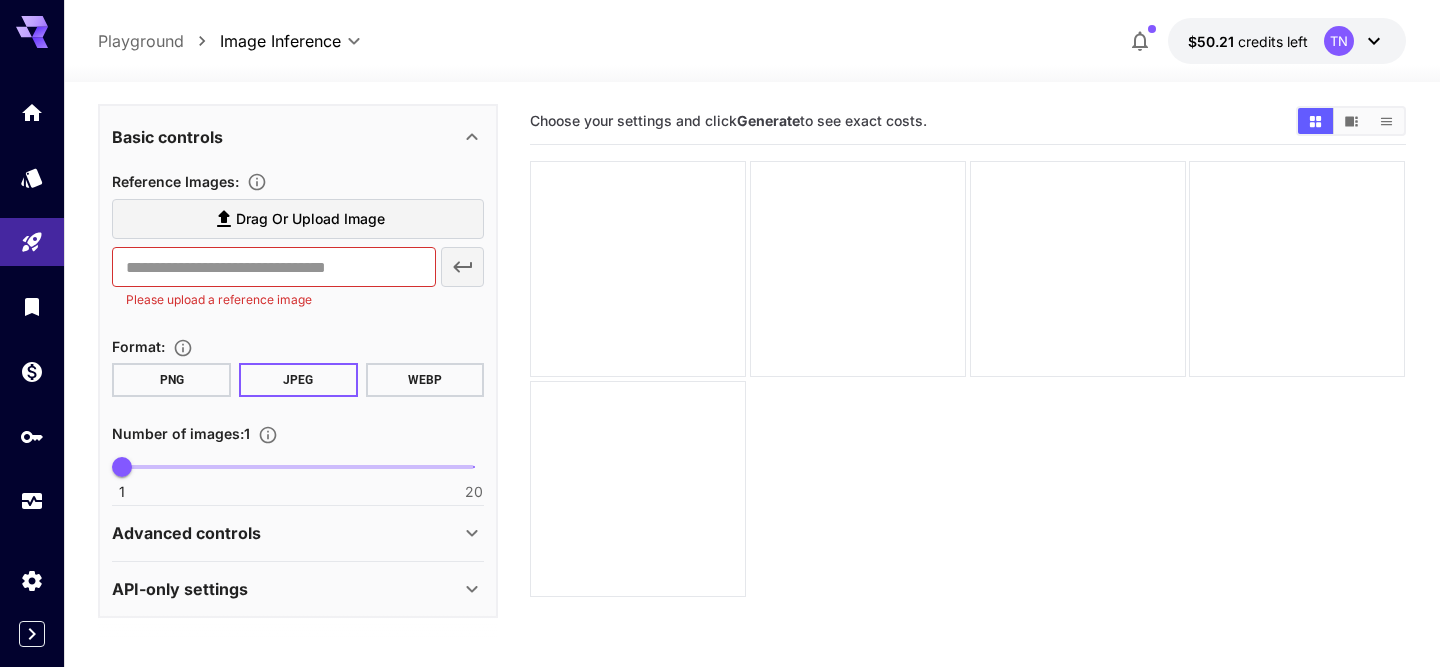 scroll, scrollTop: 362, scrollLeft: 0, axis: vertical 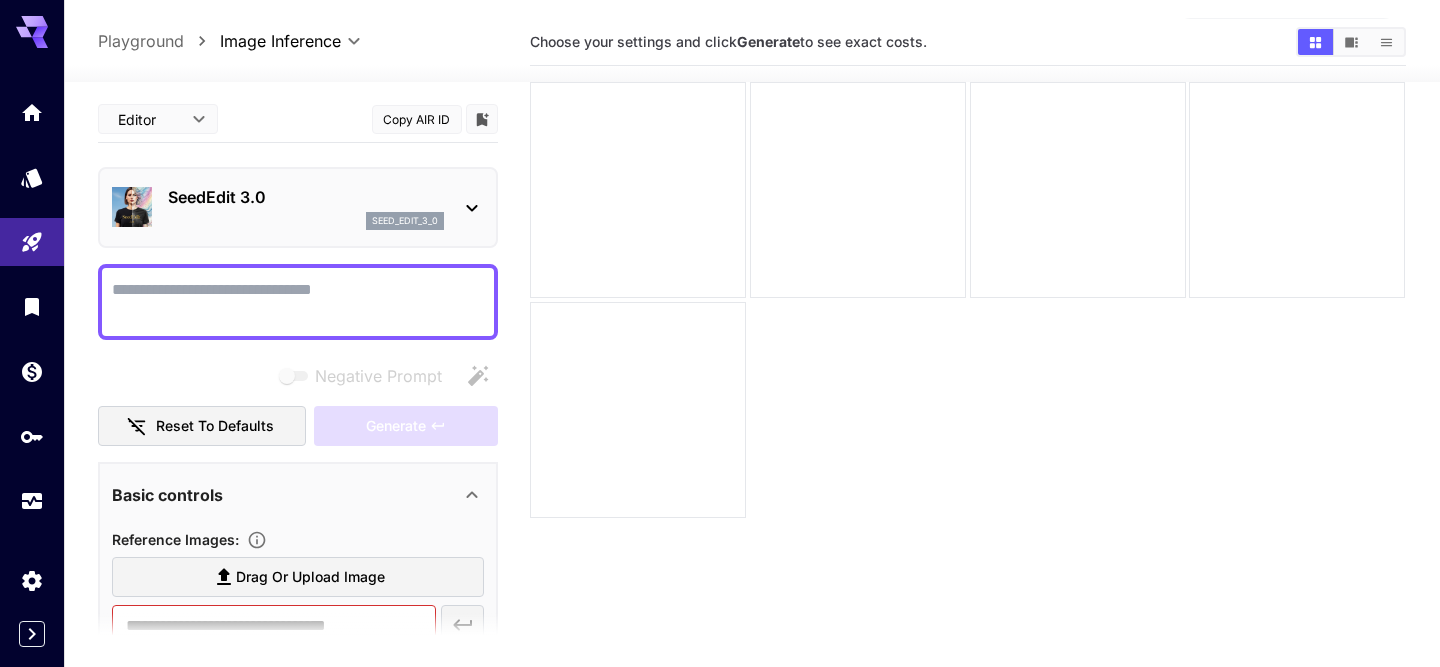 click on "Negative Prompt" at bounding box center (298, 302) 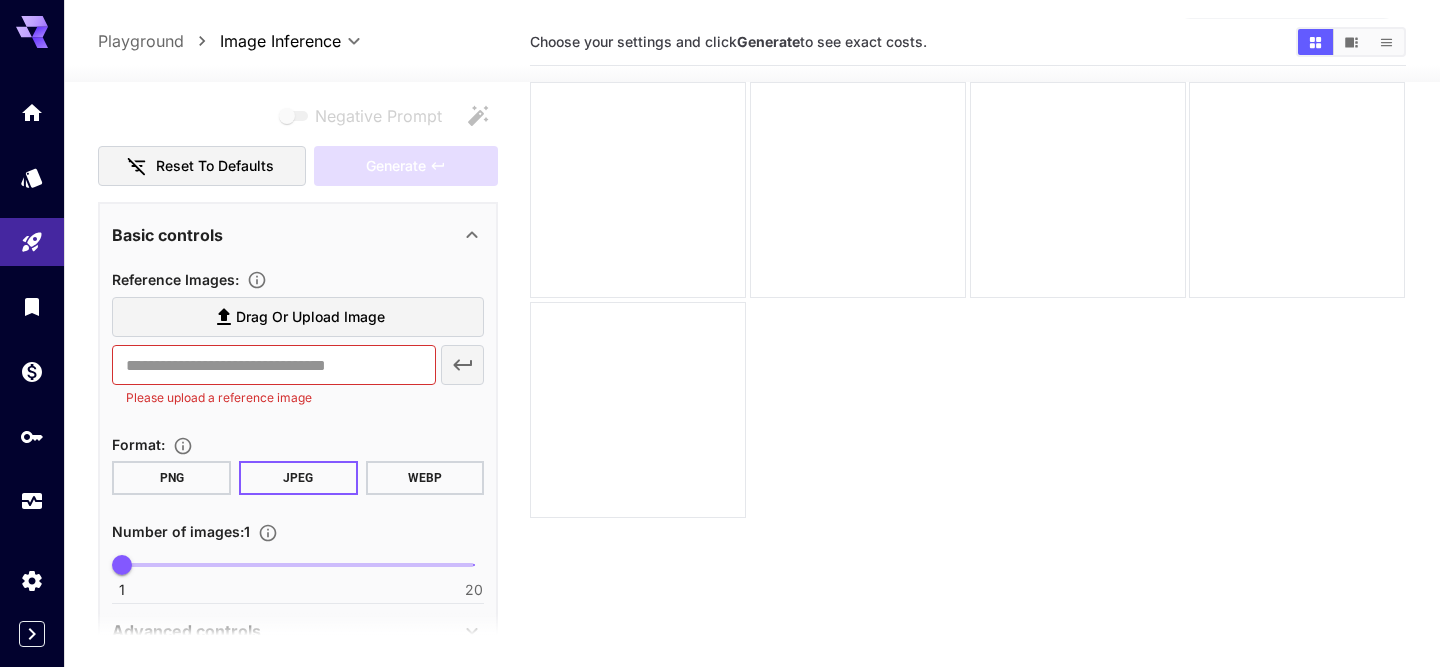 scroll, scrollTop: 0, scrollLeft: 0, axis: both 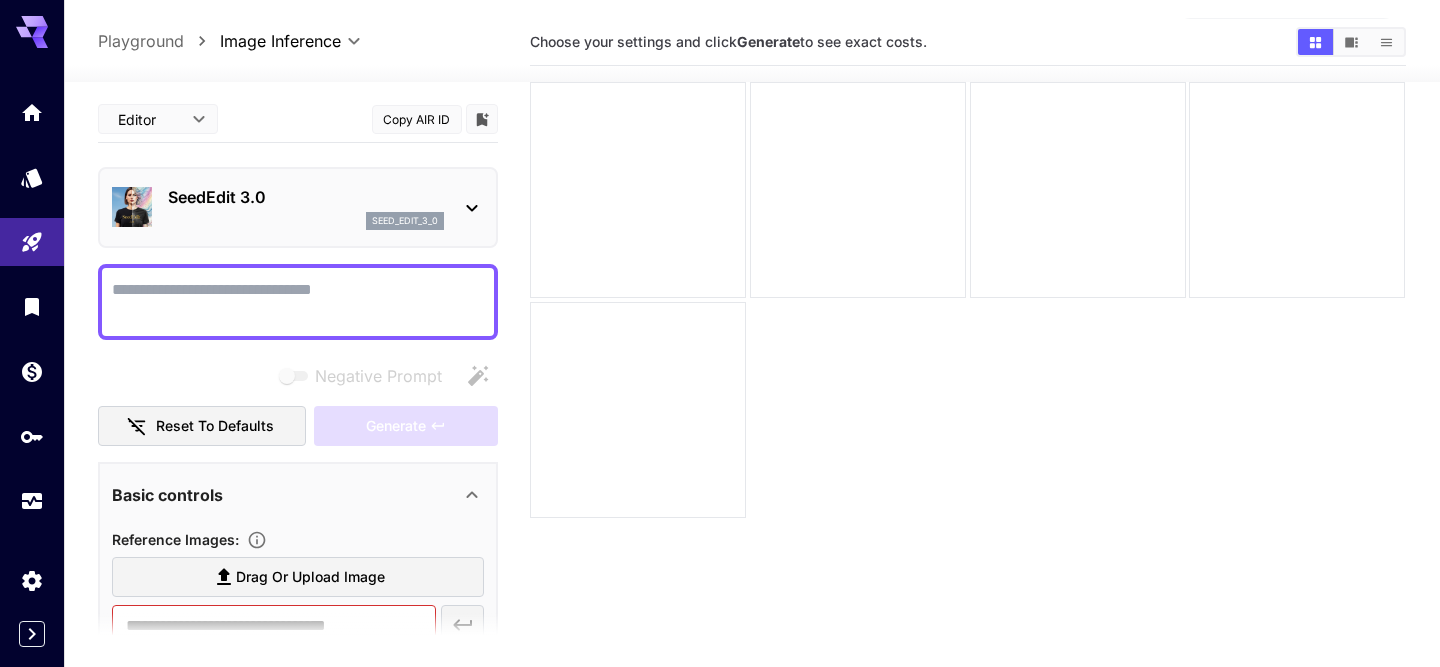 click 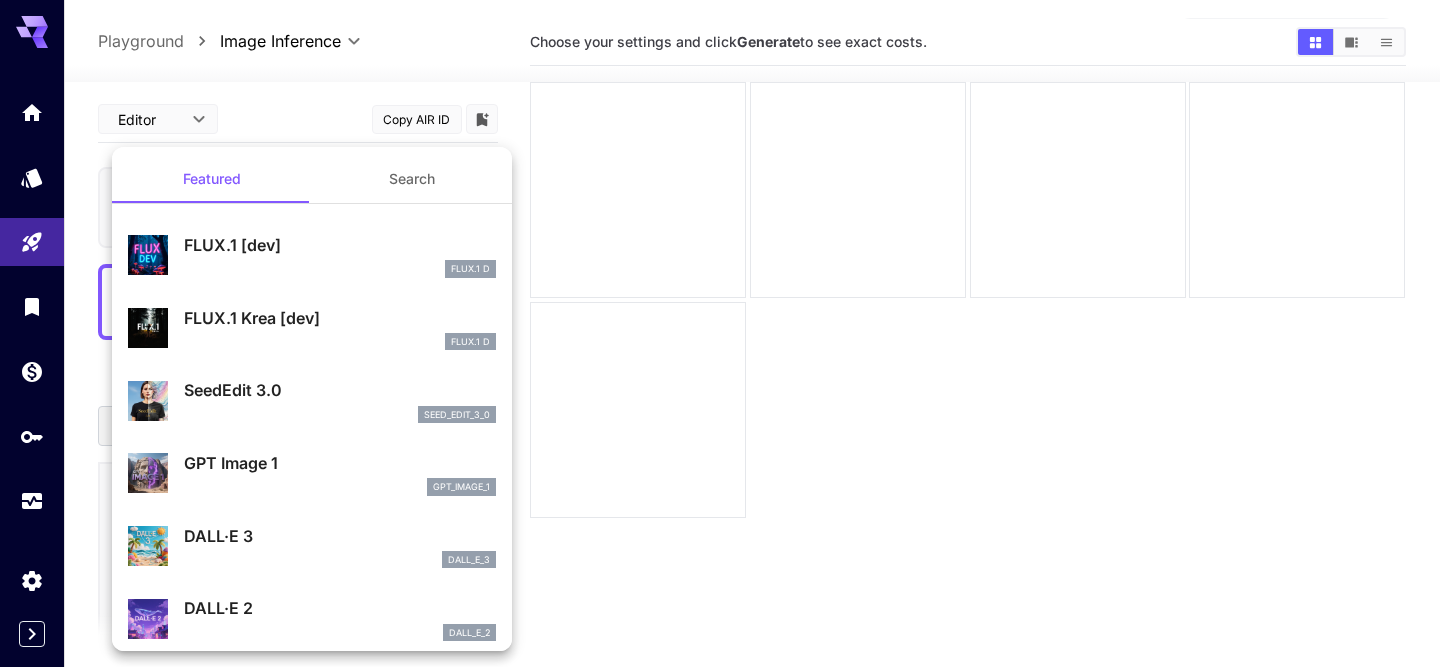 click on "FLUX.1 [dev]" at bounding box center (340, 245) 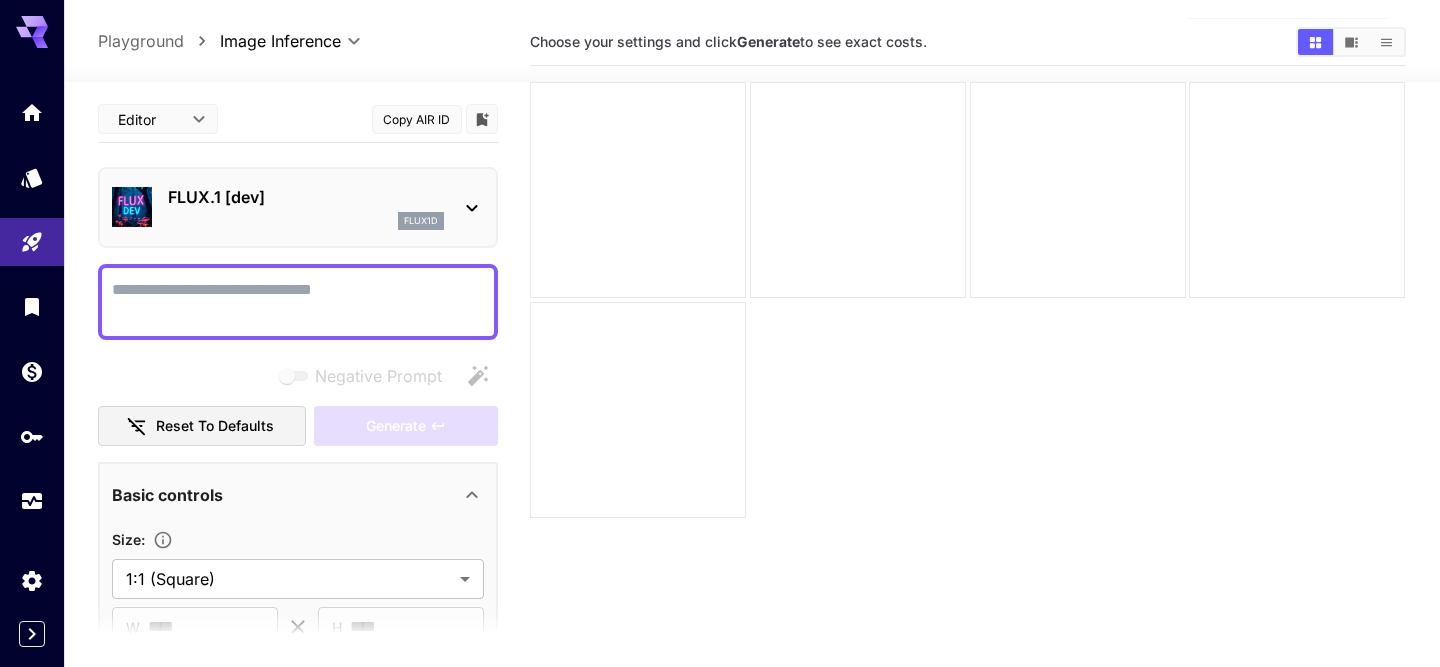 scroll, scrollTop: 0, scrollLeft: 0, axis: both 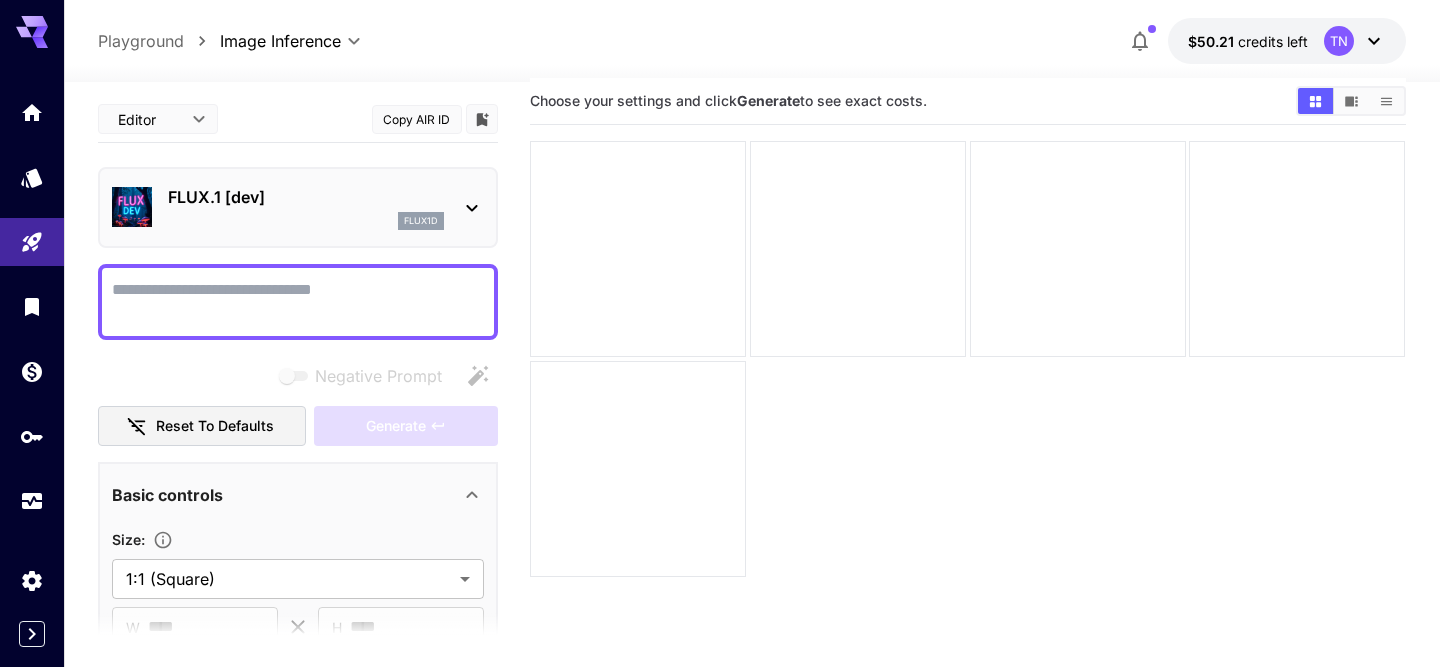 click 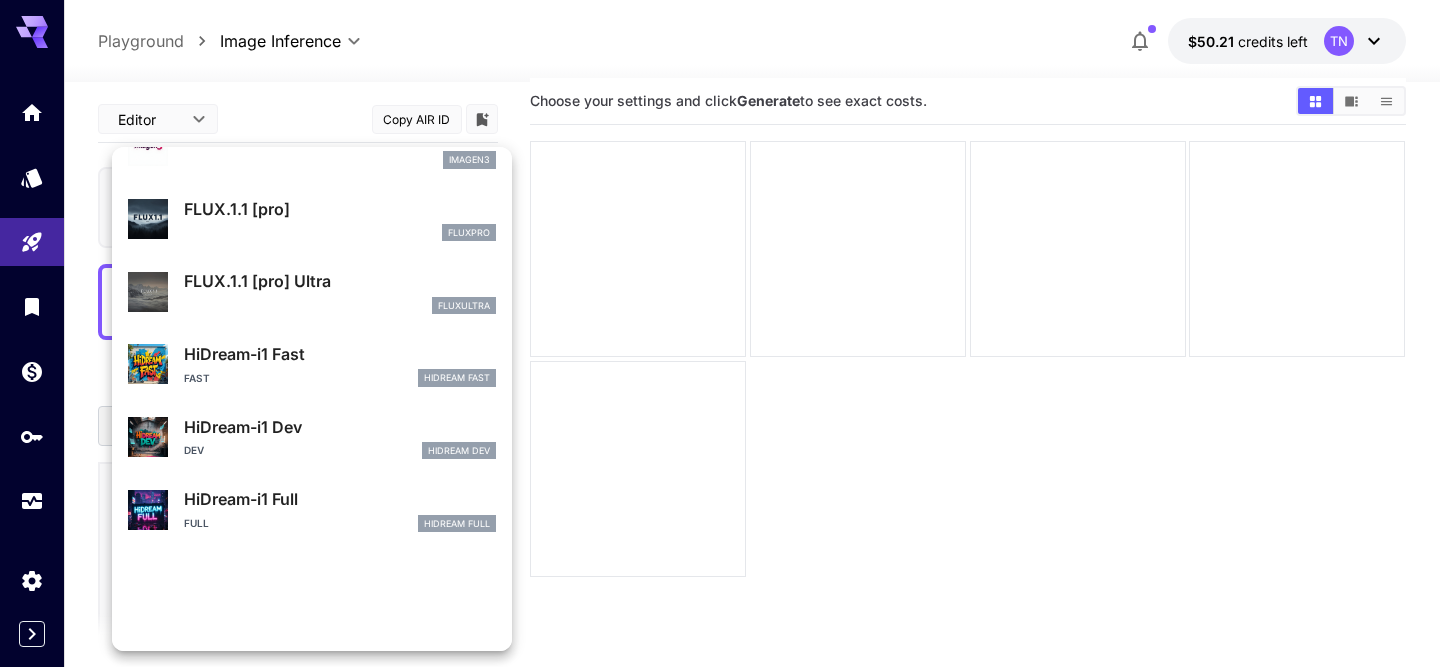scroll, scrollTop: 1034, scrollLeft: 0, axis: vertical 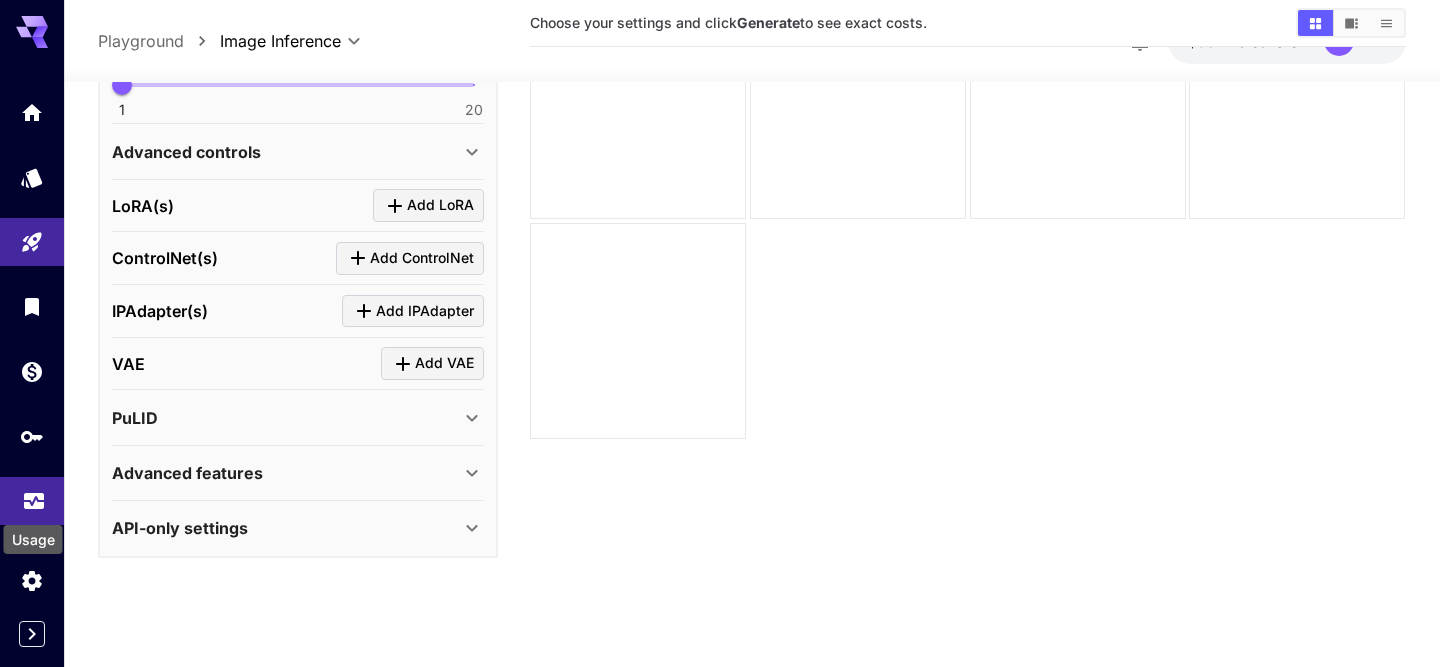 click 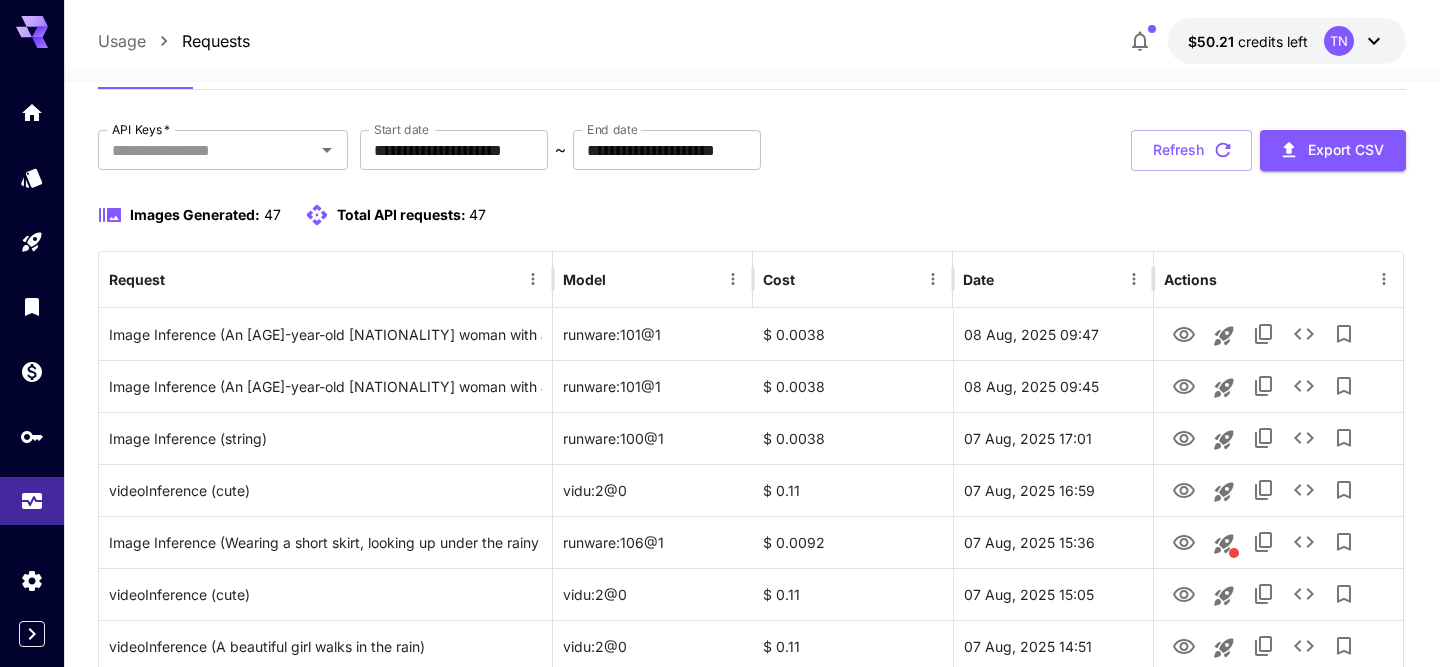 scroll, scrollTop: 110, scrollLeft: 0, axis: vertical 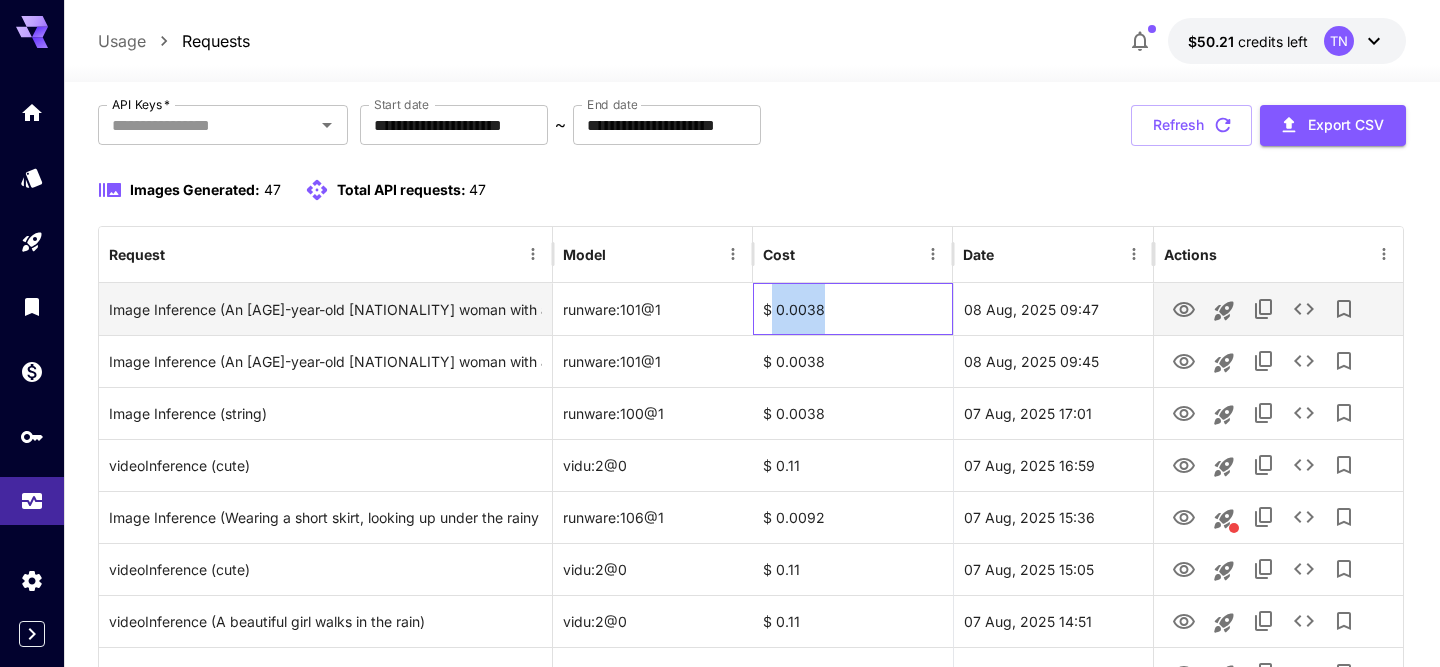 drag, startPoint x: 773, startPoint y: 306, endPoint x: 821, endPoint y: 306, distance: 48 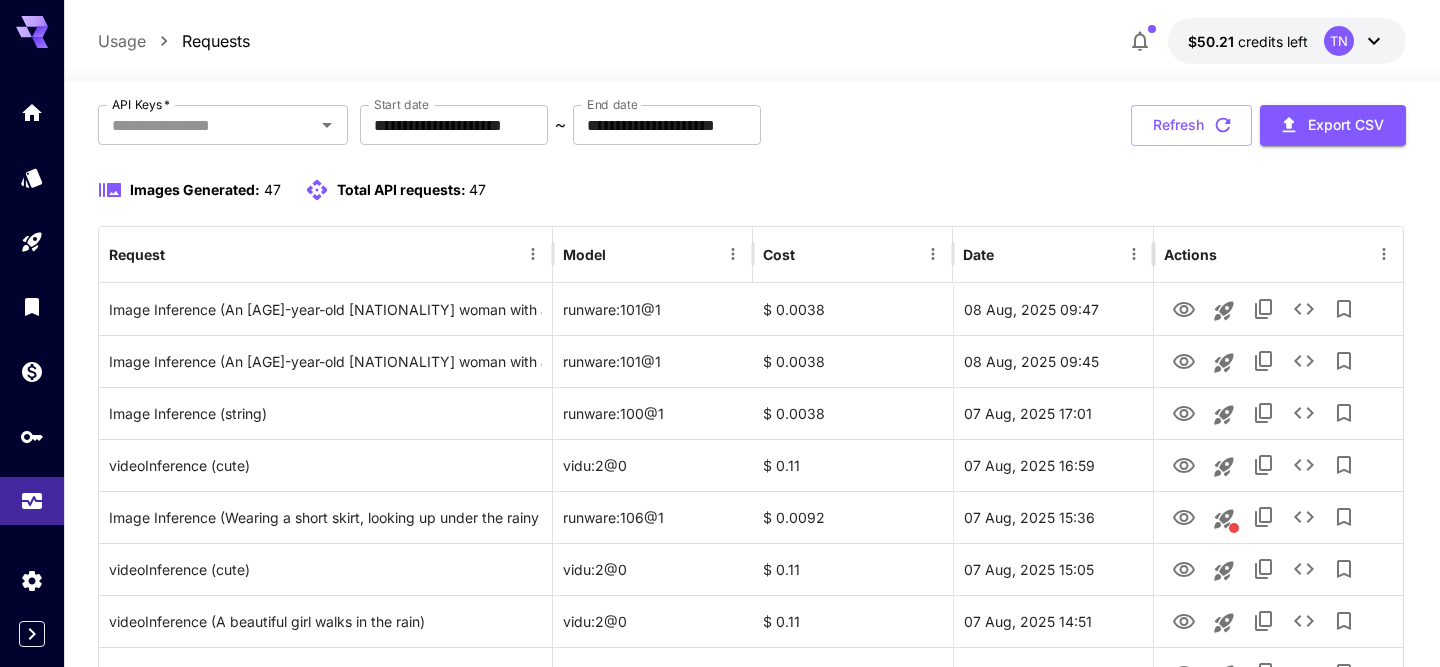click on "**********" at bounding box center (751, 1443) 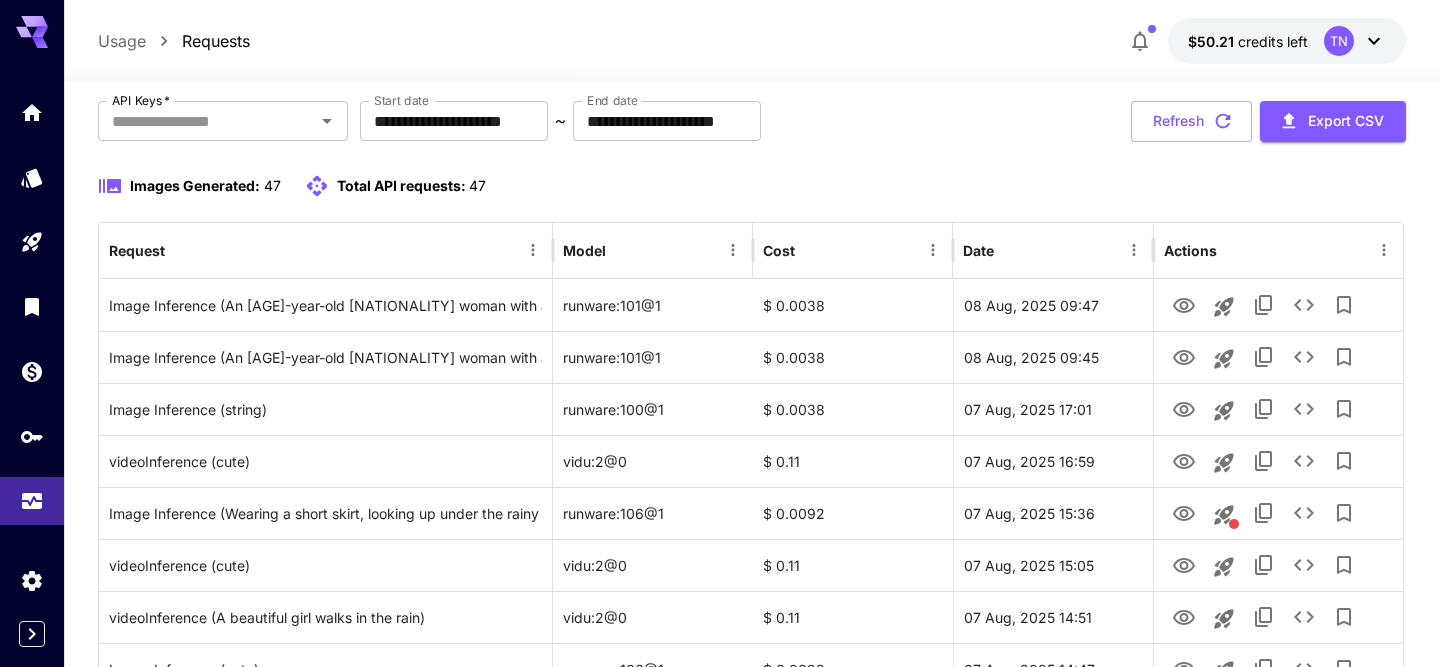 scroll, scrollTop: 116, scrollLeft: 0, axis: vertical 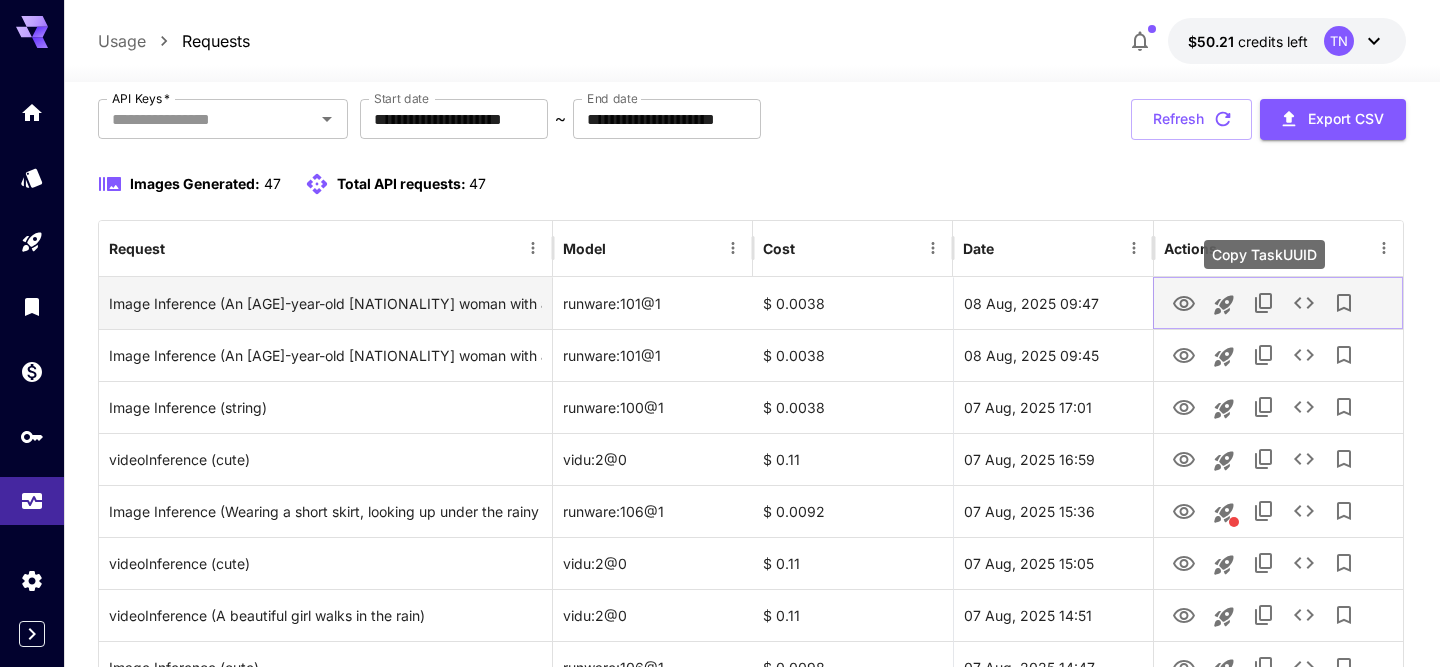 click 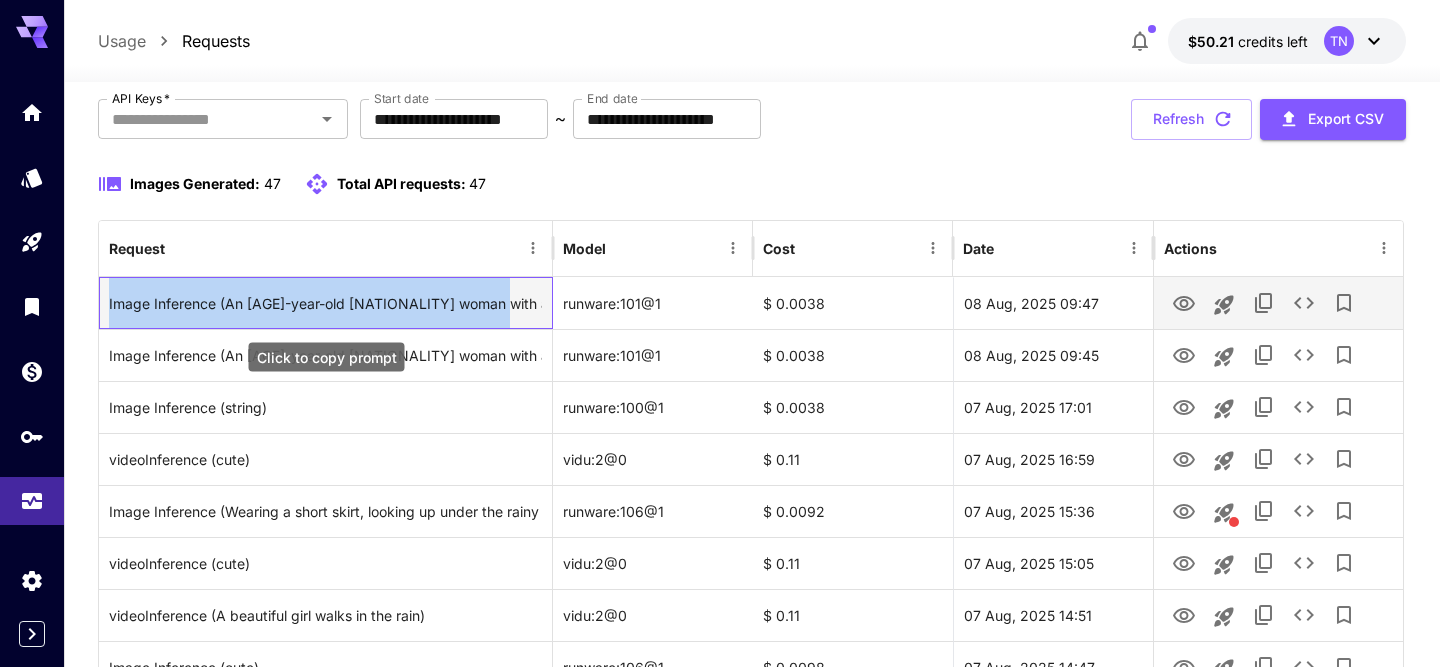 drag, startPoint x: 110, startPoint y: 307, endPoint x: 498, endPoint y: 284, distance: 388.6811 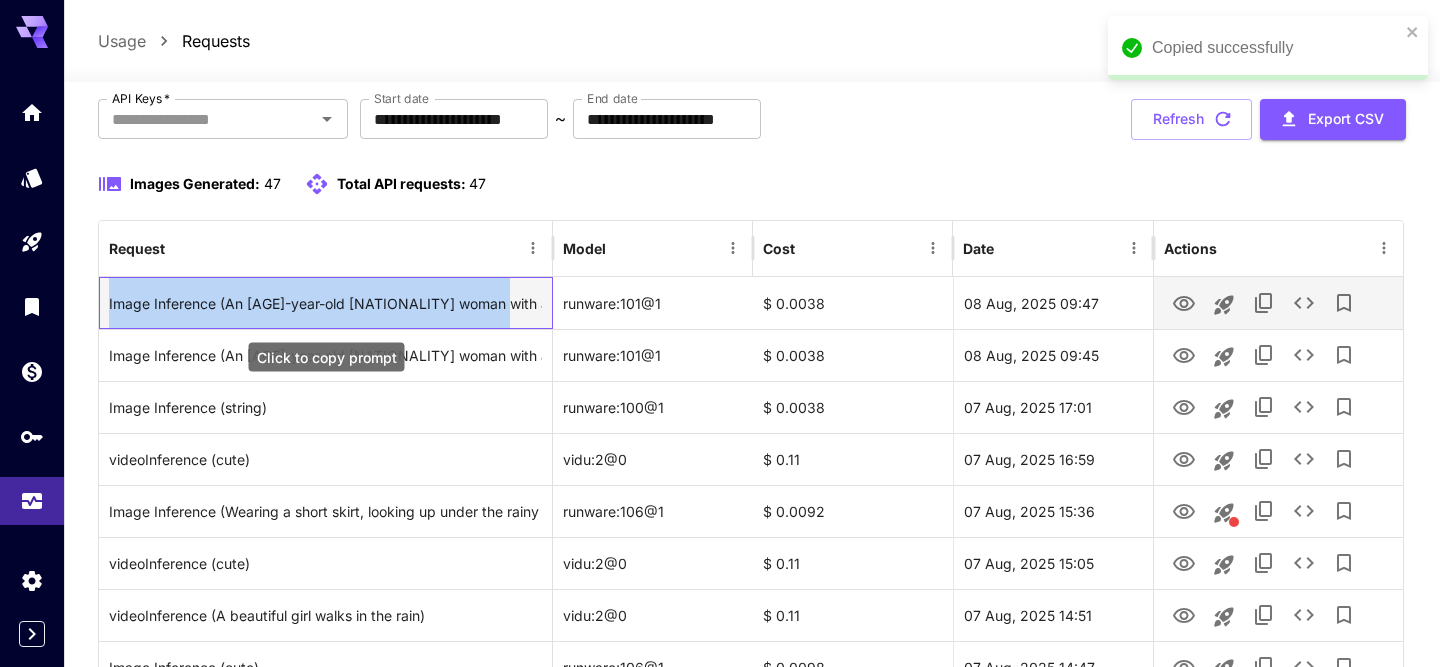 click on "Image Inference (An [AGE]-year-old [NATIONALITY] woman with a soft square face, flawless skin, and warm honey-brown eyes that meet the viewer’s gaze. Her radiant honey-blonde hair is tied in a playful high ponytail. She has A body sculpted by desire: full bust, narrow waist, hips that sway with intent., wearing a high-waisted pleated micro-skirt and fitted knit top.
She stands confidently in a charming European alley. Naturally day light. She has a white skin. )" at bounding box center (325, 303) 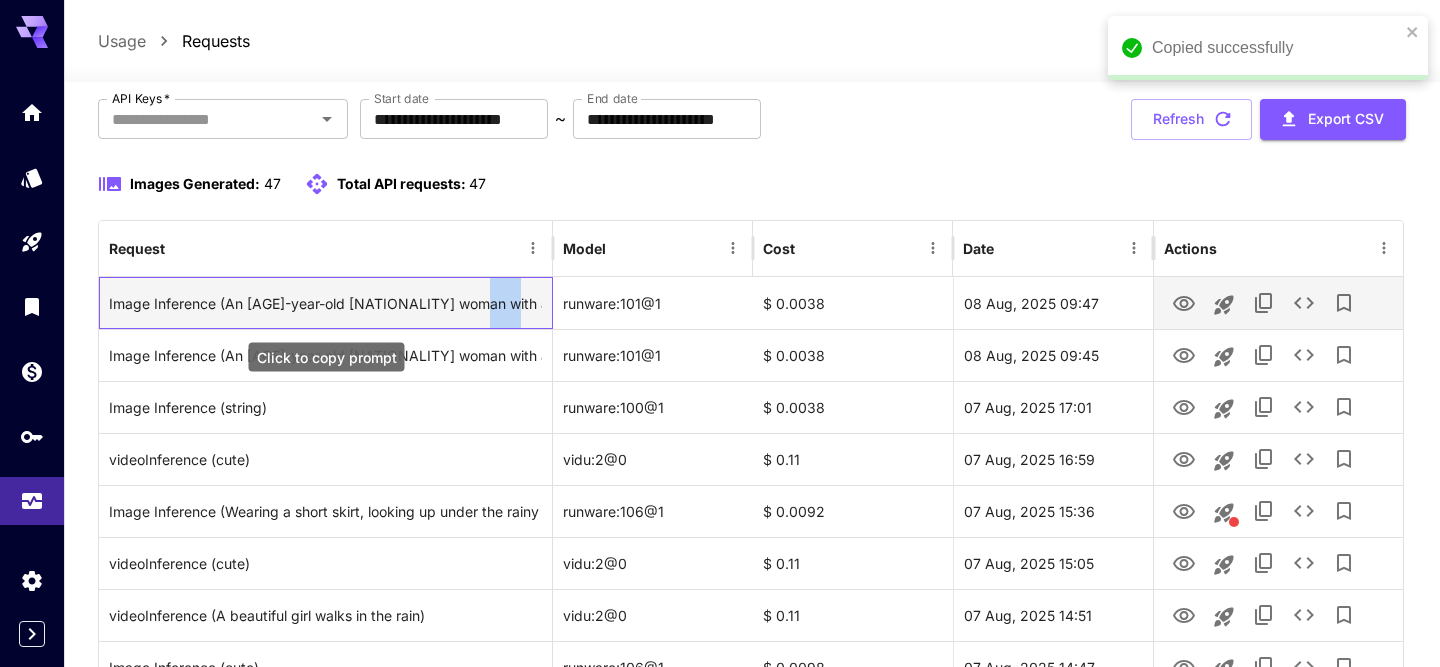 click on "Image Inference (An [AGE]-year-old [NATIONALITY] woman with a soft square face, flawless skin, and warm honey-brown eyes that meet the viewer’s gaze. Her radiant honey-blonde hair is tied in a playful high ponytail. She has A body sculpted by desire: full bust, narrow waist, hips that sway with intent., wearing a high-waisted pleated micro-skirt and fitted knit top.
She stands confidently in a charming European alley. Naturally day light. She has a white skin. )" at bounding box center [325, 303] 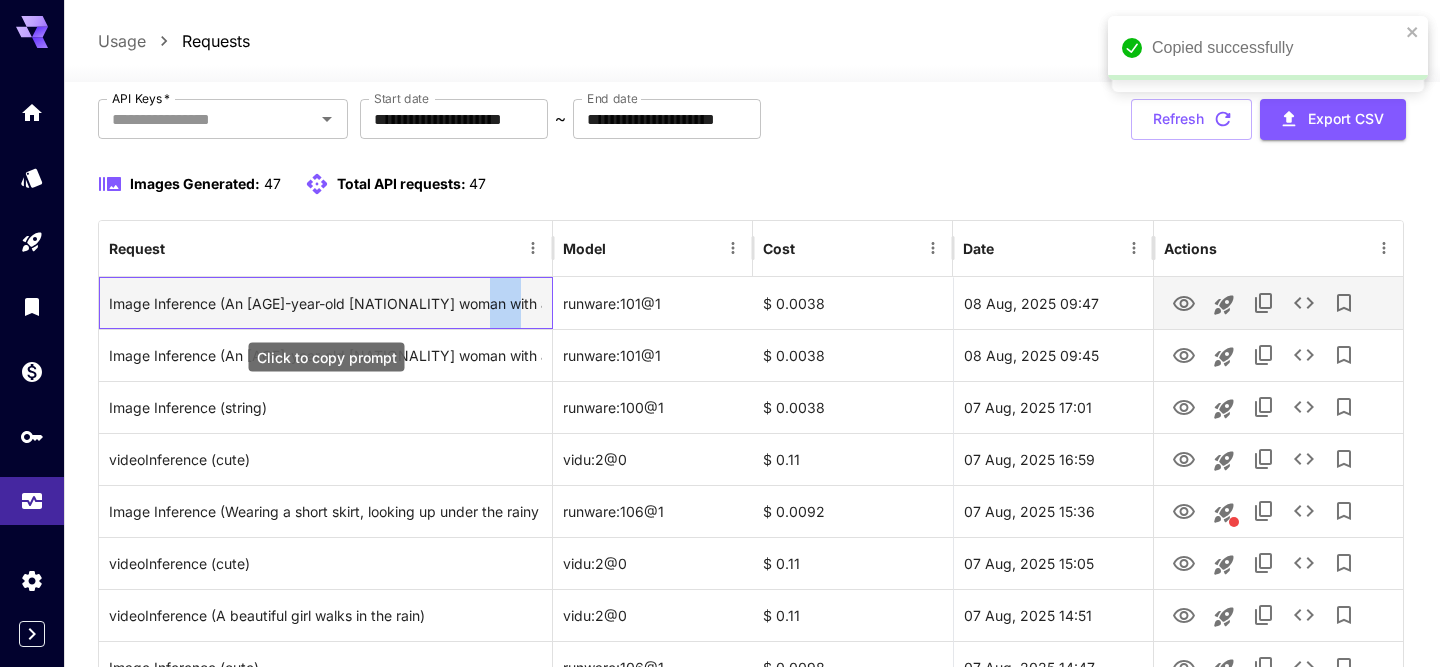 click on "Image Inference (An [AGE]-year-old [NATIONALITY] woman with a soft square face, flawless skin, and warm honey-brown eyes that meet the viewer’s gaze. Her radiant honey-blonde hair is tied in a playful high ponytail. She has A body sculpted by desire: full bust, narrow waist, hips that sway with intent., wearing a high-waisted pleated micro-skirt and fitted knit top.
She stands confidently in a charming European alley. Naturally day light. She has a white skin. )" at bounding box center (325, 303) 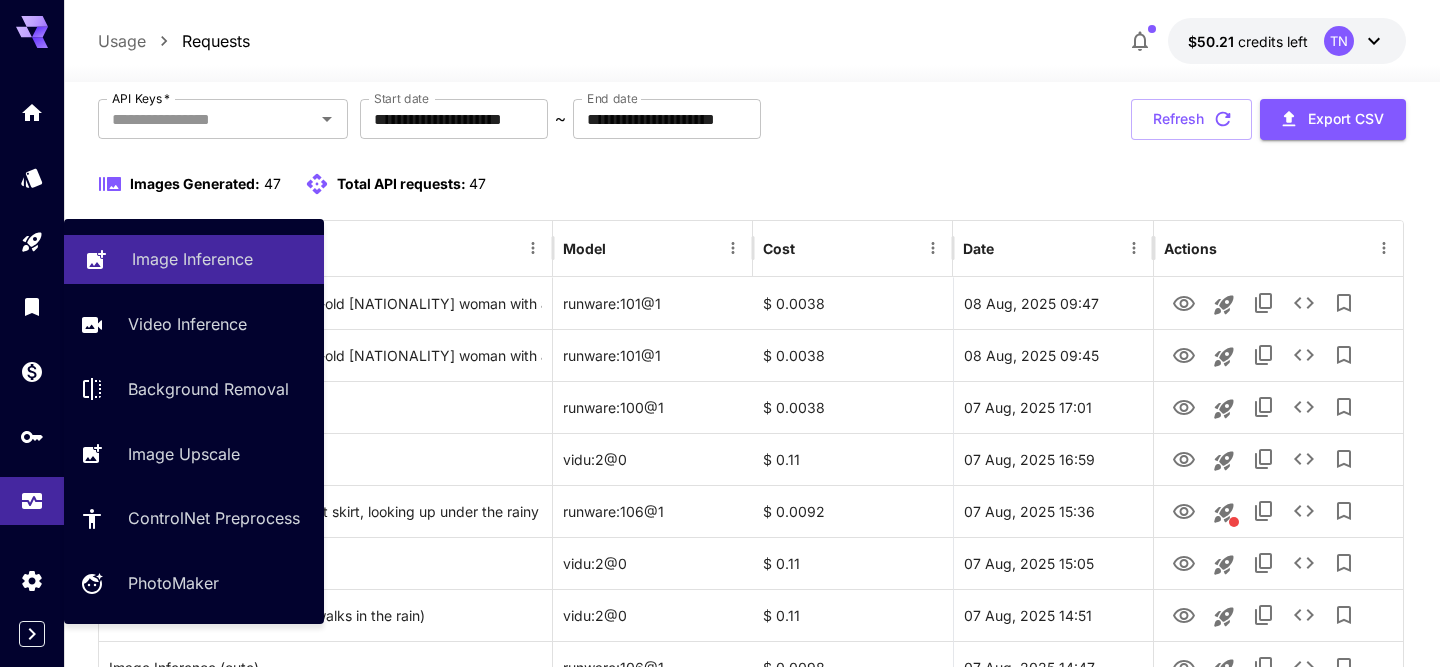 click on "Image Inference" at bounding box center [192, 259] 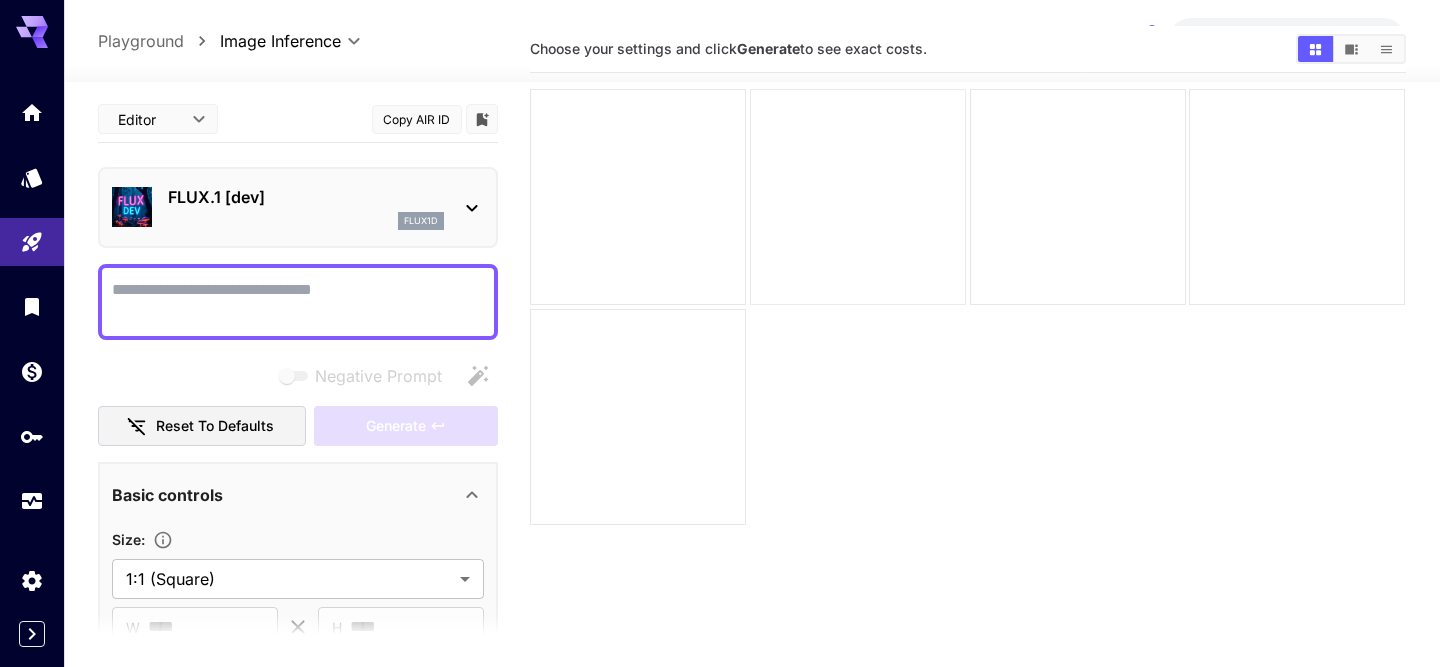 scroll, scrollTop: 43, scrollLeft: 0, axis: vertical 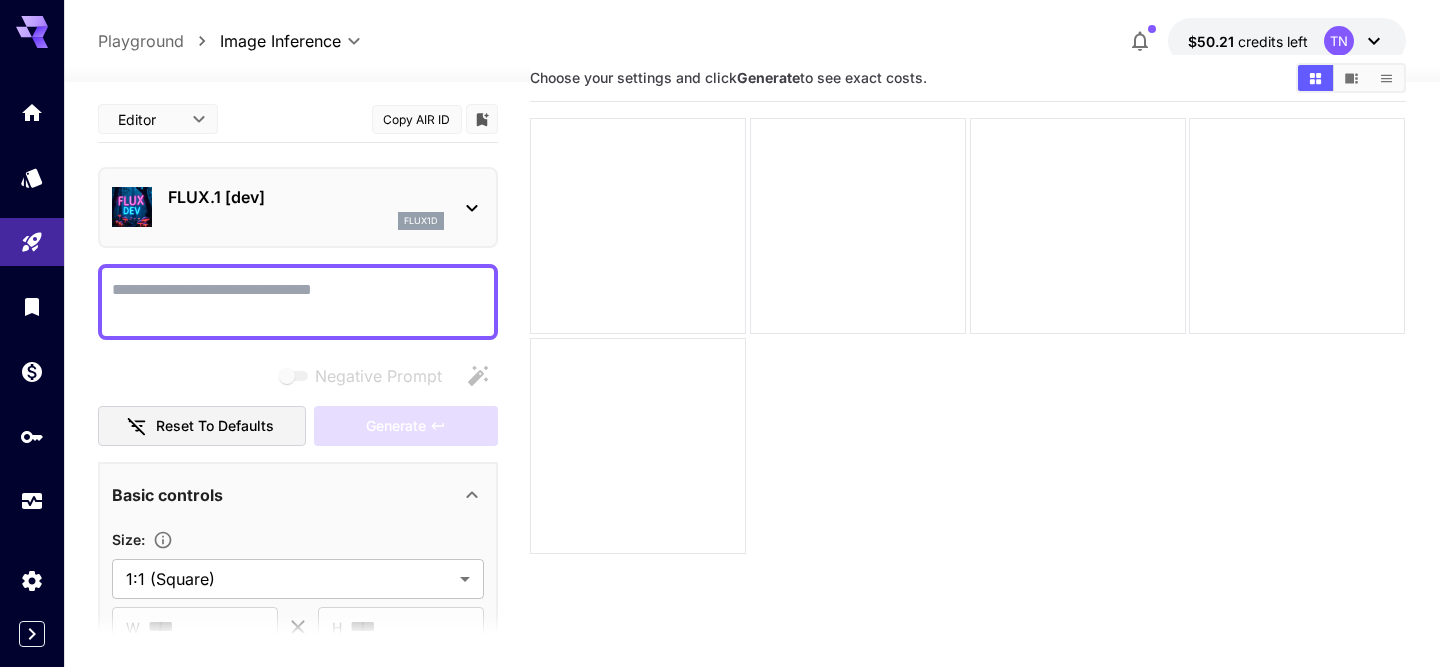 click 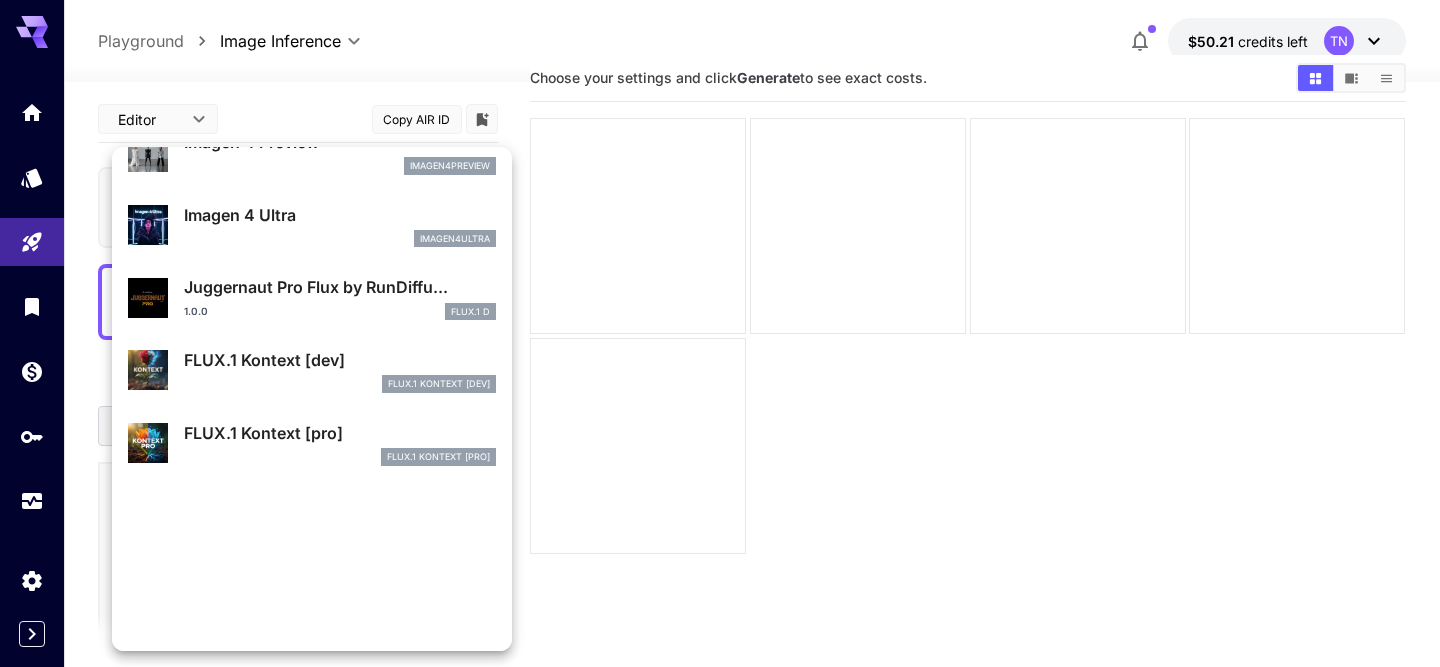 scroll, scrollTop: 0, scrollLeft: 0, axis: both 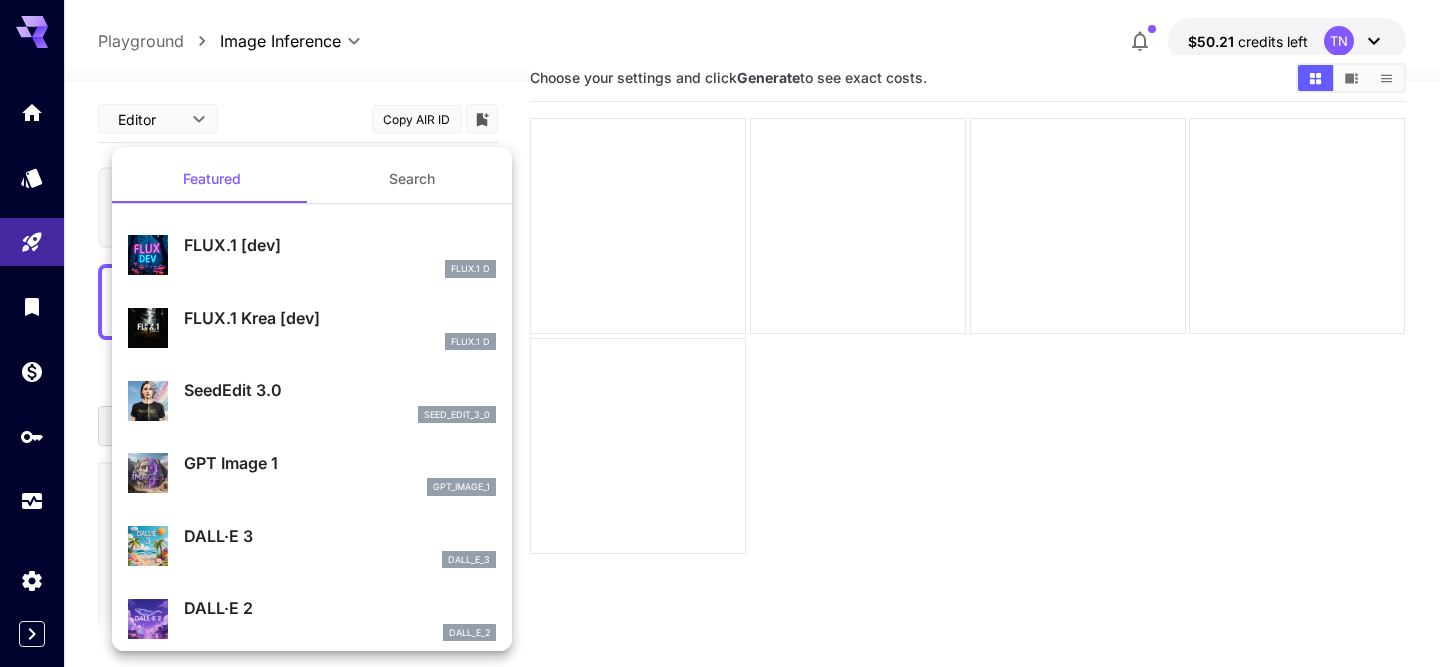click on "FLUX.1 D" at bounding box center [340, 269] 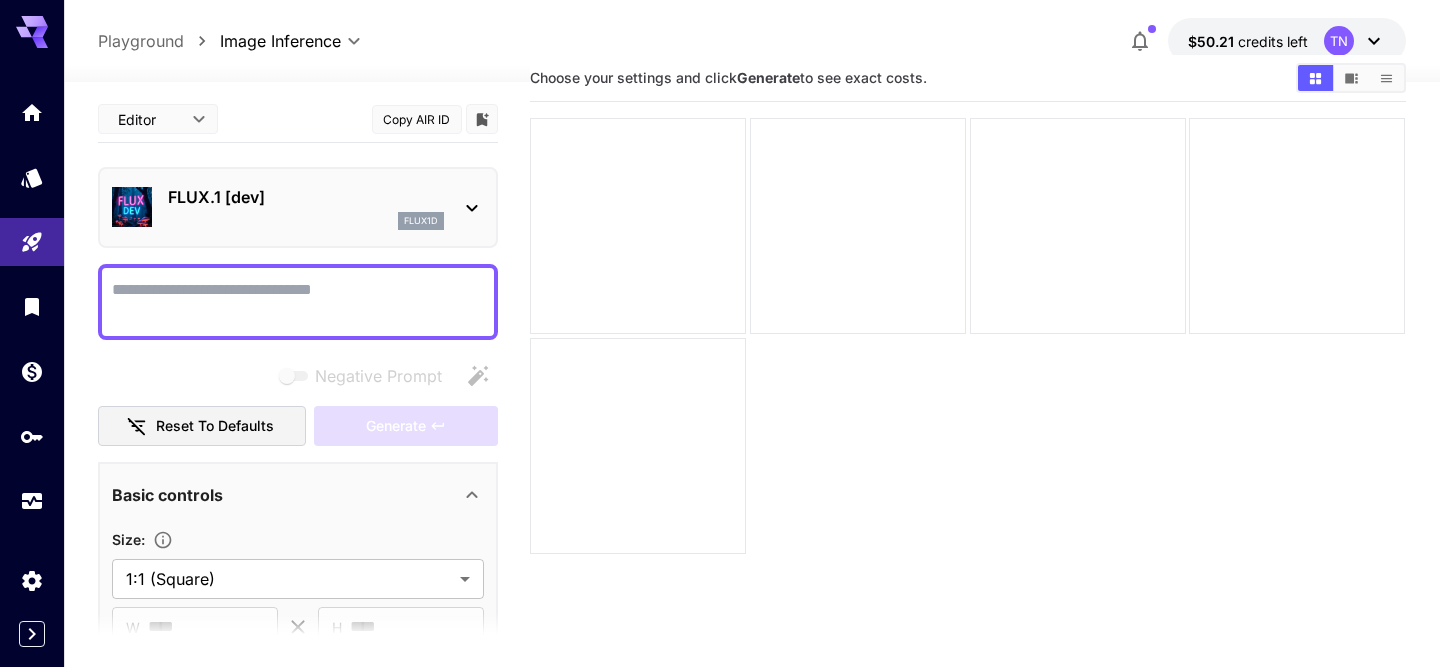 click on "Negative Prompt" at bounding box center [298, 302] 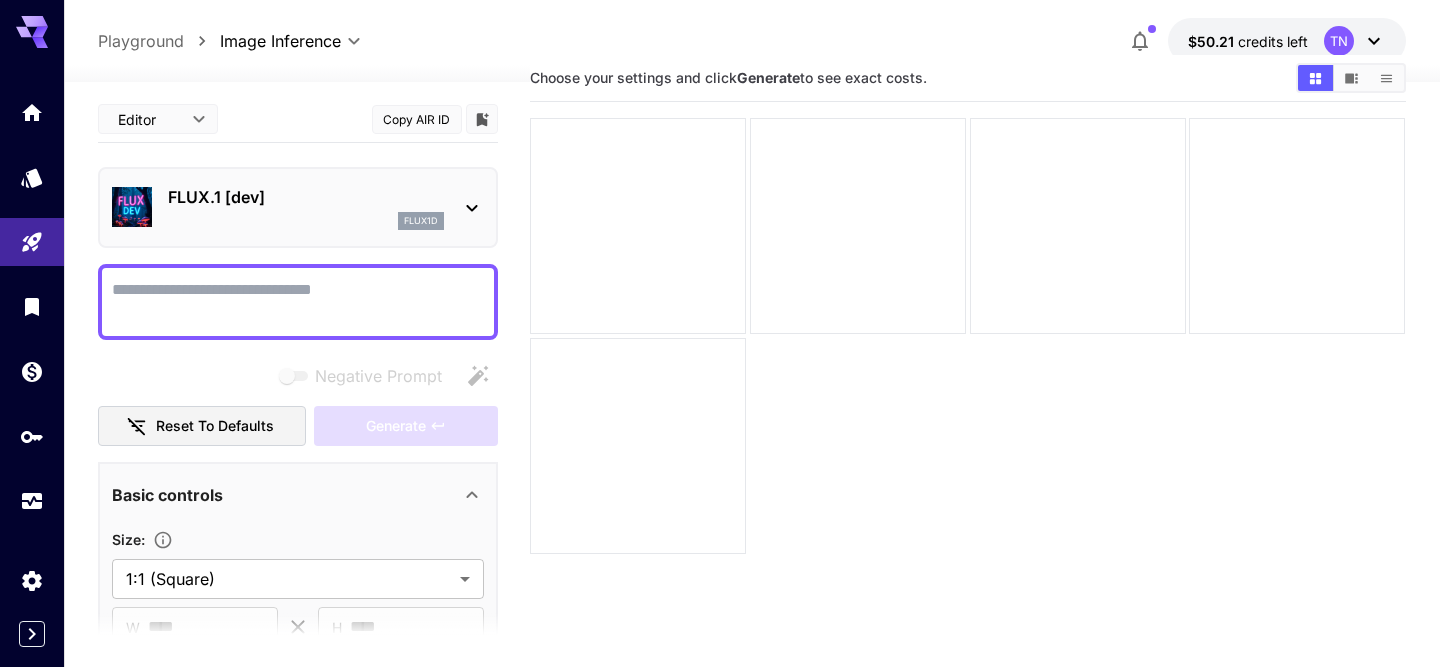 click on "Negative Prompt" at bounding box center (298, 302) 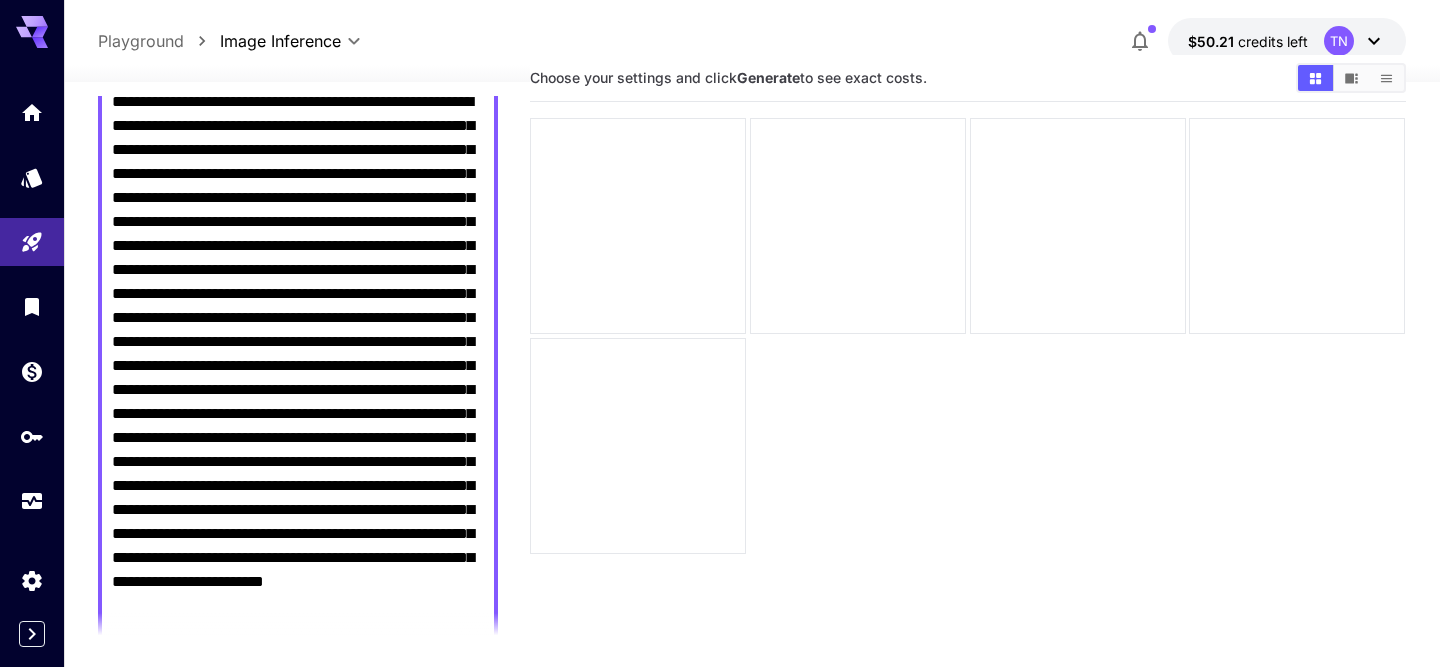 scroll, scrollTop: 0, scrollLeft: 0, axis: both 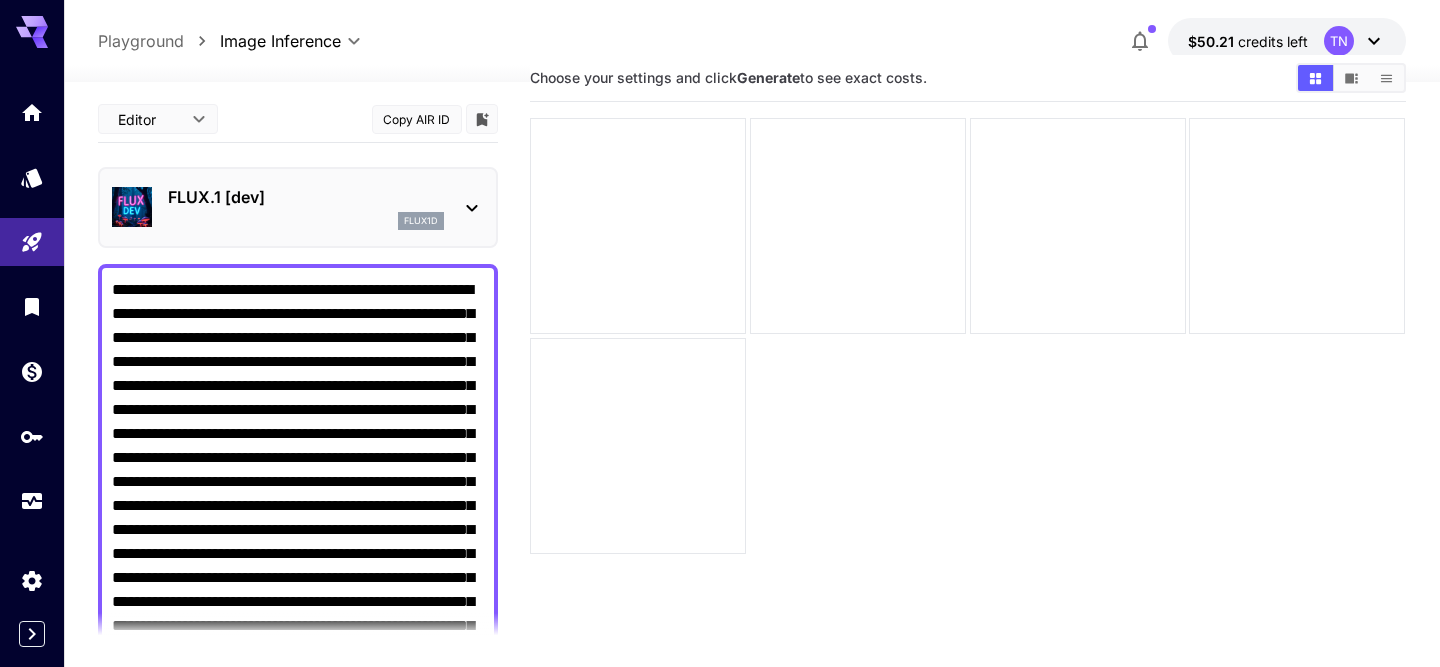 click on "Negative Prompt" at bounding box center (298, 566) 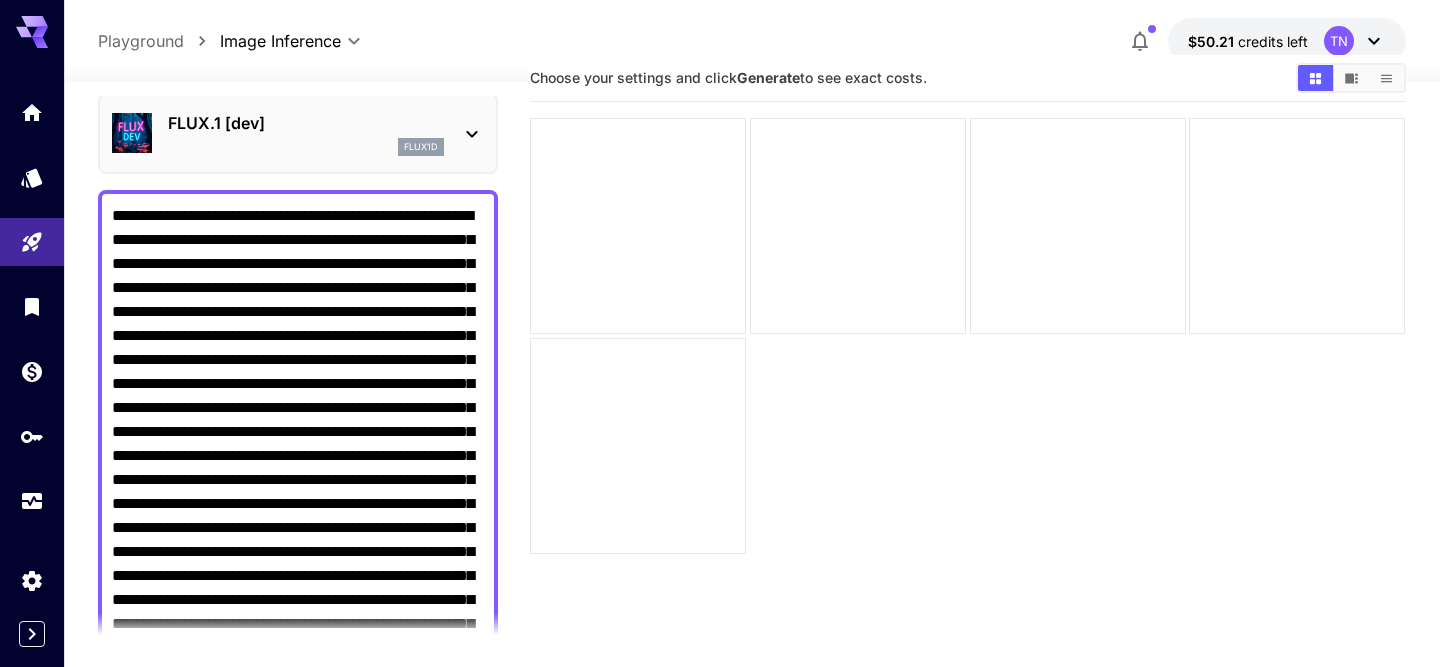 scroll, scrollTop: 80, scrollLeft: 0, axis: vertical 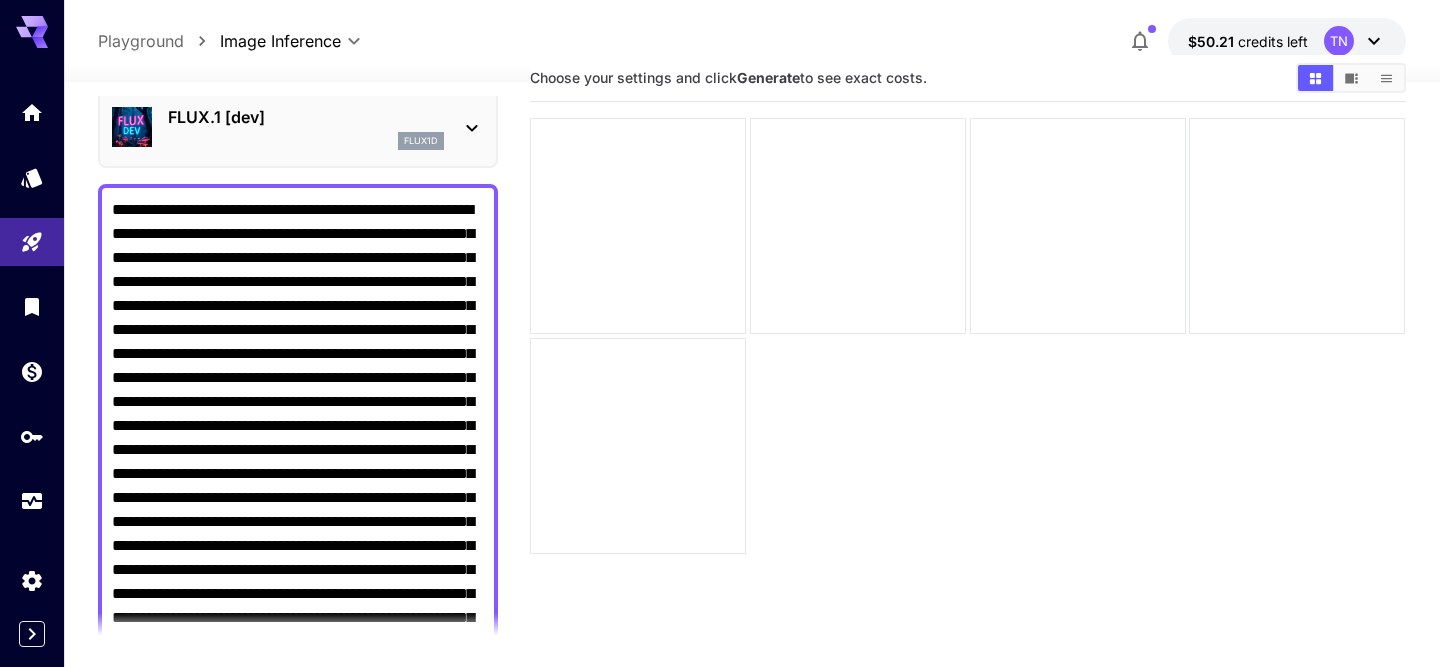 click on "Negative Prompt" at bounding box center [298, 486] 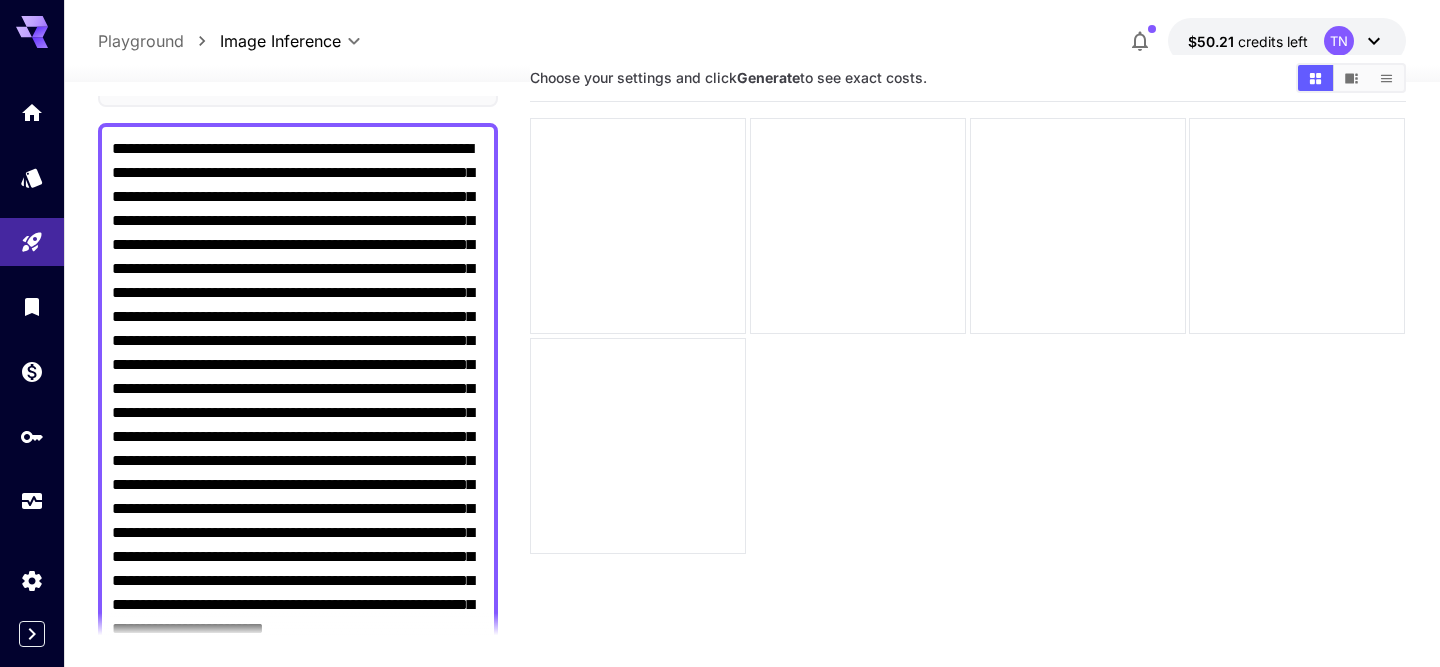 scroll, scrollTop: 153, scrollLeft: 0, axis: vertical 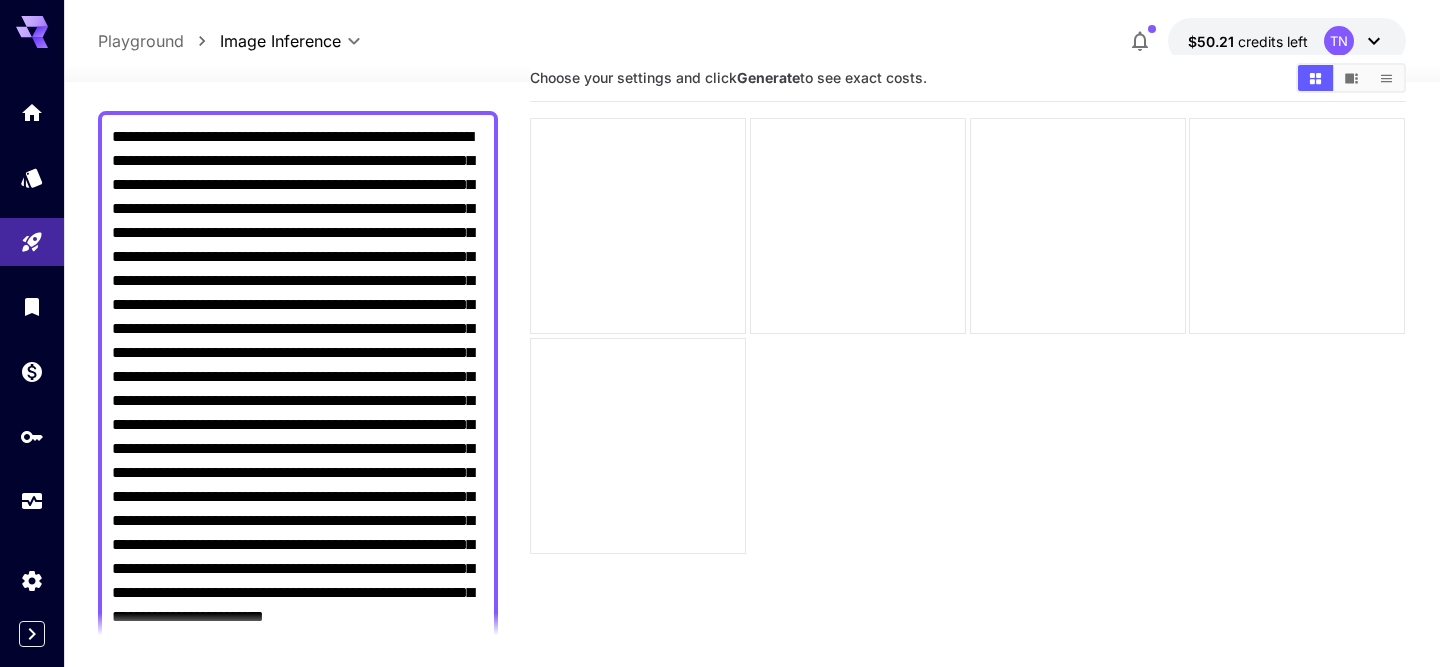 drag, startPoint x: 152, startPoint y: 374, endPoint x: 152, endPoint y: 396, distance: 22 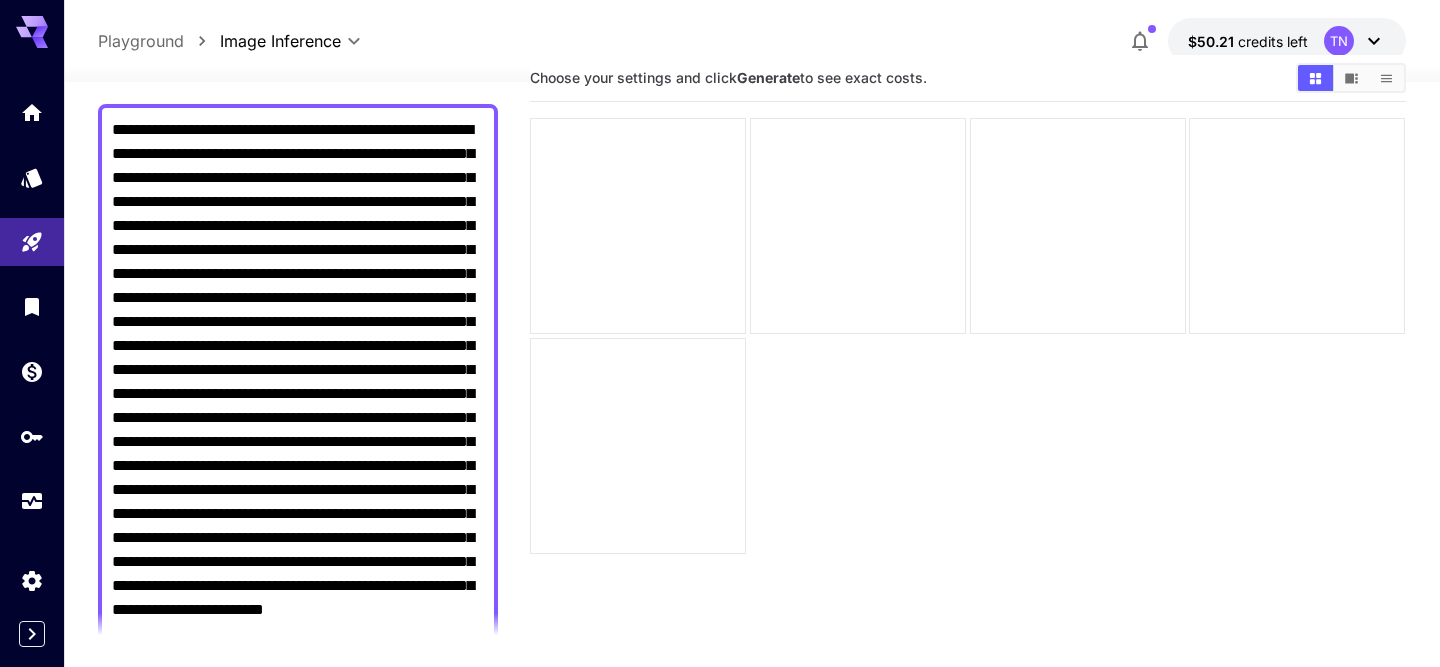 scroll, scrollTop: 167, scrollLeft: 0, axis: vertical 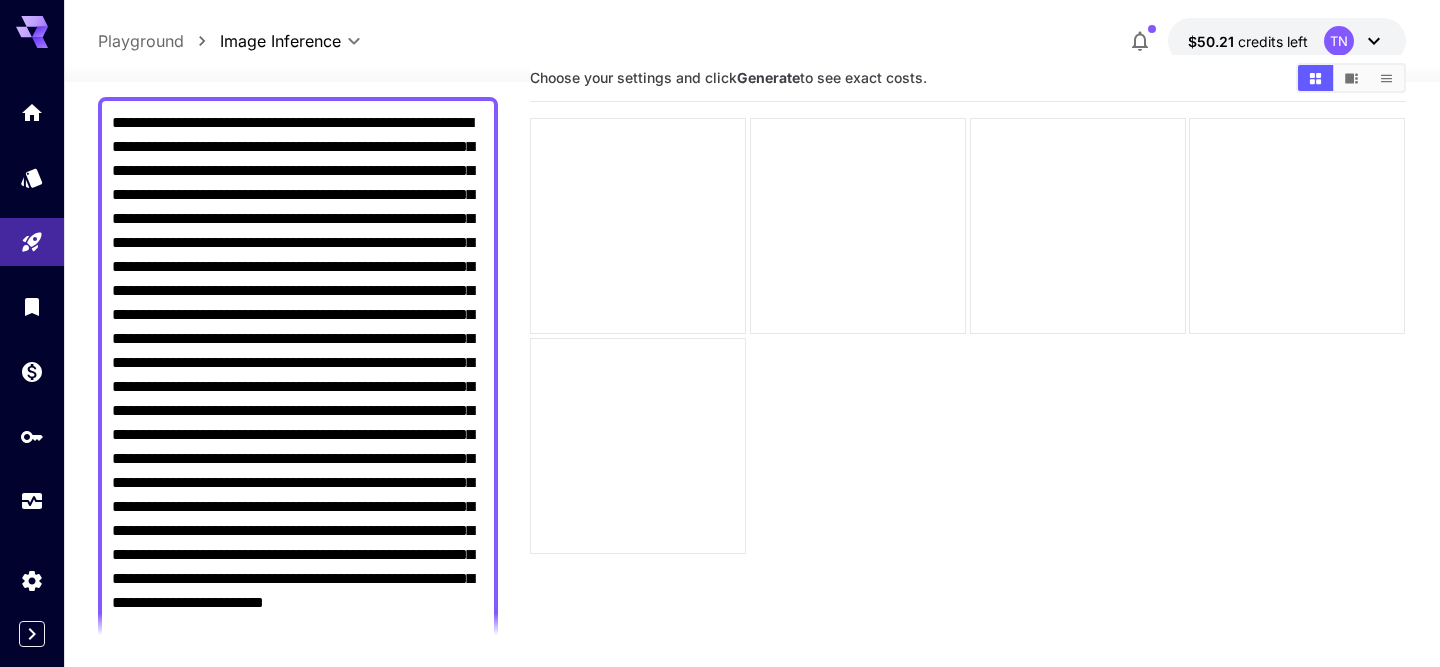 drag, startPoint x: 243, startPoint y: 365, endPoint x: 106, endPoint y: 365, distance: 137 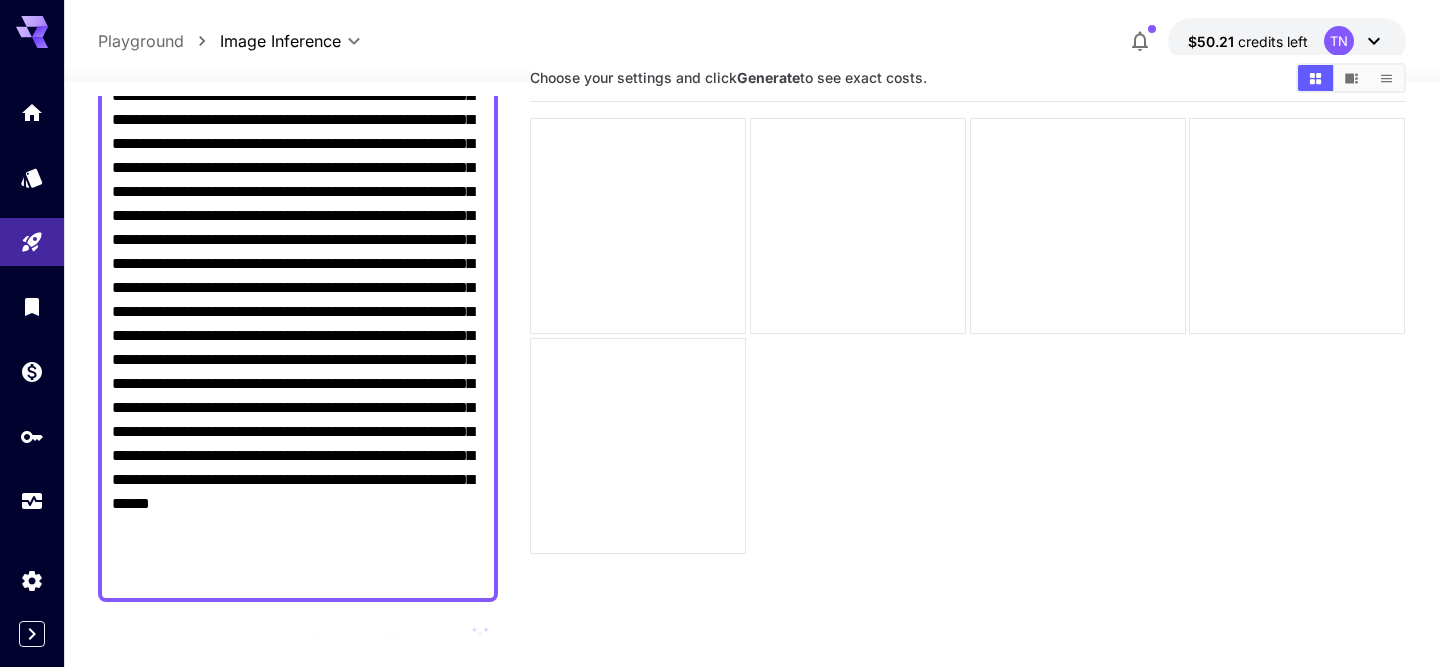 scroll, scrollTop: 278, scrollLeft: 0, axis: vertical 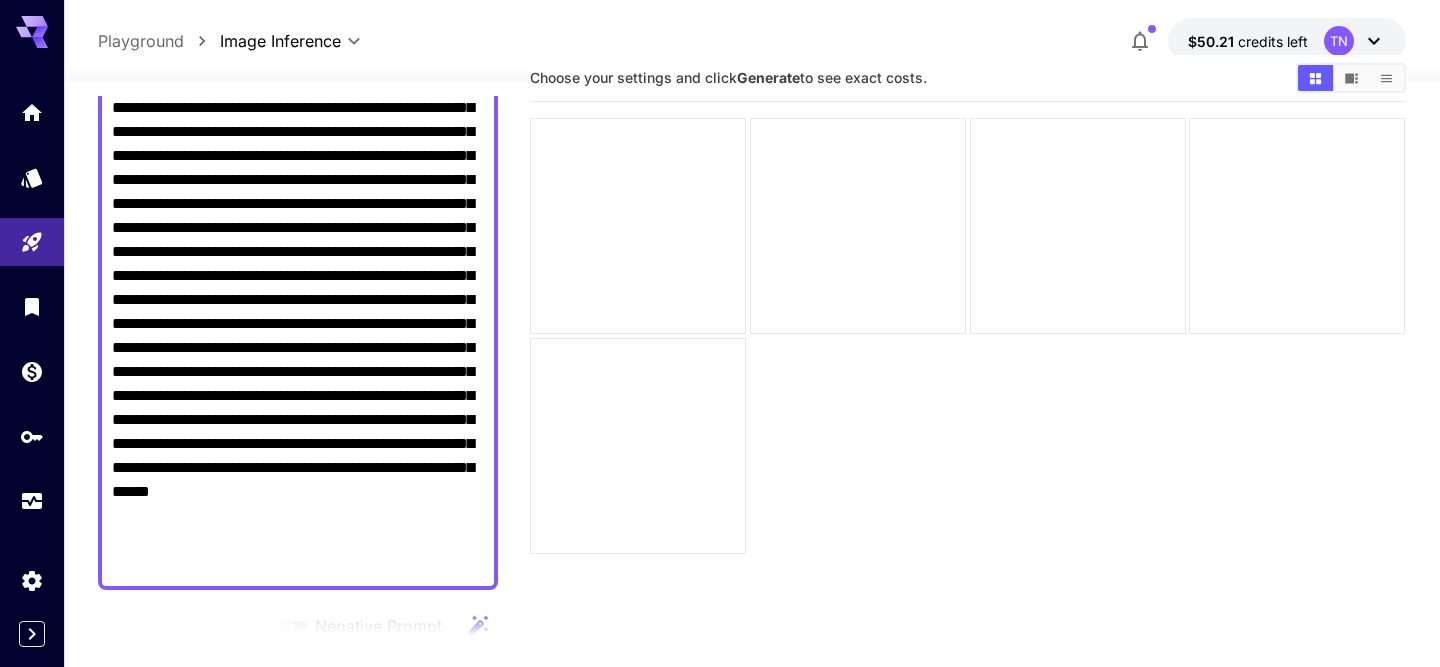 drag, startPoint x: 114, startPoint y: 391, endPoint x: 261, endPoint y: 615, distance: 267.92722 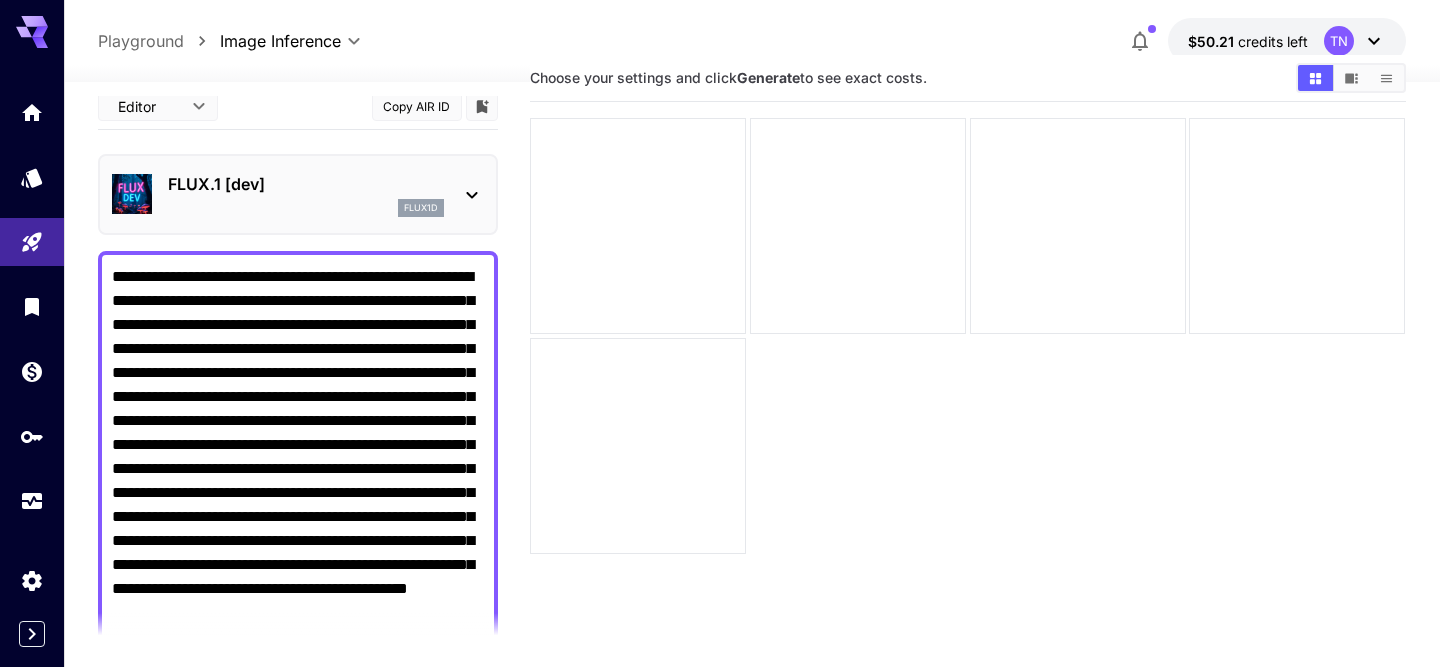 scroll, scrollTop: 0, scrollLeft: 0, axis: both 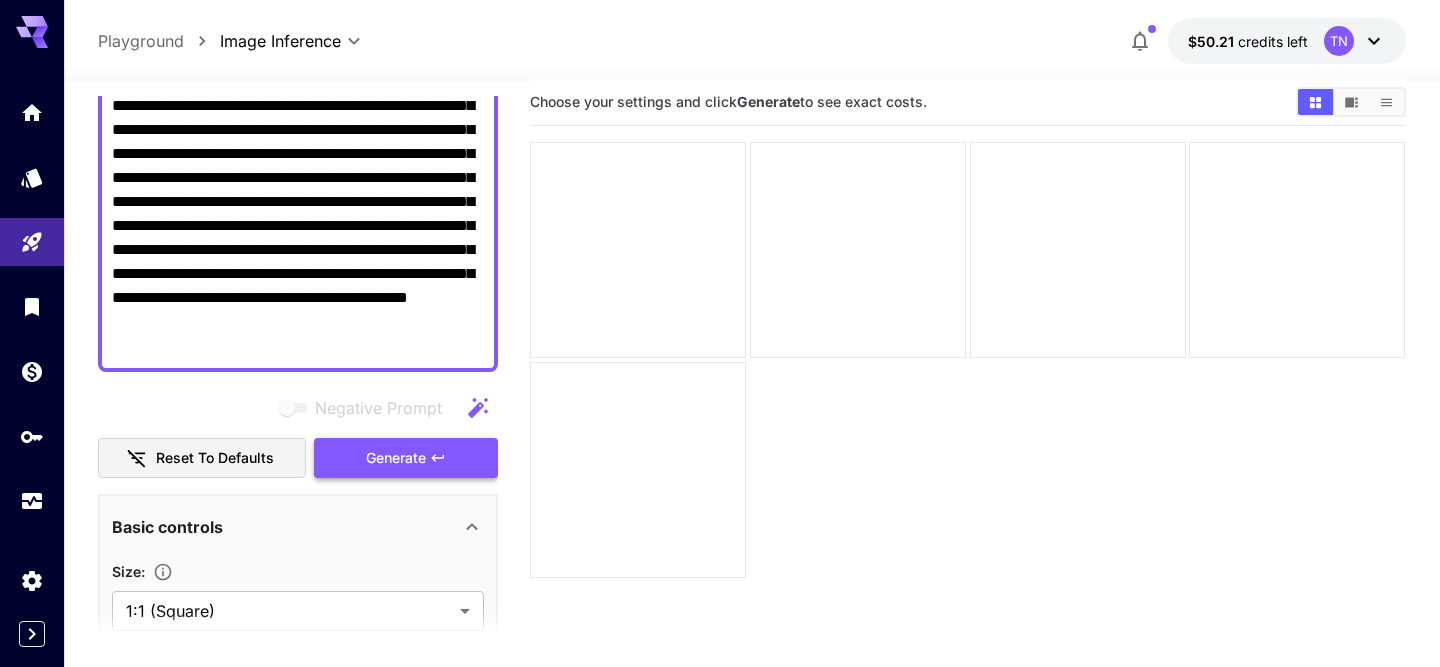 click on "Generate" at bounding box center [396, 458] 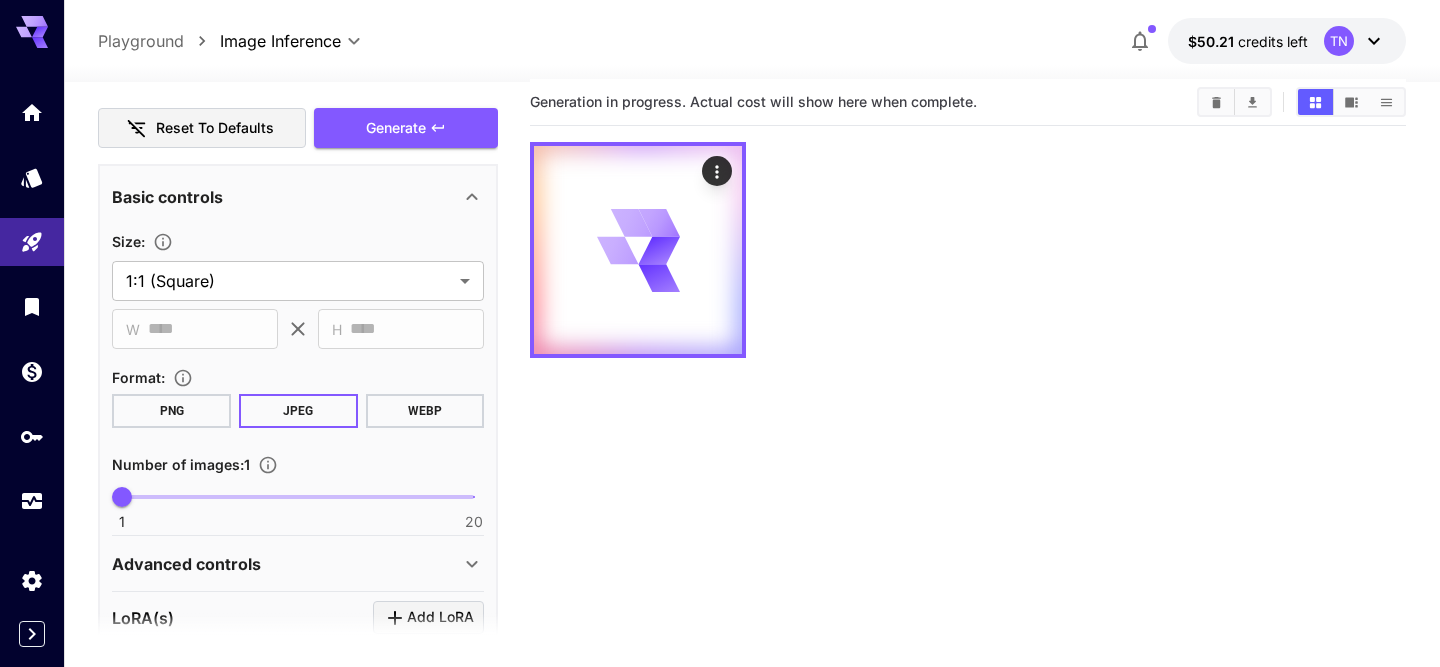 scroll, scrollTop: 644, scrollLeft: 0, axis: vertical 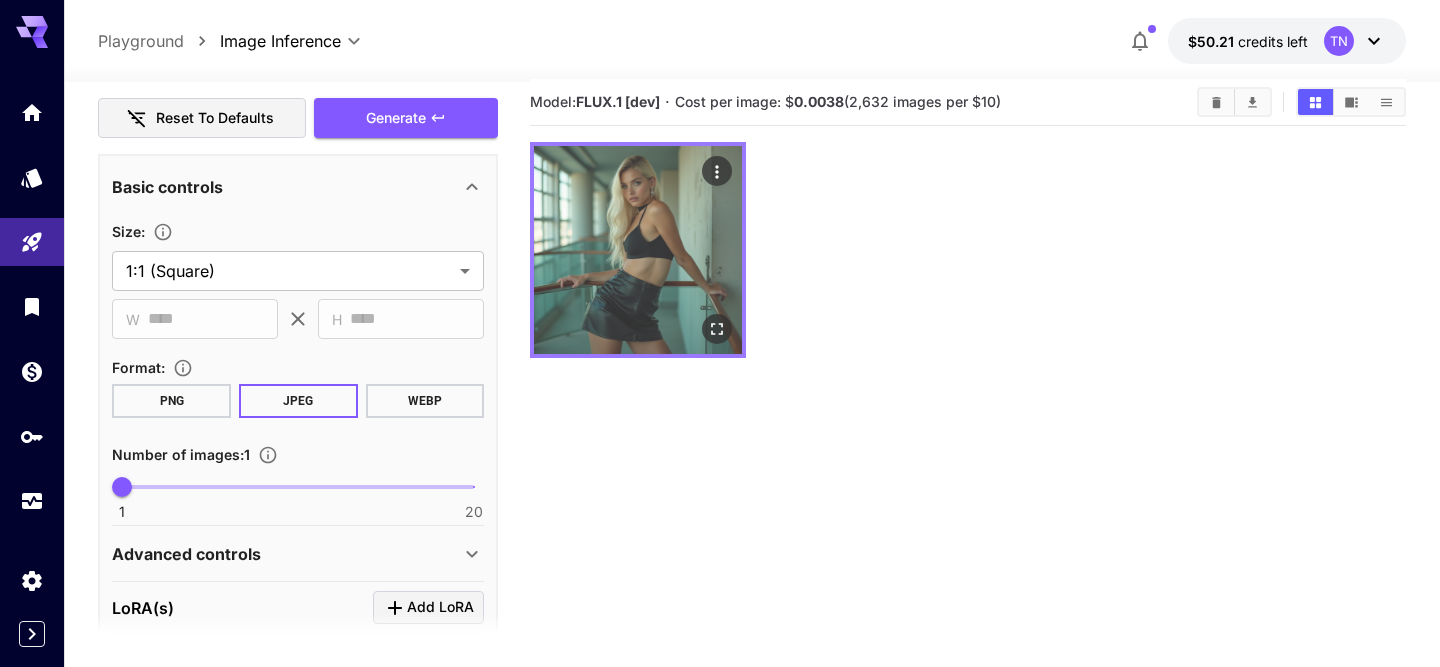 click at bounding box center [638, 250] 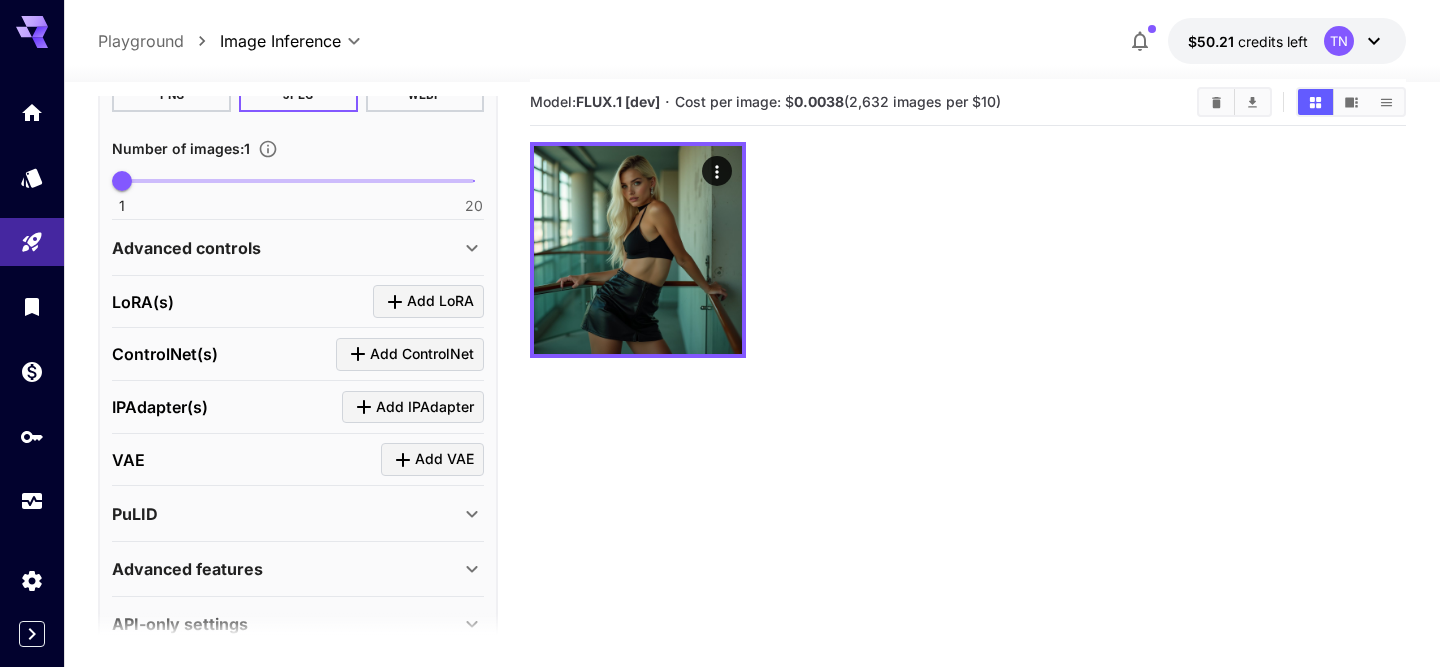 scroll, scrollTop: 990, scrollLeft: 0, axis: vertical 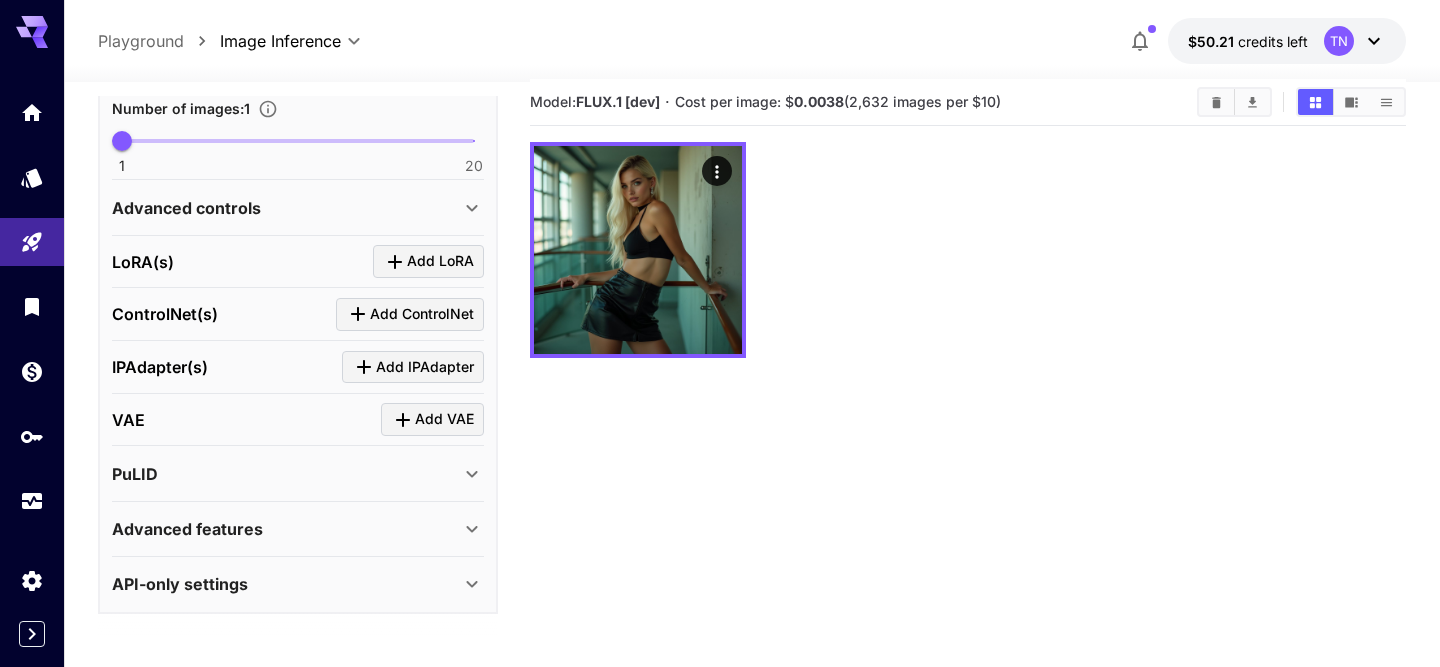 click on "Advanced controls" at bounding box center [286, 208] 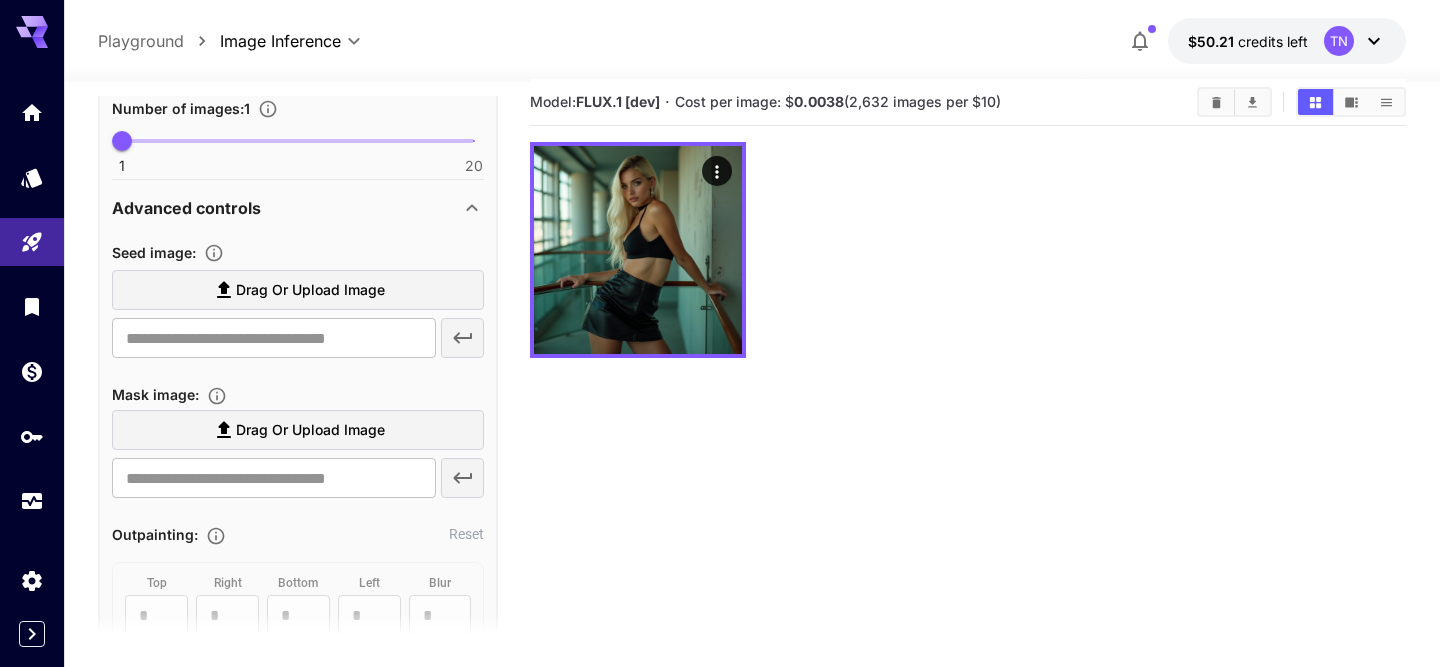 scroll, scrollTop: 0, scrollLeft: 0, axis: both 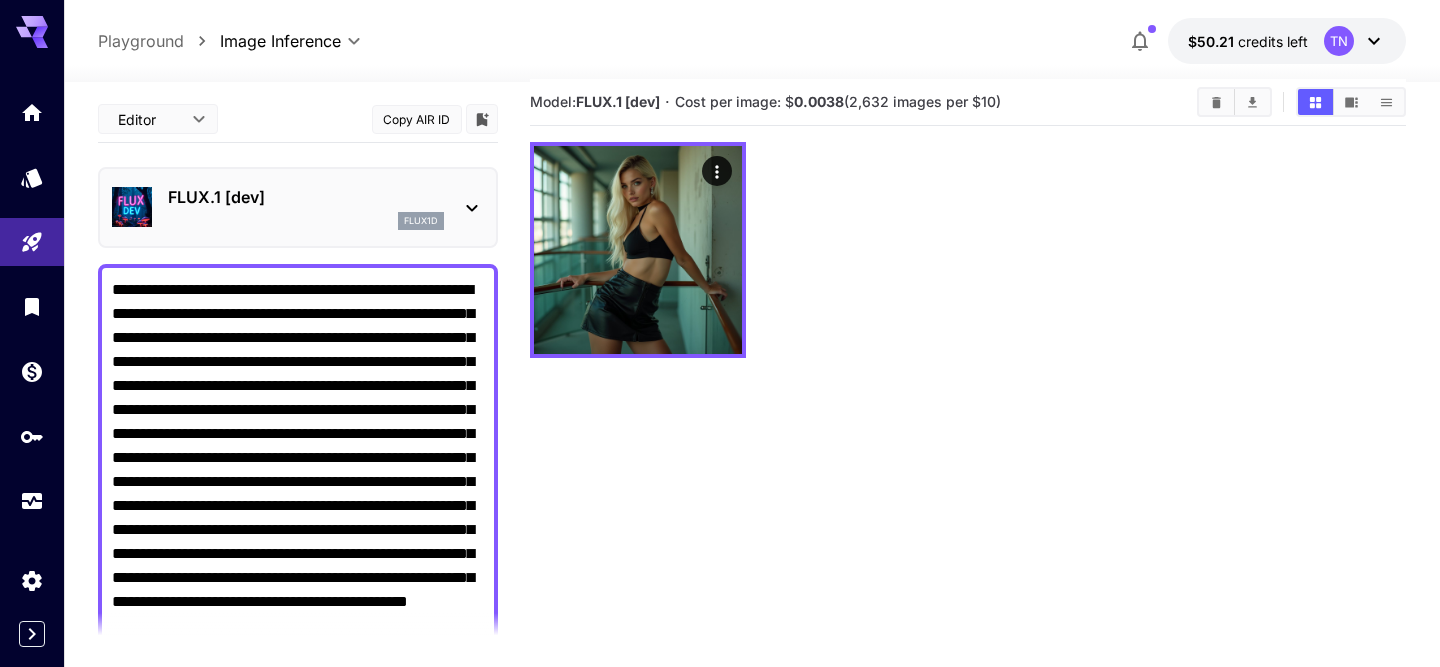 click on "**********" at bounding box center (298, 470) 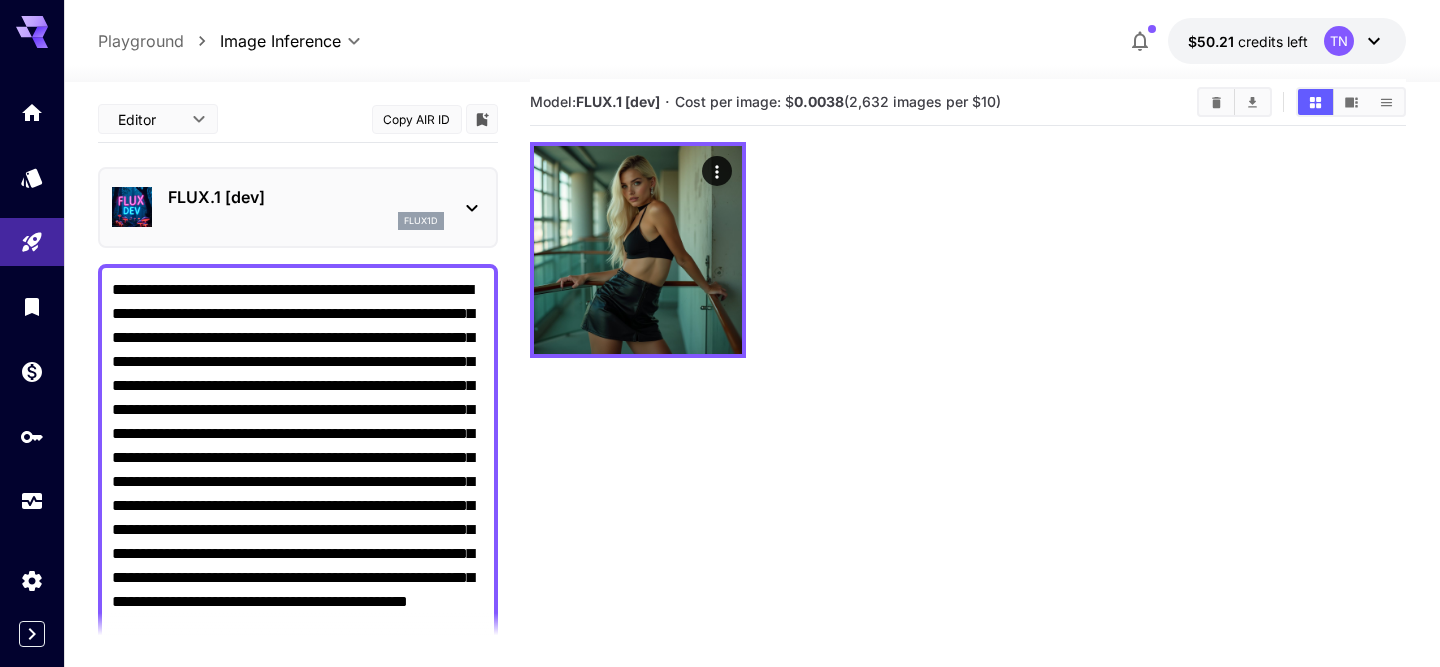 click on "**********" at bounding box center (298, 470) 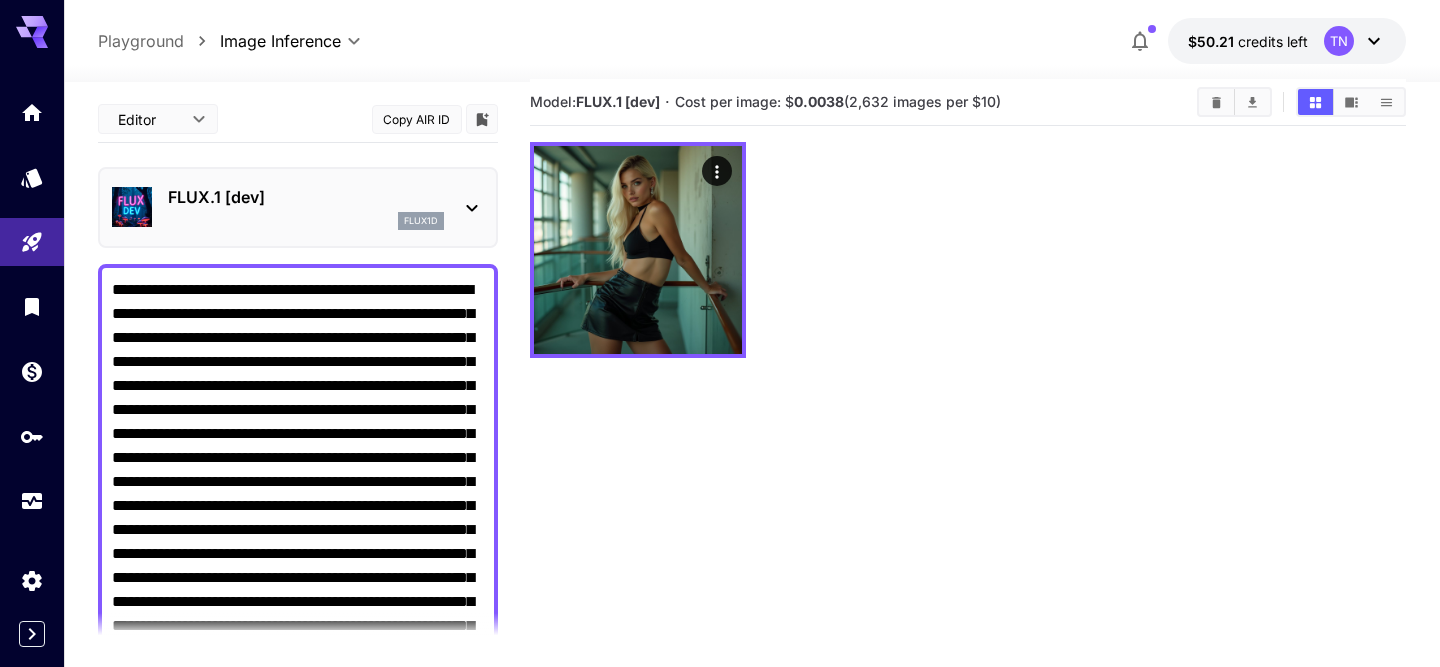 scroll, scrollTop: 188, scrollLeft: 0, axis: vertical 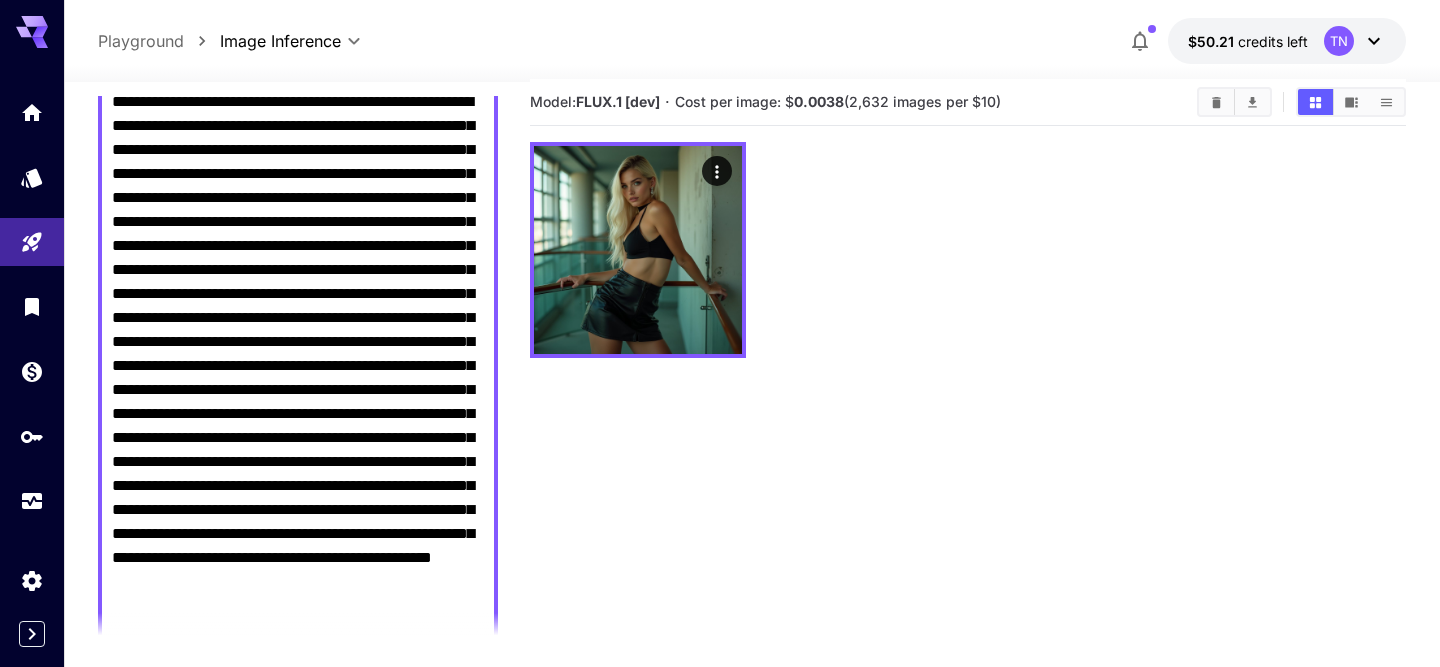 click on "Negative Prompt" at bounding box center [298, 378] 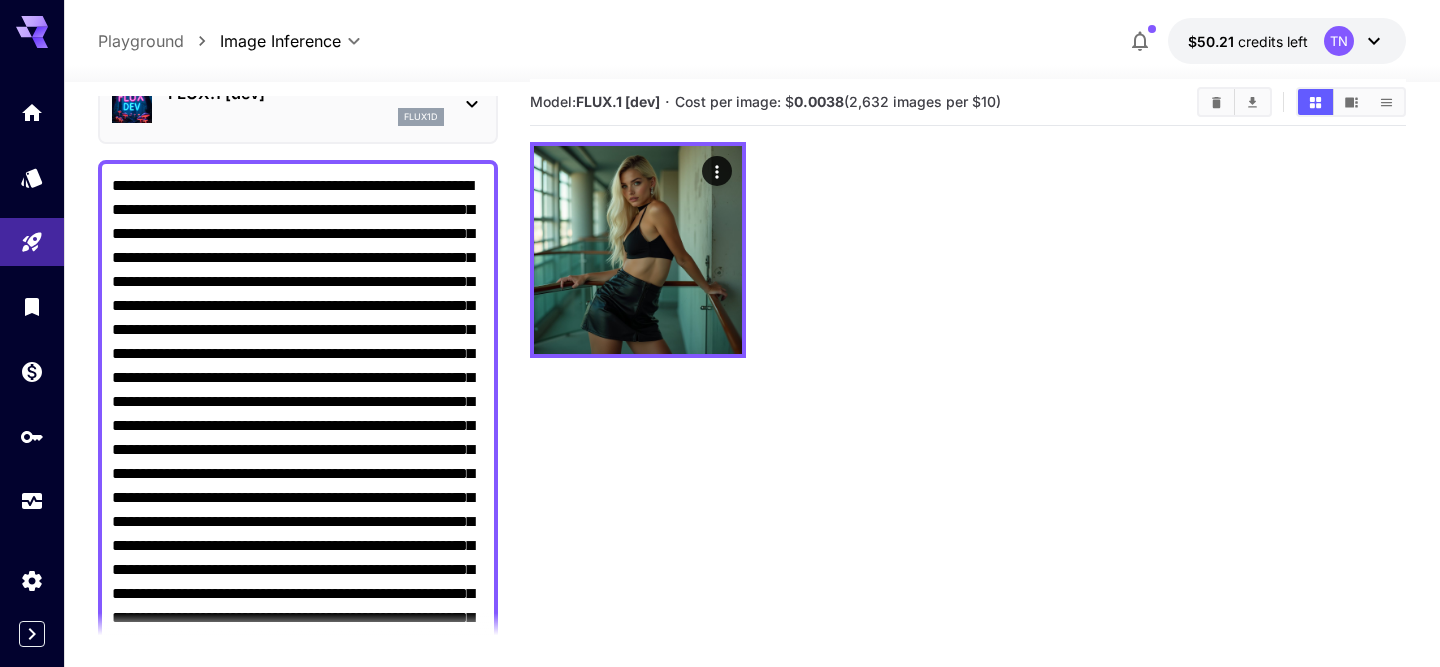 scroll, scrollTop: 105, scrollLeft: 0, axis: vertical 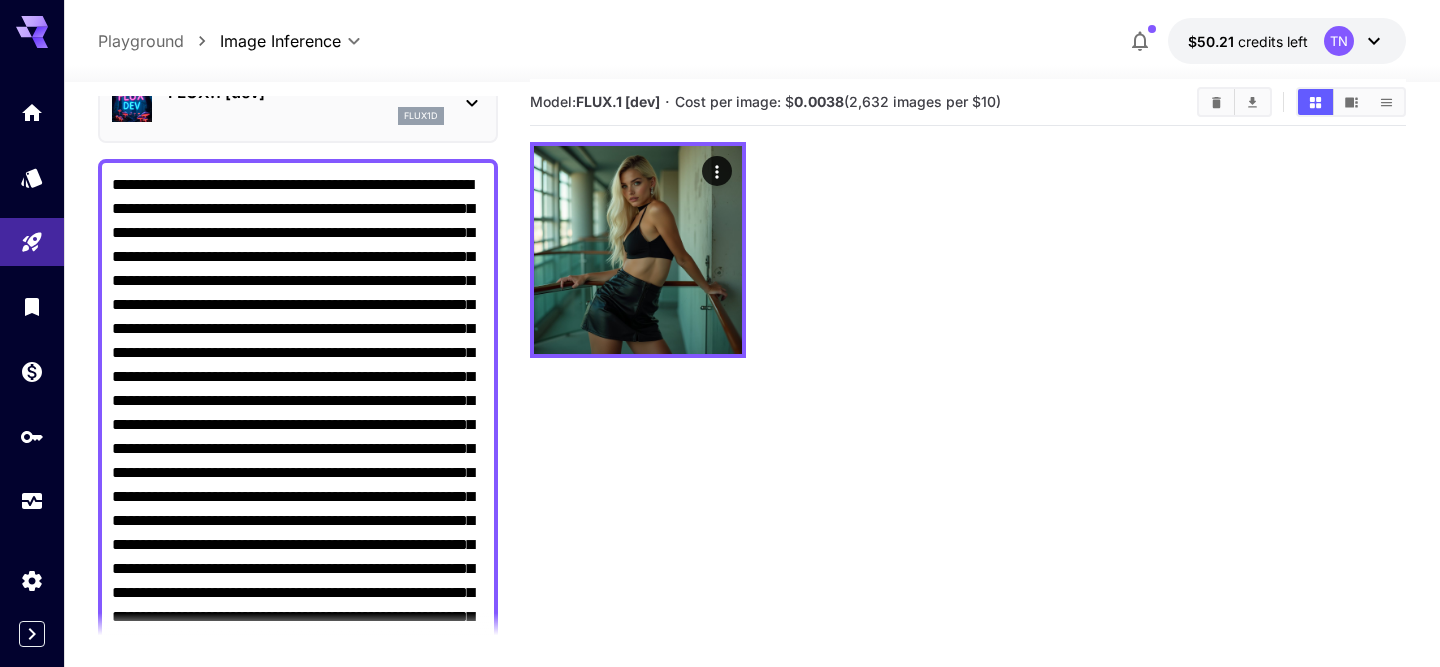 click on "Negative Prompt" at bounding box center (298, 461) 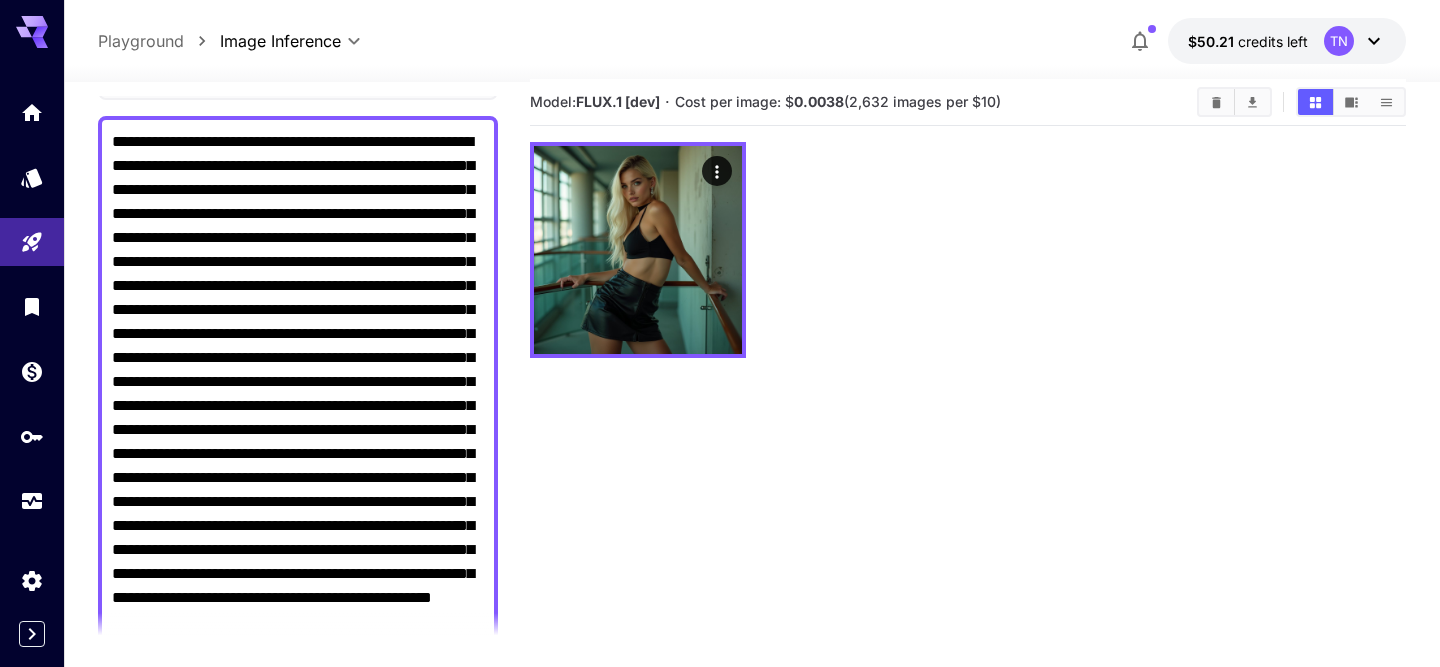 scroll, scrollTop: 149, scrollLeft: 0, axis: vertical 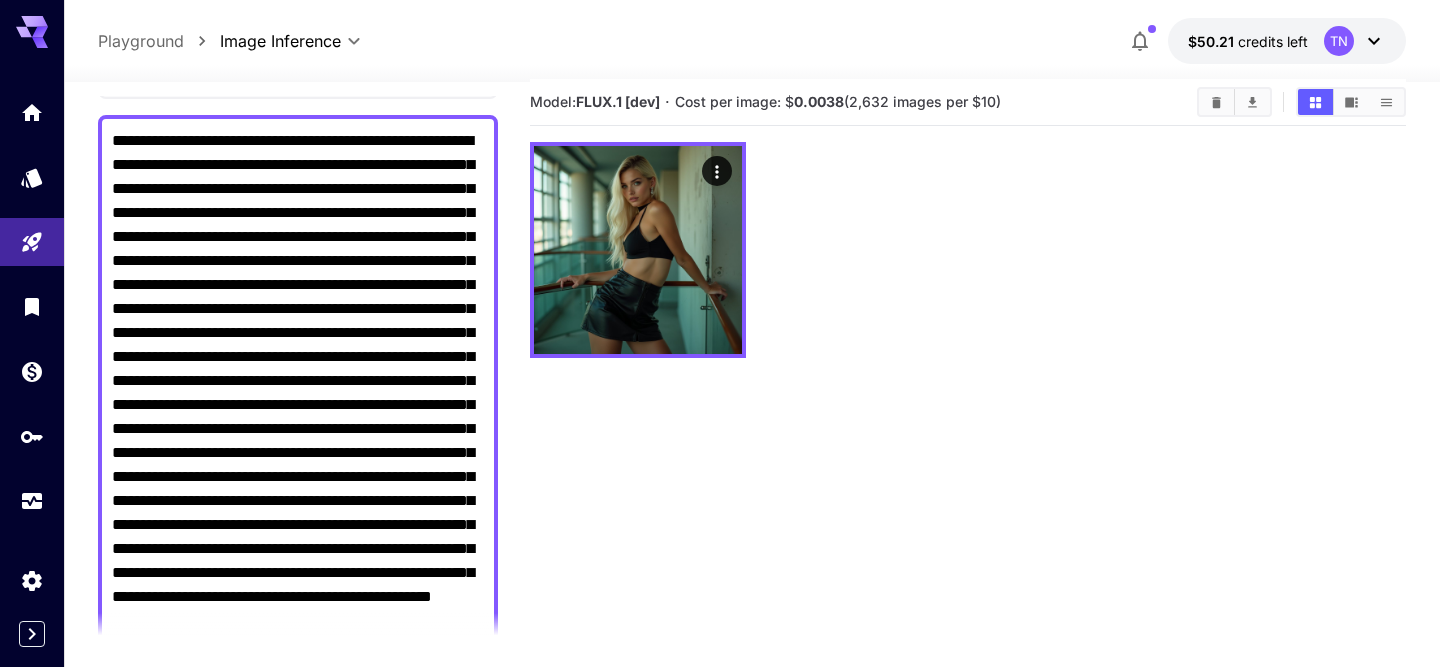 drag, startPoint x: 170, startPoint y: 354, endPoint x: 170, endPoint y: 395, distance: 41 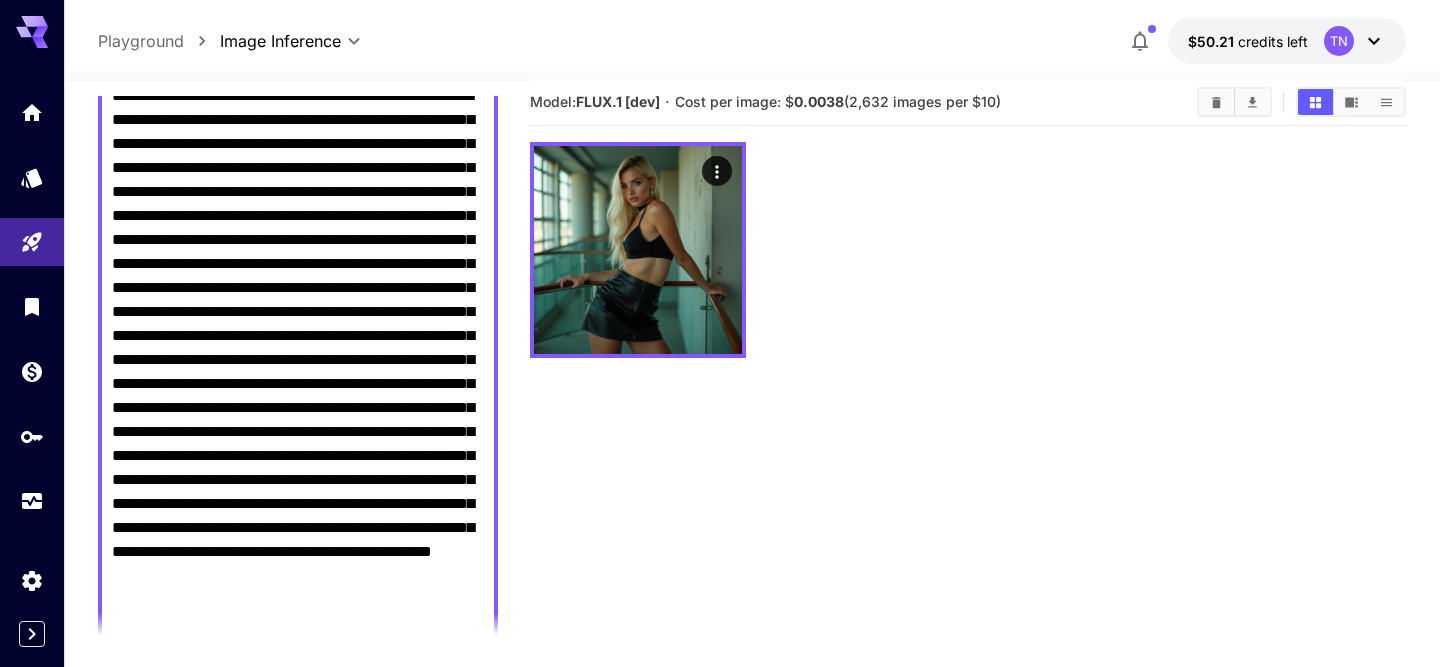 scroll, scrollTop: 197, scrollLeft: 0, axis: vertical 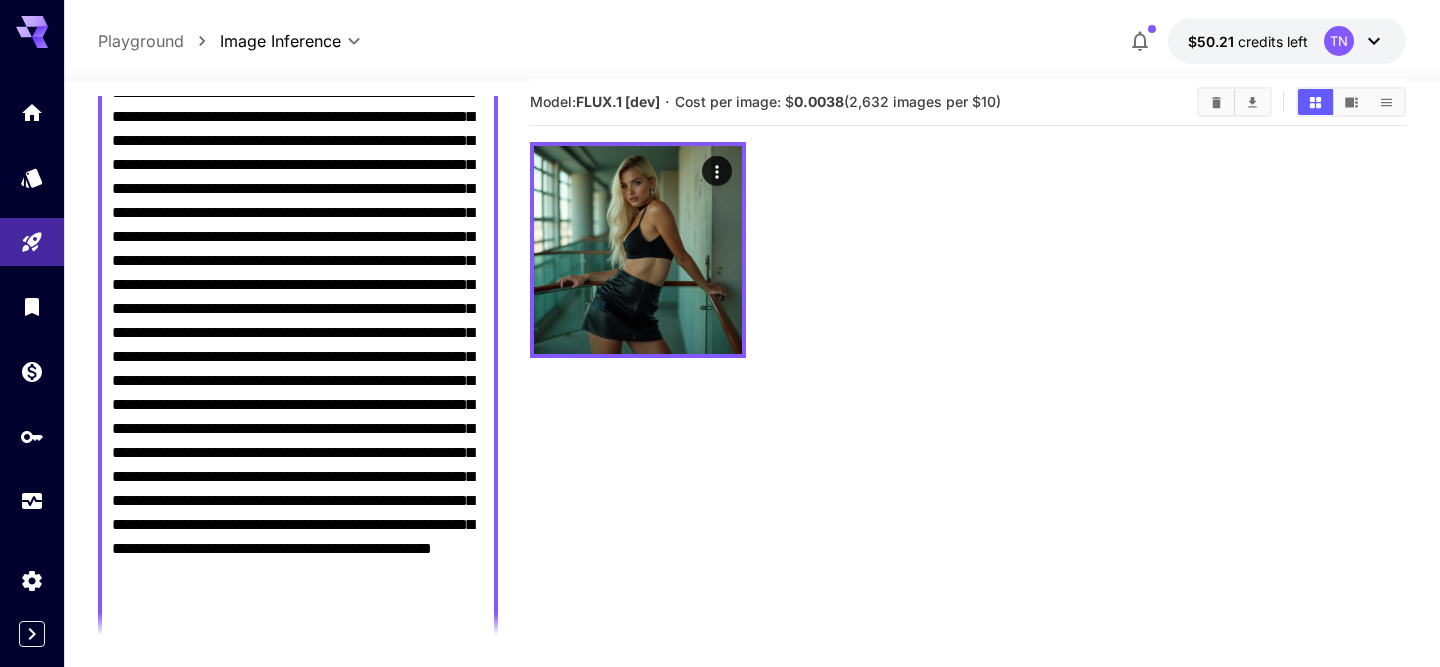 drag, startPoint x: 159, startPoint y: 367, endPoint x: 159, endPoint y: 398, distance: 31 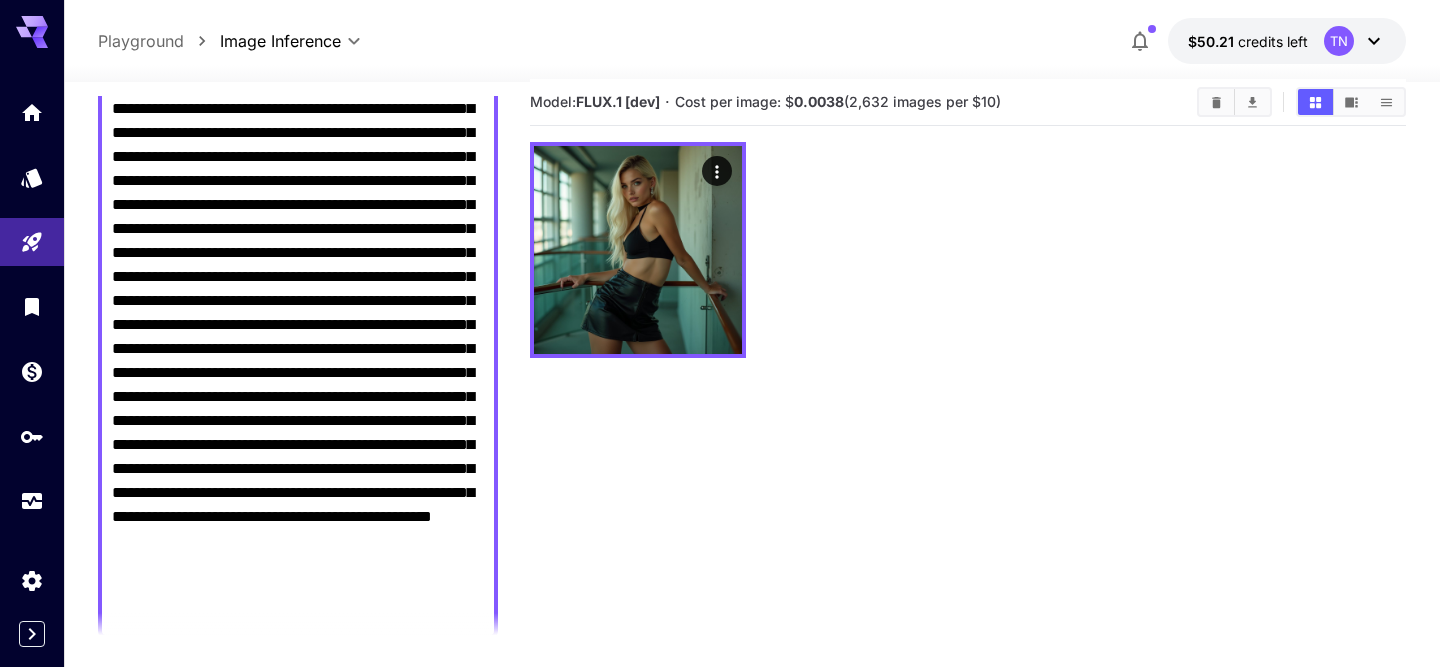 scroll, scrollTop: 235, scrollLeft: 0, axis: vertical 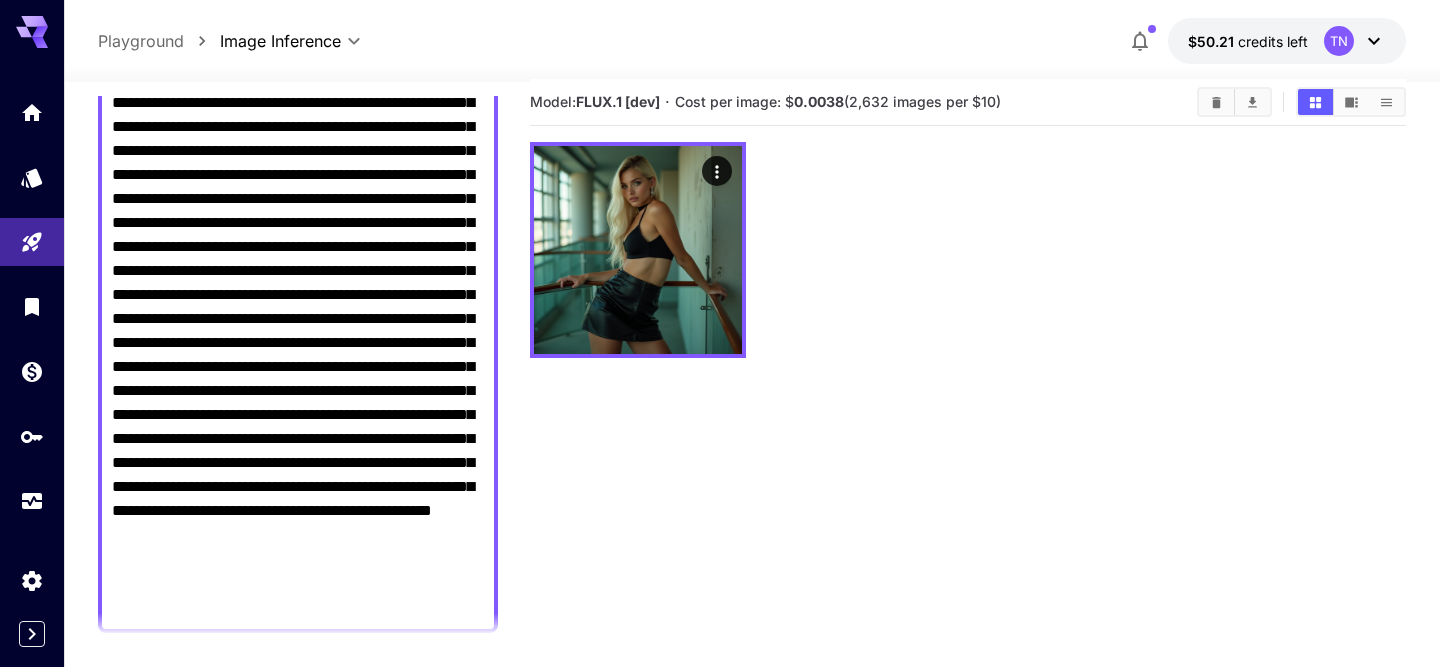 drag, startPoint x: 233, startPoint y: 353, endPoint x: 233, endPoint y: 402, distance: 49 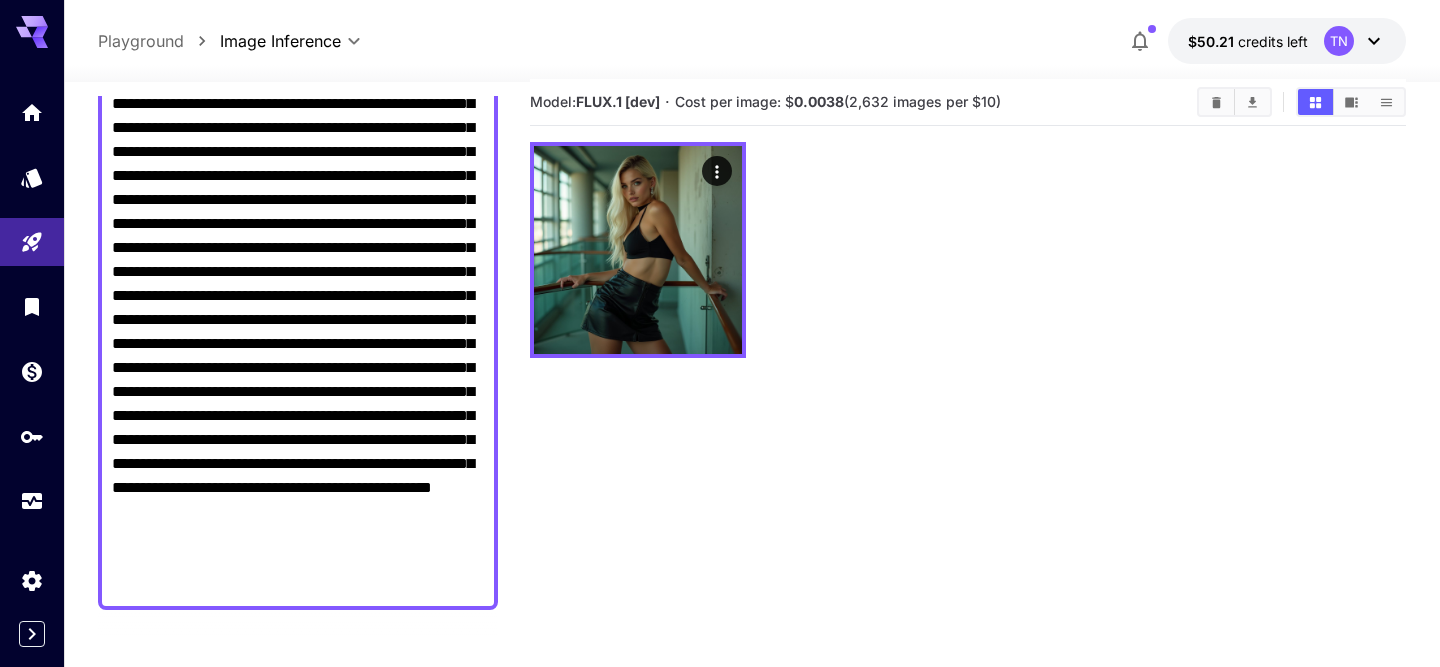 scroll, scrollTop: 260, scrollLeft: 0, axis: vertical 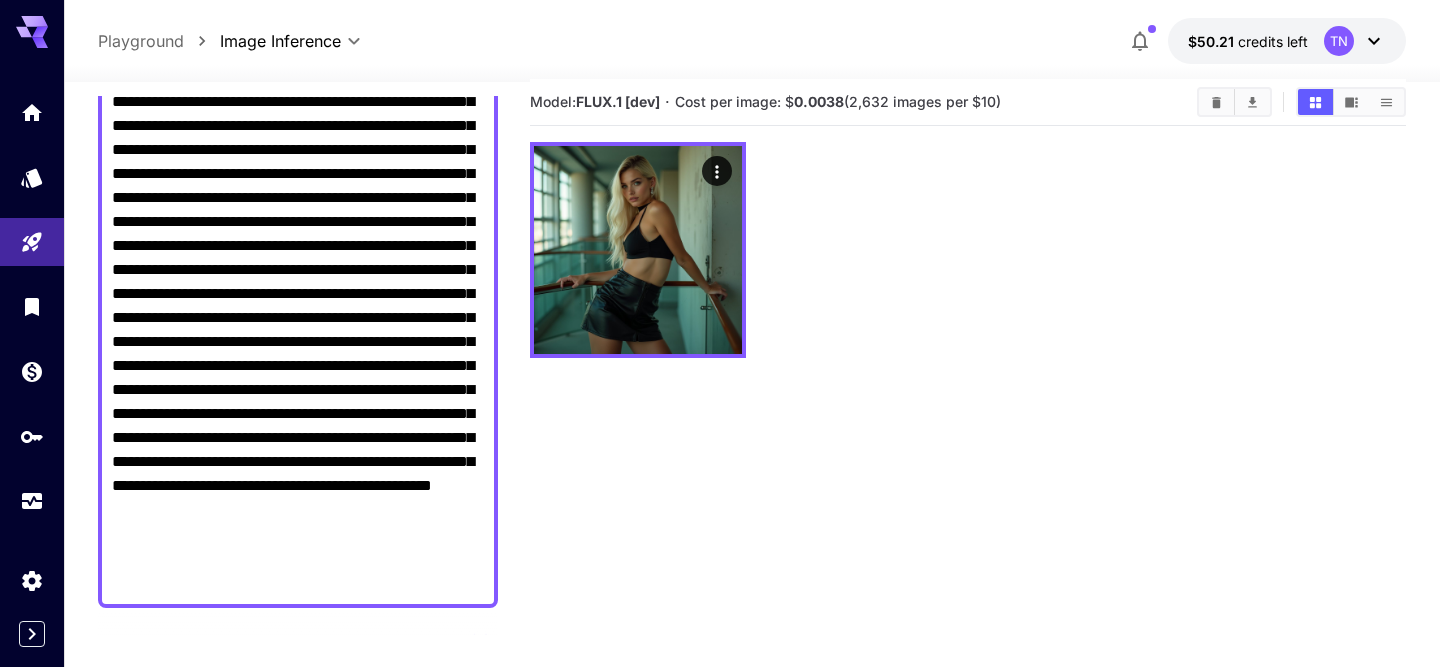 drag, startPoint x: 186, startPoint y: 353, endPoint x: 186, endPoint y: 389, distance: 36 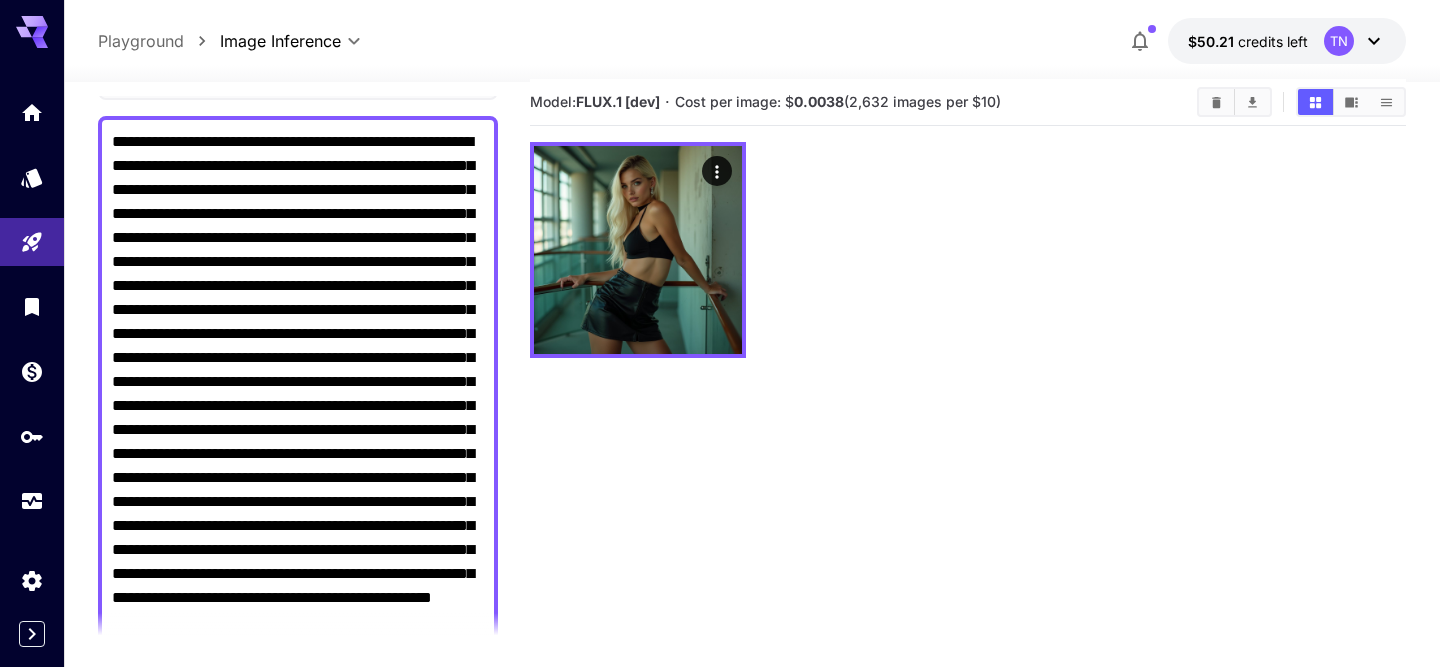 scroll, scrollTop: 147, scrollLeft: 0, axis: vertical 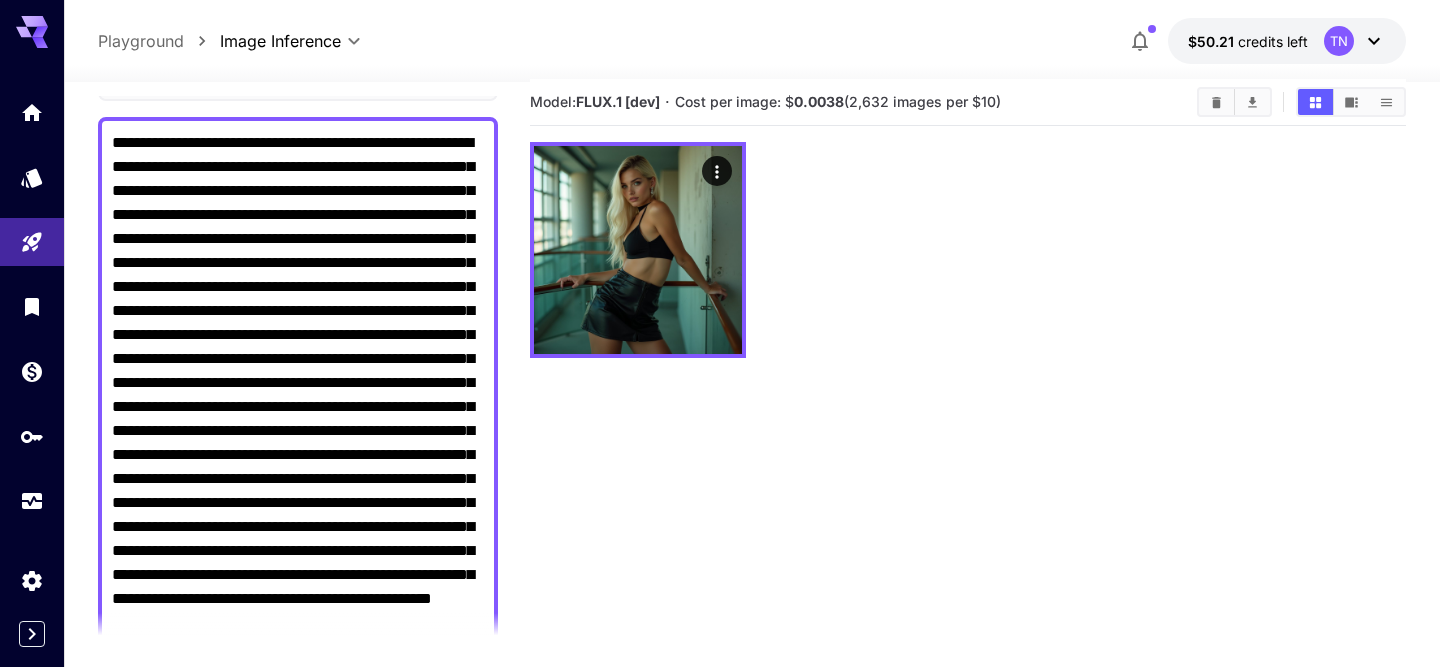drag, startPoint x: 305, startPoint y: 213, endPoint x: 305, endPoint y: 245, distance: 32 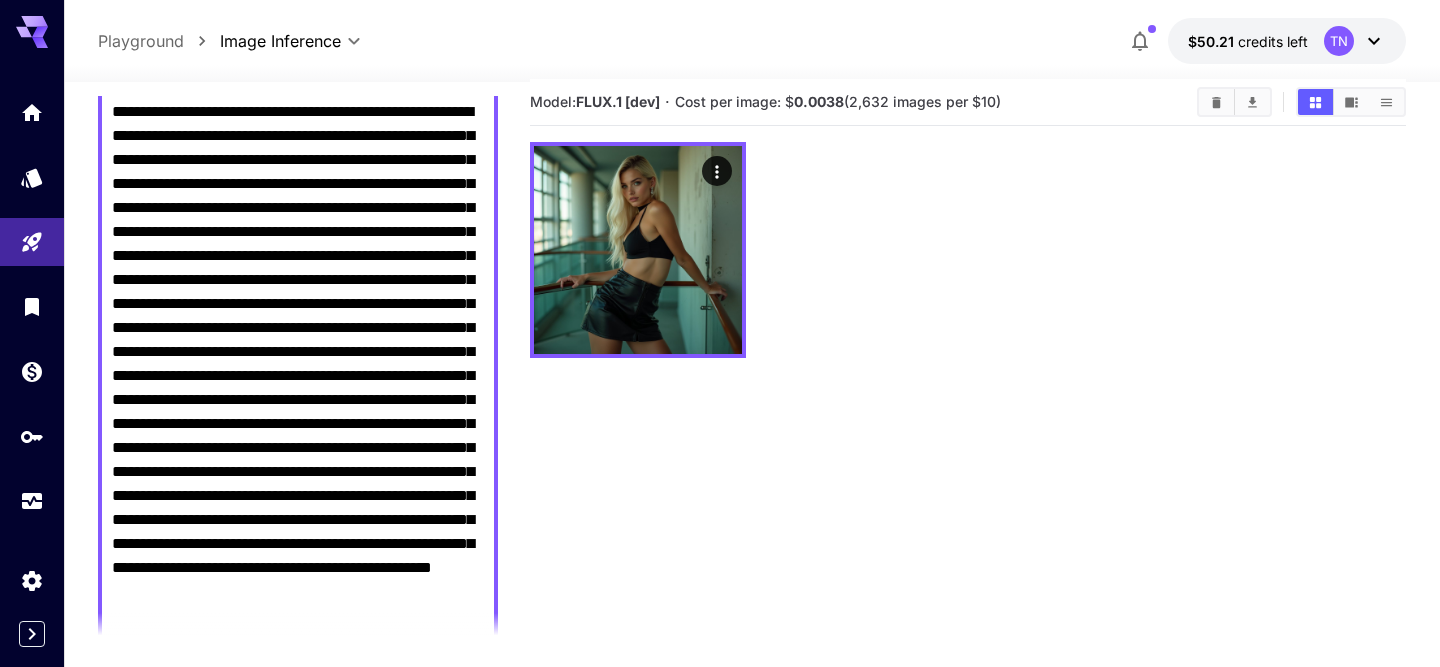 scroll, scrollTop: 179, scrollLeft: 0, axis: vertical 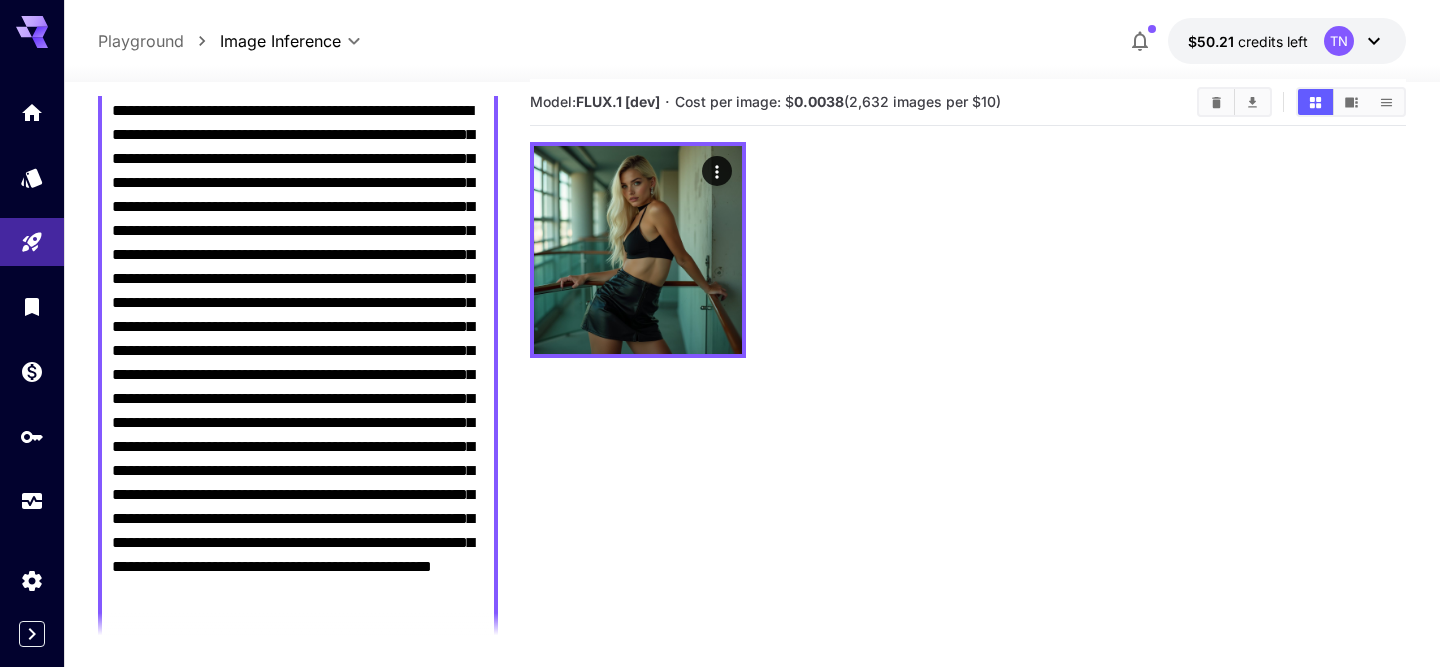 drag, startPoint x: 155, startPoint y: 255, endPoint x: 155, endPoint y: 295, distance: 40 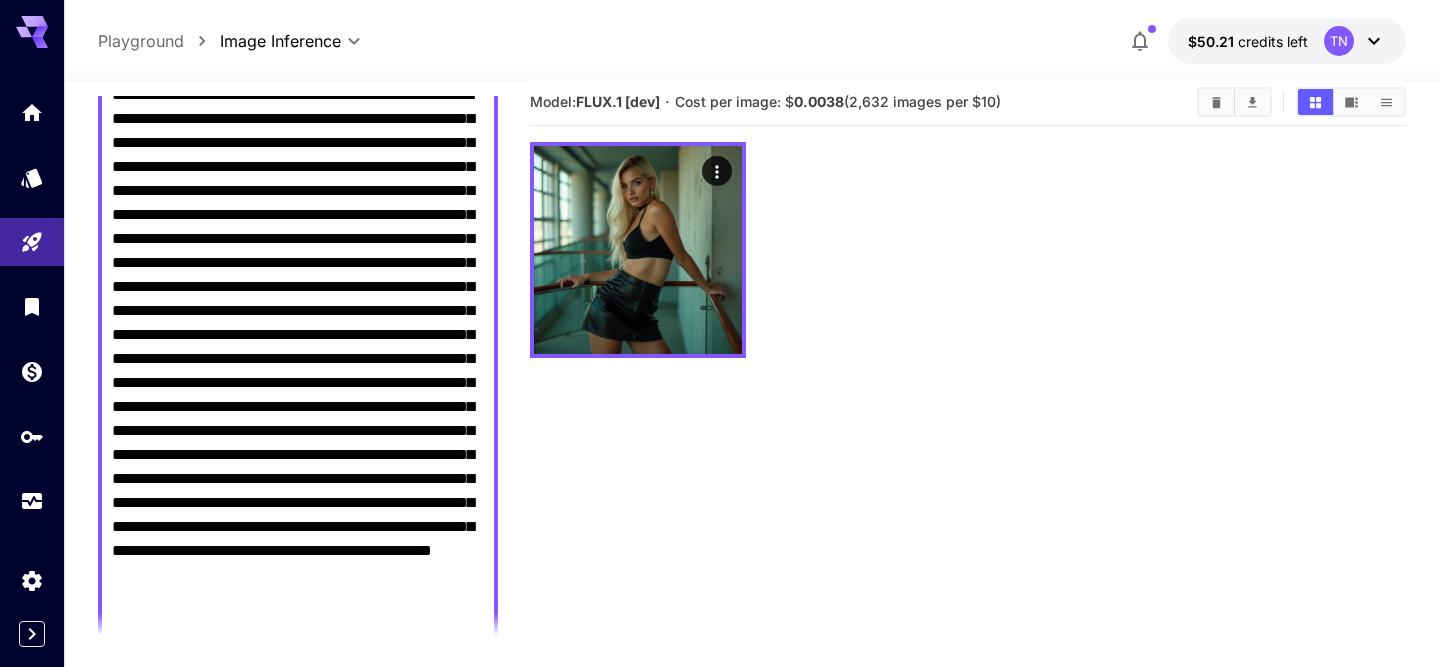 scroll, scrollTop: 200, scrollLeft: 0, axis: vertical 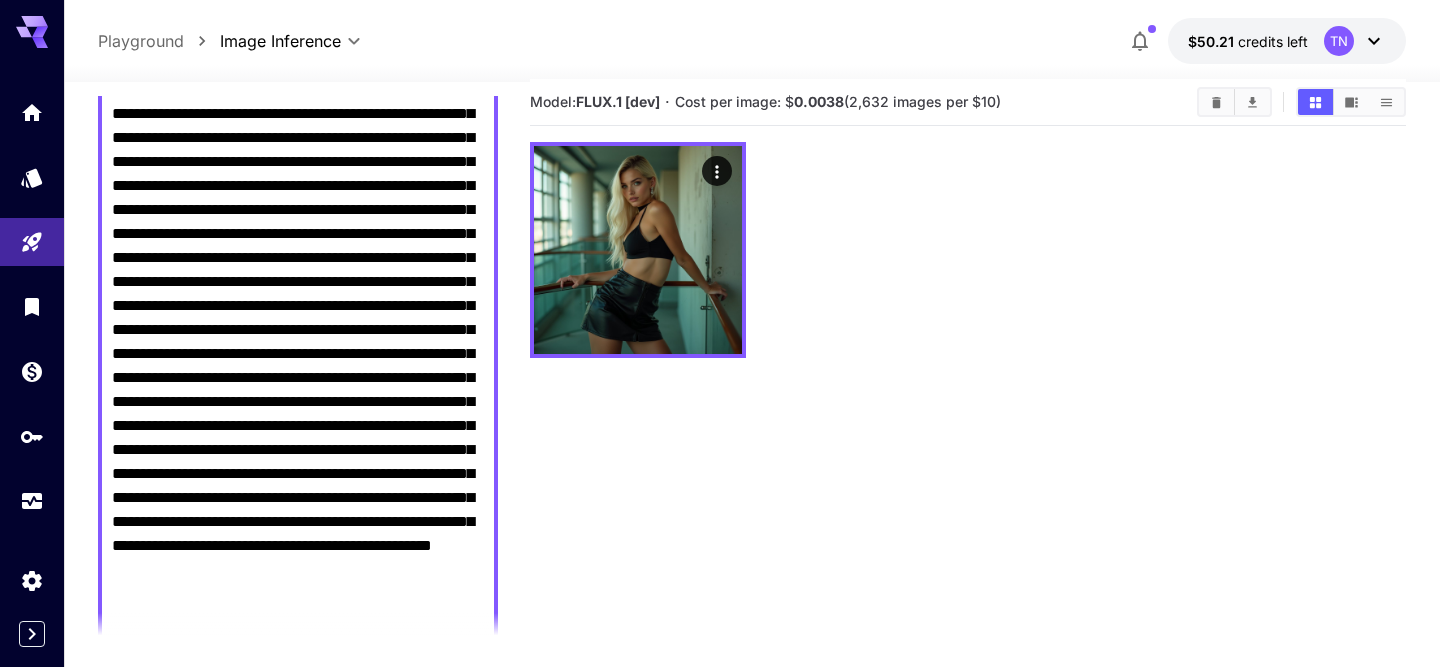 drag, startPoint x: 167, startPoint y: 246, endPoint x: 167, endPoint y: 296, distance: 50 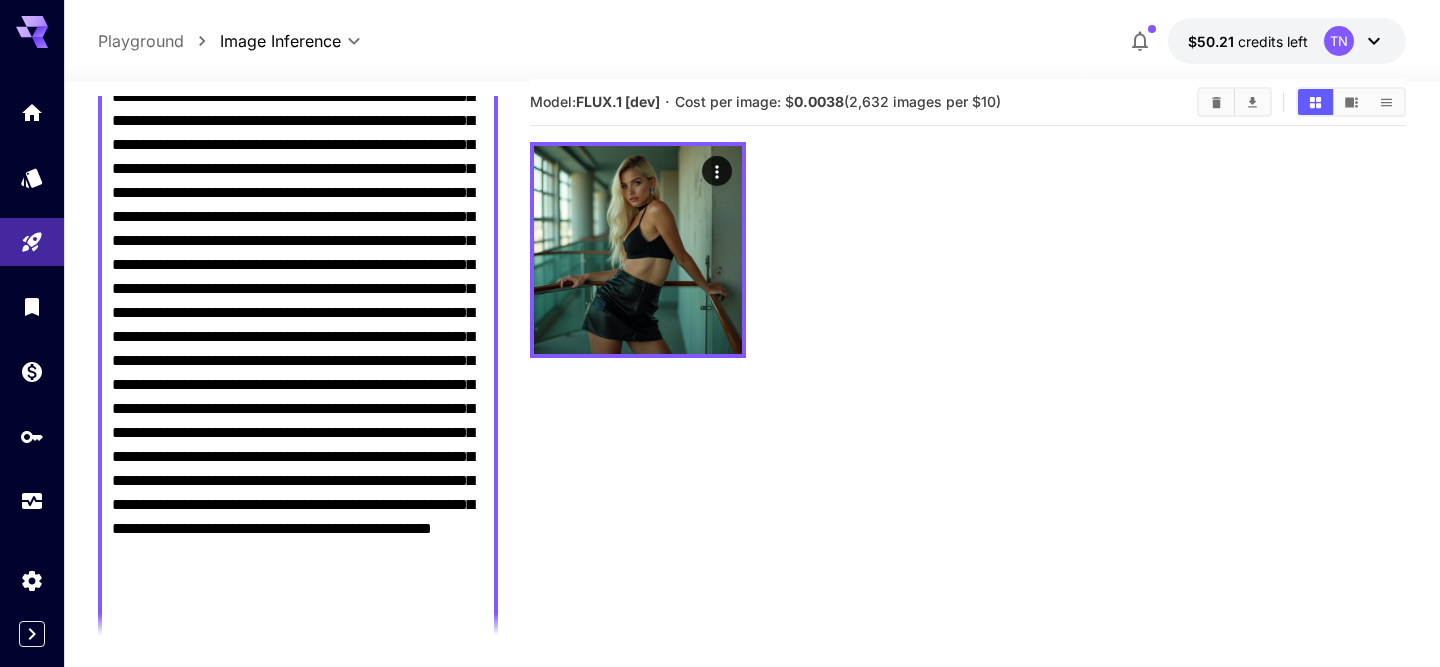 drag, startPoint x: 171, startPoint y: 259, endPoint x: 170, endPoint y: 304, distance: 45.01111 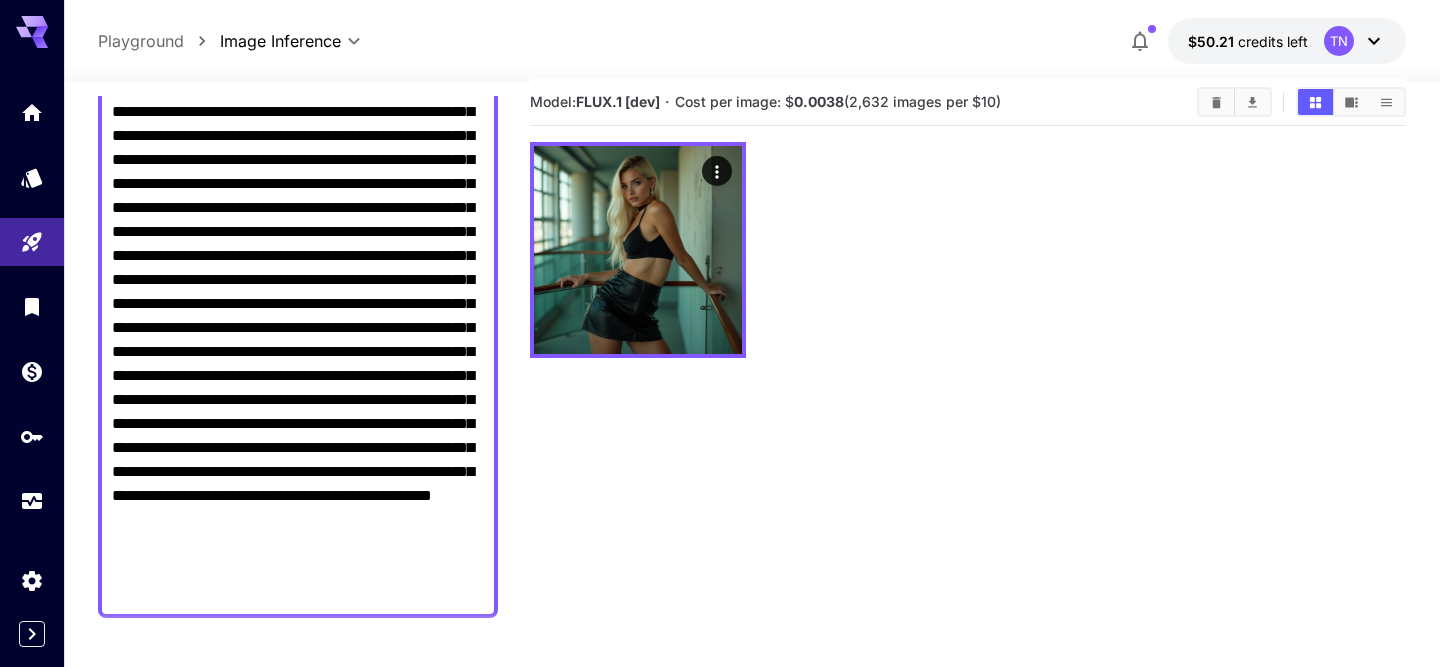 drag, startPoint x: 169, startPoint y: 247, endPoint x: 169, endPoint y: 285, distance: 38 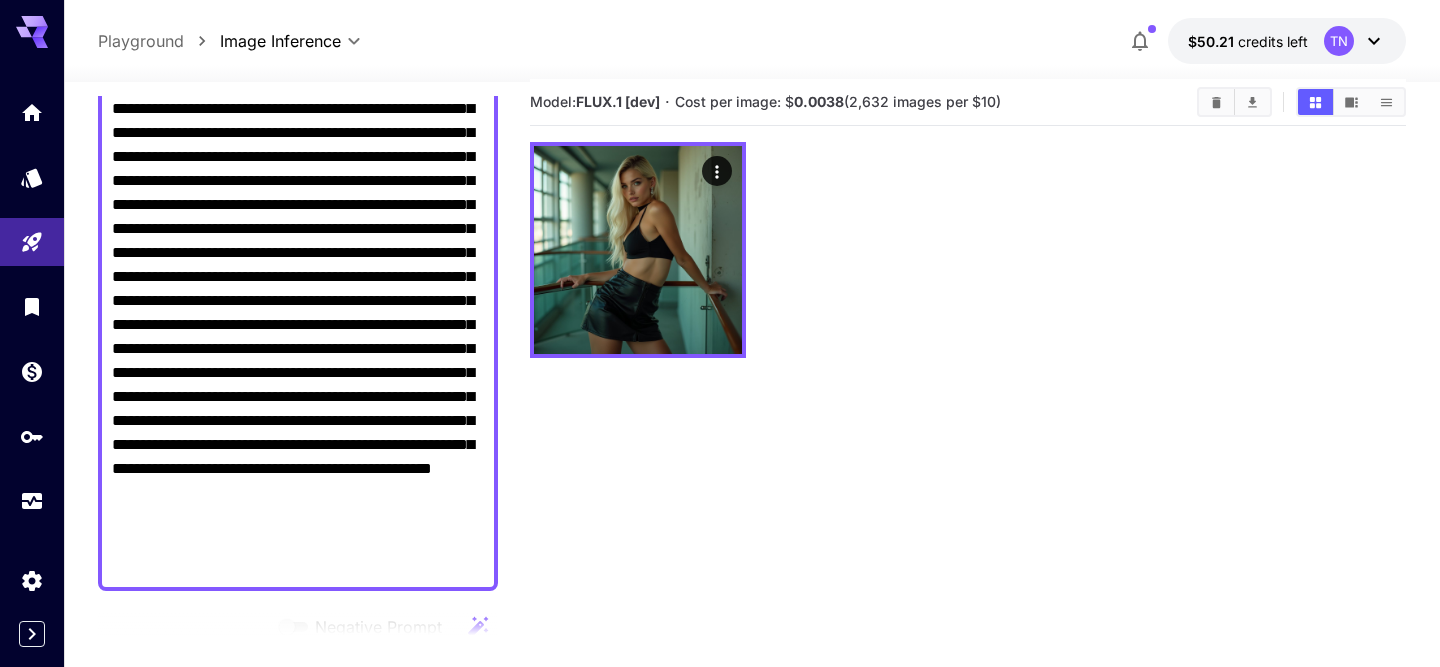 scroll, scrollTop: 279, scrollLeft: 0, axis: vertical 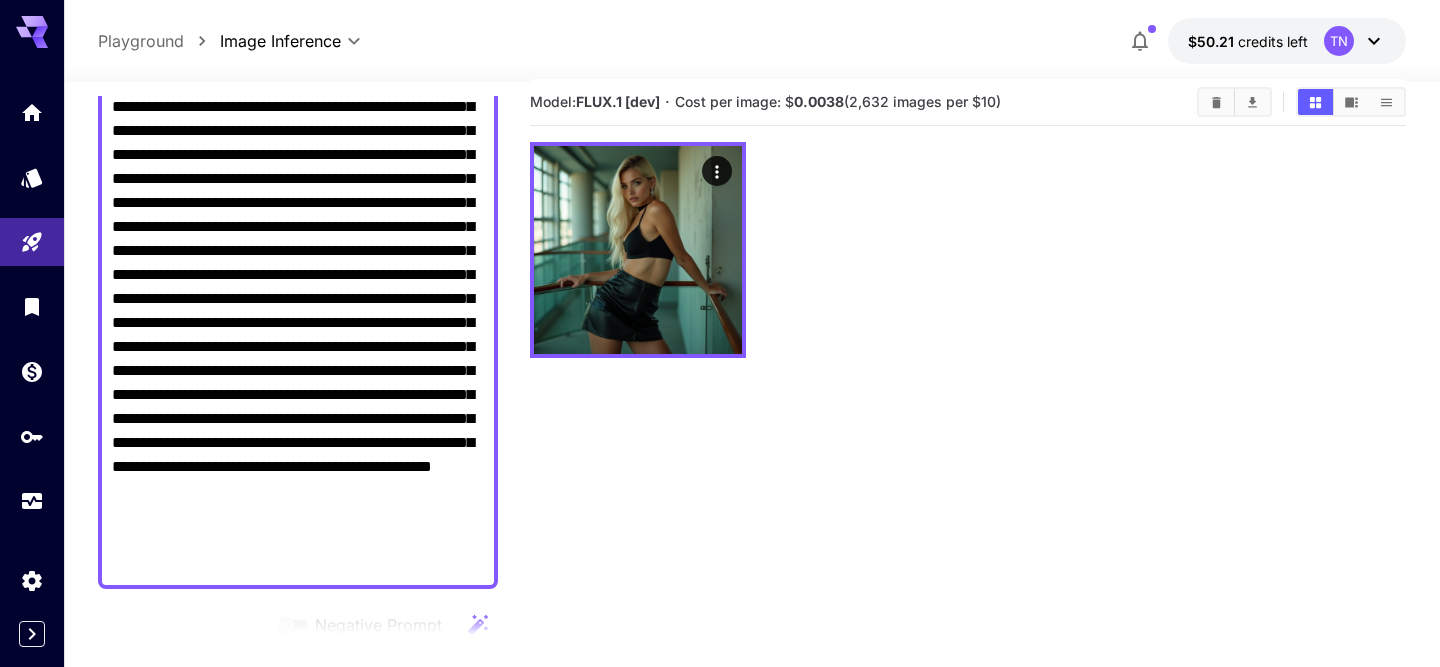 drag, startPoint x: 185, startPoint y: 260, endPoint x: 185, endPoint y: 288, distance: 28 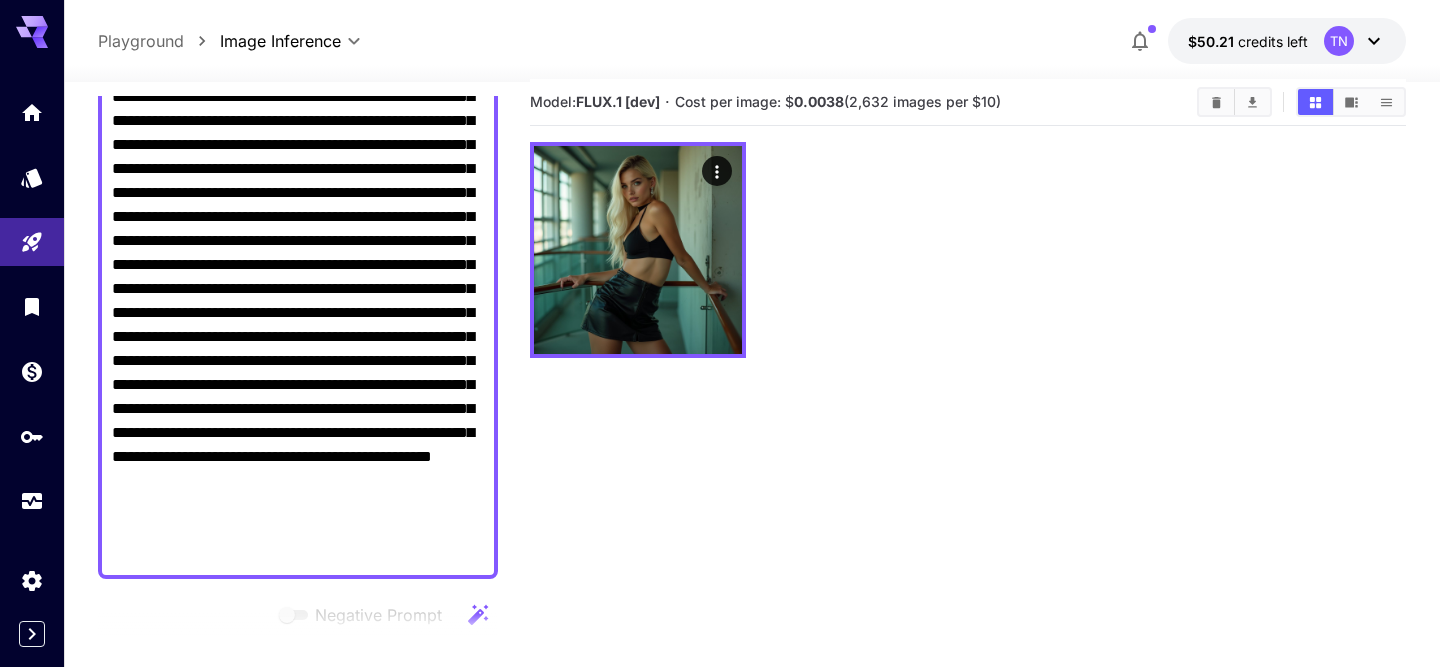 scroll, scrollTop: 293, scrollLeft: 0, axis: vertical 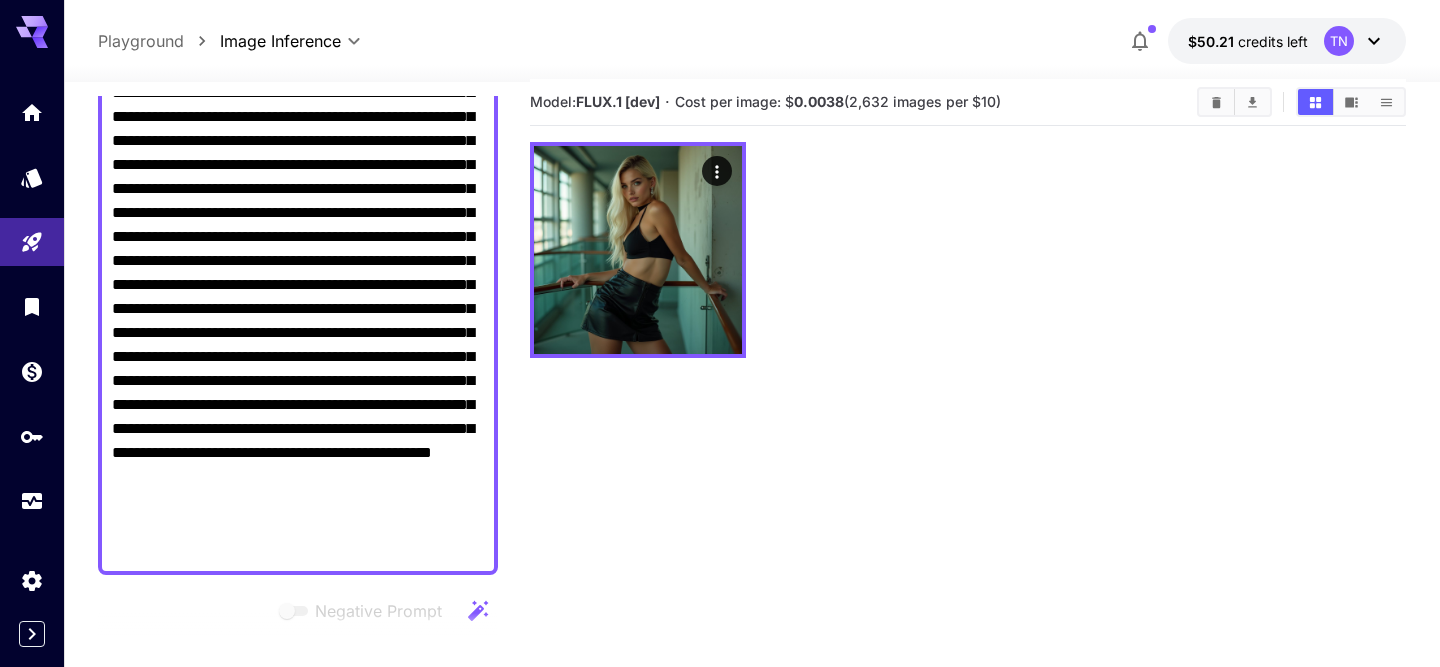 drag, startPoint x: 178, startPoint y: 257, endPoint x: 178, endPoint y: 285, distance: 28 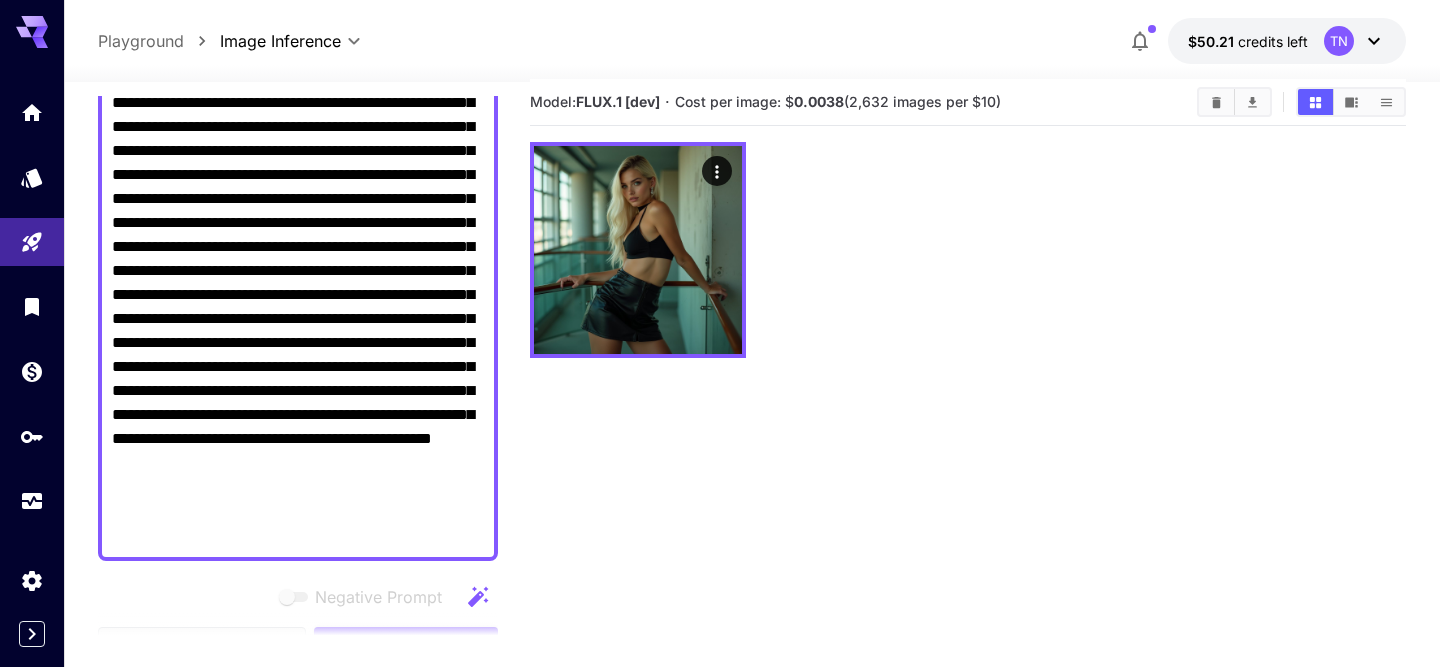 drag, startPoint x: 192, startPoint y: 337, endPoint x: 192, endPoint y: 384, distance: 47 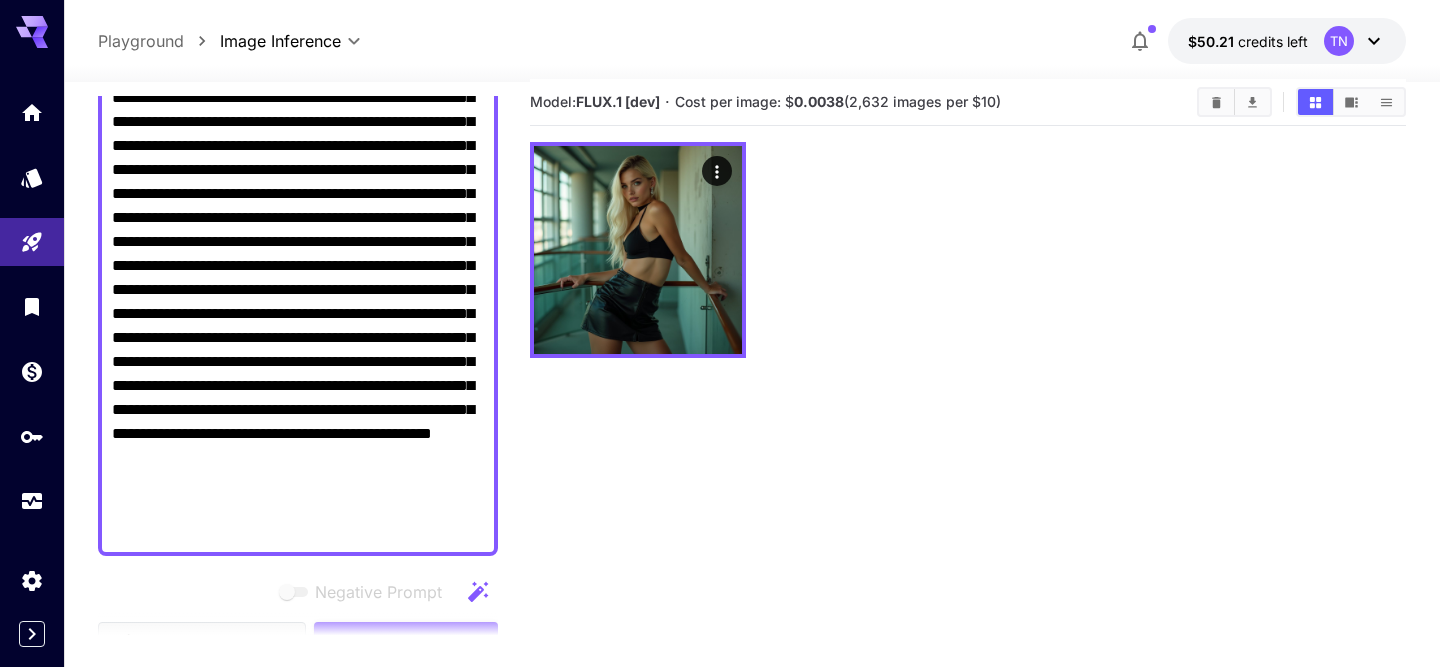 drag, startPoint x: 205, startPoint y: 368, endPoint x: 205, endPoint y: 400, distance: 32 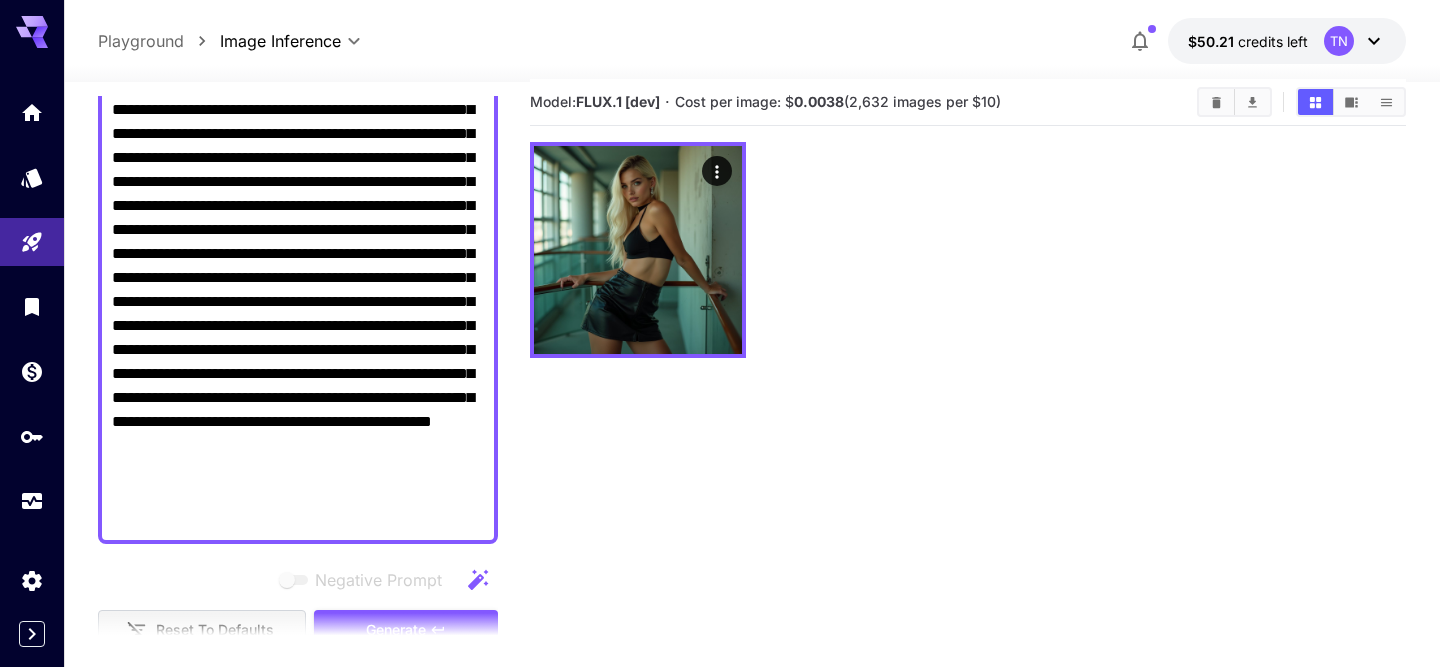 scroll, scrollTop: 331, scrollLeft: 0, axis: vertical 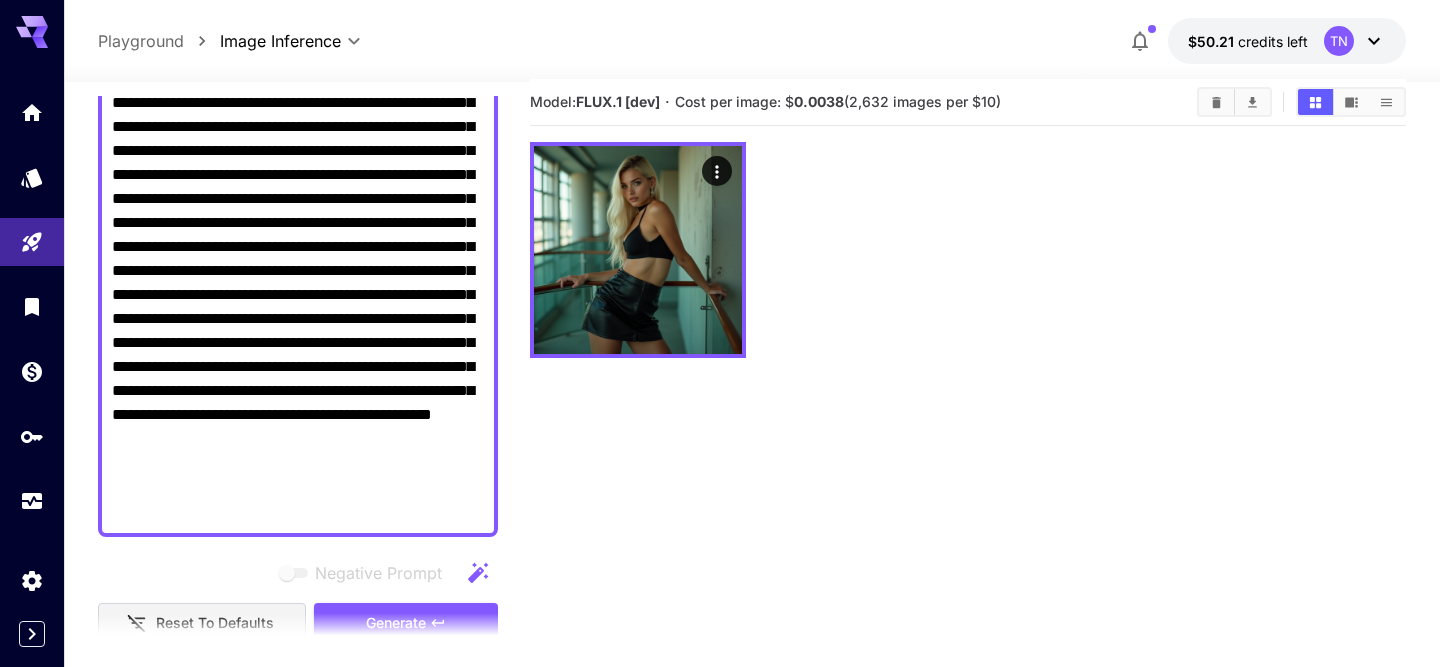 drag, startPoint x: 180, startPoint y: 369, endPoint x: 180, endPoint y: 391, distance: 22 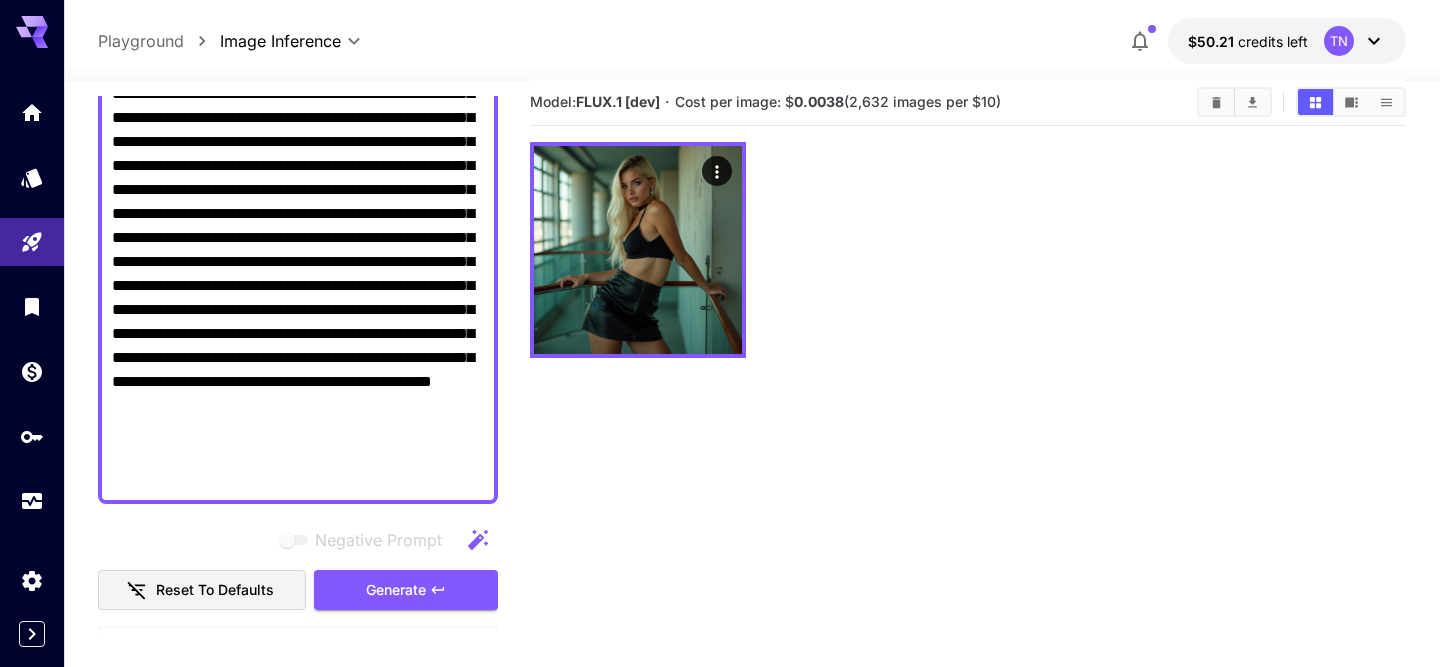 scroll, scrollTop: 365, scrollLeft: 0, axis: vertical 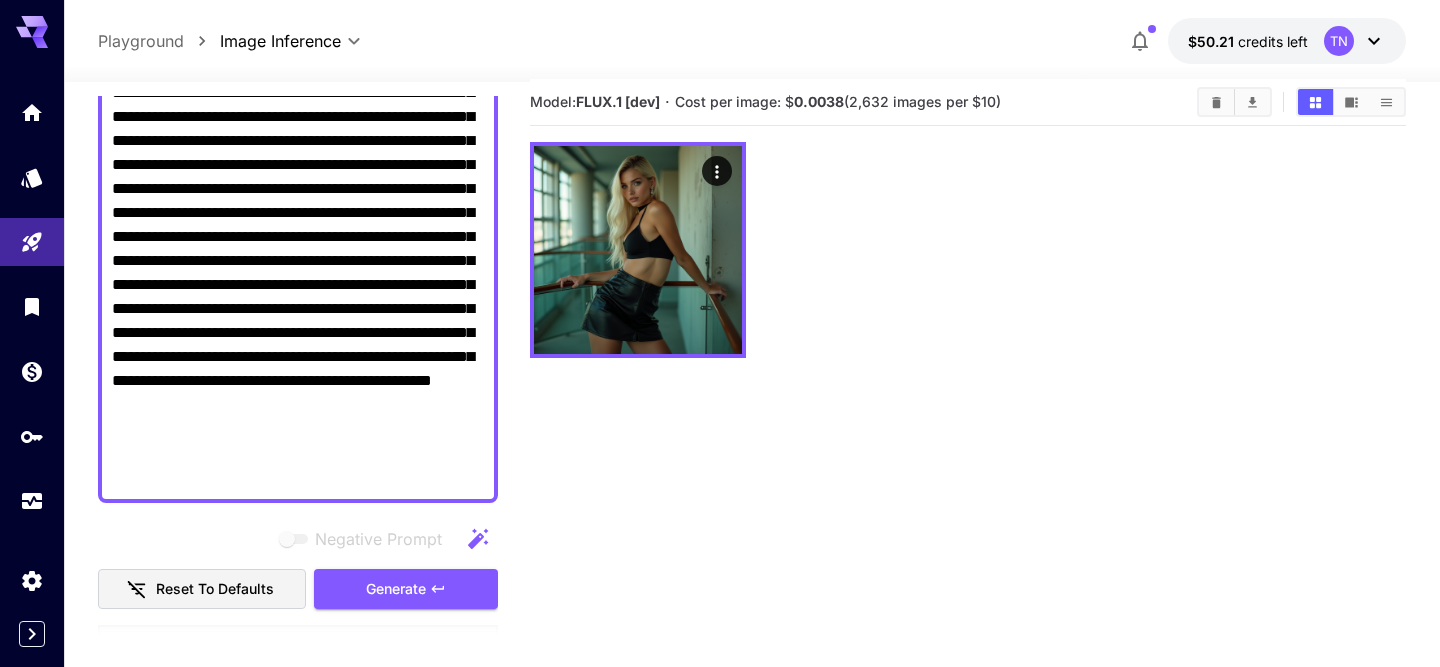 drag, startPoint x: 190, startPoint y: 416, endPoint x: 190, endPoint y: 462, distance: 46 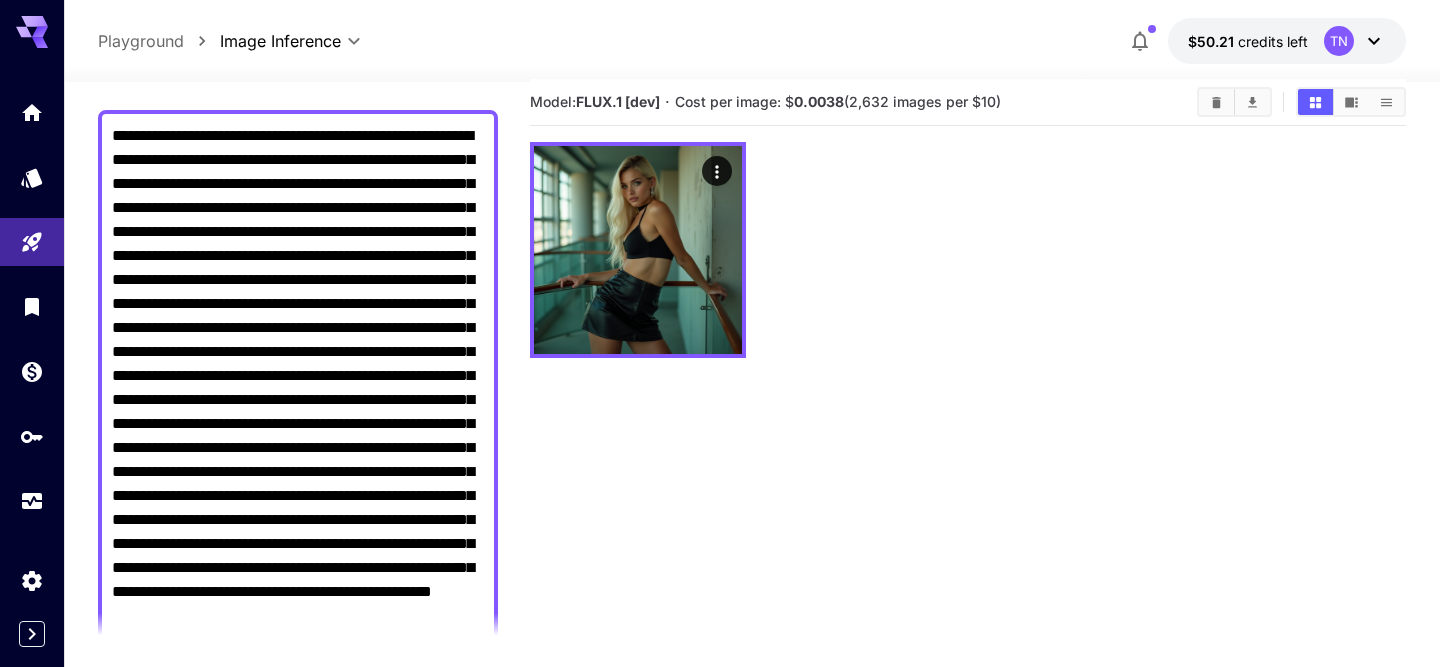 scroll, scrollTop: 98, scrollLeft: 0, axis: vertical 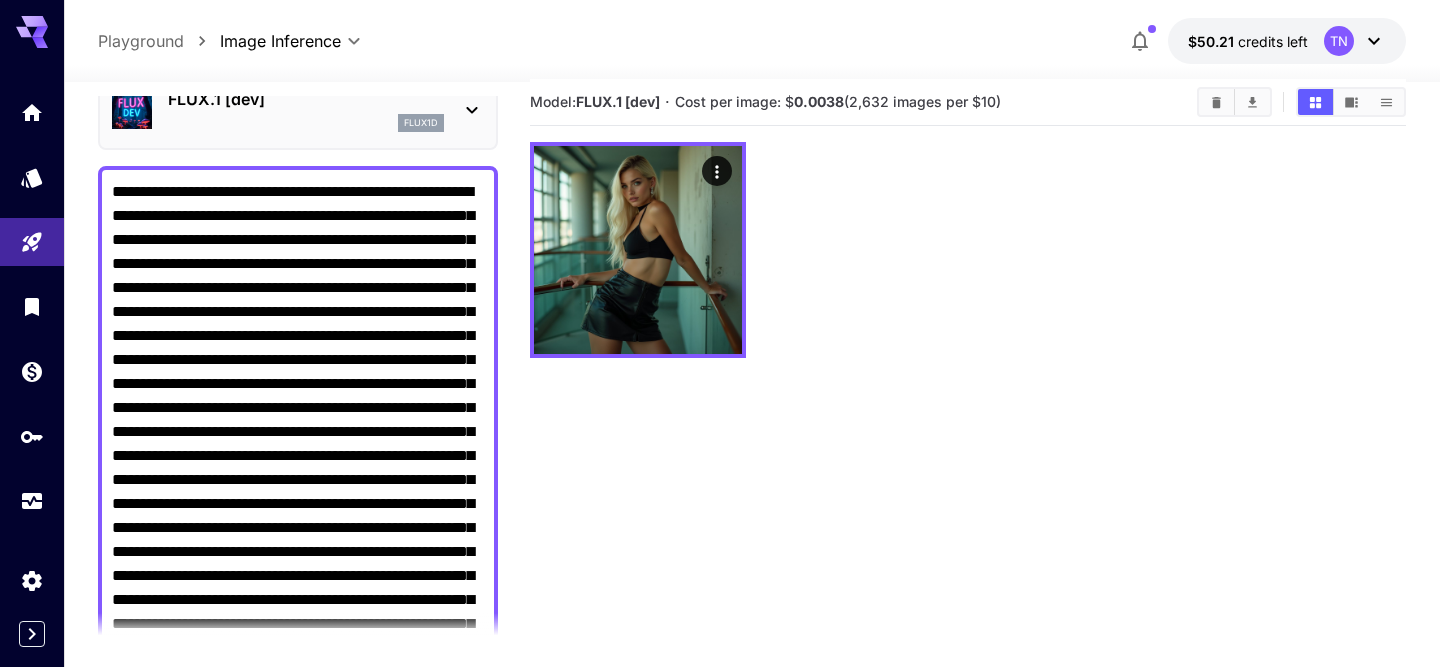 click on "Negative Prompt" at bounding box center [298, 468] 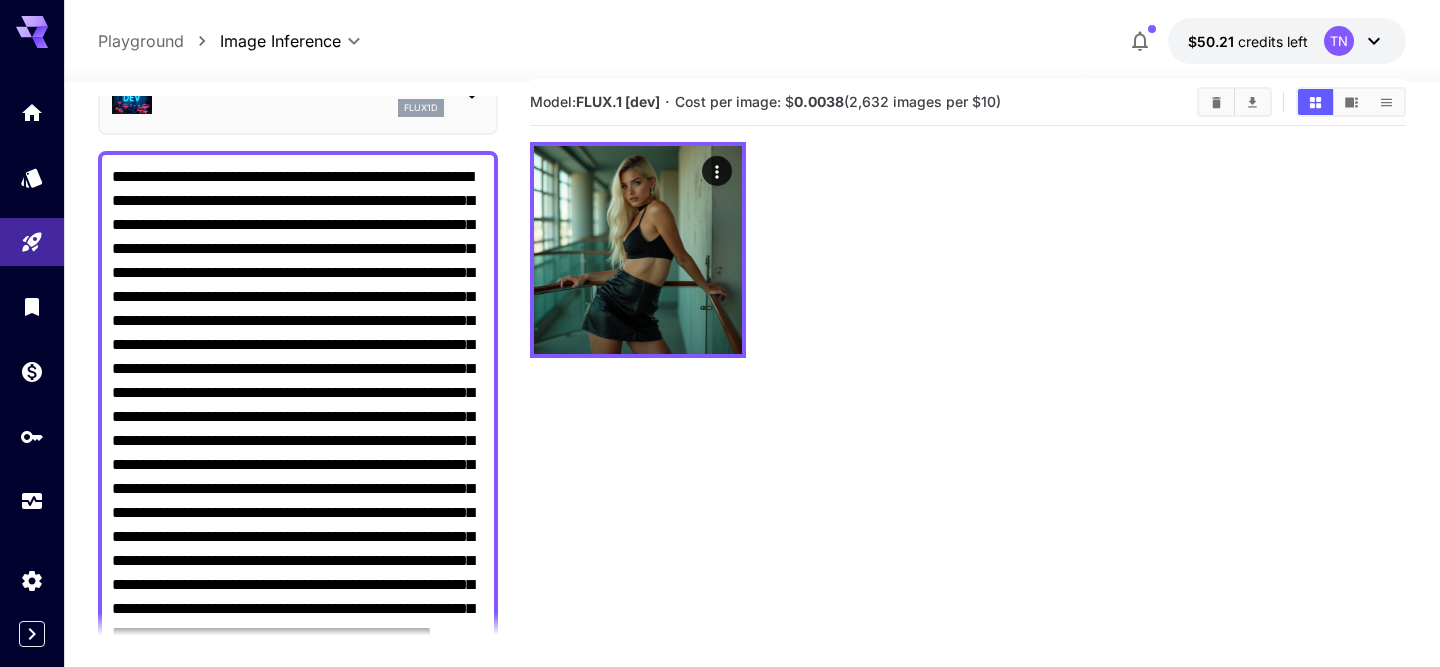 scroll, scrollTop: 115, scrollLeft: 0, axis: vertical 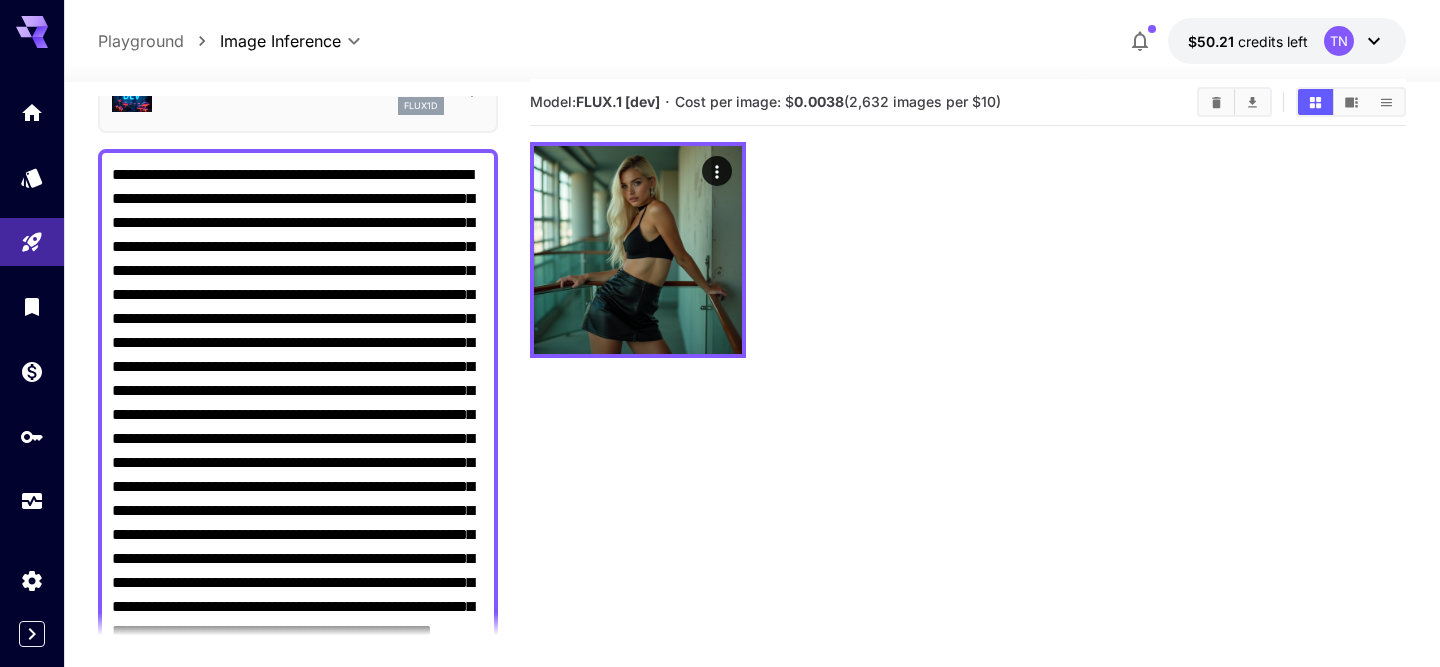 drag, startPoint x: 203, startPoint y: 443, endPoint x: 350, endPoint y: 442, distance: 147.0034 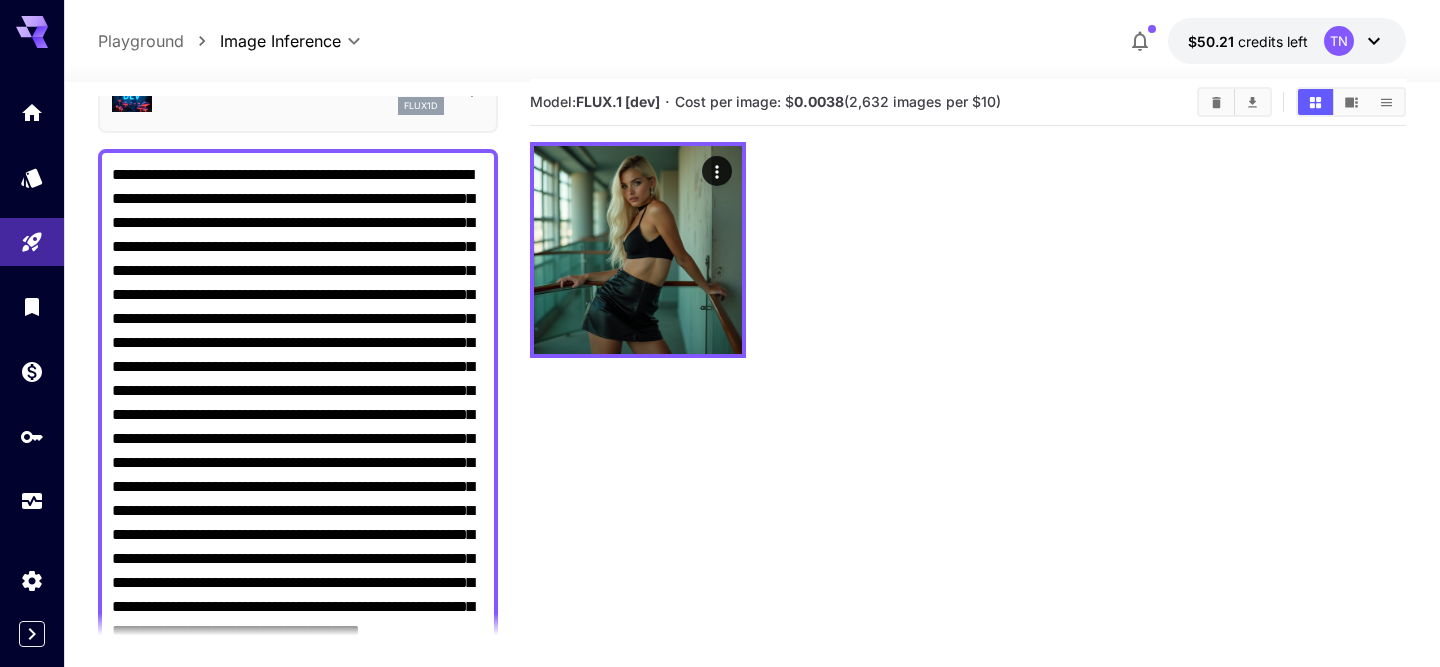 click on "Negative Prompt" at bounding box center (298, 451) 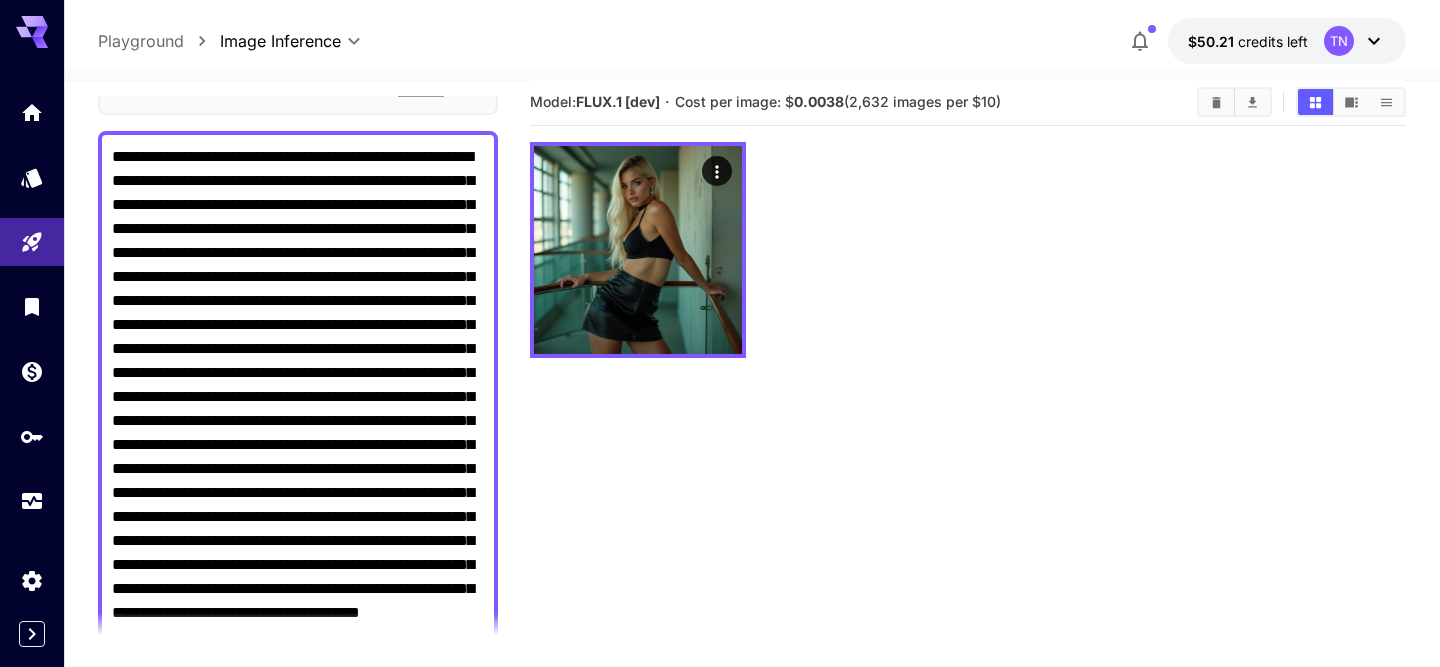 click on "Negative Prompt" at bounding box center (298, 433) 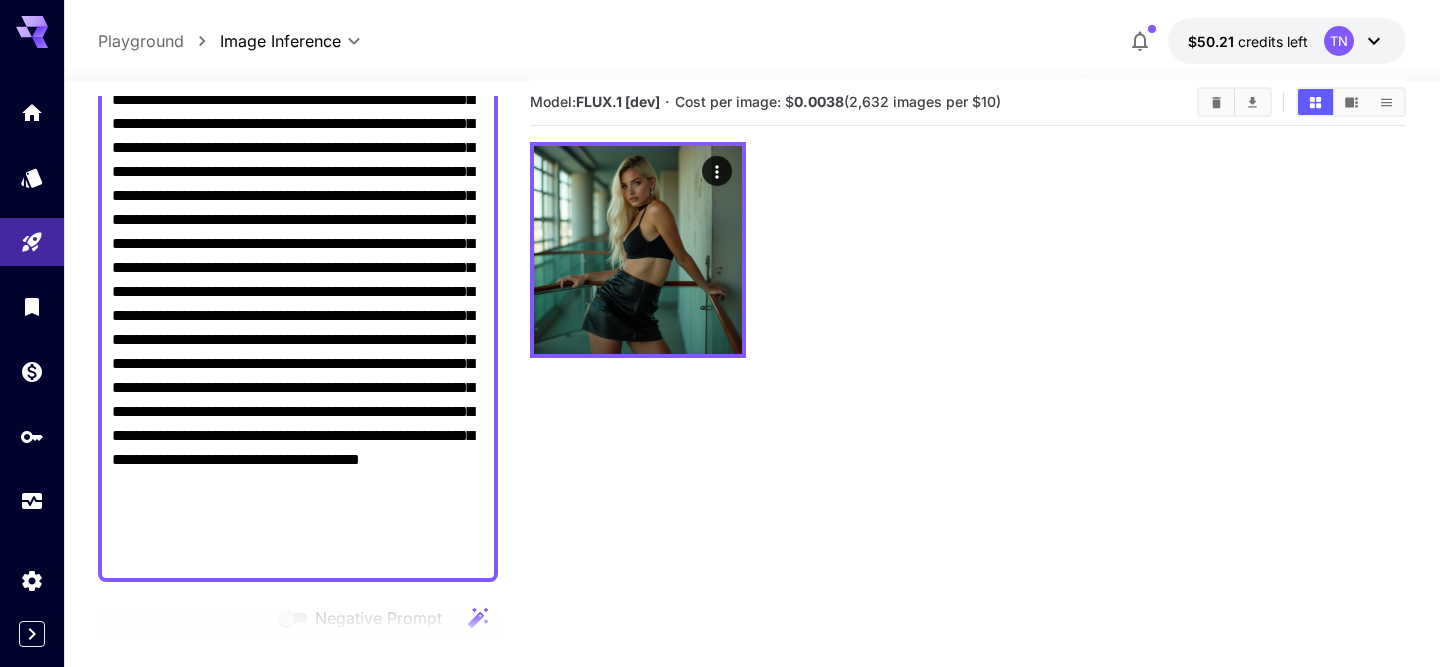 scroll, scrollTop: 578, scrollLeft: 0, axis: vertical 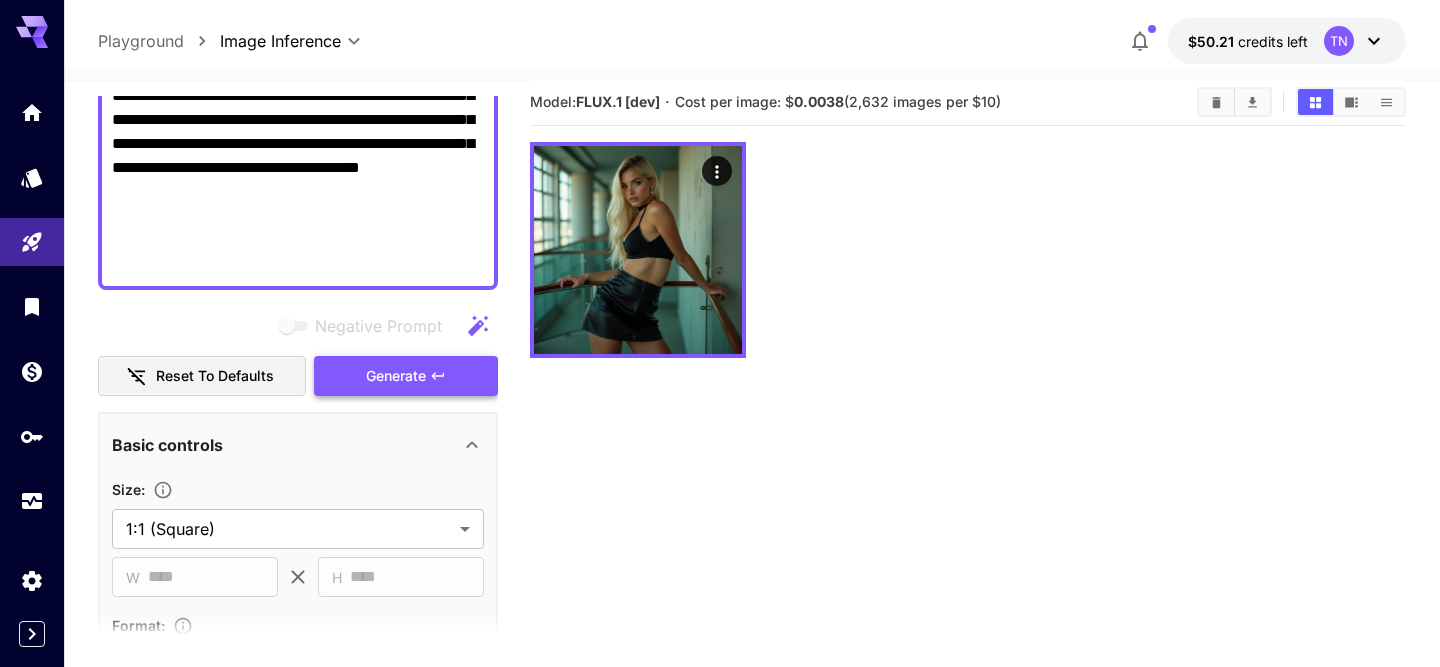 click on "Generate" at bounding box center [396, 376] 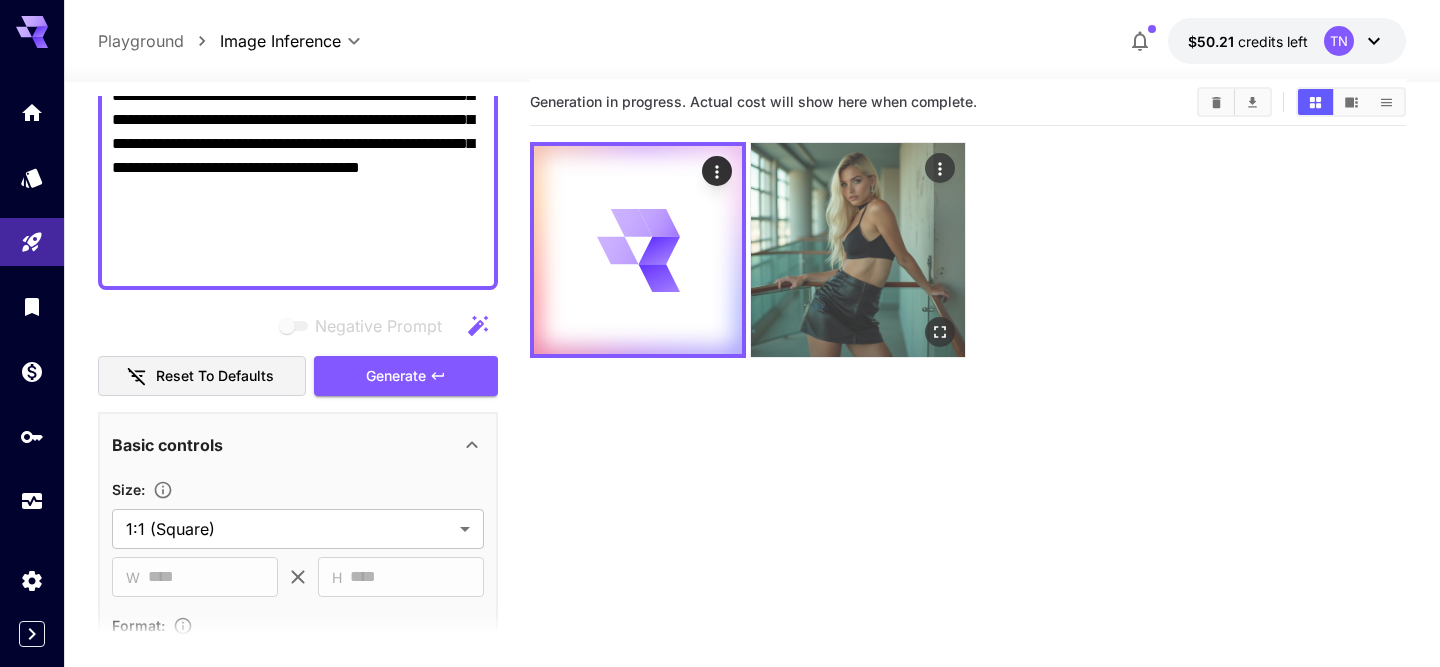 scroll, scrollTop: 0, scrollLeft: 0, axis: both 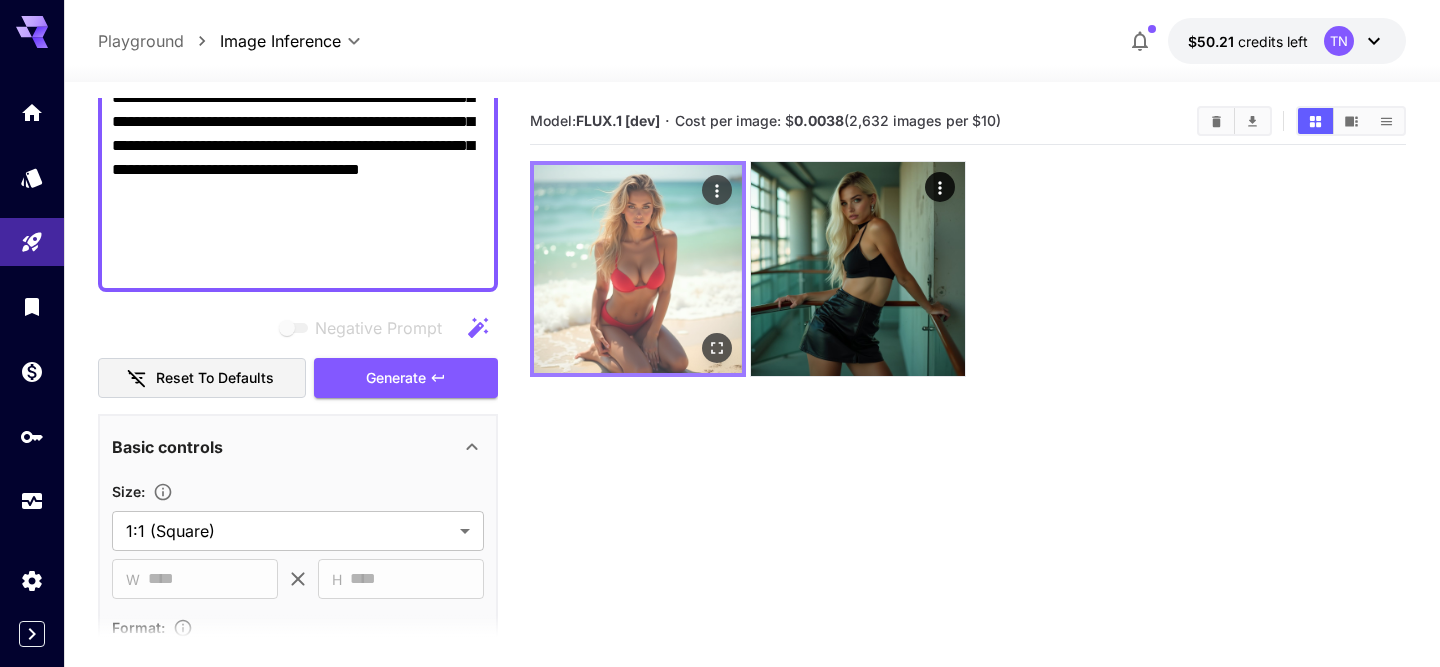 click at bounding box center (638, 269) 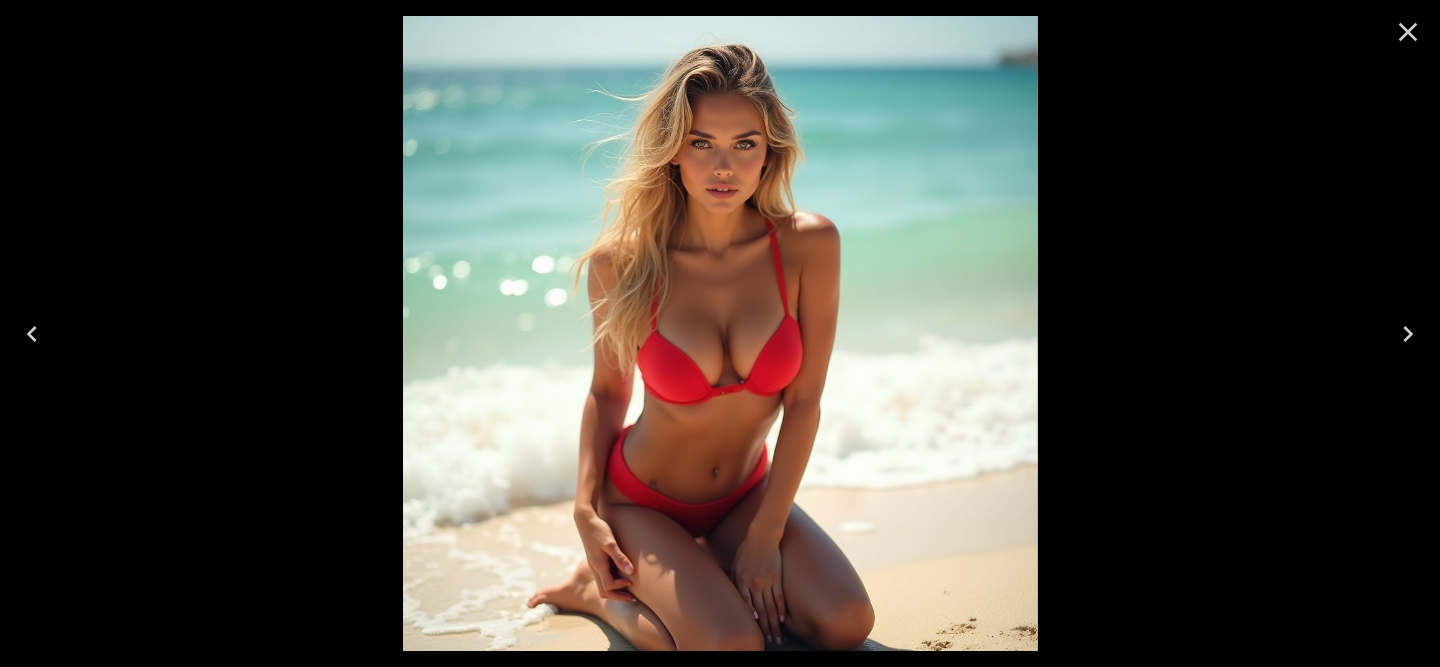 click at bounding box center (720, 333) 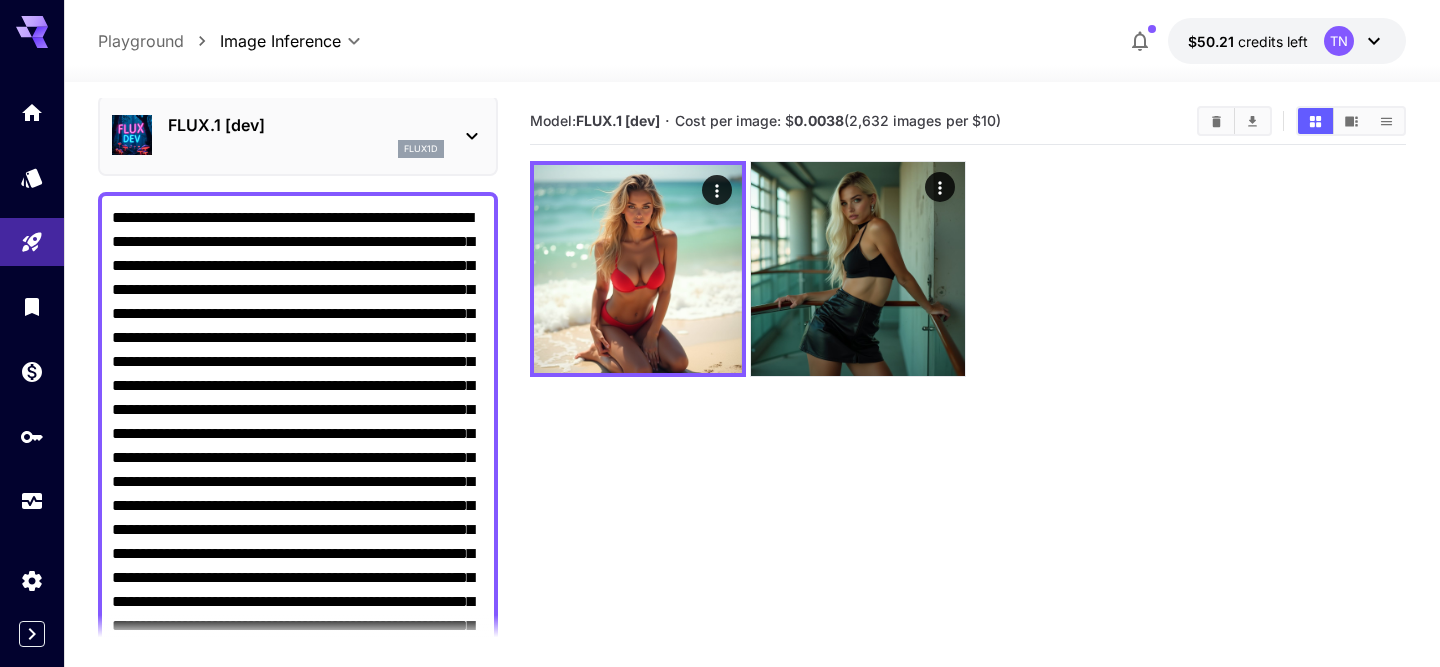 scroll, scrollTop: 77, scrollLeft: 0, axis: vertical 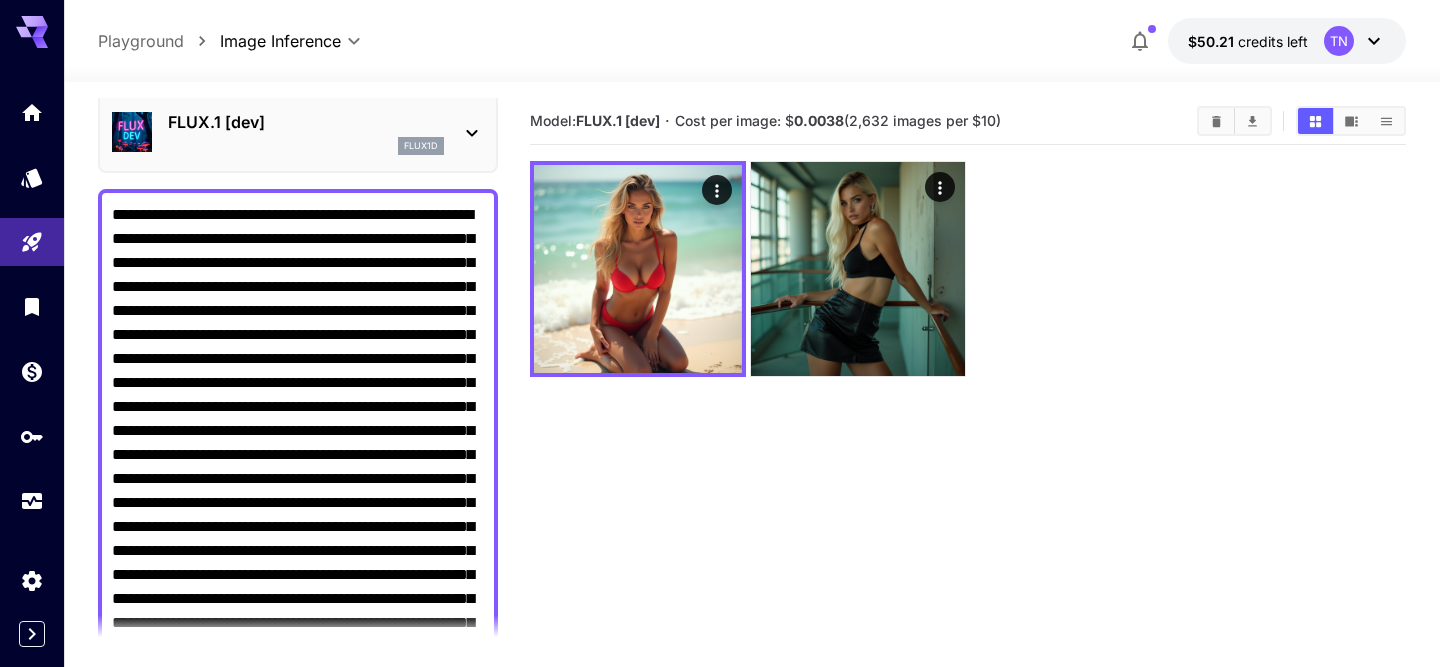 click on "Negative Prompt" at bounding box center (298, 491) 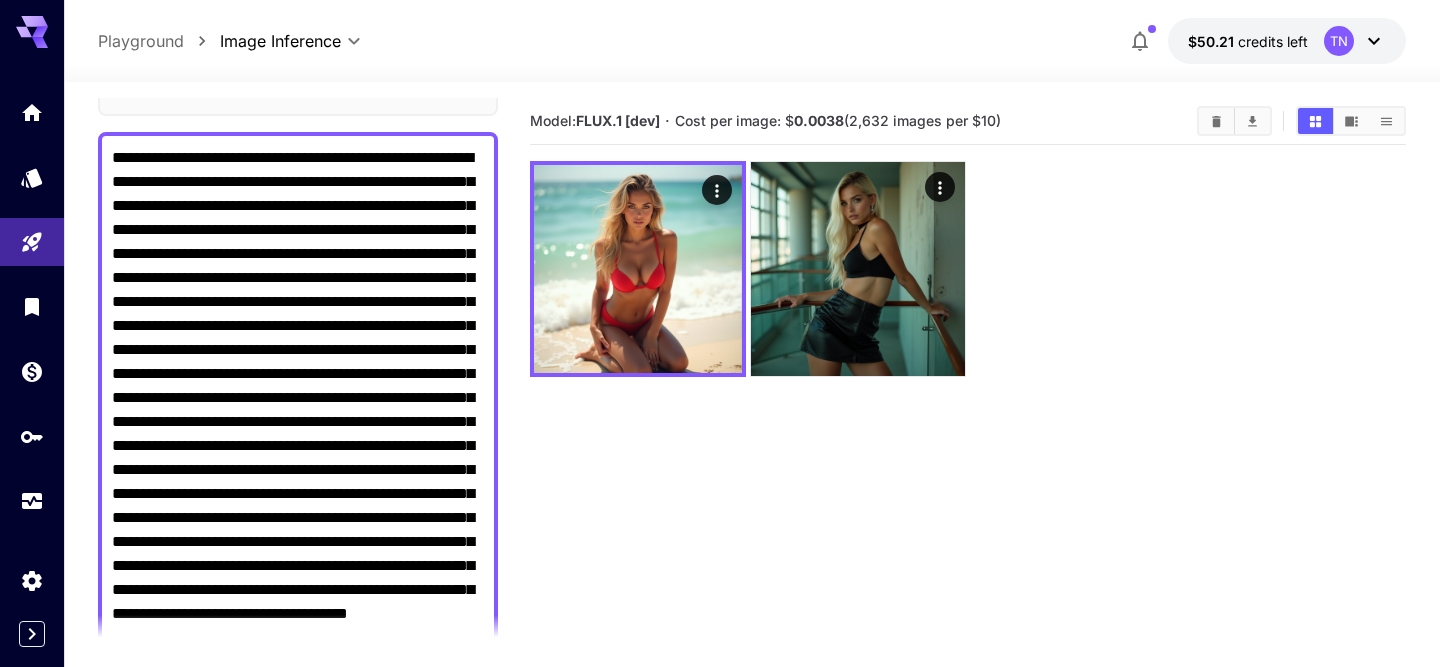scroll, scrollTop: 141, scrollLeft: 0, axis: vertical 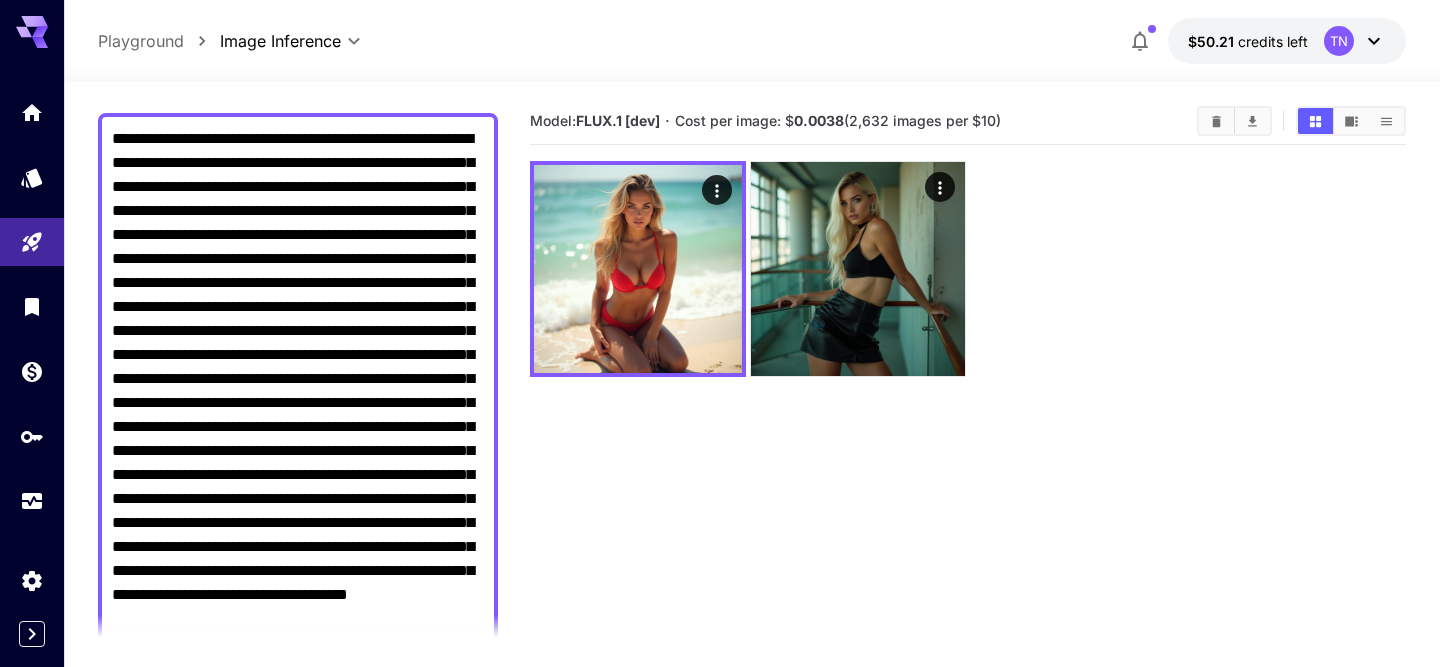 click on "Negative Prompt" at bounding box center (298, 415) 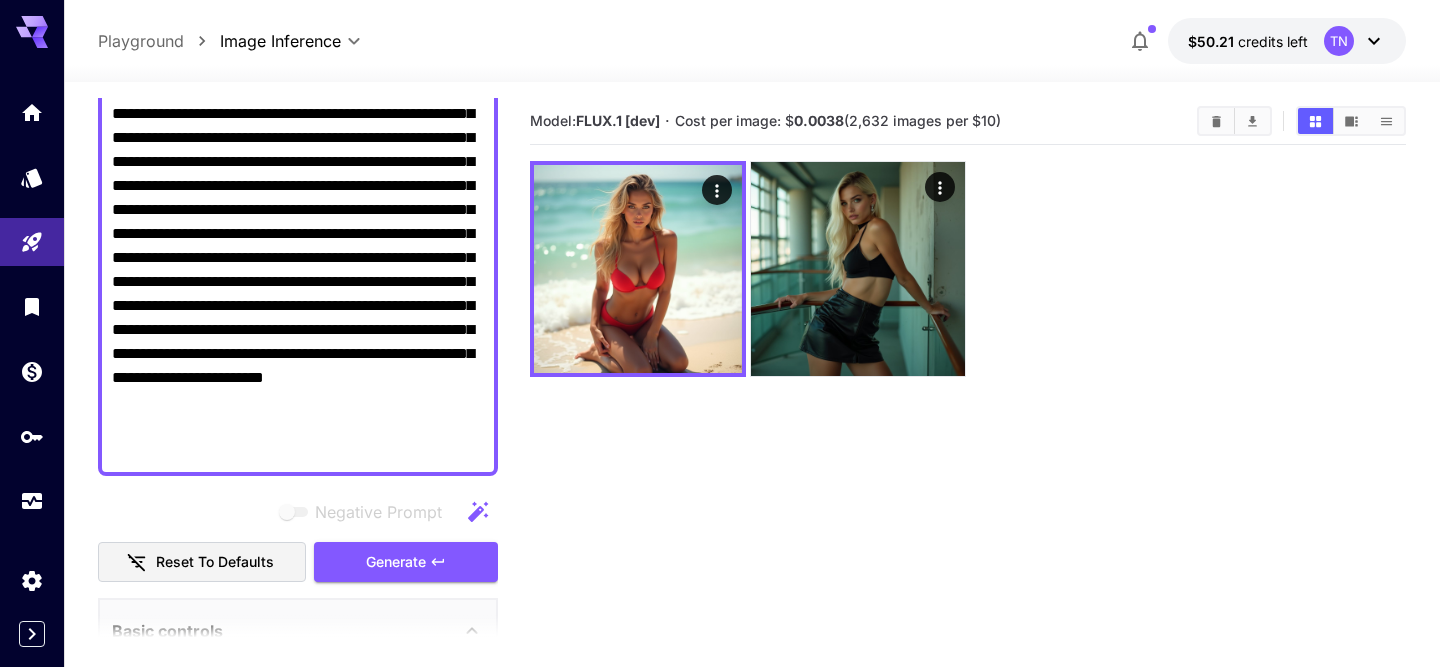 scroll, scrollTop: 359, scrollLeft: 0, axis: vertical 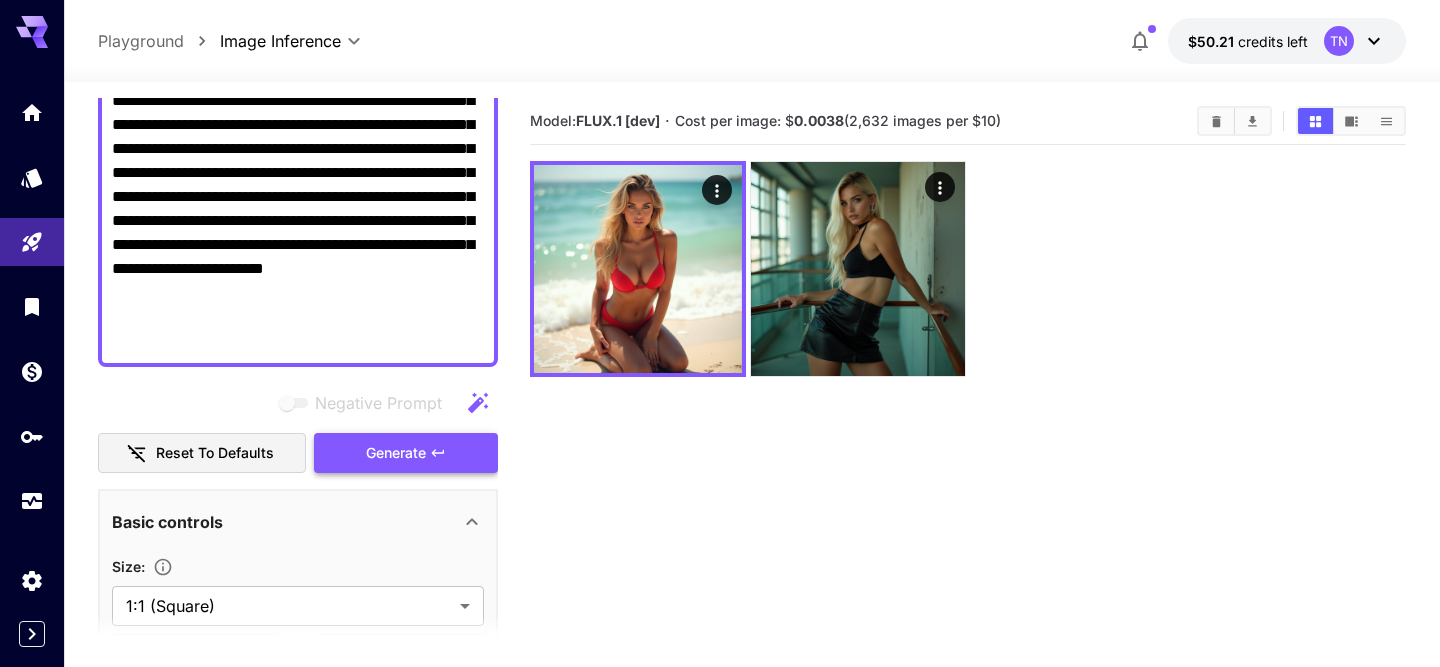 click on "Generate" at bounding box center [396, 453] 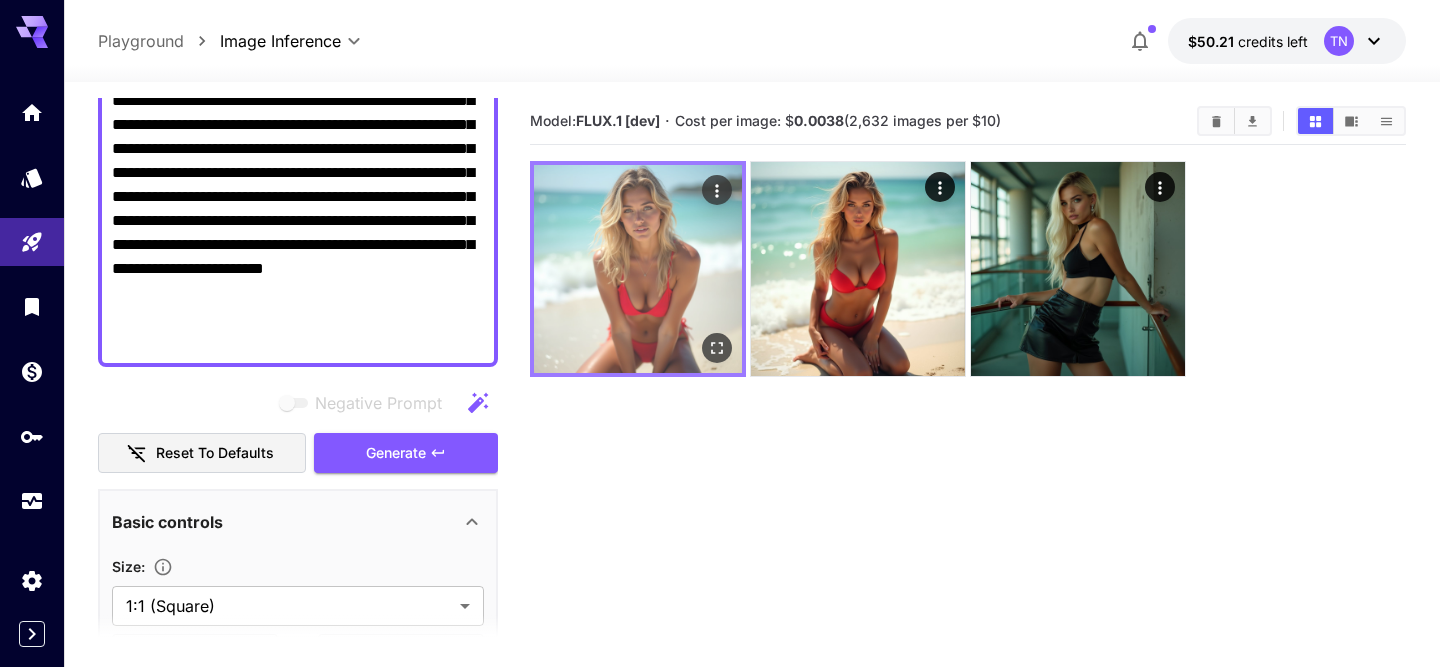 click at bounding box center [638, 269] 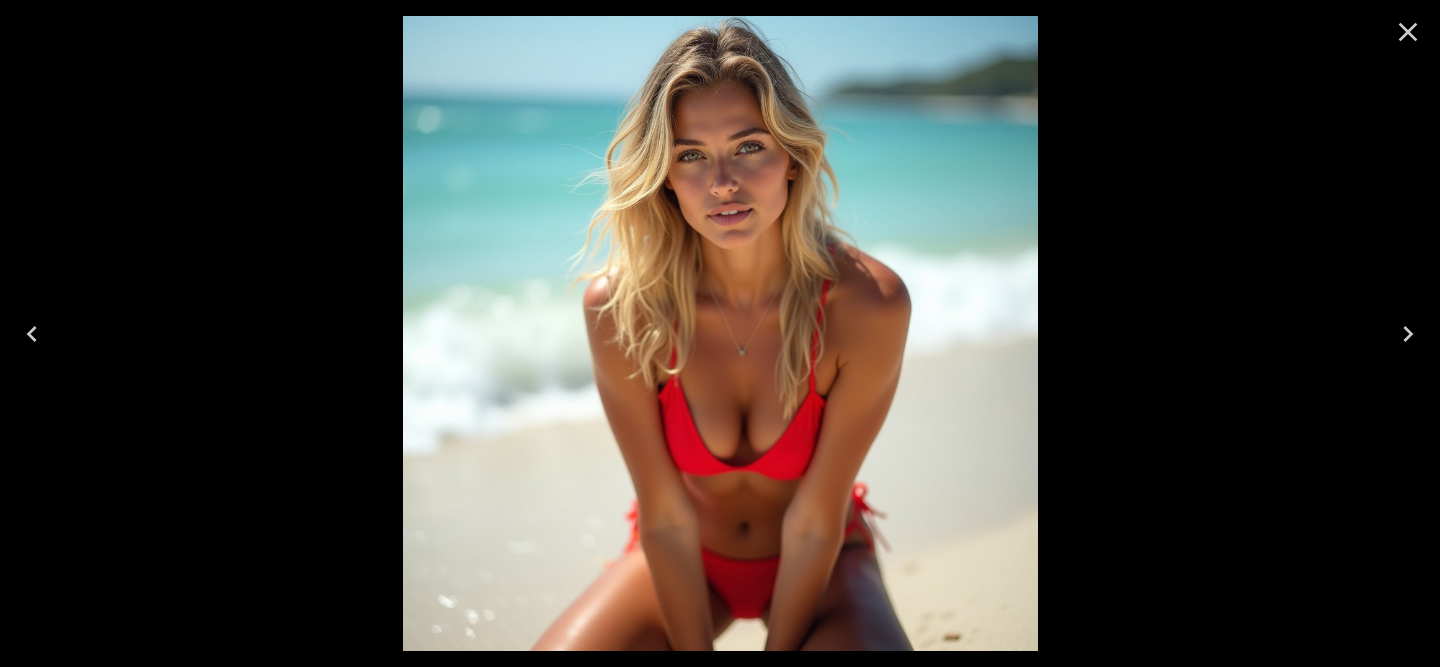 click 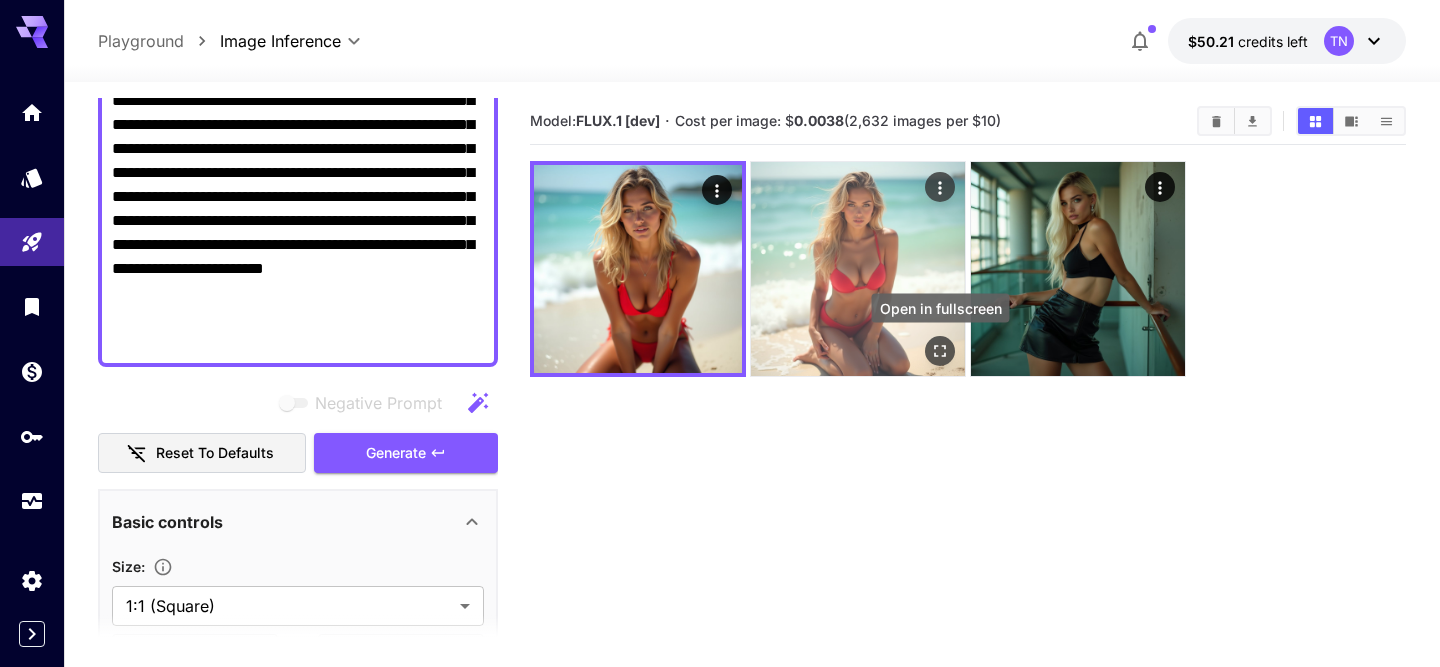 click 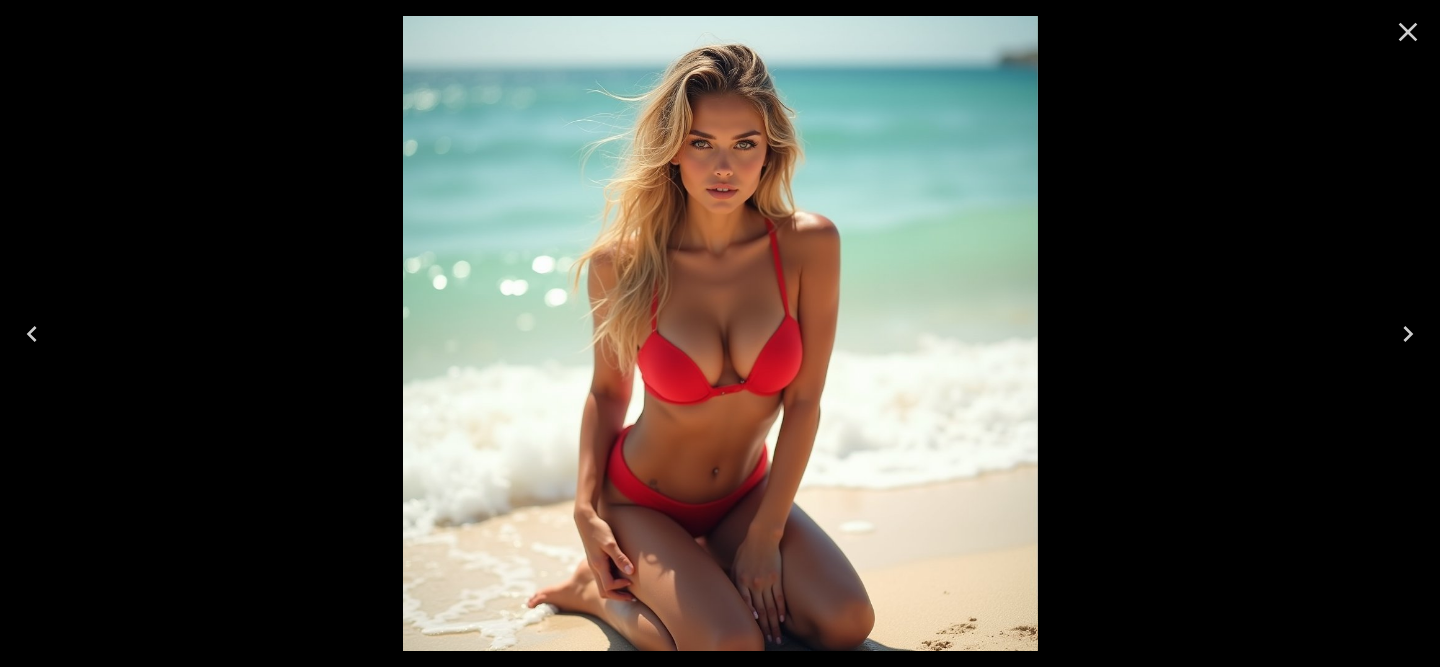 click 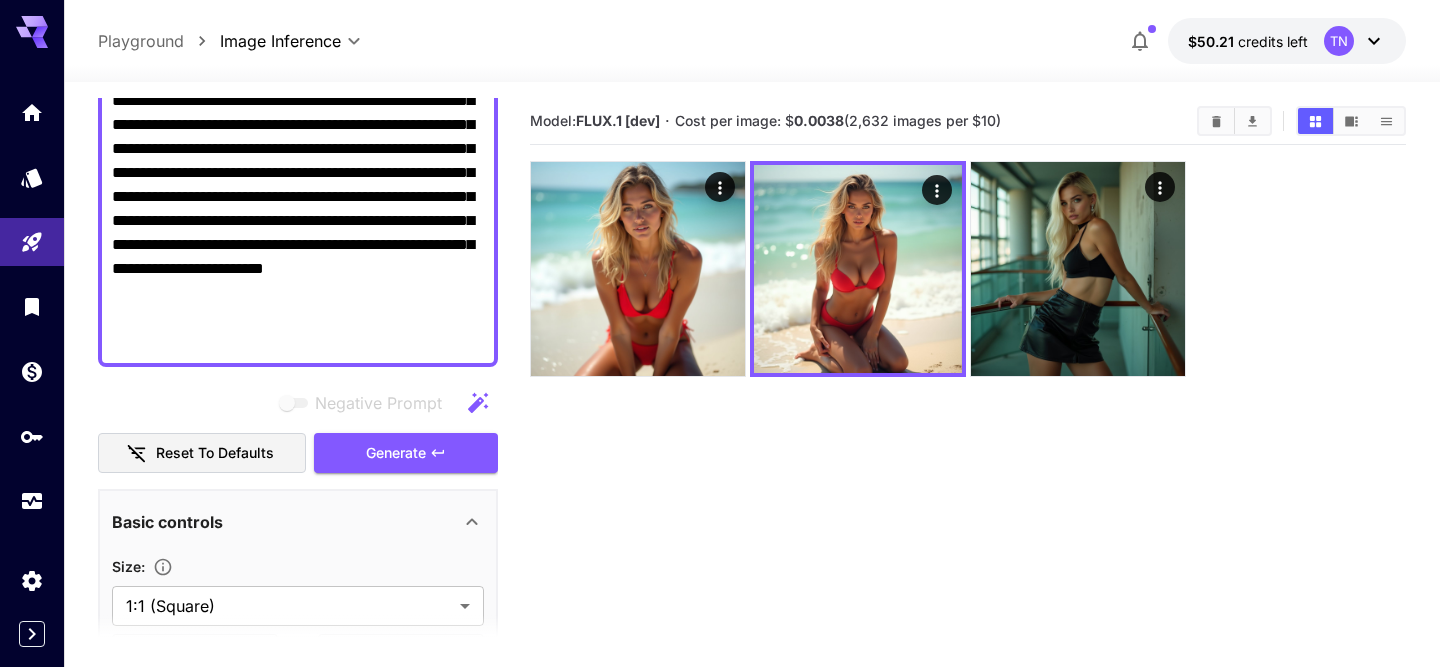 scroll, scrollTop: 0, scrollLeft: 0, axis: both 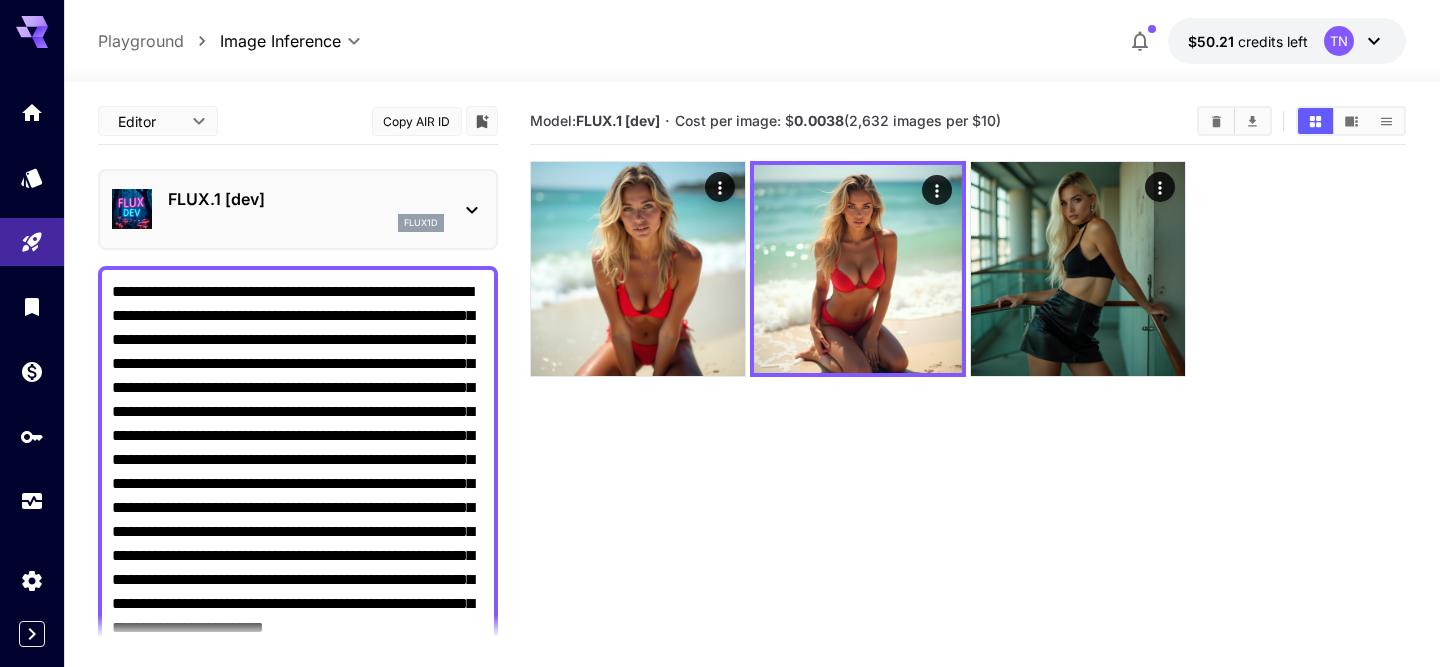 click on "FLUX.1 [dev] flux1d" at bounding box center [298, 209] 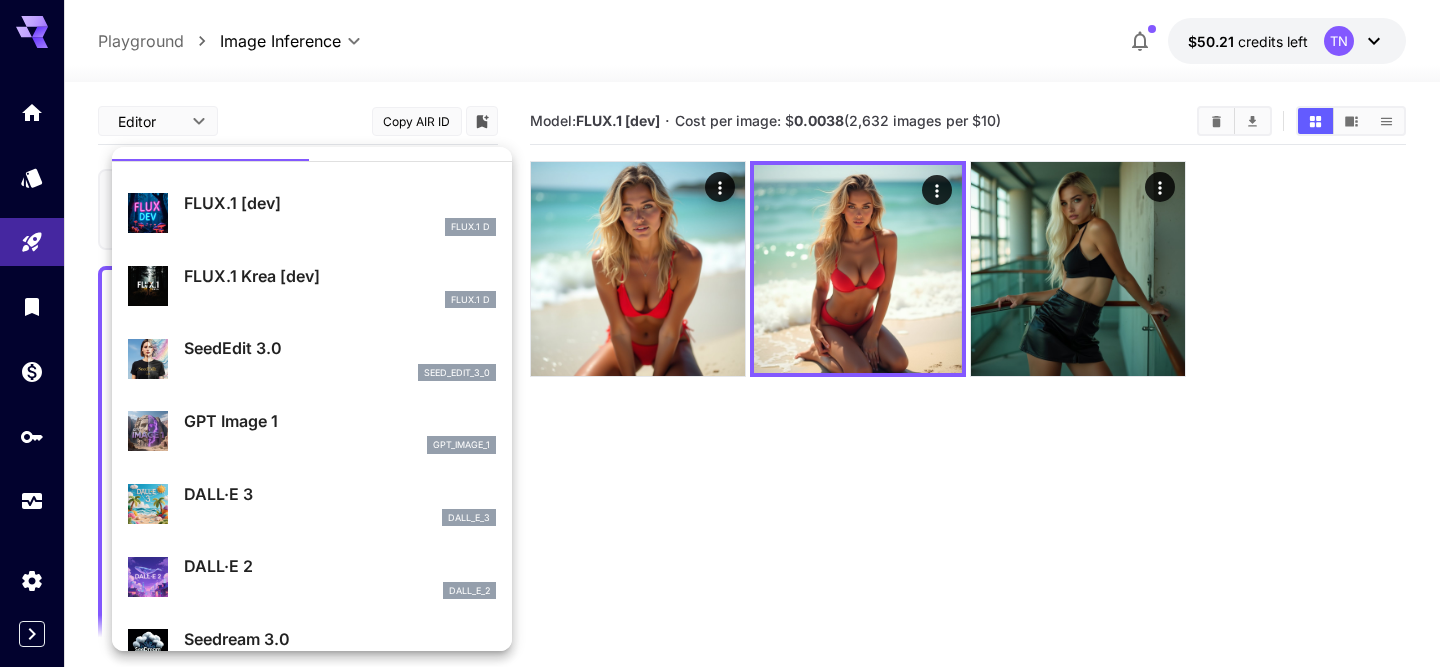 scroll, scrollTop: 0, scrollLeft: 0, axis: both 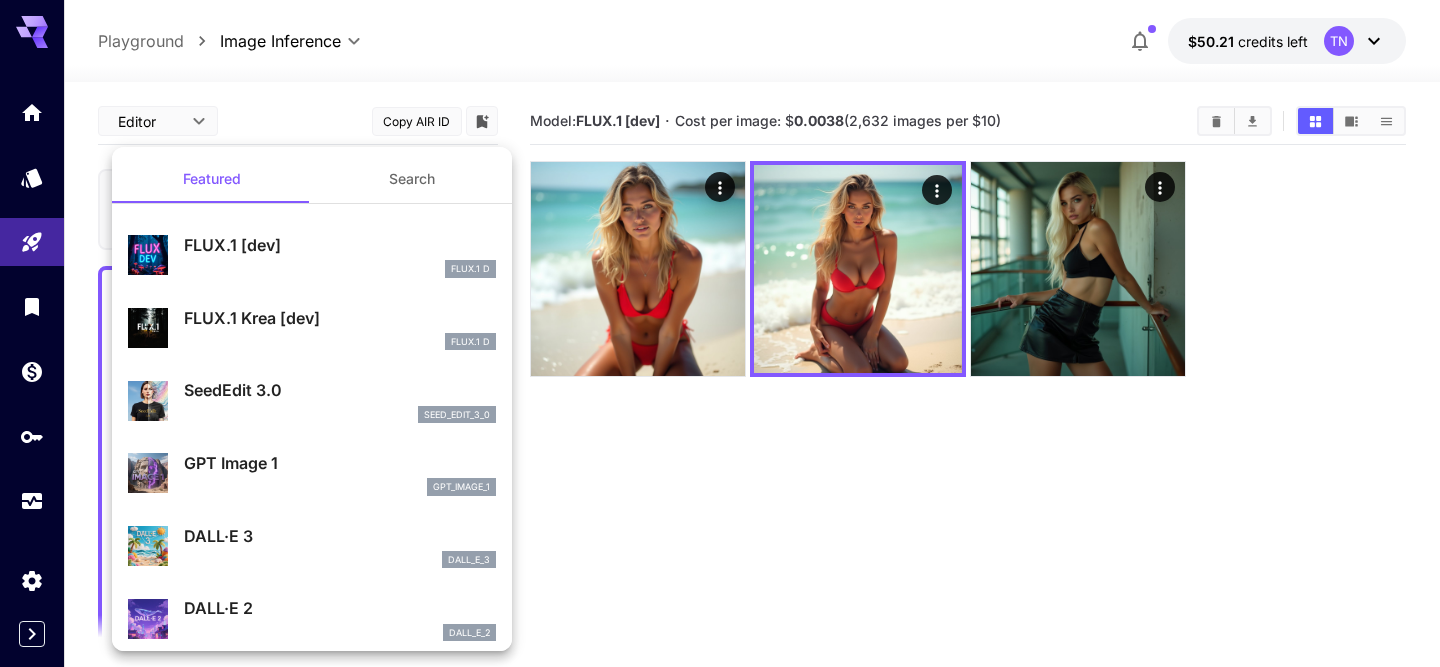 click on "FLUX.1 D" at bounding box center (340, 342) 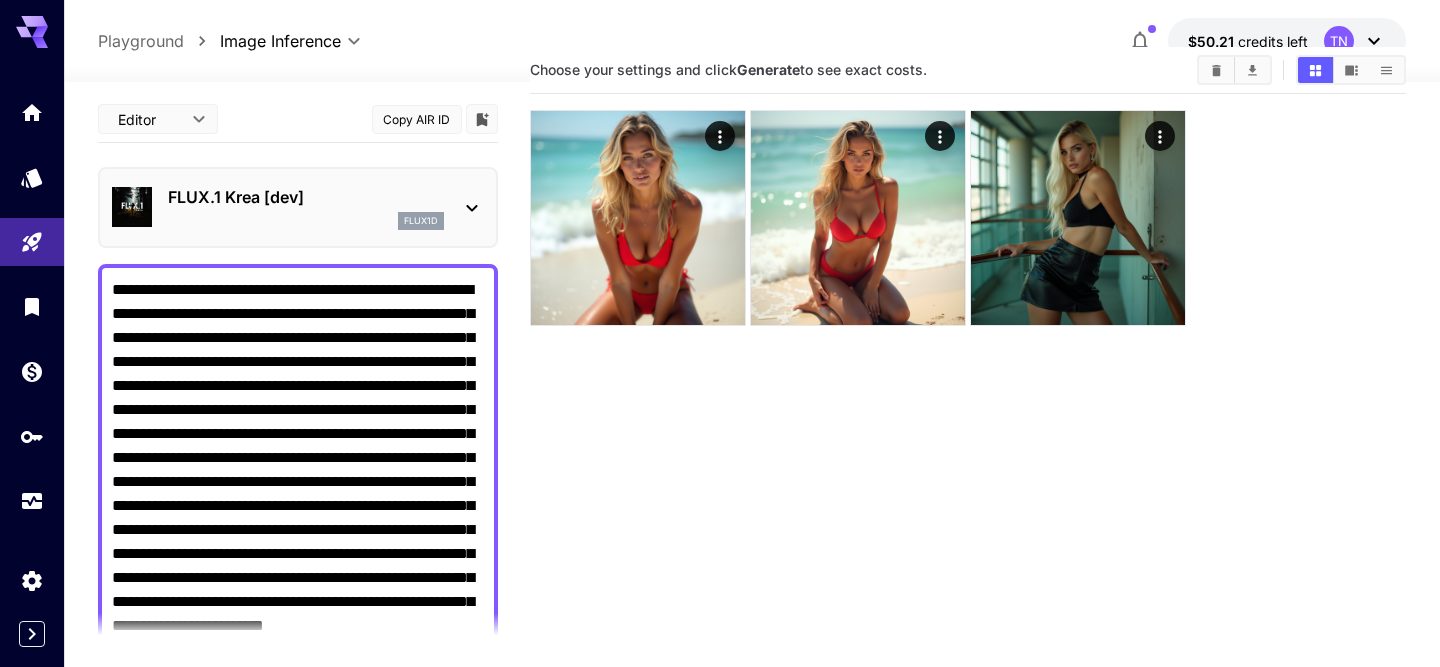 scroll, scrollTop: 54, scrollLeft: 0, axis: vertical 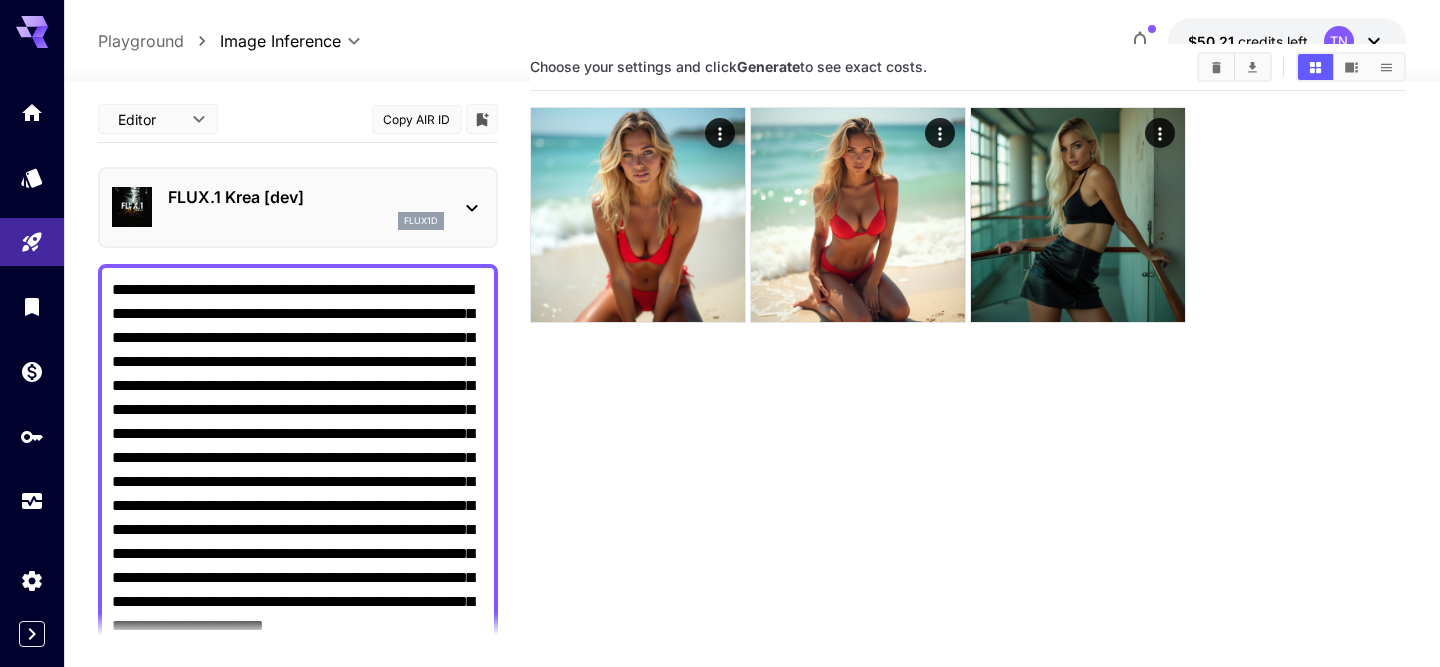 click on "**********" at bounding box center (298, 494) 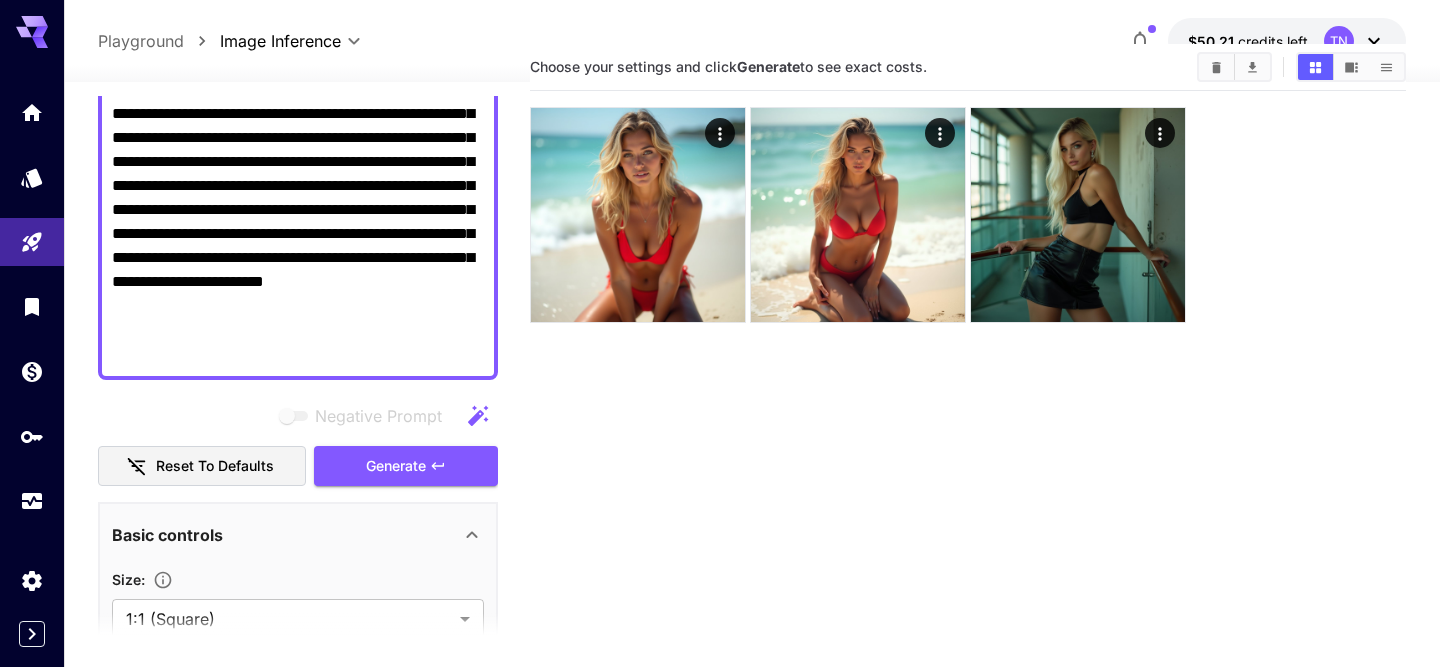 scroll, scrollTop: 455, scrollLeft: 0, axis: vertical 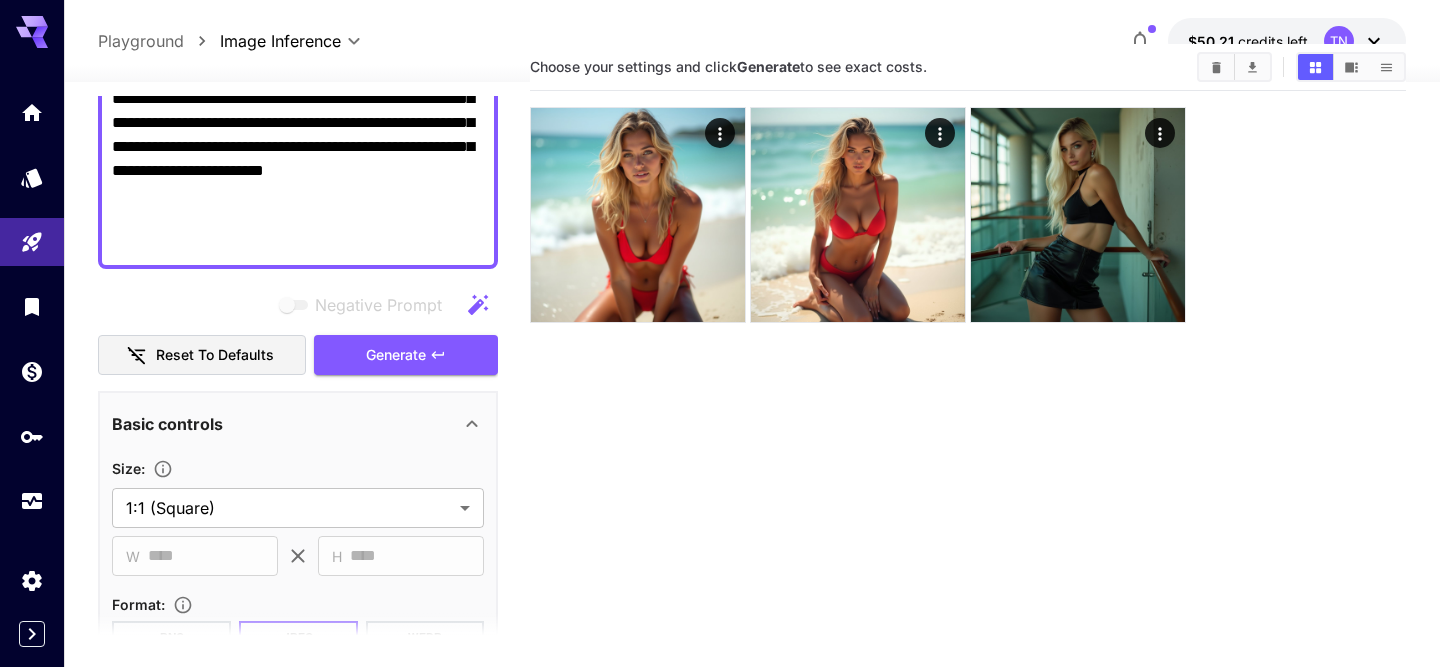 click on "**********" at bounding box center (298, 39) 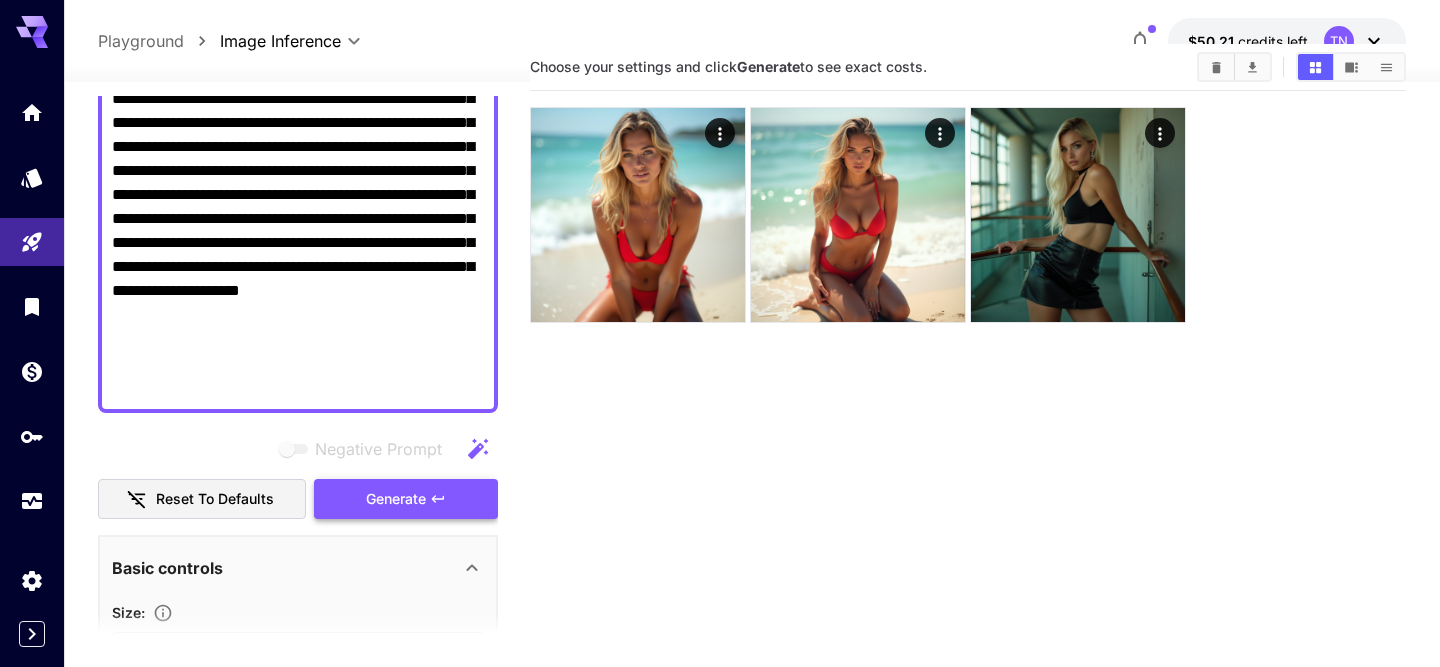 type on "**********" 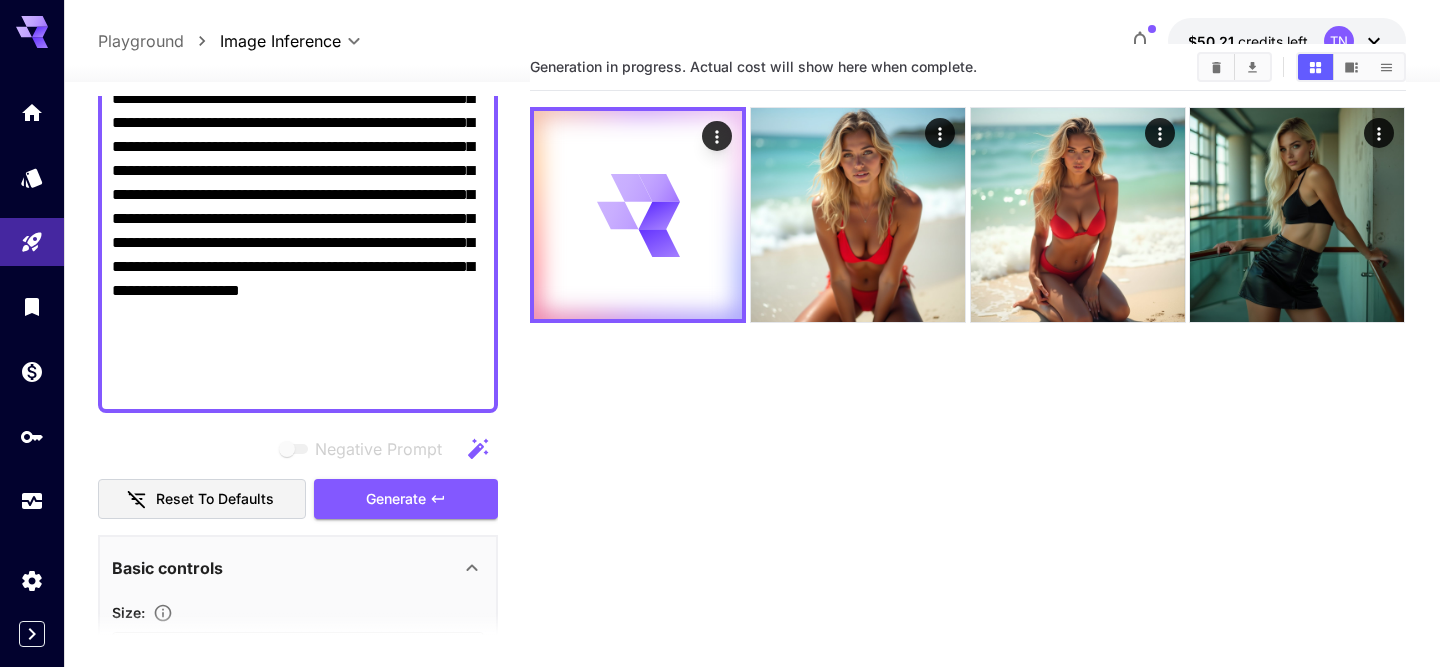scroll, scrollTop: 0, scrollLeft: 0, axis: both 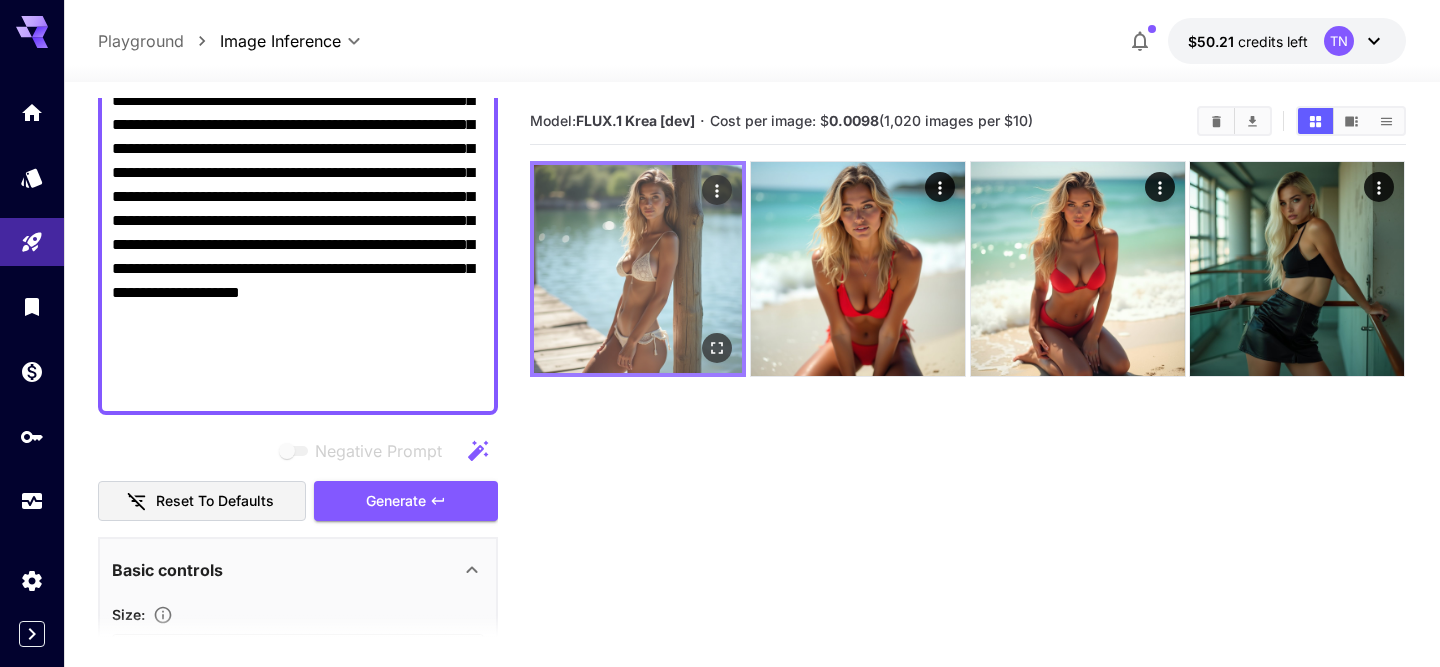 click at bounding box center [638, 269] 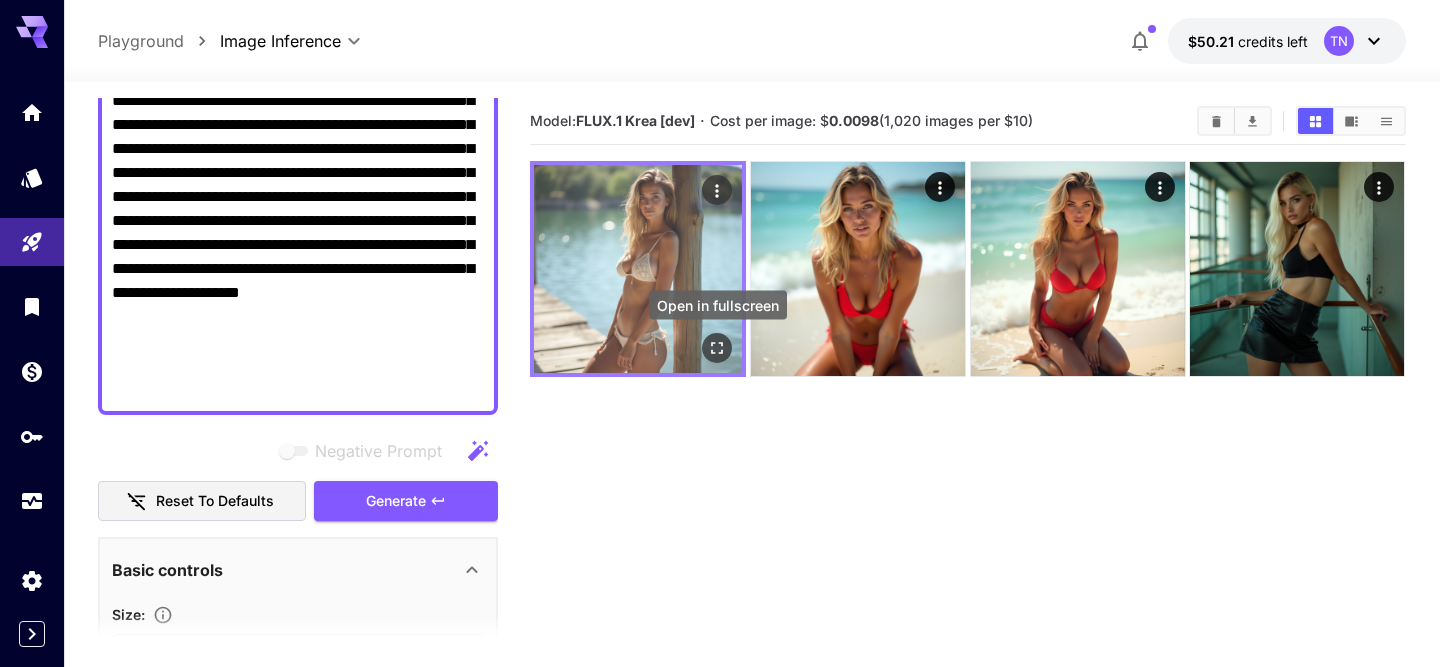 click 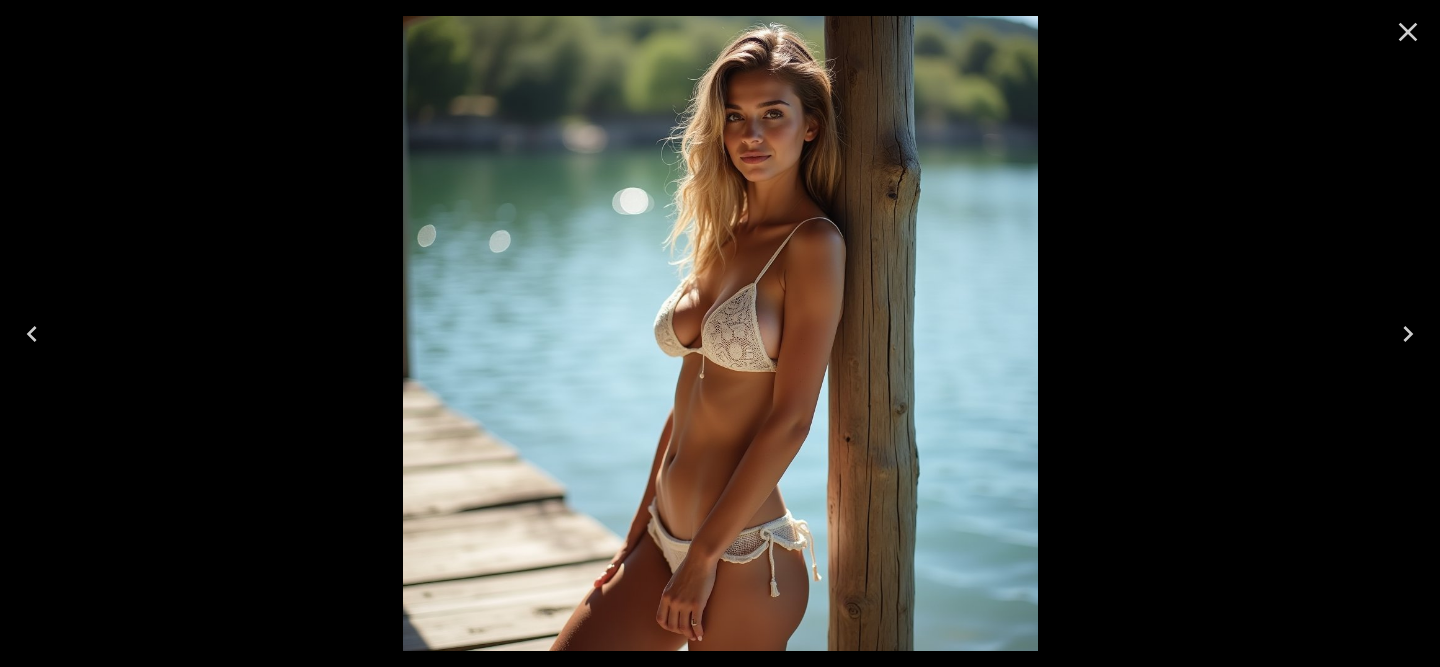 click 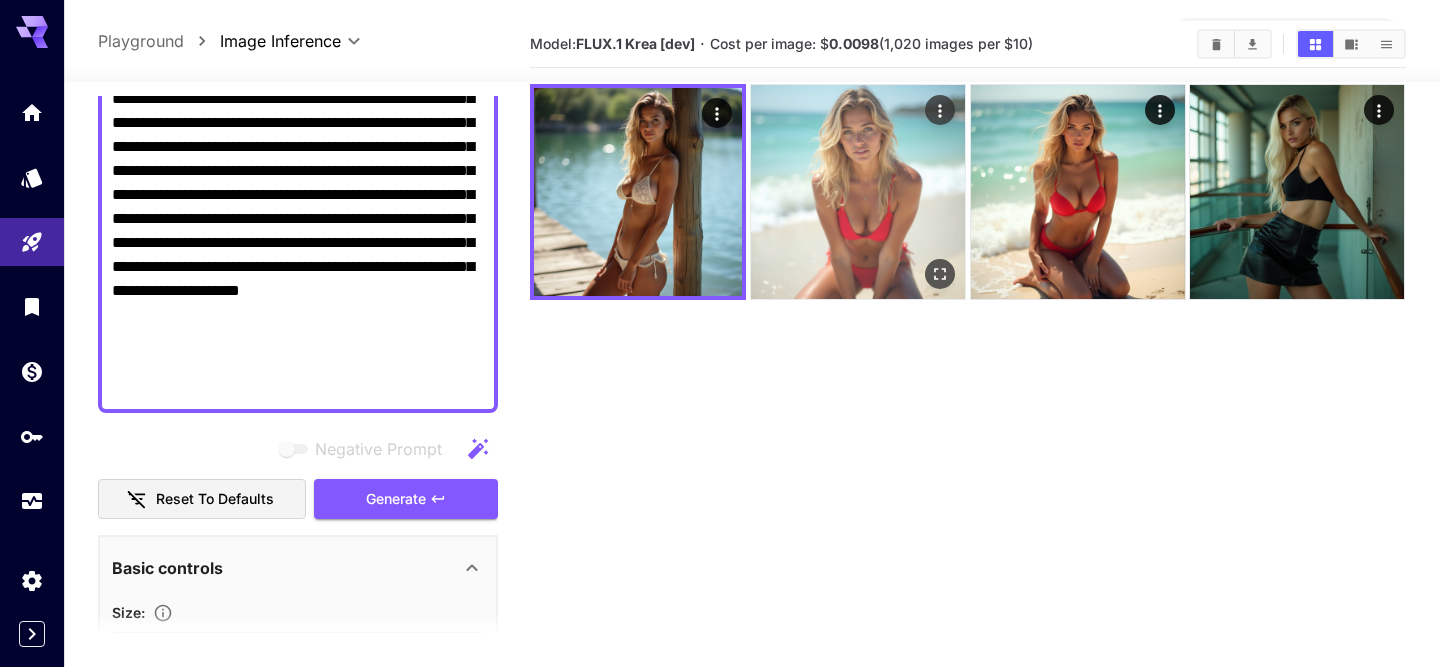 scroll, scrollTop: 0, scrollLeft: 0, axis: both 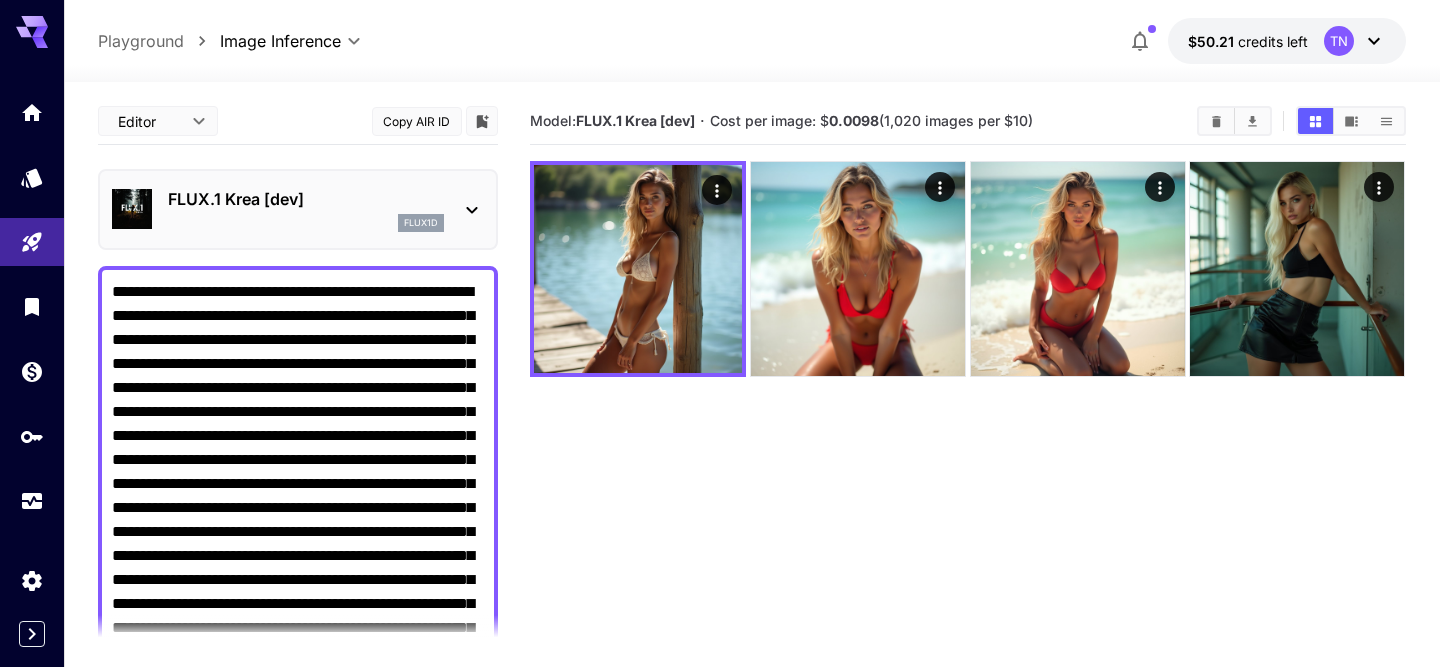 click on "FLUX.1 Krea [dev] flux1d" at bounding box center [298, 209] 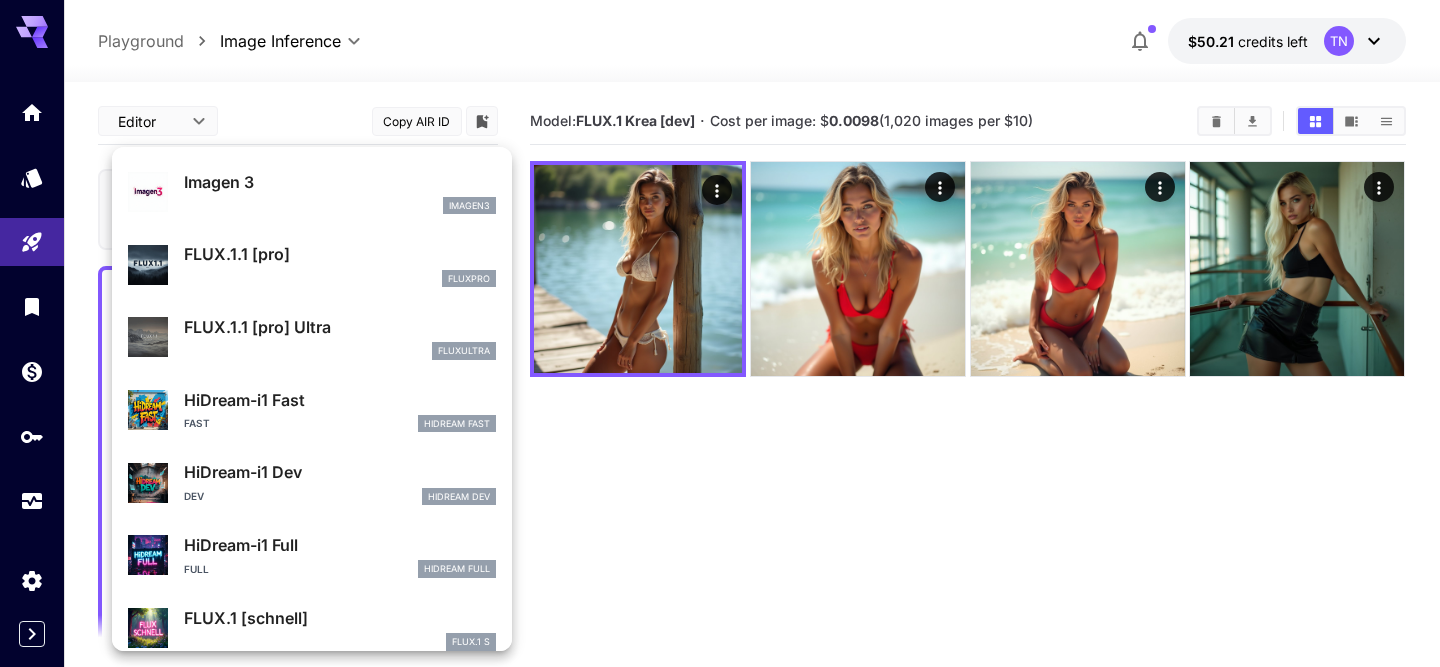 scroll, scrollTop: 1034, scrollLeft: 0, axis: vertical 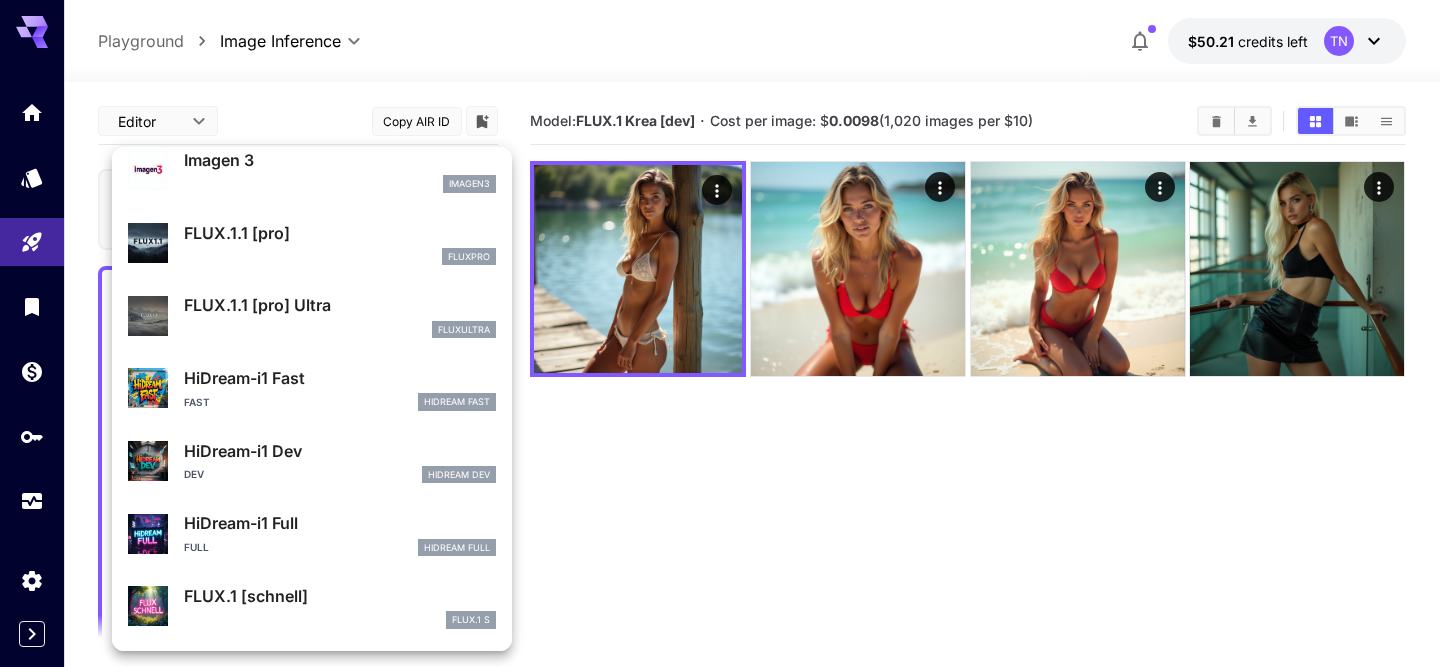 click on "HiDream-i1 Full" at bounding box center (340, 523) 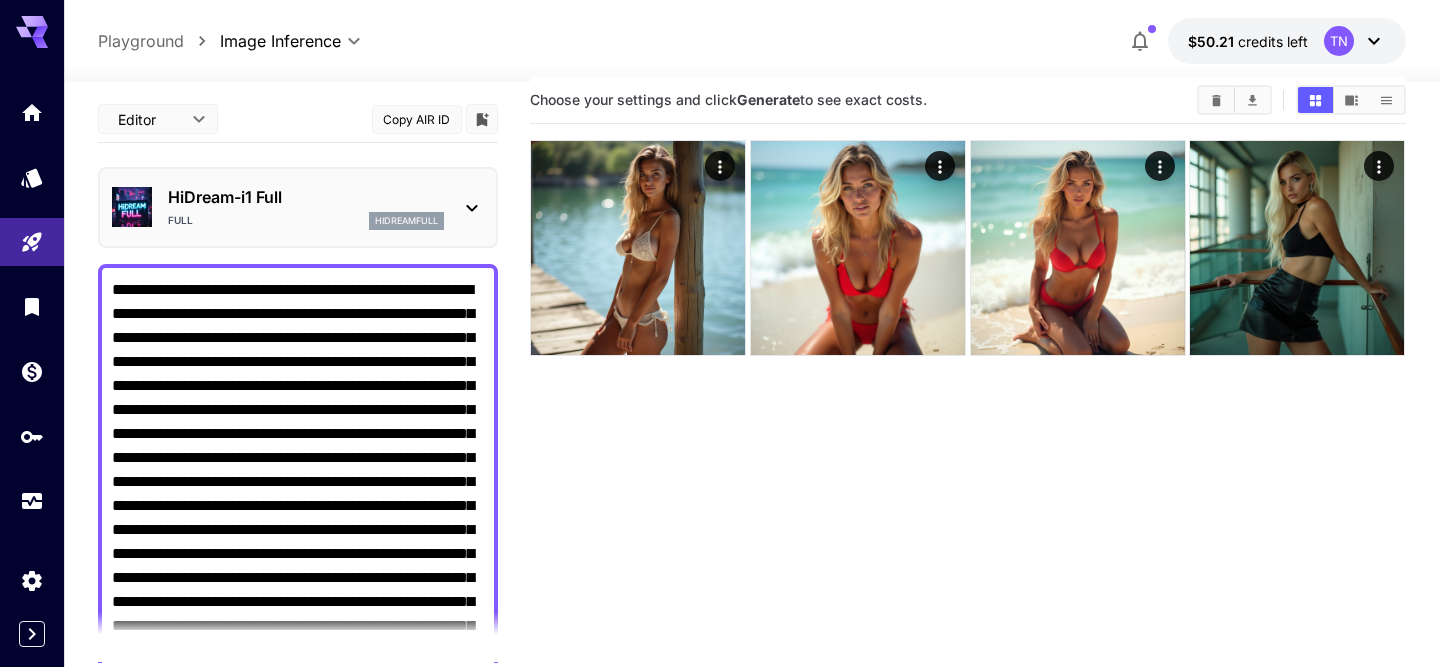 scroll, scrollTop: 25, scrollLeft: 0, axis: vertical 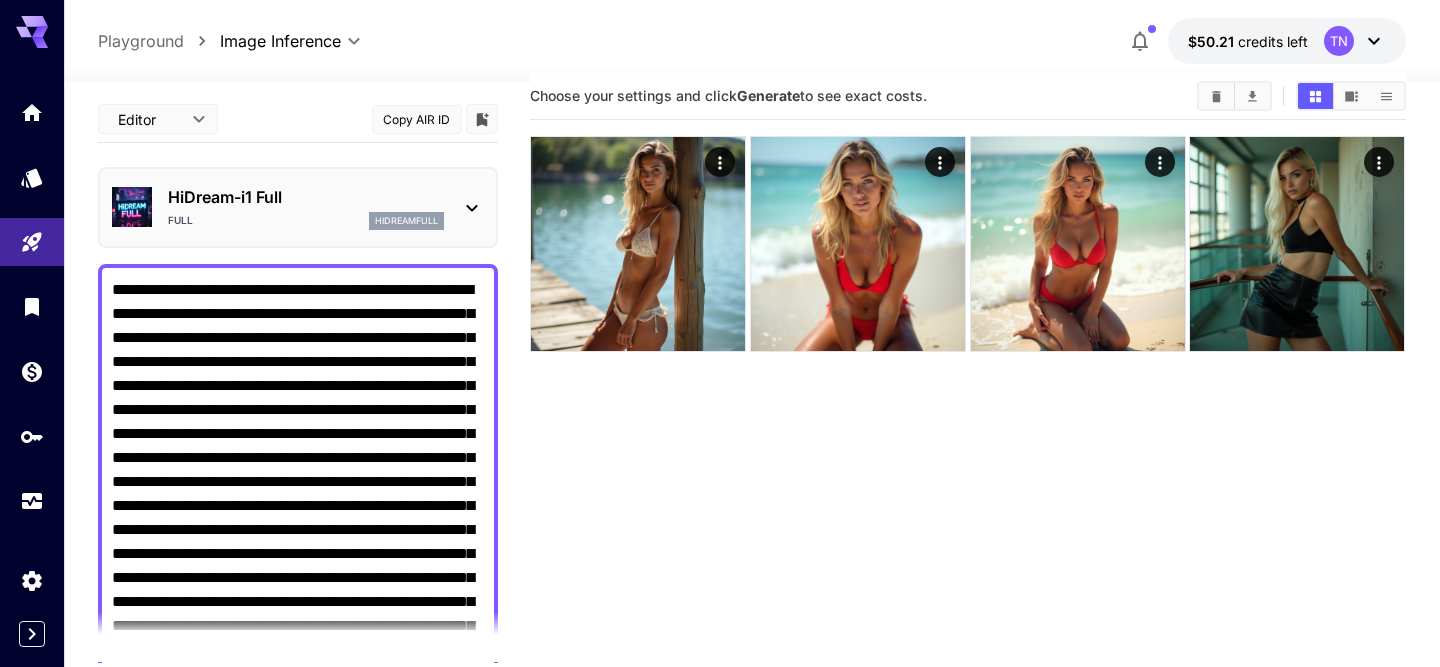 click on "Negative Prompt" at bounding box center (298, 566) 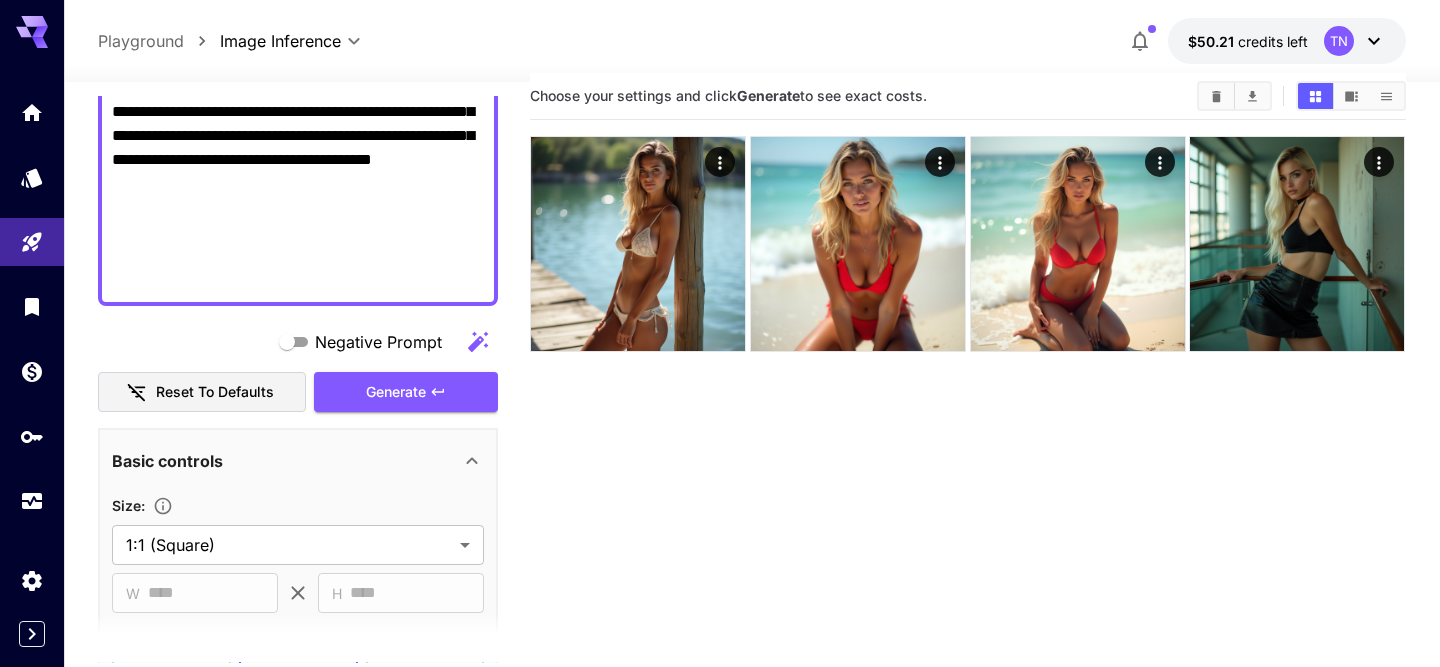 scroll, scrollTop: 711, scrollLeft: 0, axis: vertical 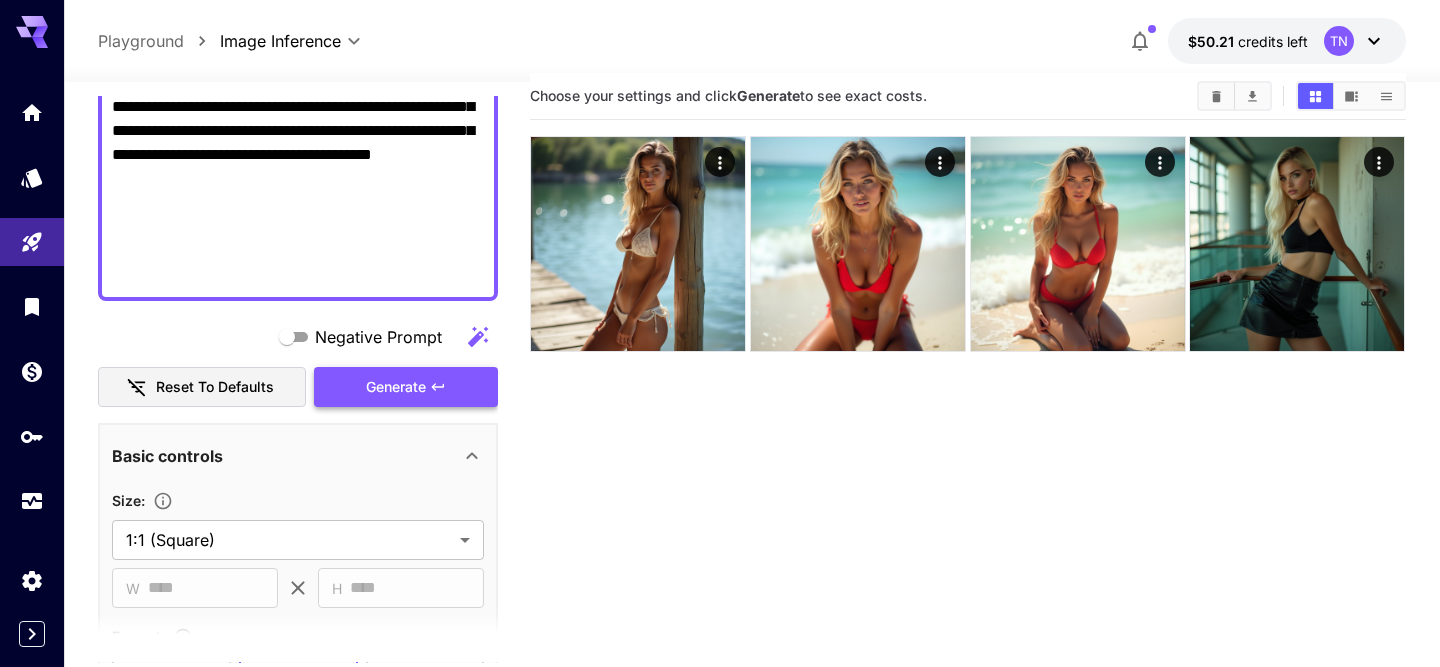 type on "**********" 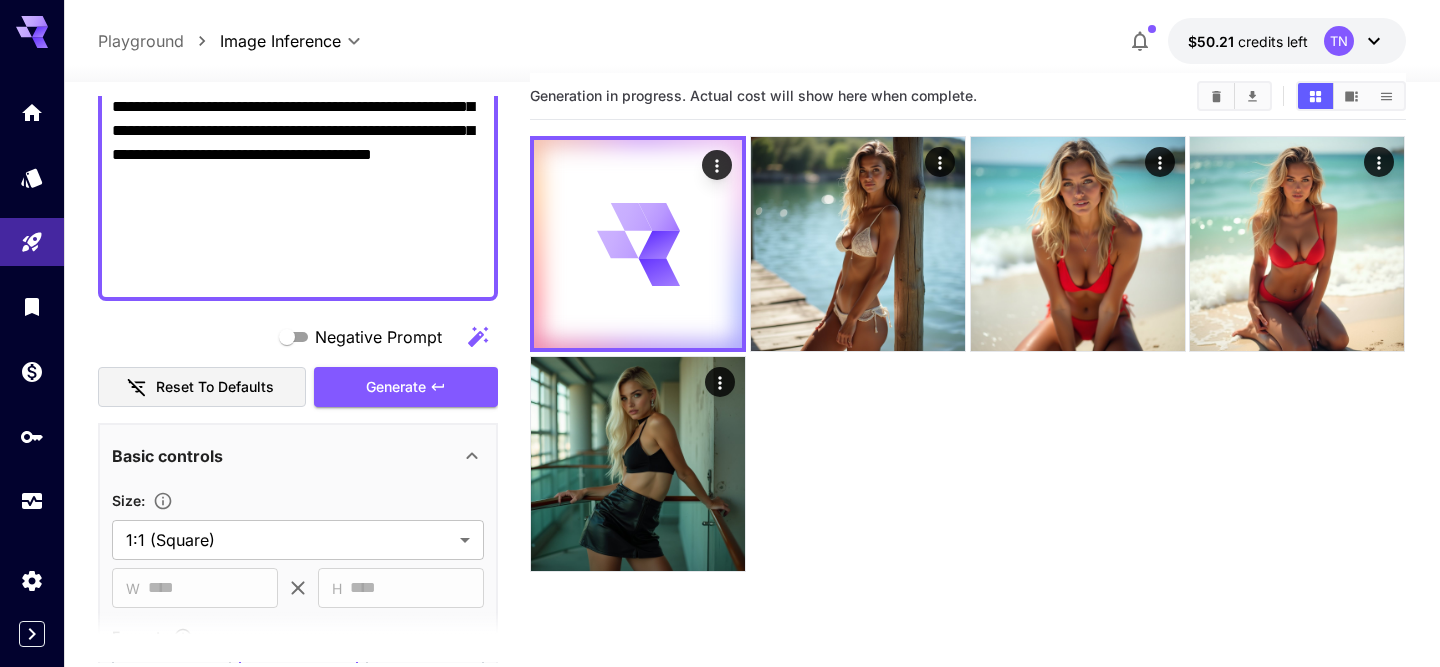 scroll, scrollTop: 0, scrollLeft: 0, axis: both 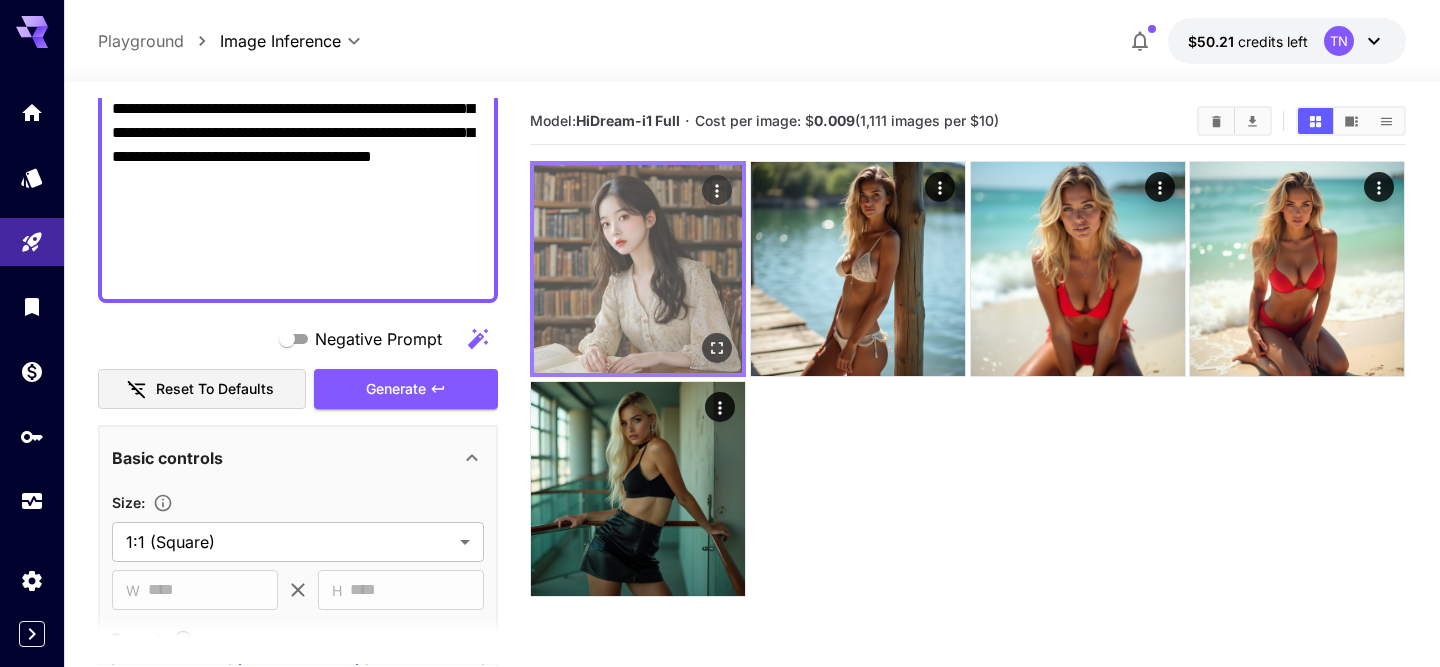 click at bounding box center [638, 269] 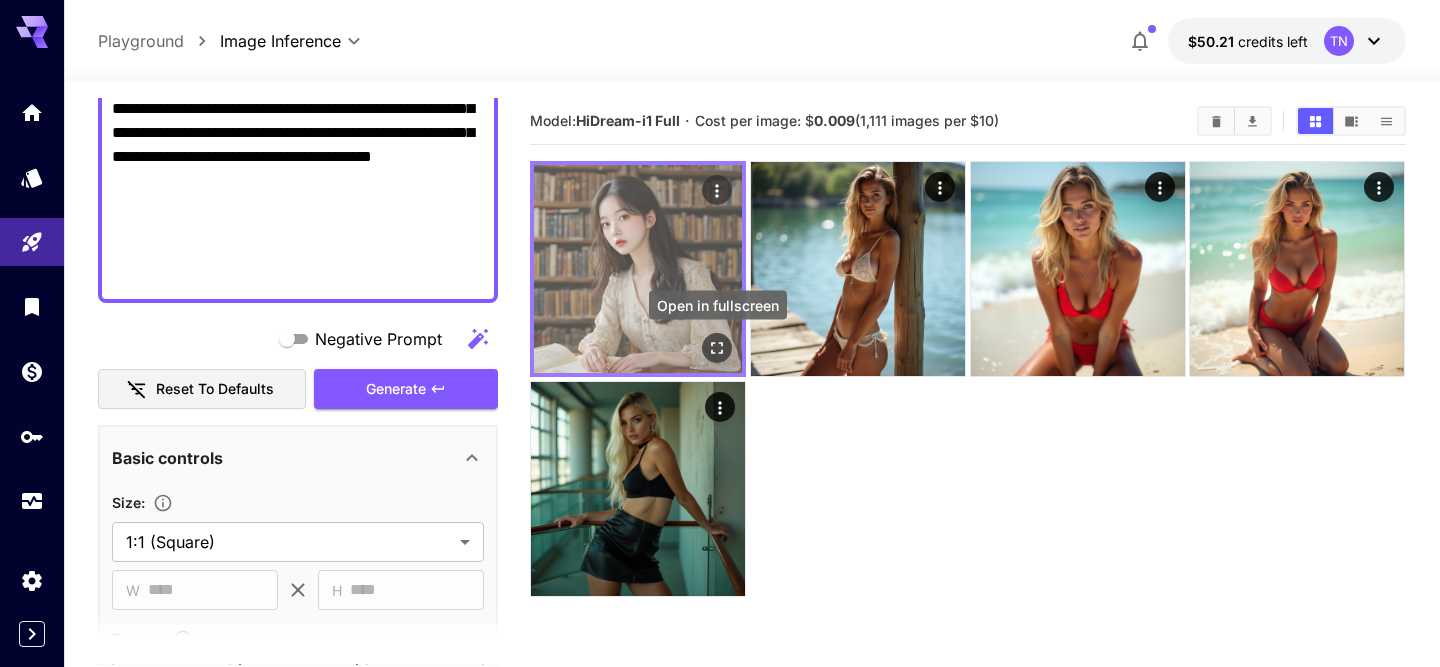 click 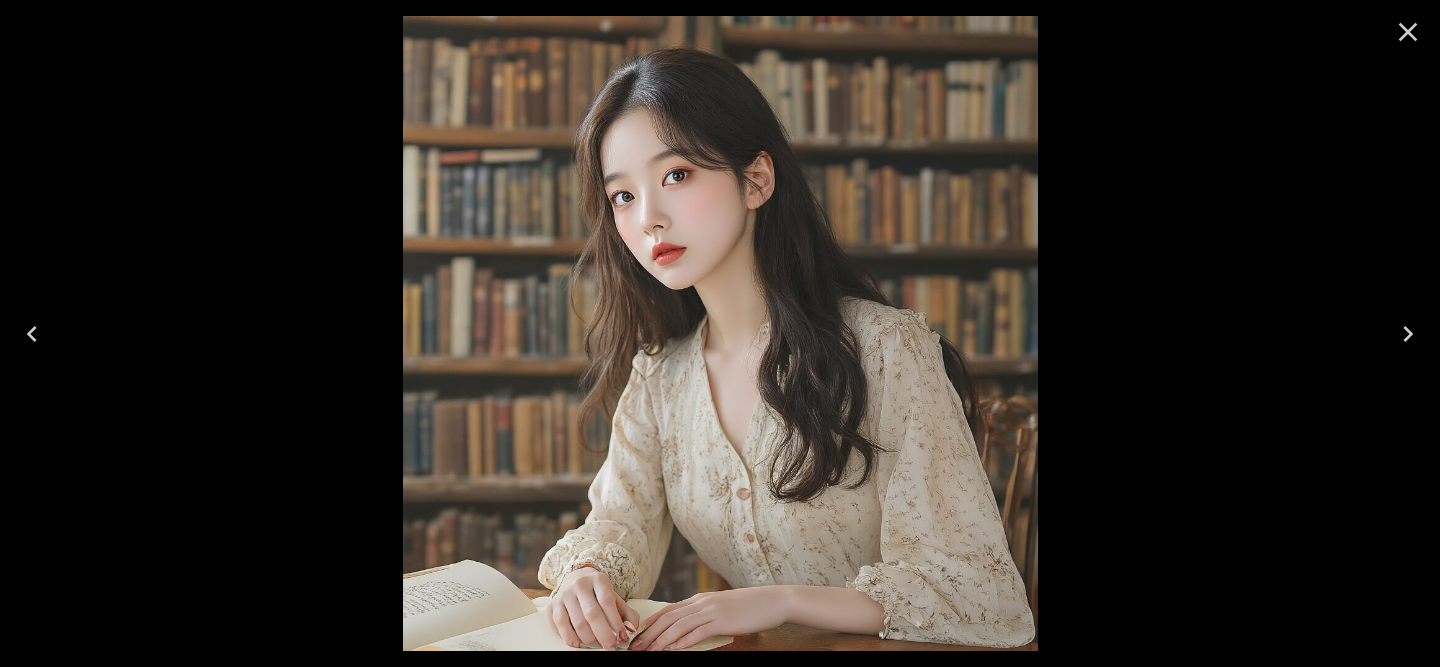 click 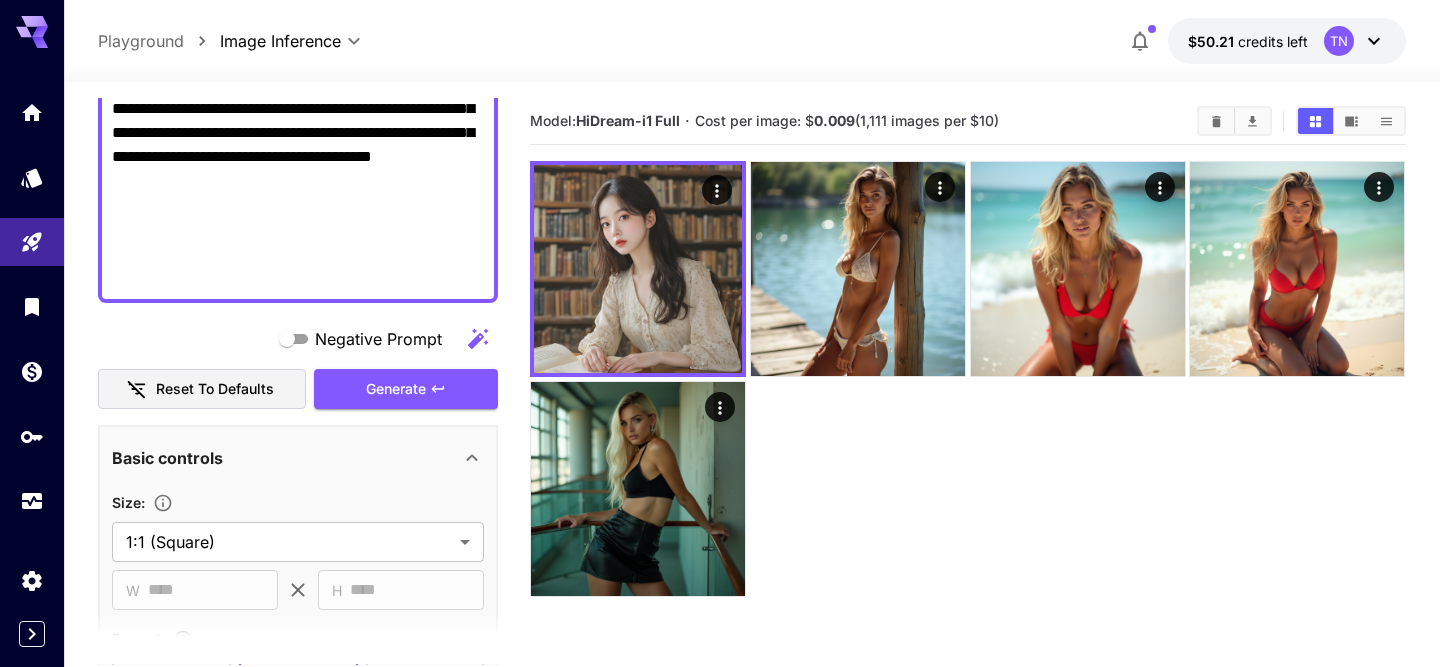 scroll, scrollTop: 3, scrollLeft: 0, axis: vertical 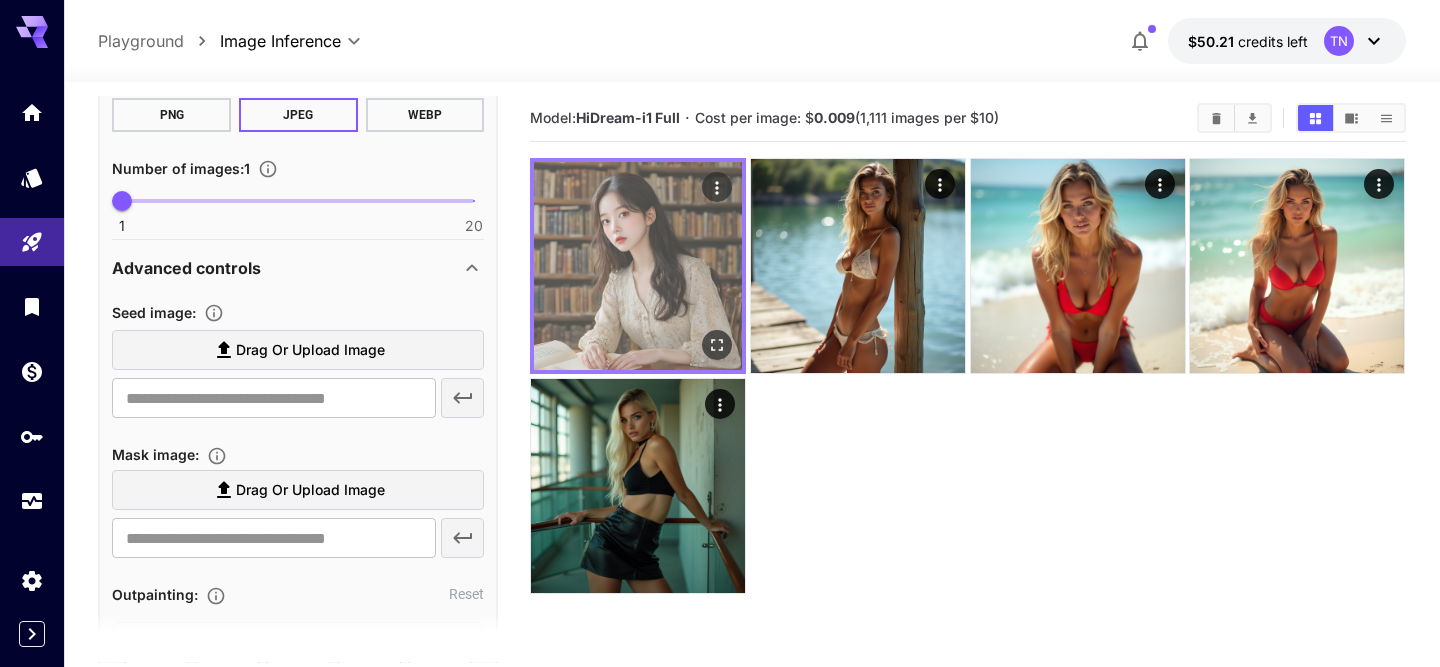 click at bounding box center [638, 266] 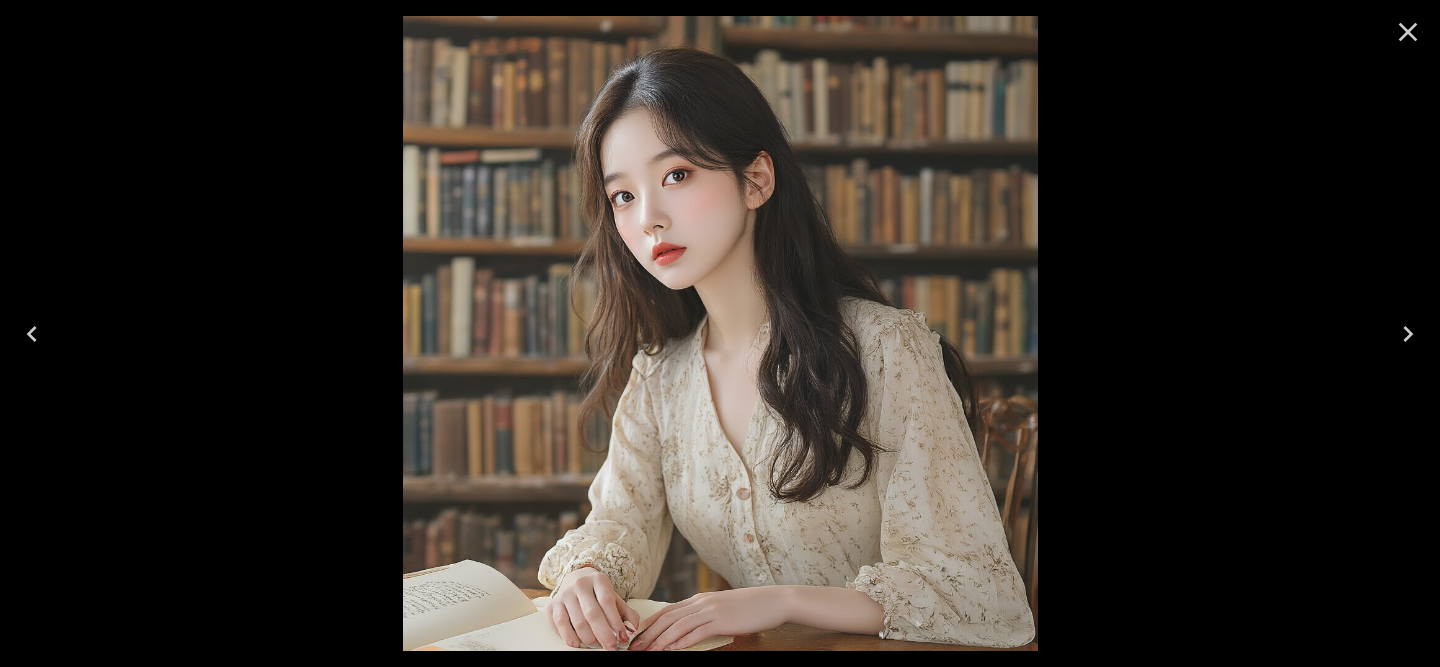 drag, startPoint x: 811, startPoint y: 311, endPoint x: 1003, endPoint y: 17, distance: 351.141 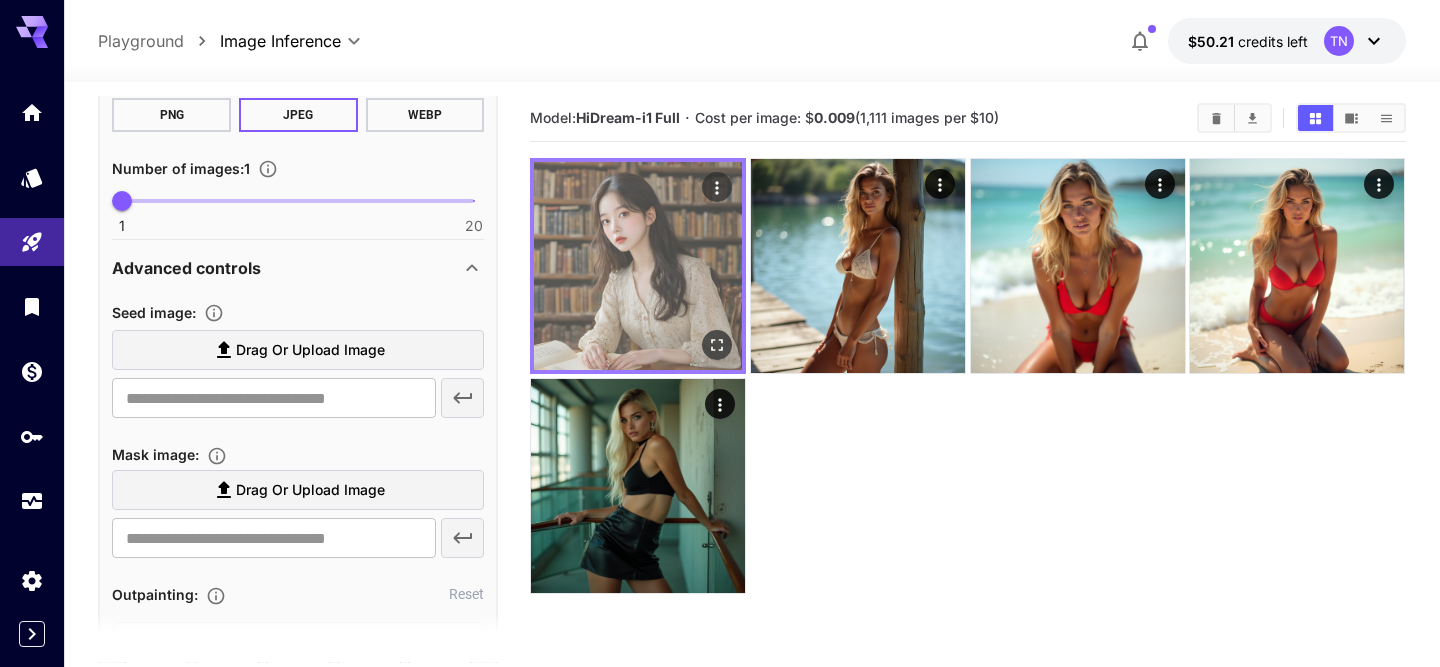 scroll, scrollTop: 0, scrollLeft: 0, axis: both 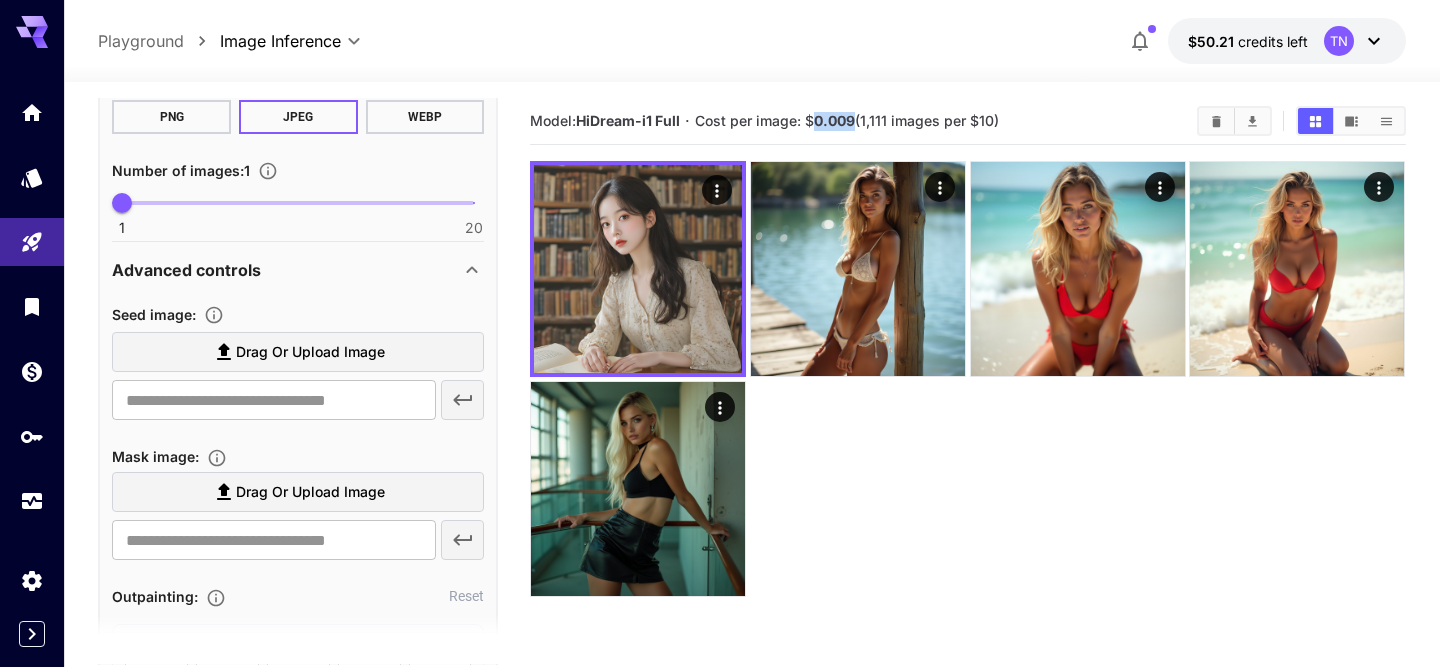 drag, startPoint x: 855, startPoint y: 117, endPoint x: 816, endPoint y: 120, distance: 39.115215 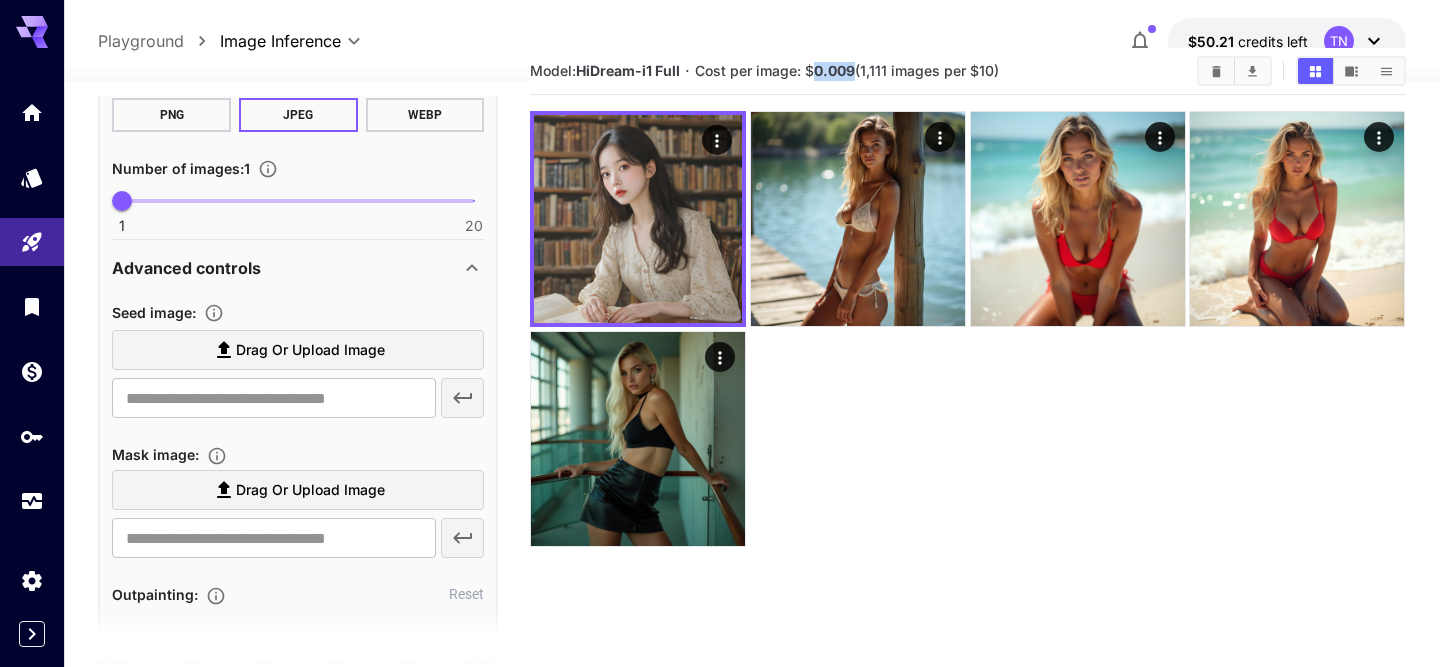 scroll, scrollTop: 0, scrollLeft: 0, axis: both 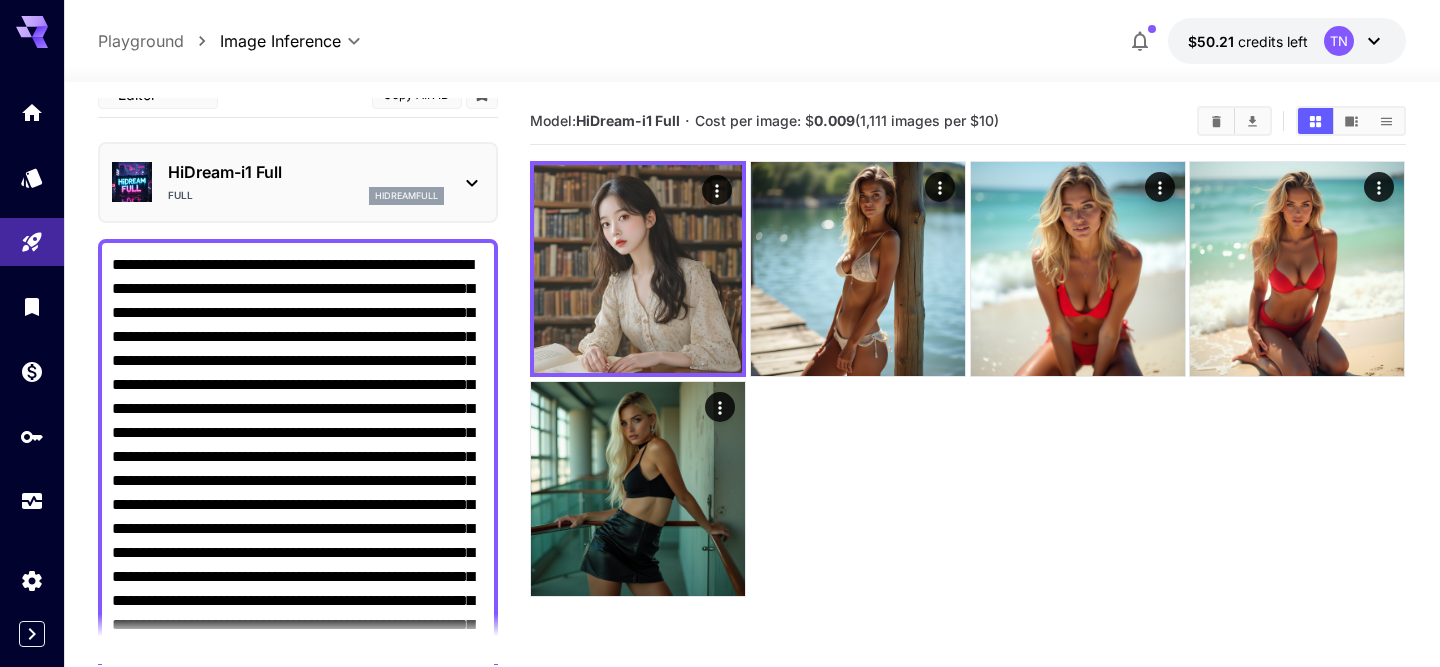 click on "Full hidreamfull" at bounding box center [306, 196] 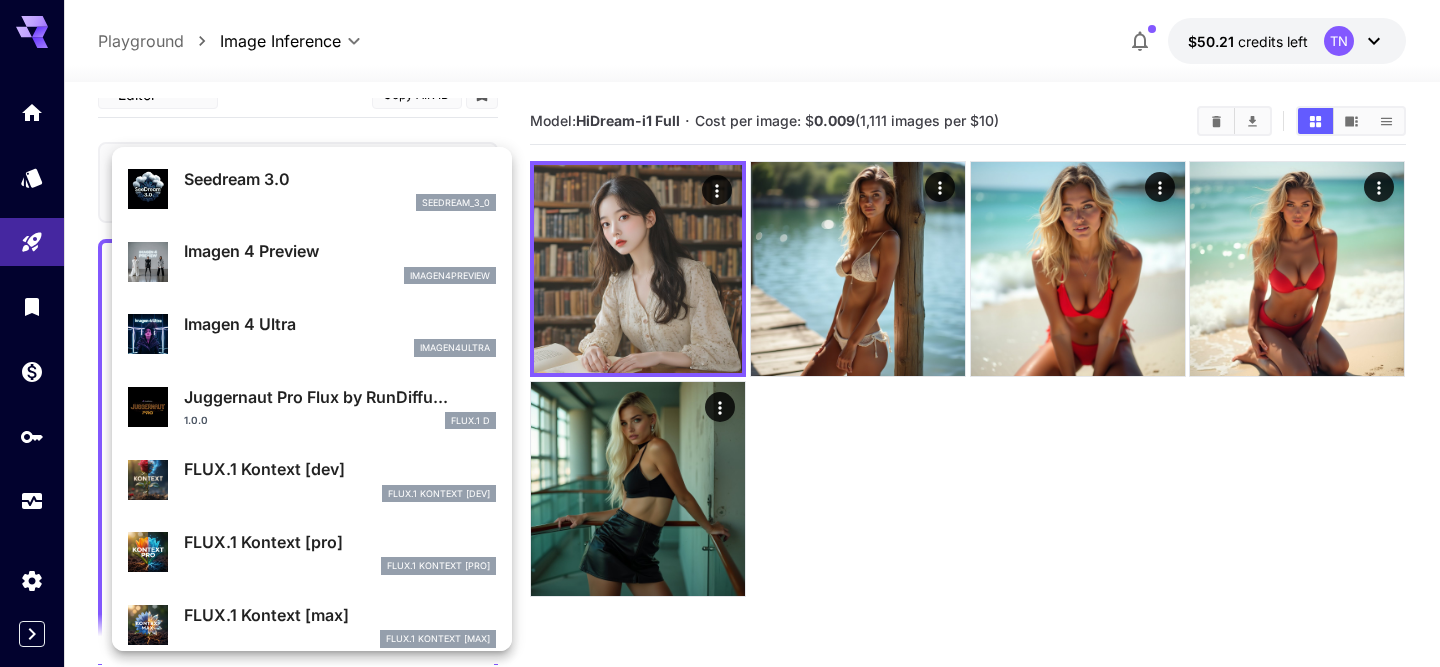 scroll, scrollTop: 1034, scrollLeft: 0, axis: vertical 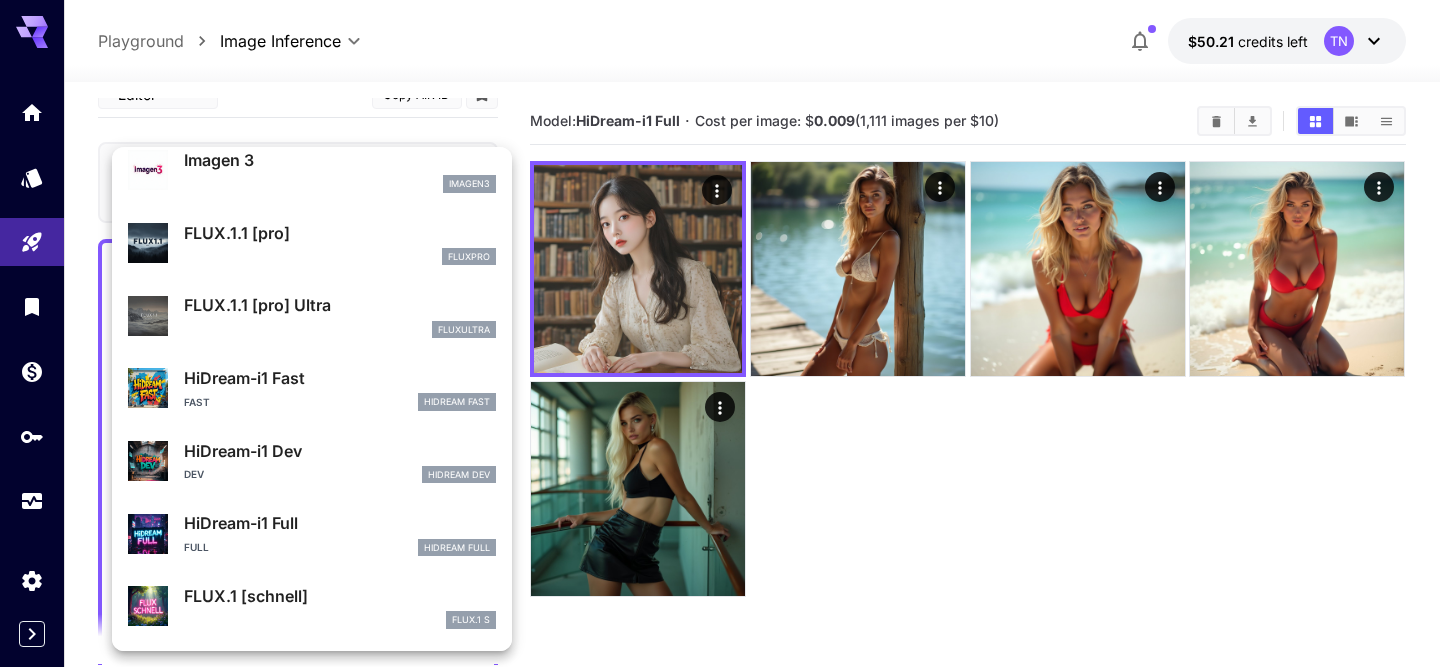 click on "HiDream-i1 Dev" at bounding box center (340, 451) 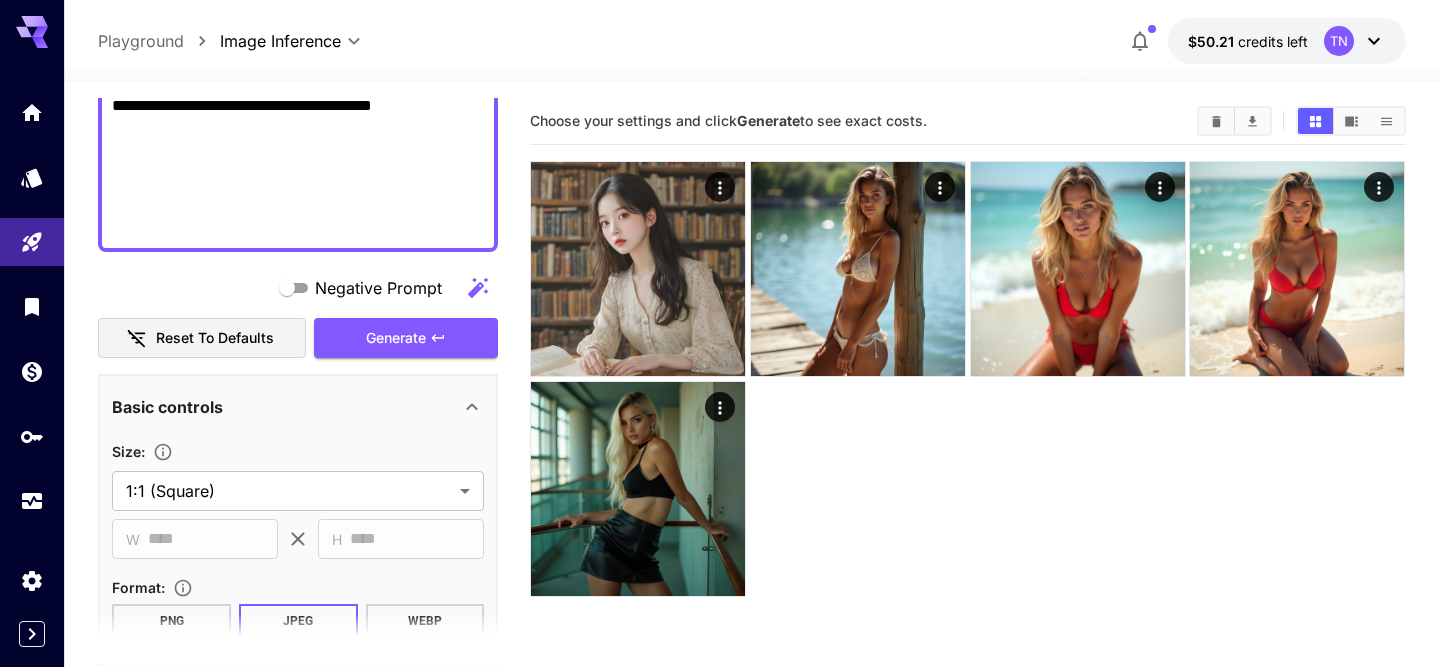 scroll, scrollTop: 906, scrollLeft: 0, axis: vertical 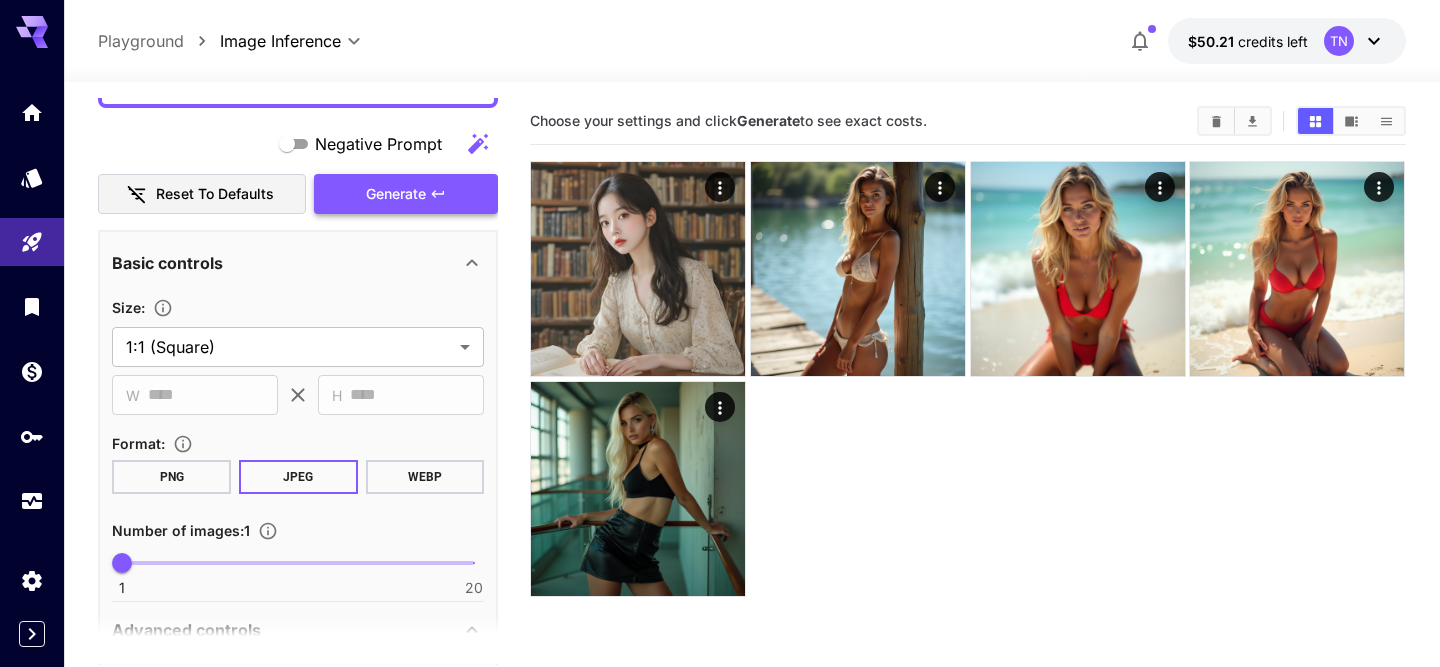 click on "Generate" at bounding box center (406, 194) 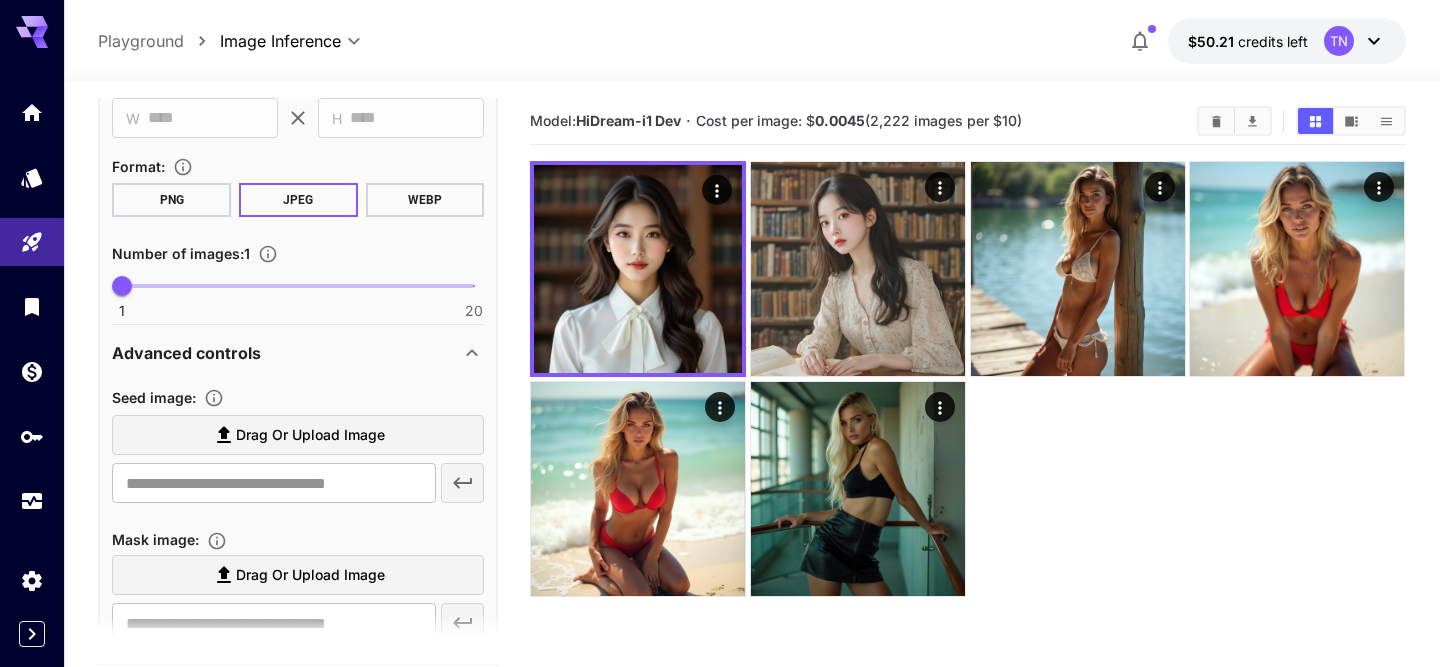 scroll, scrollTop: 1212, scrollLeft: 0, axis: vertical 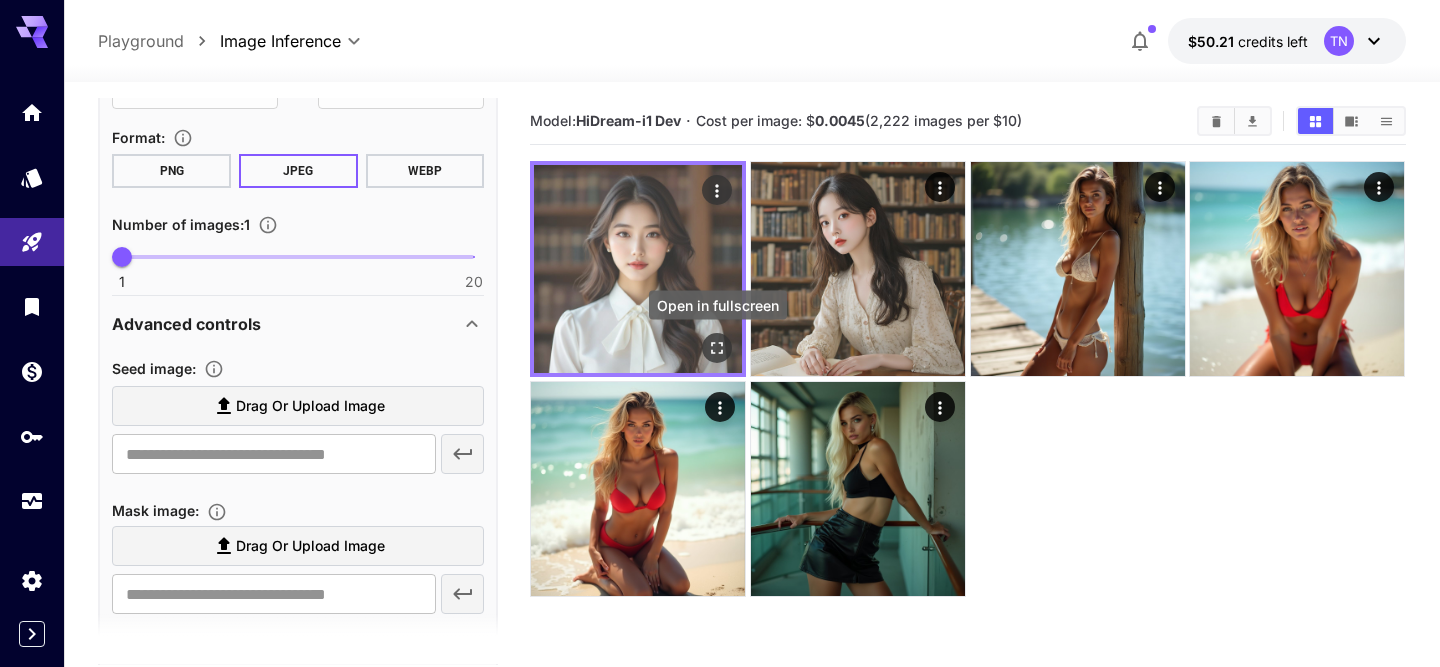 click 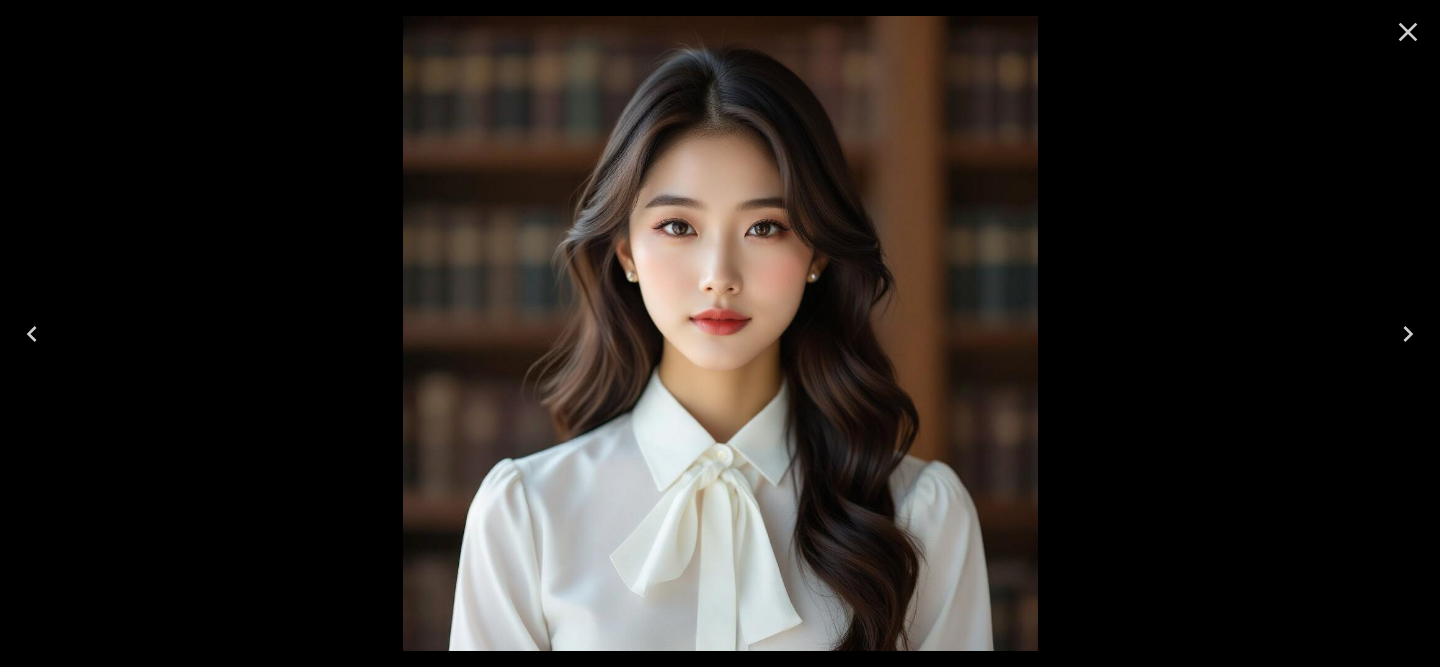 click at bounding box center (1408, 32) 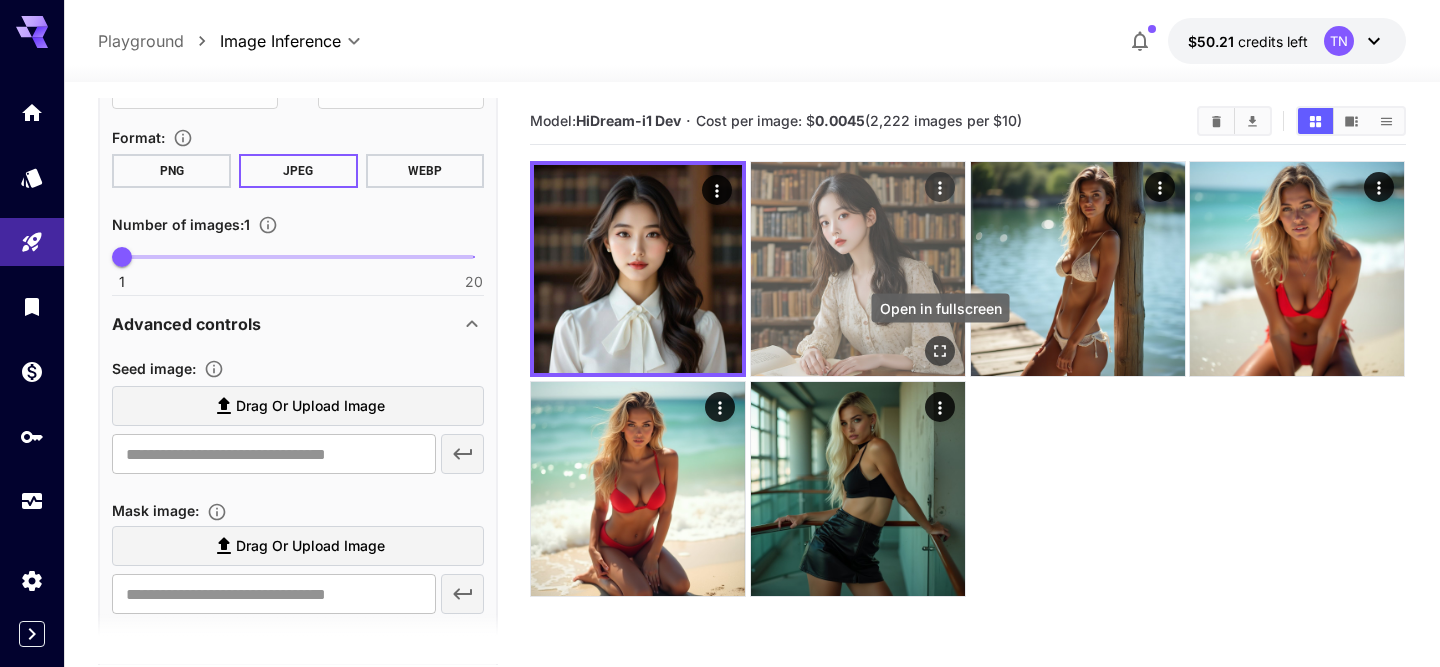 click 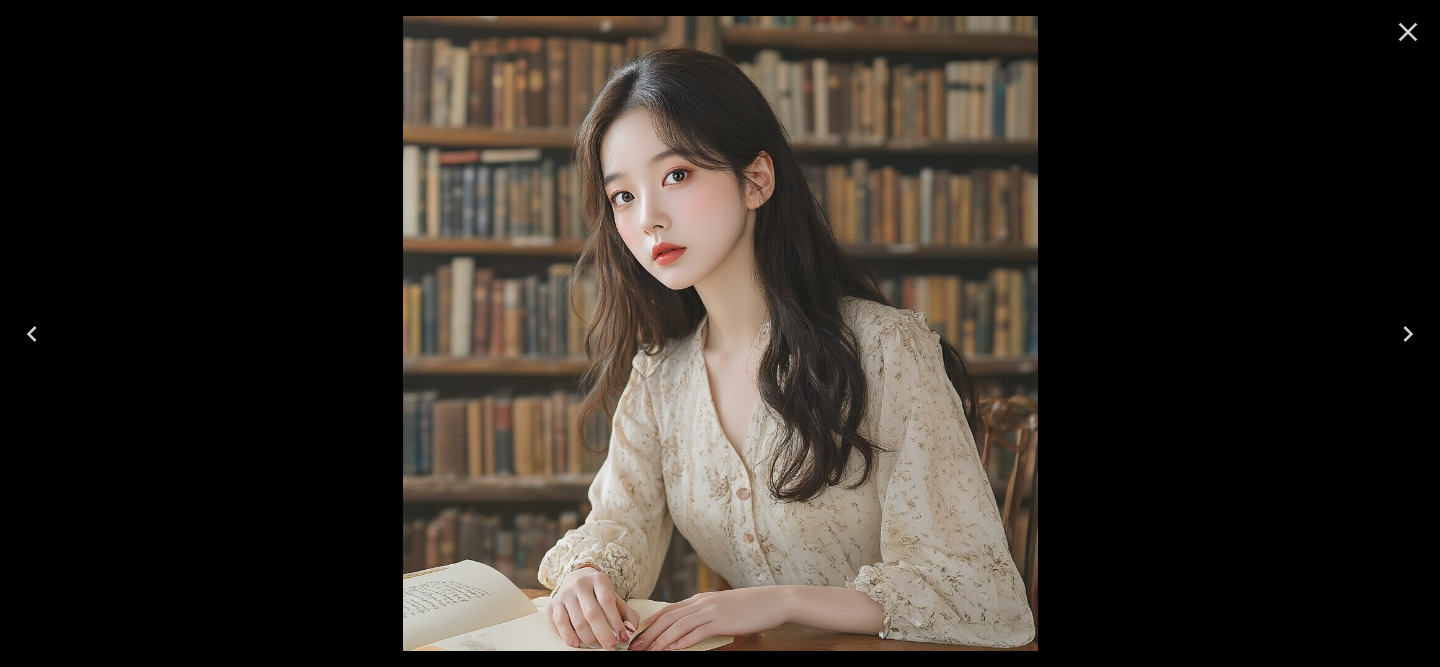 click at bounding box center (1408, 32) 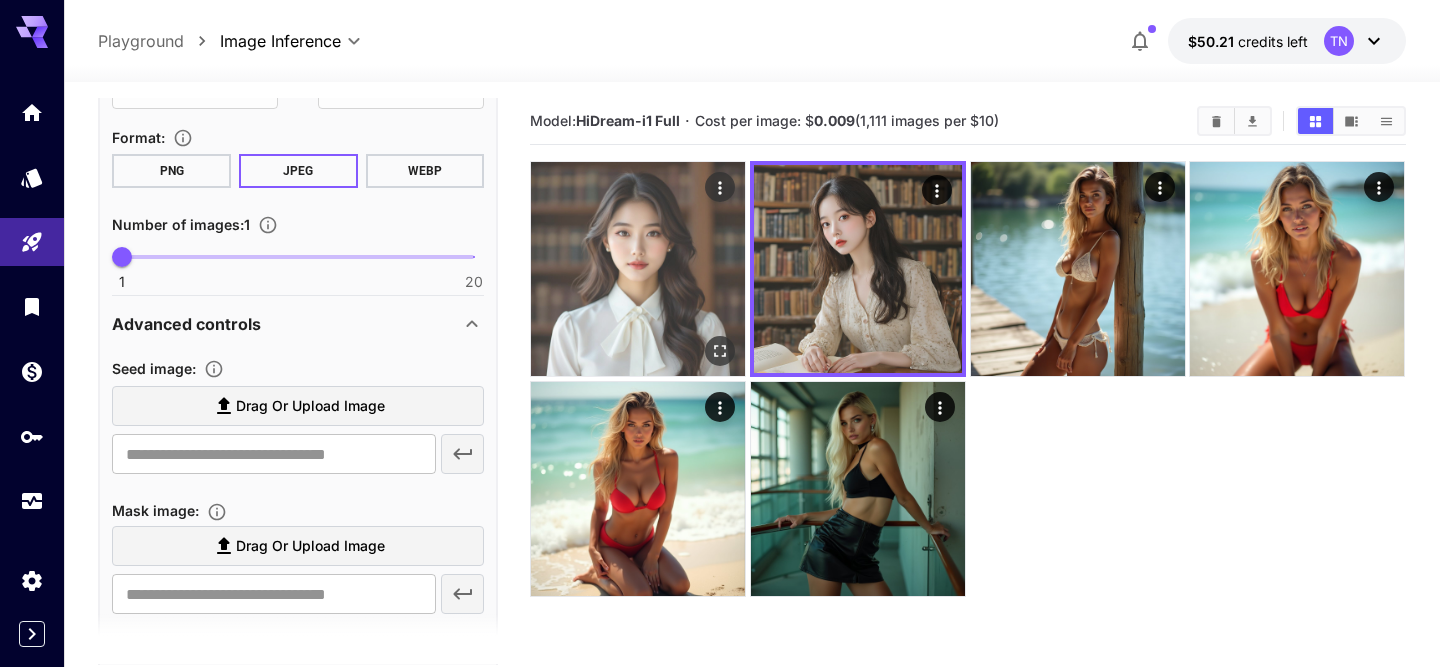 click at bounding box center (638, 269) 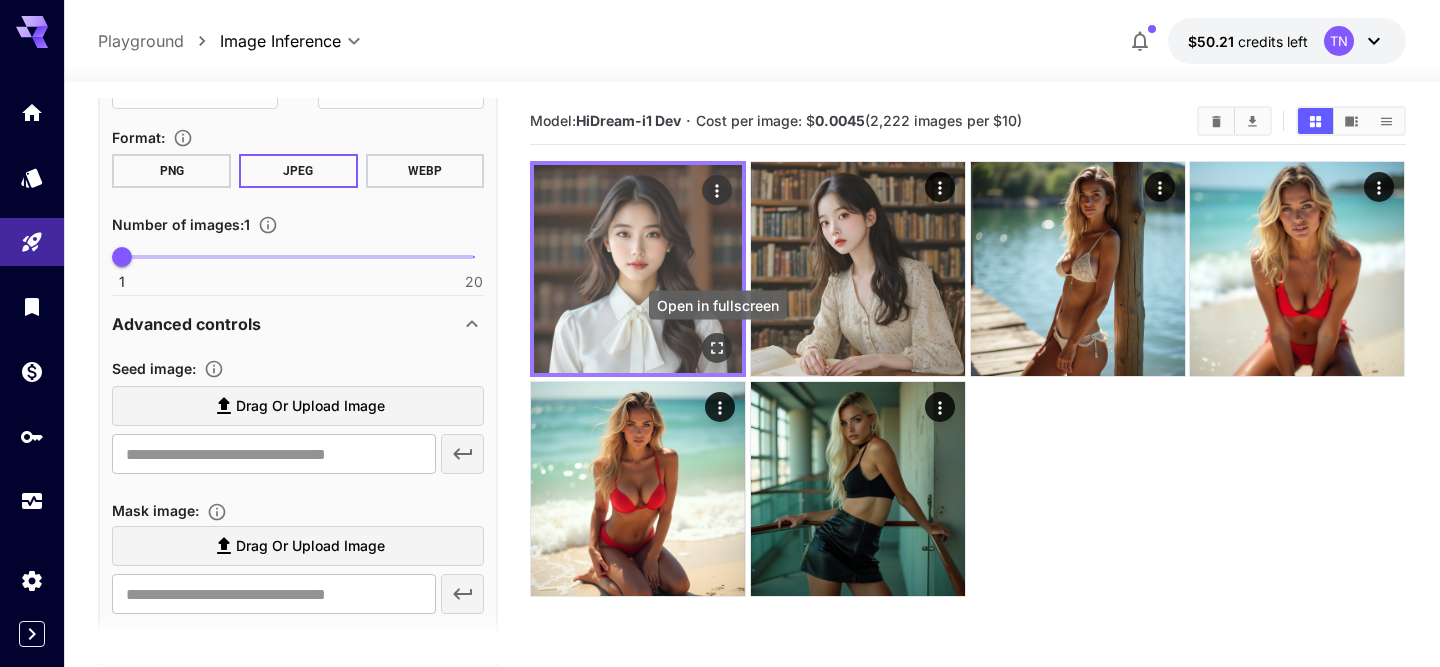 click 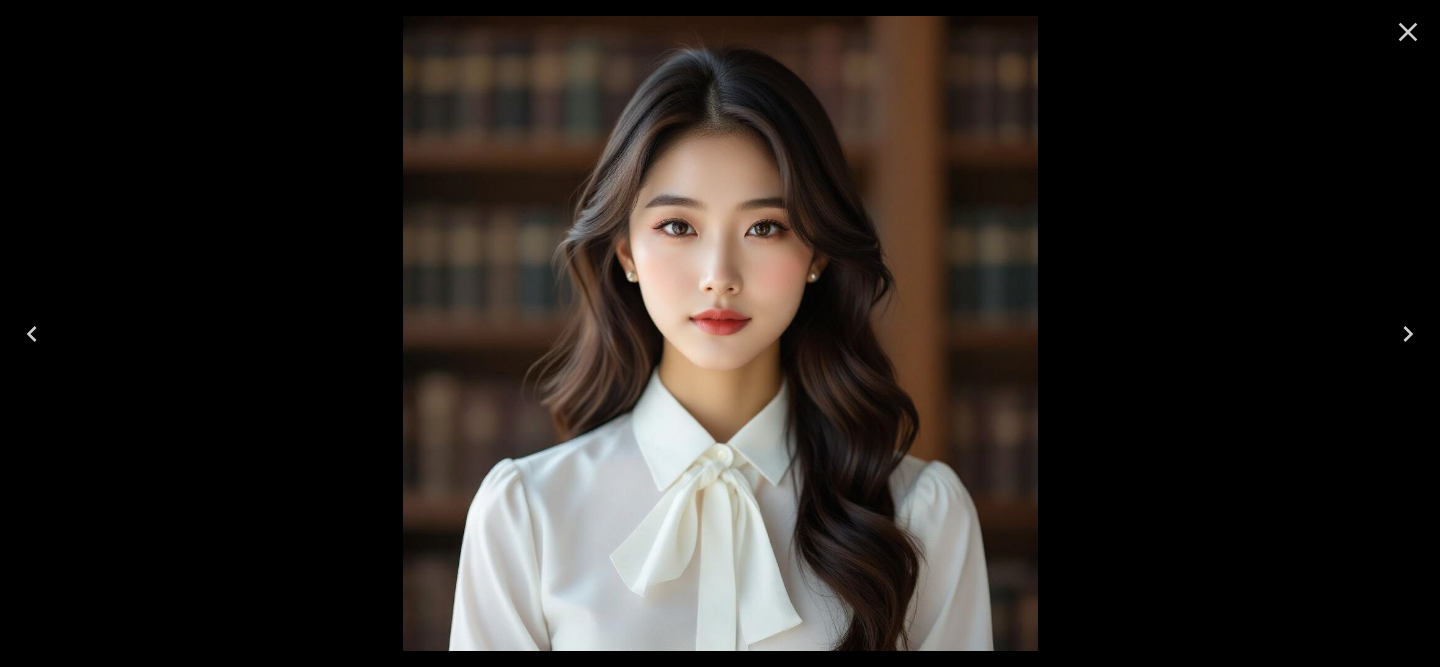 drag, startPoint x: 795, startPoint y: 190, endPoint x: 936, endPoint y: 1, distance: 235.80077 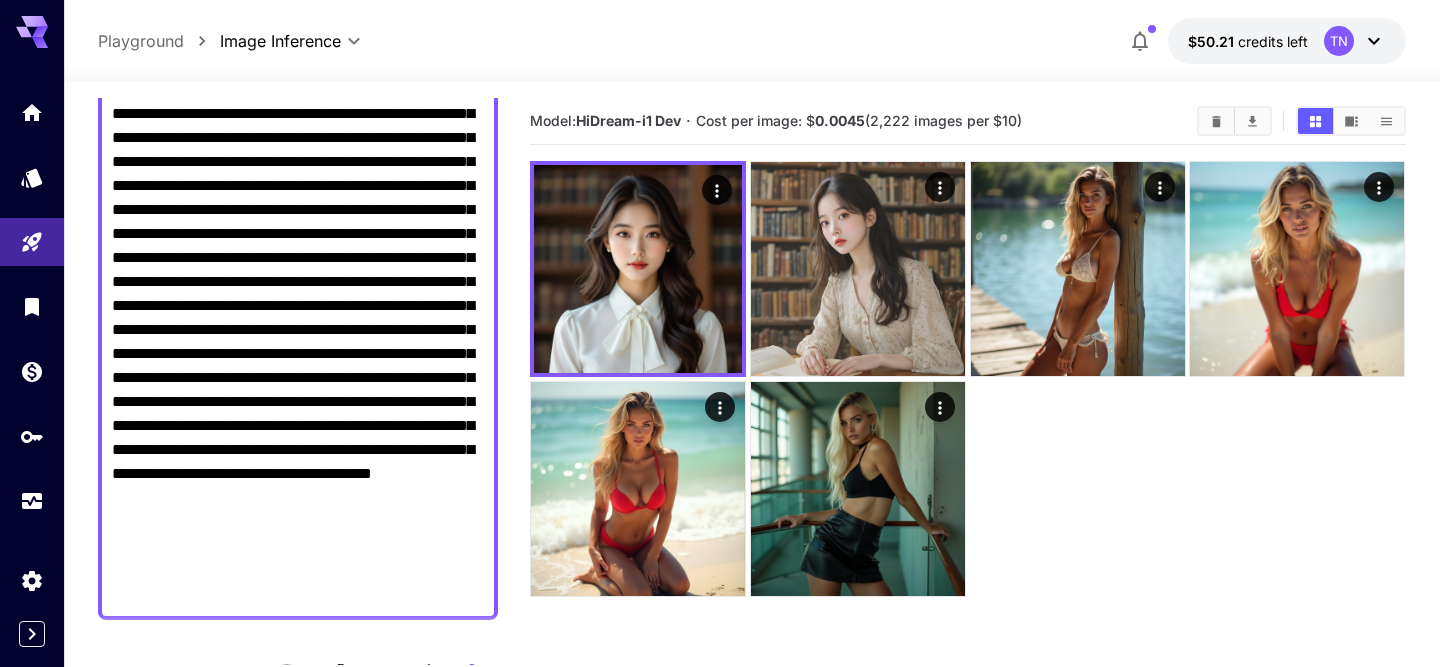 scroll, scrollTop: 319, scrollLeft: 0, axis: vertical 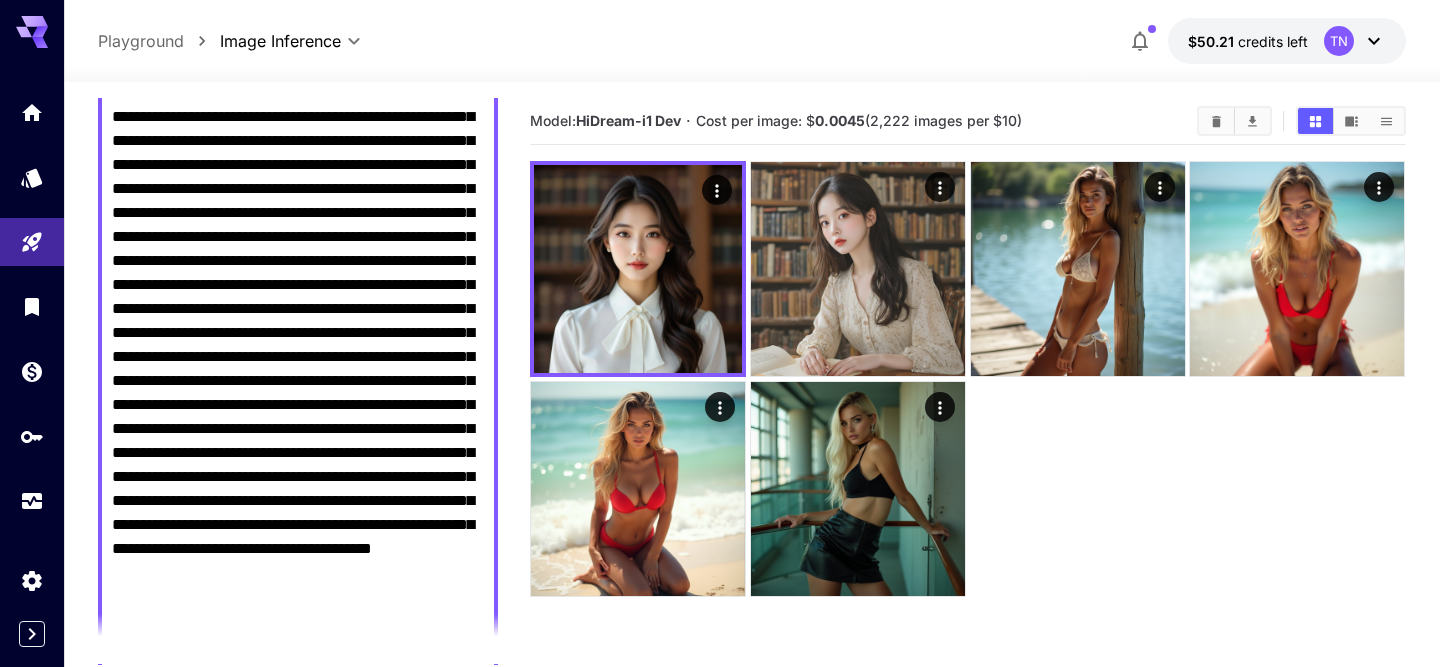 click on "Negative Prompt" at bounding box center [298, 321] 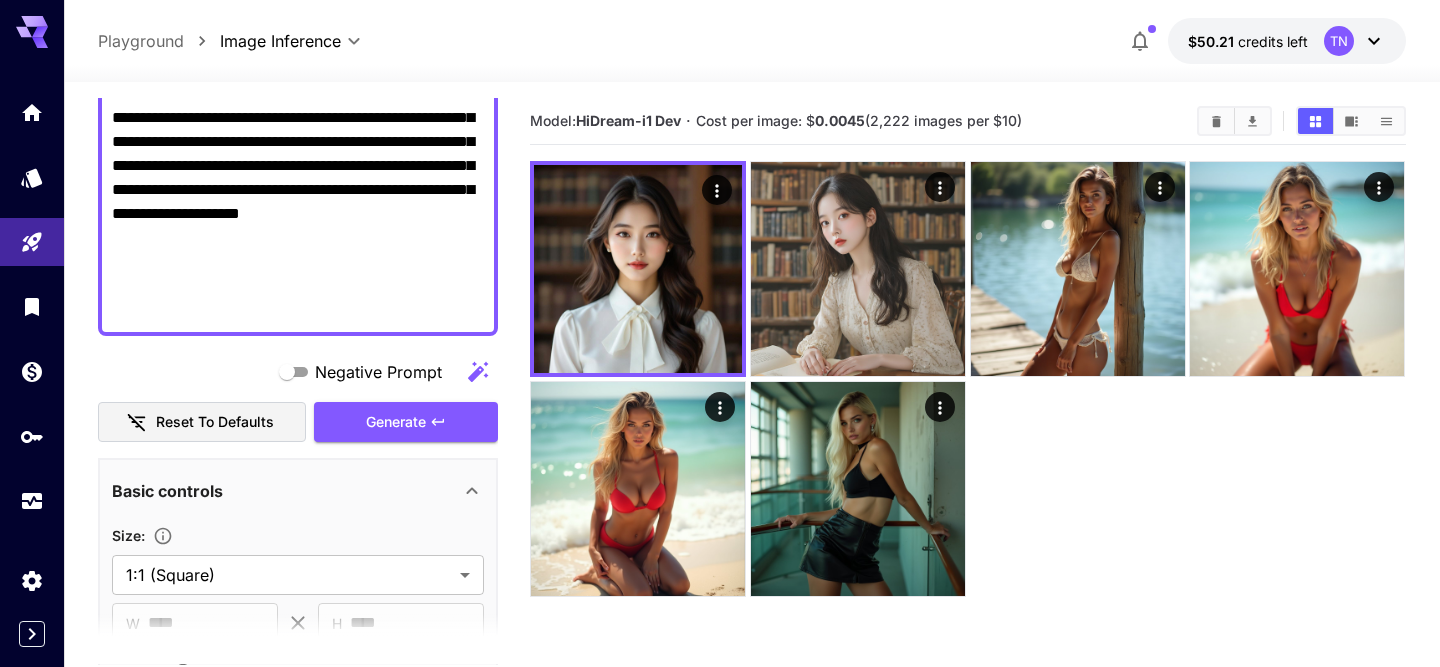 scroll, scrollTop: 660, scrollLeft: 0, axis: vertical 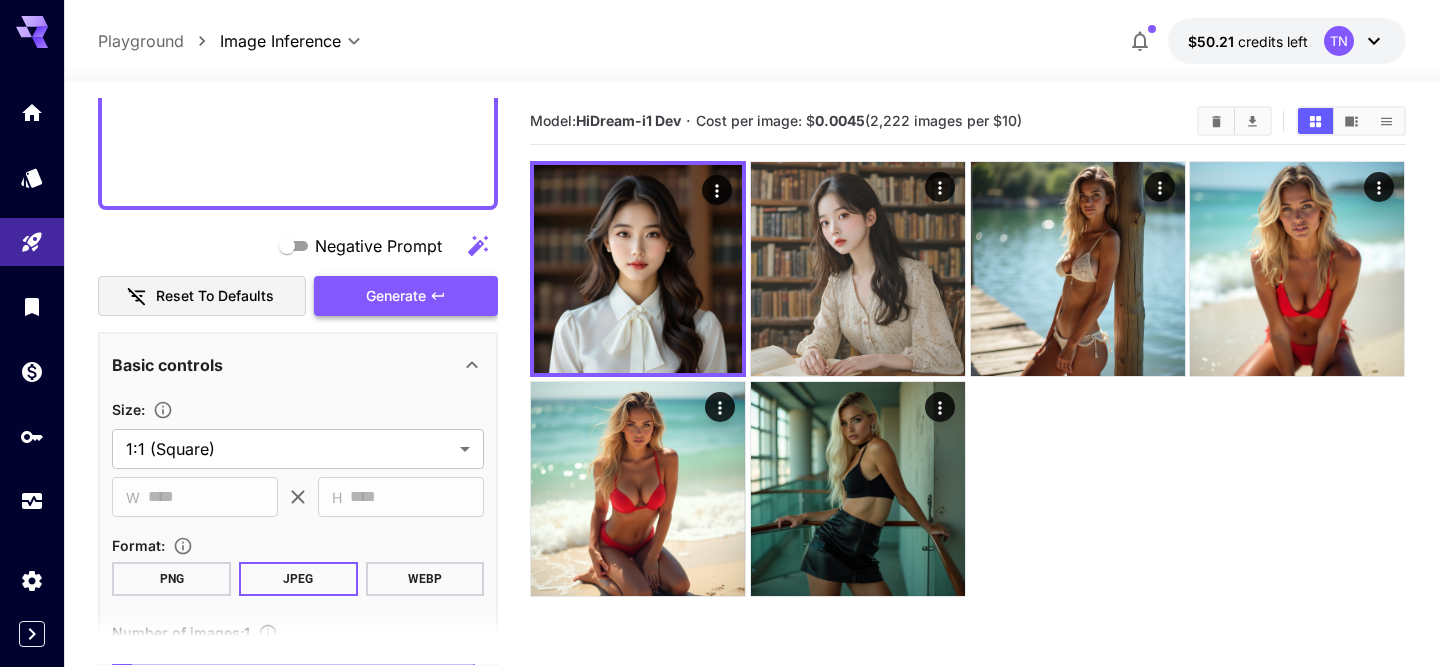 type on "**********" 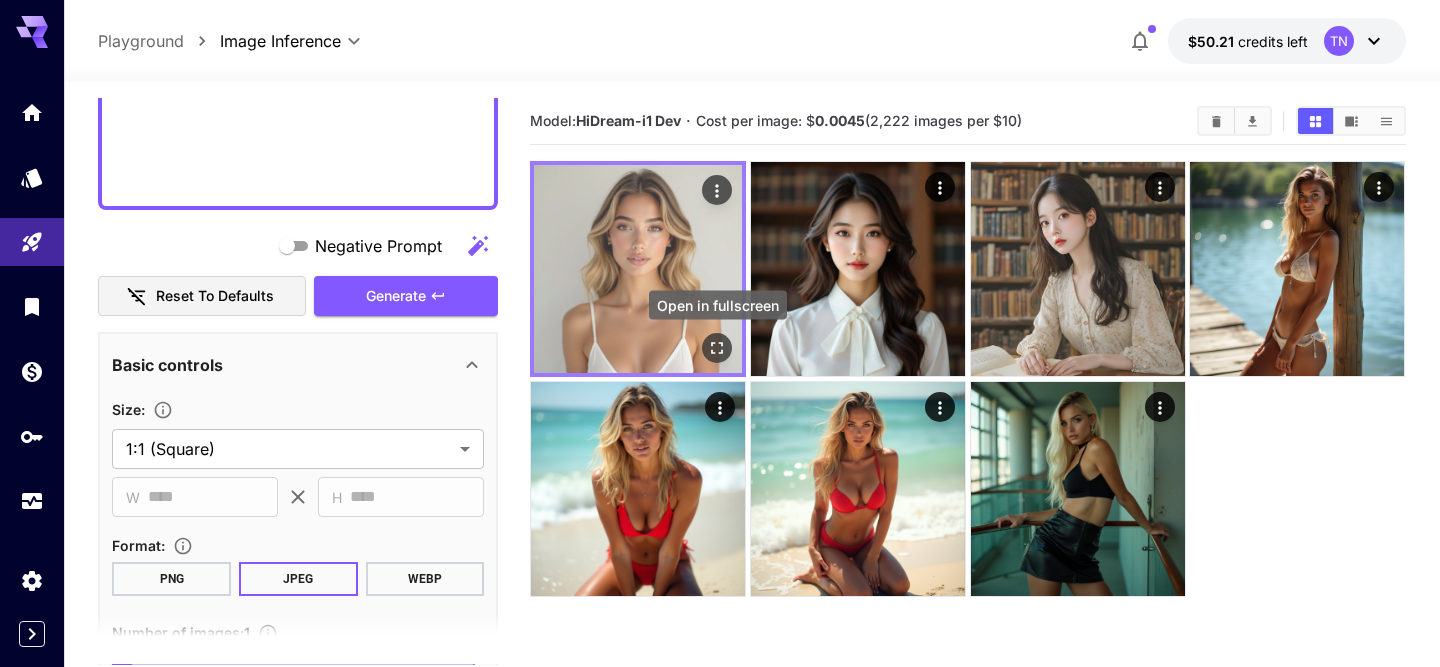 click 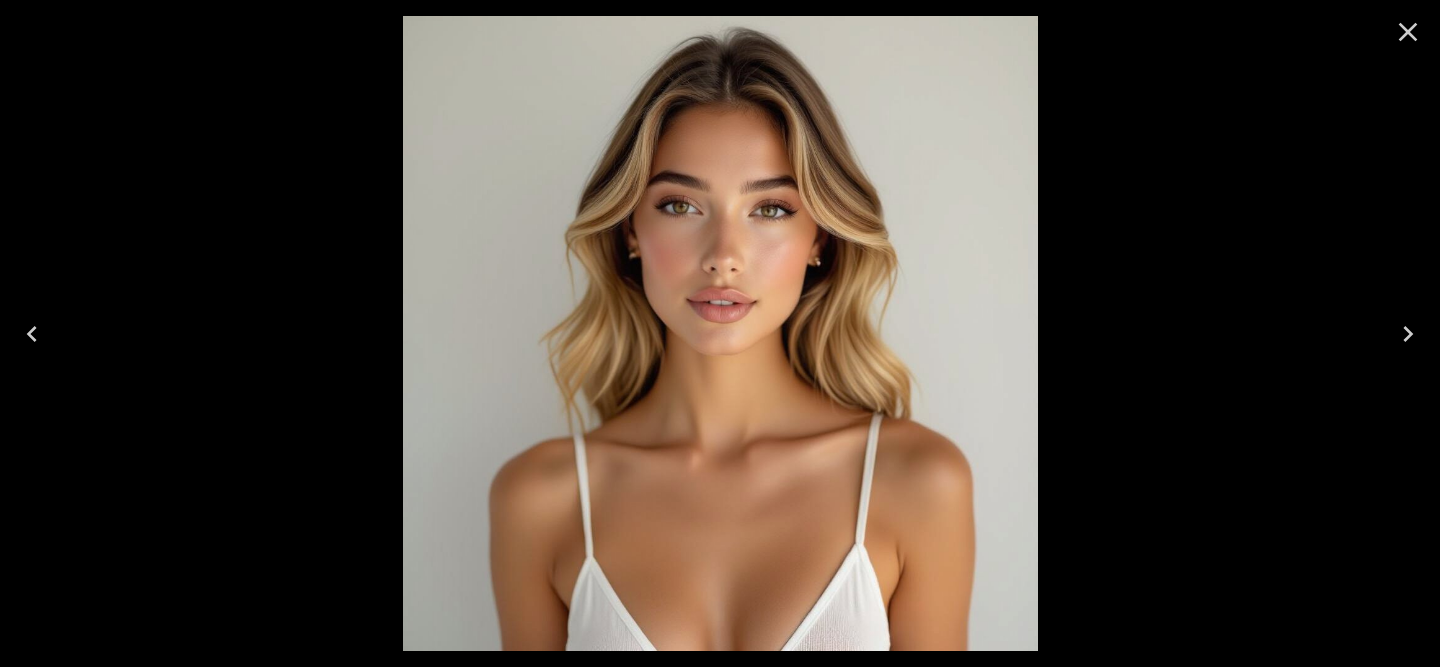 click at bounding box center [1408, 32] 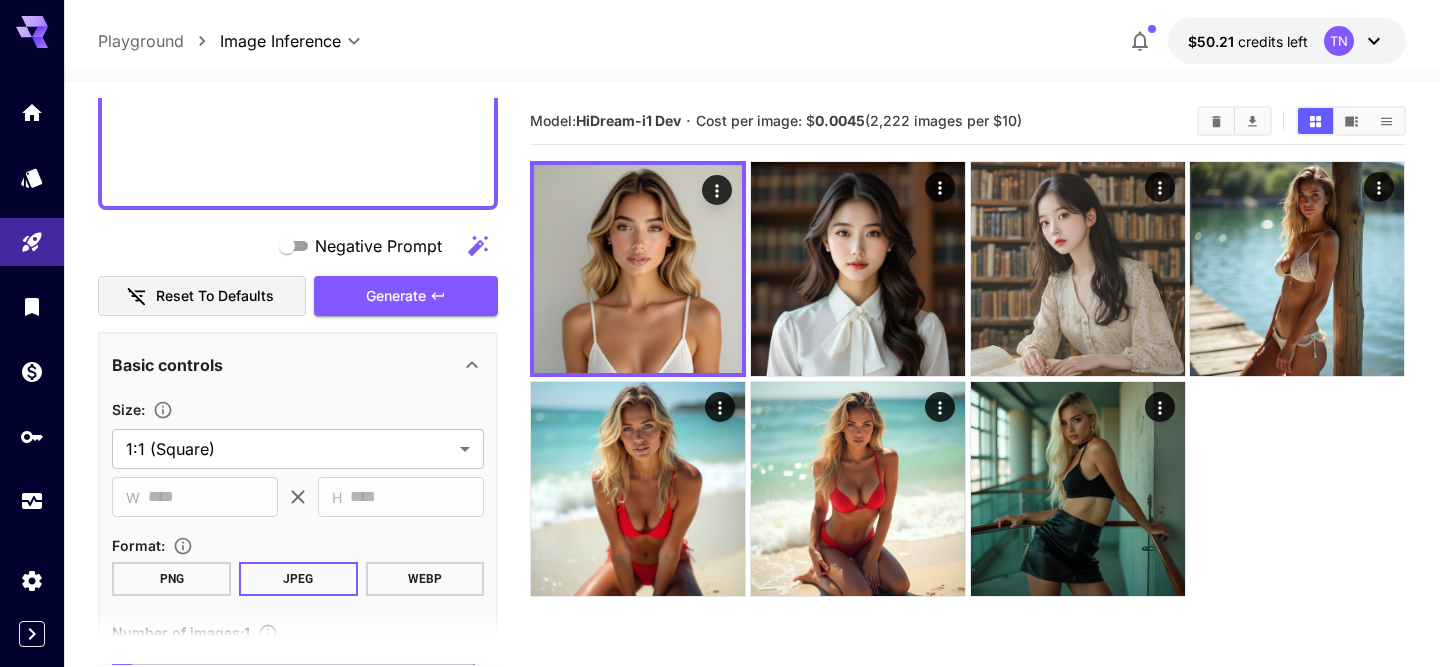 scroll, scrollTop: 0, scrollLeft: 0, axis: both 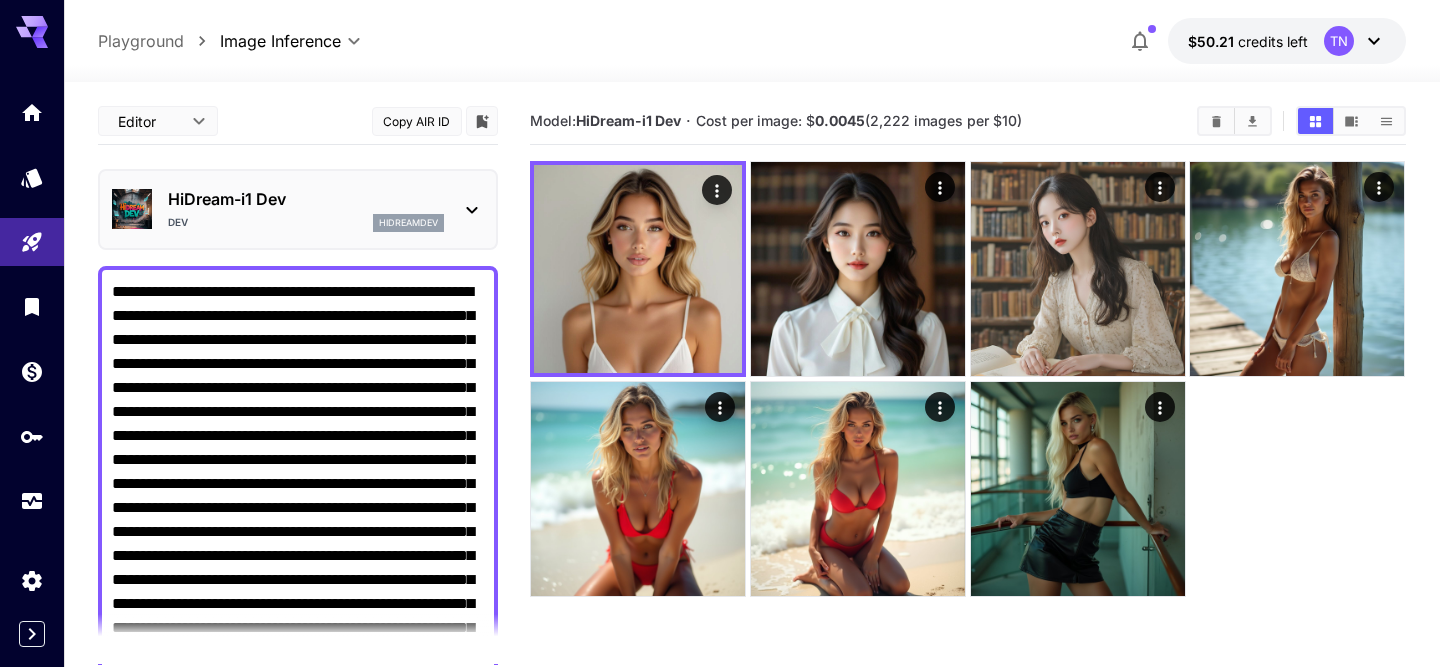 click on "HiDream-i1 Dev Dev hidreamdev" at bounding box center [298, 209] 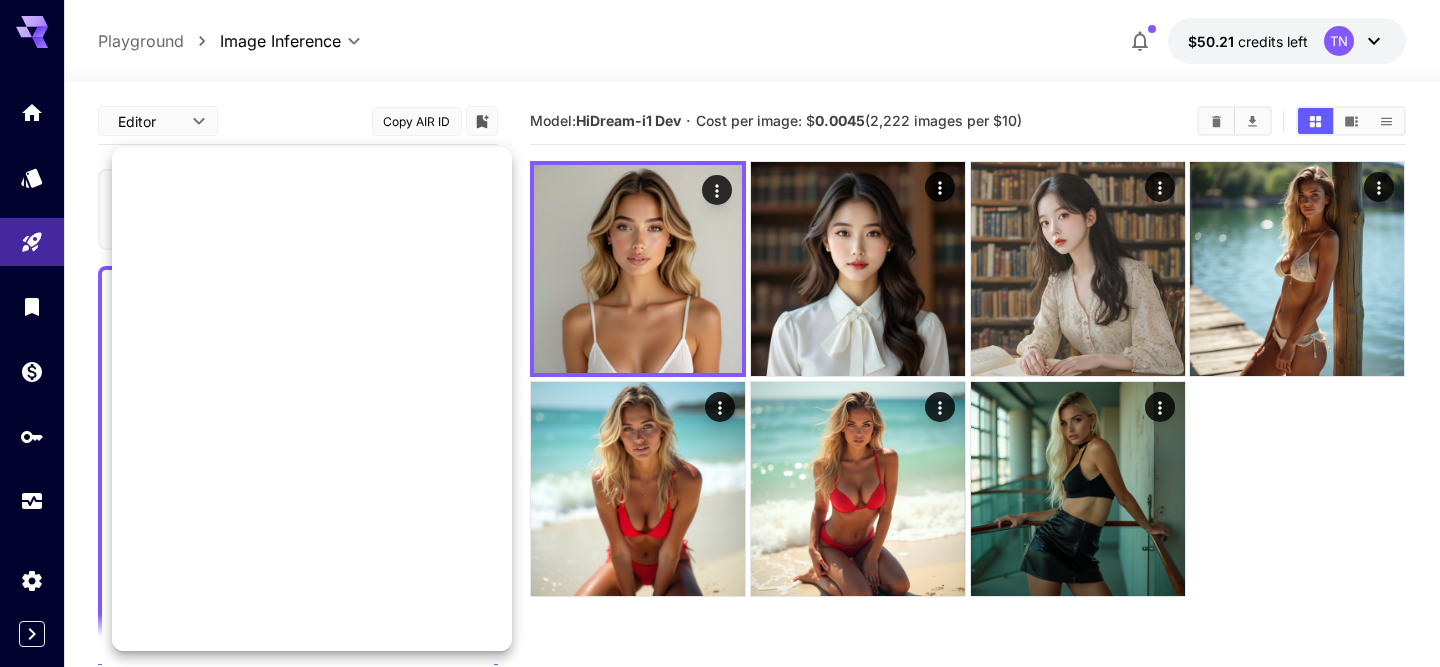 scroll, scrollTop: 1034, scrollLeft: 0, axis: vertical 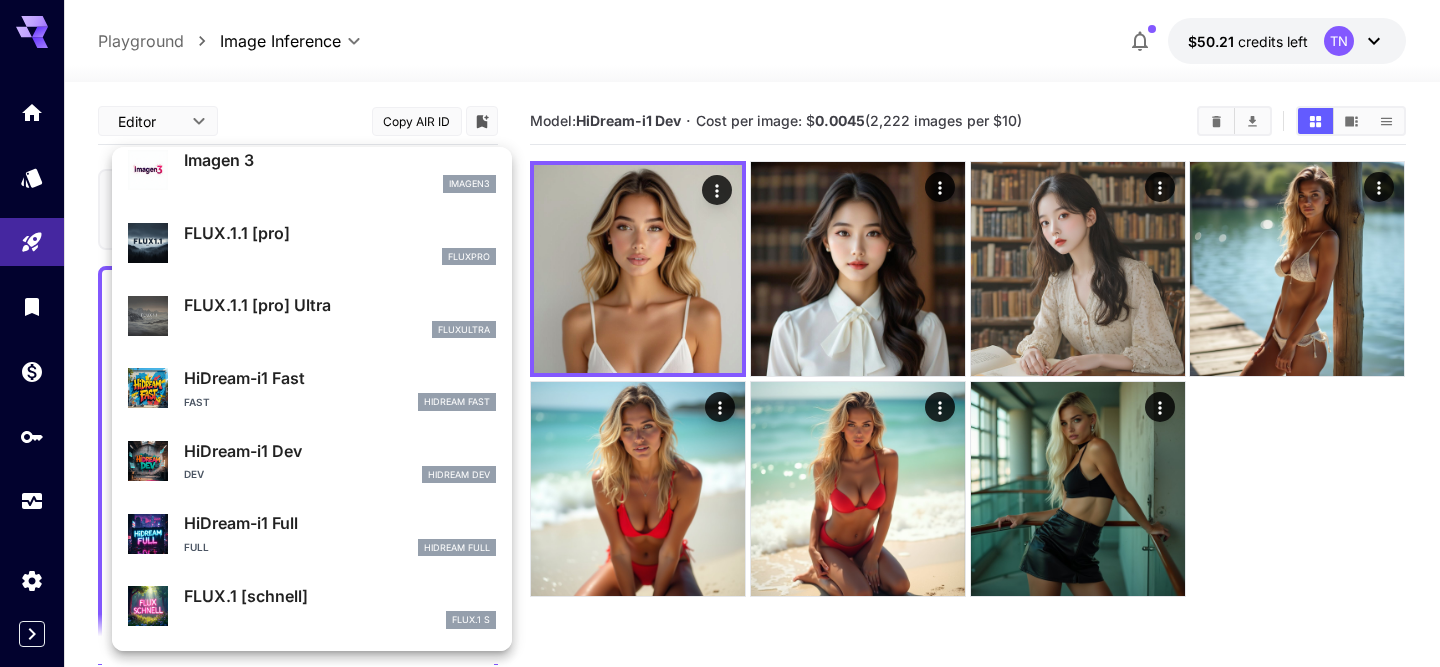 click on "Full HiDream Full" at bounding box center (340, 548) 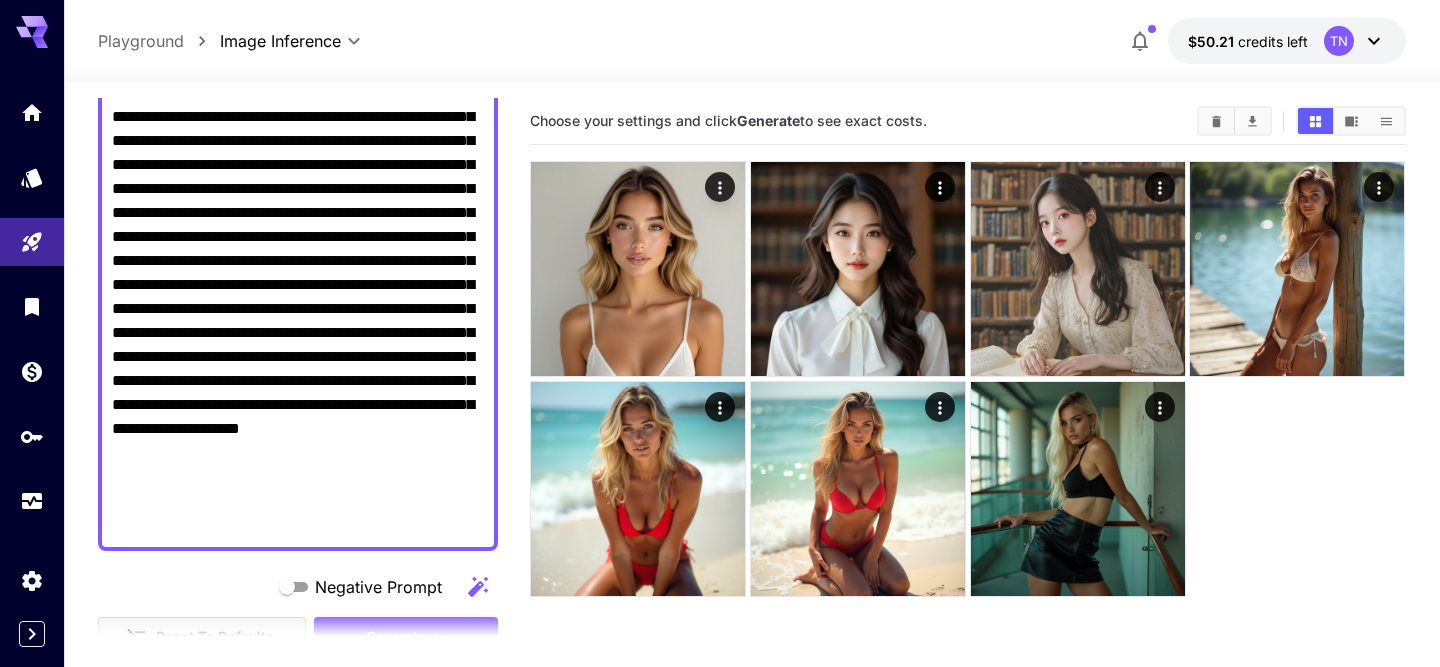 scroll, scrollTop: 465, scrollLeft: 0, axis: vertical 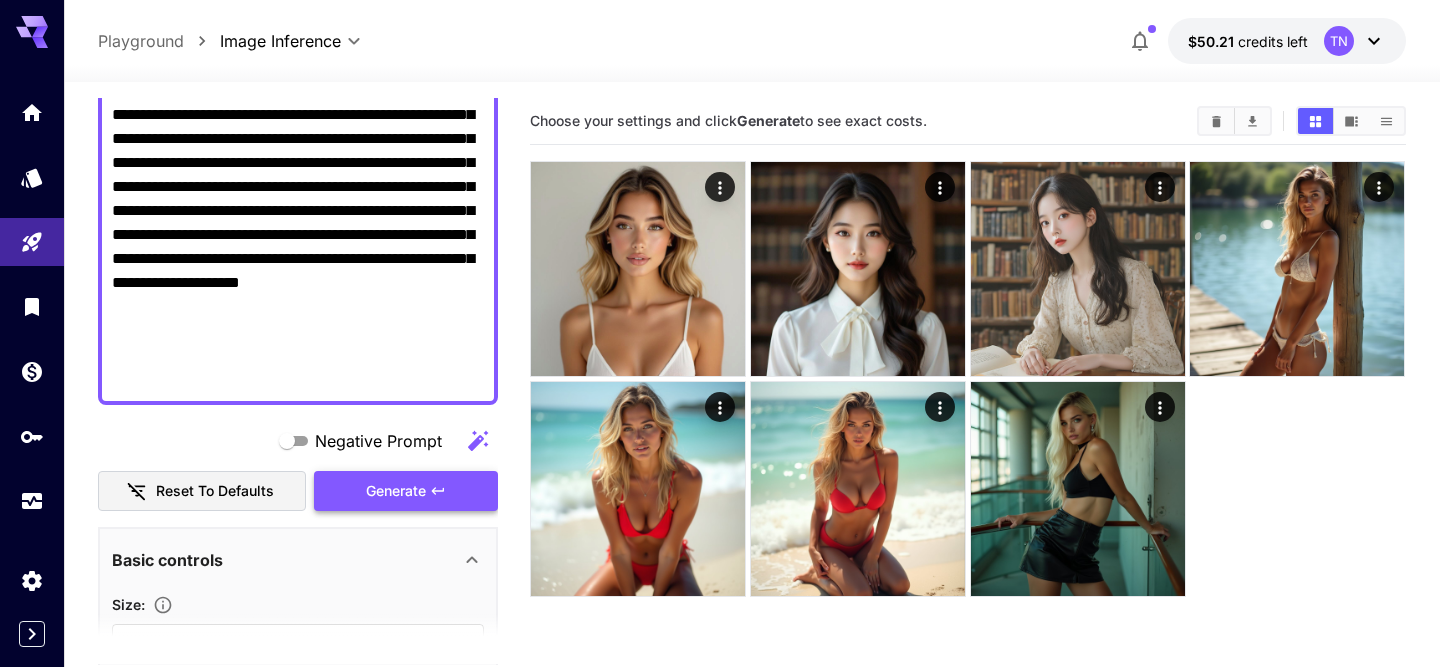 click on "Generate" at bounding box center [406, 491] 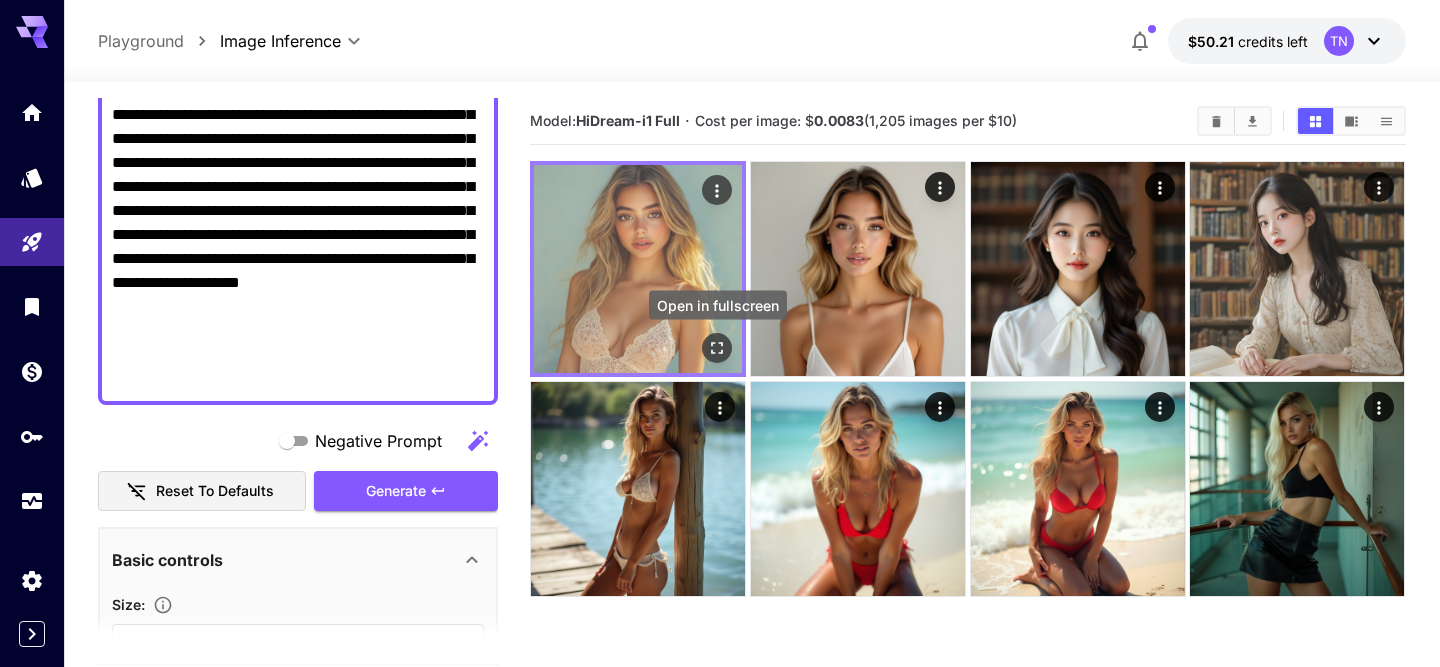 click 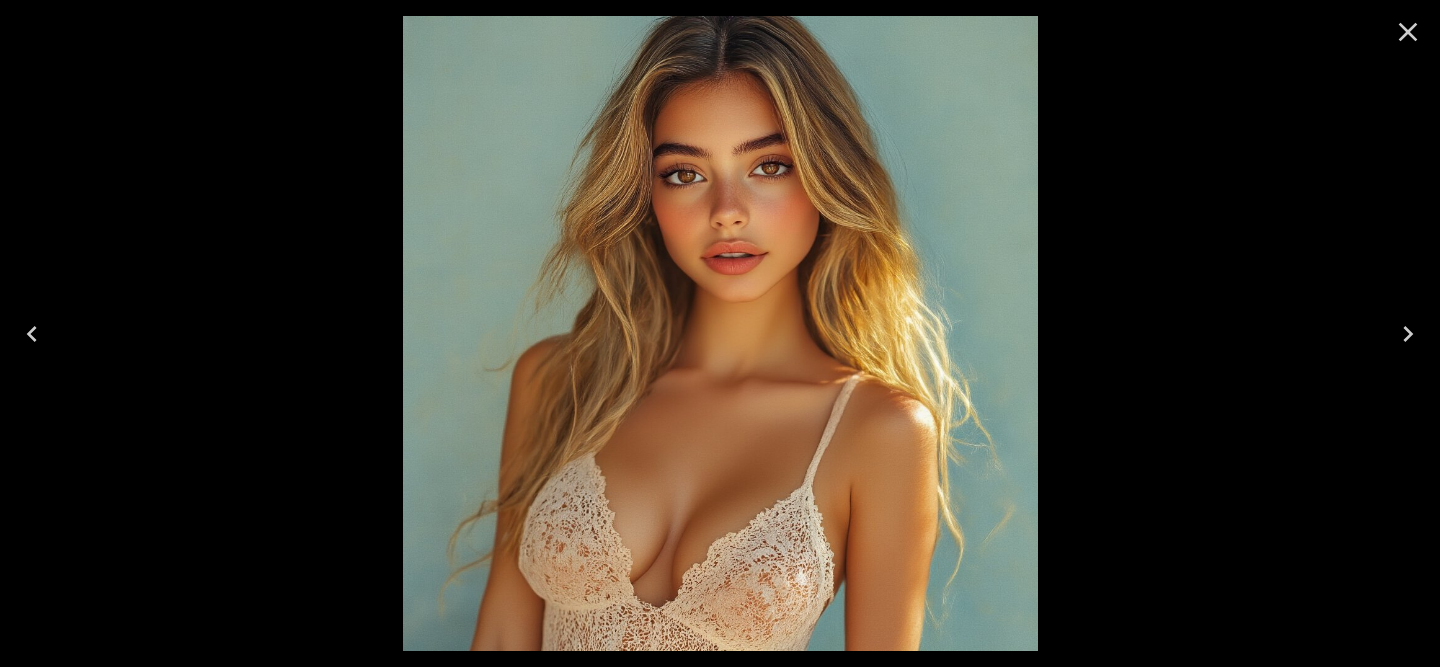 click 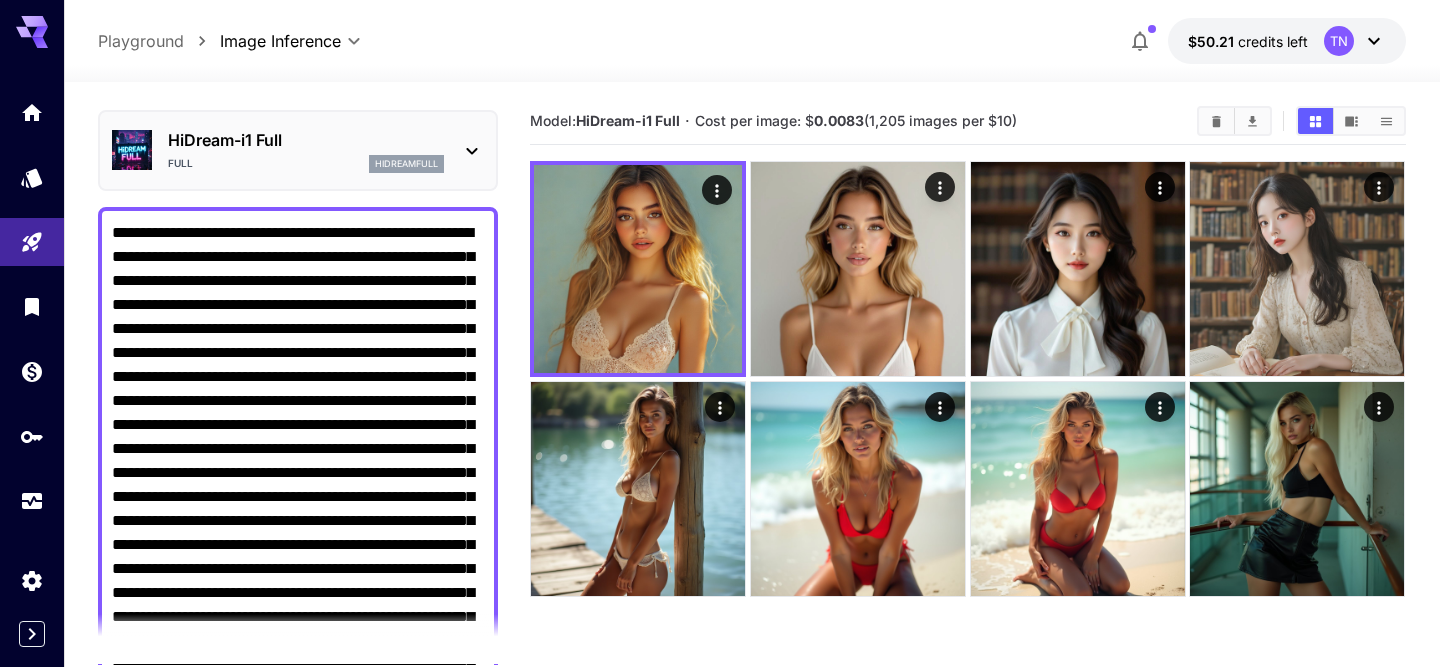 scroll, scrollTop: 25, scrollLeft: 0, axis: vertical 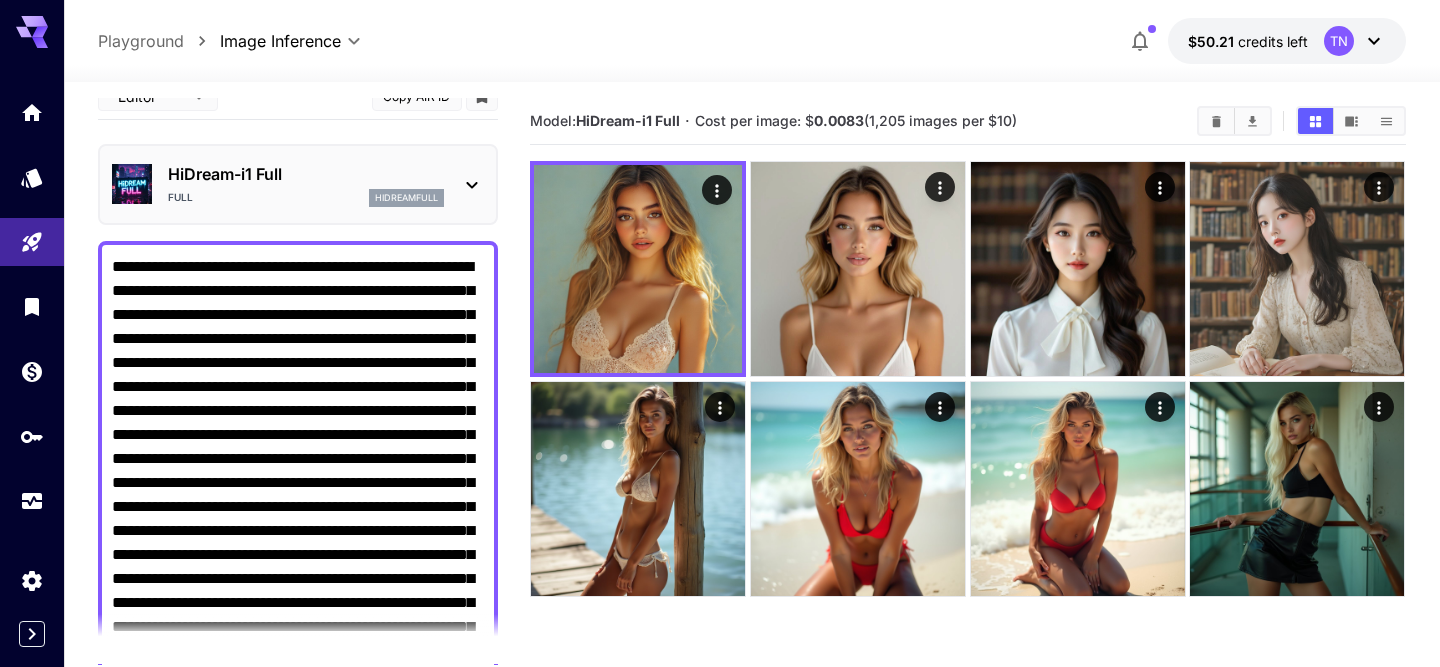 click on "Negative Prompt" at bounding box center [298, 543] 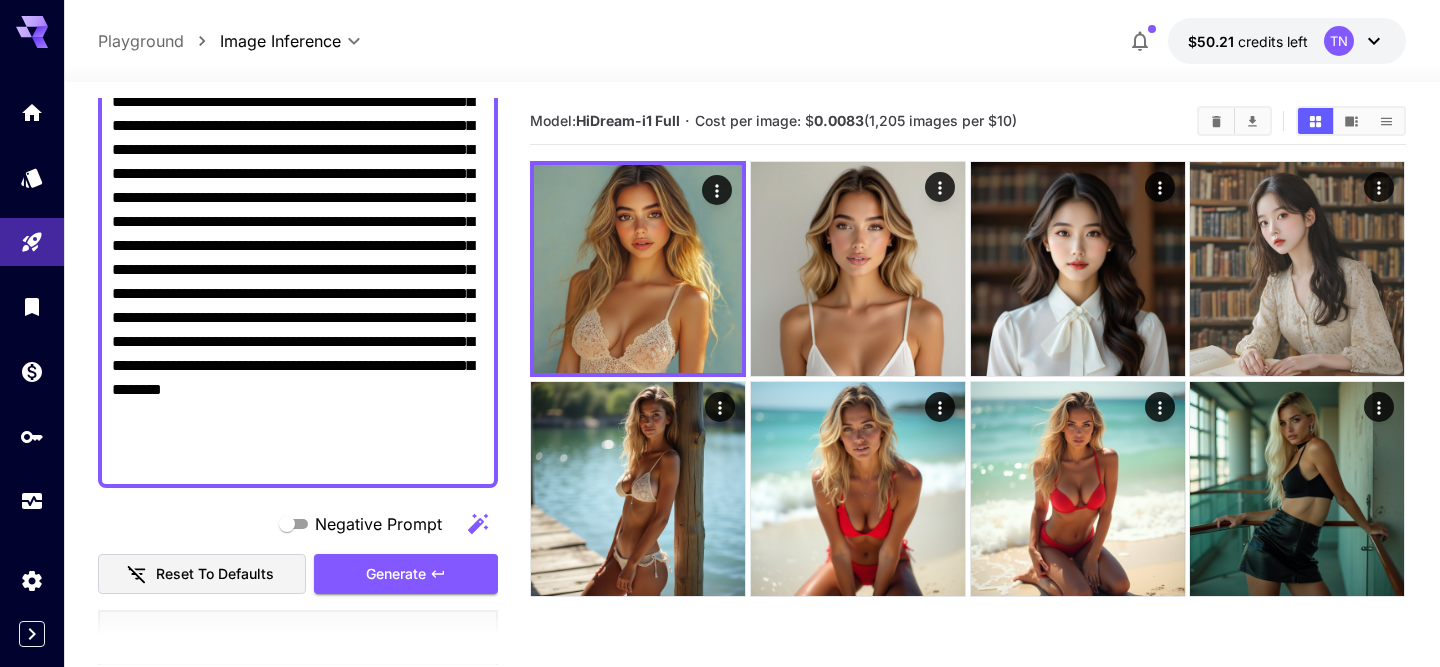 scroll, scrollTop: 503, scrollLeft: 0, axis: vertical 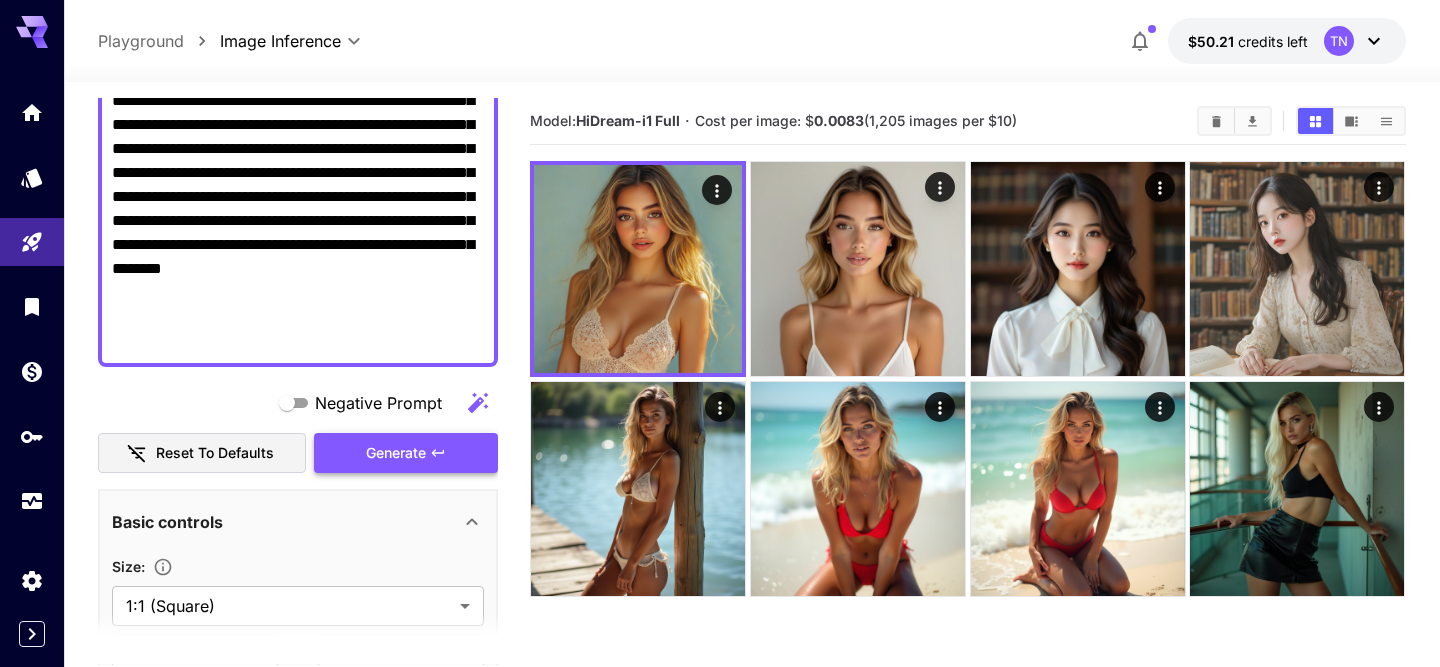 type on "**********" 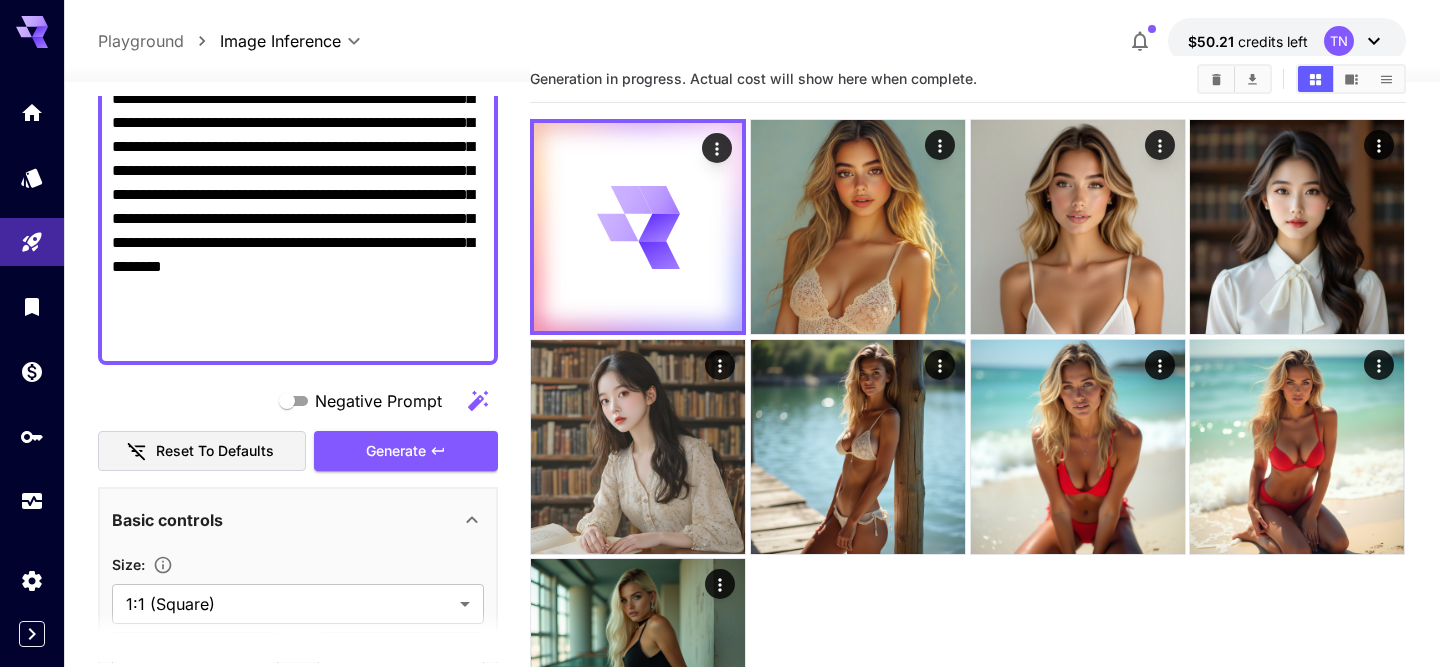 scroll, scrollTop: 53, scrollLeft: 0, axis: vertical 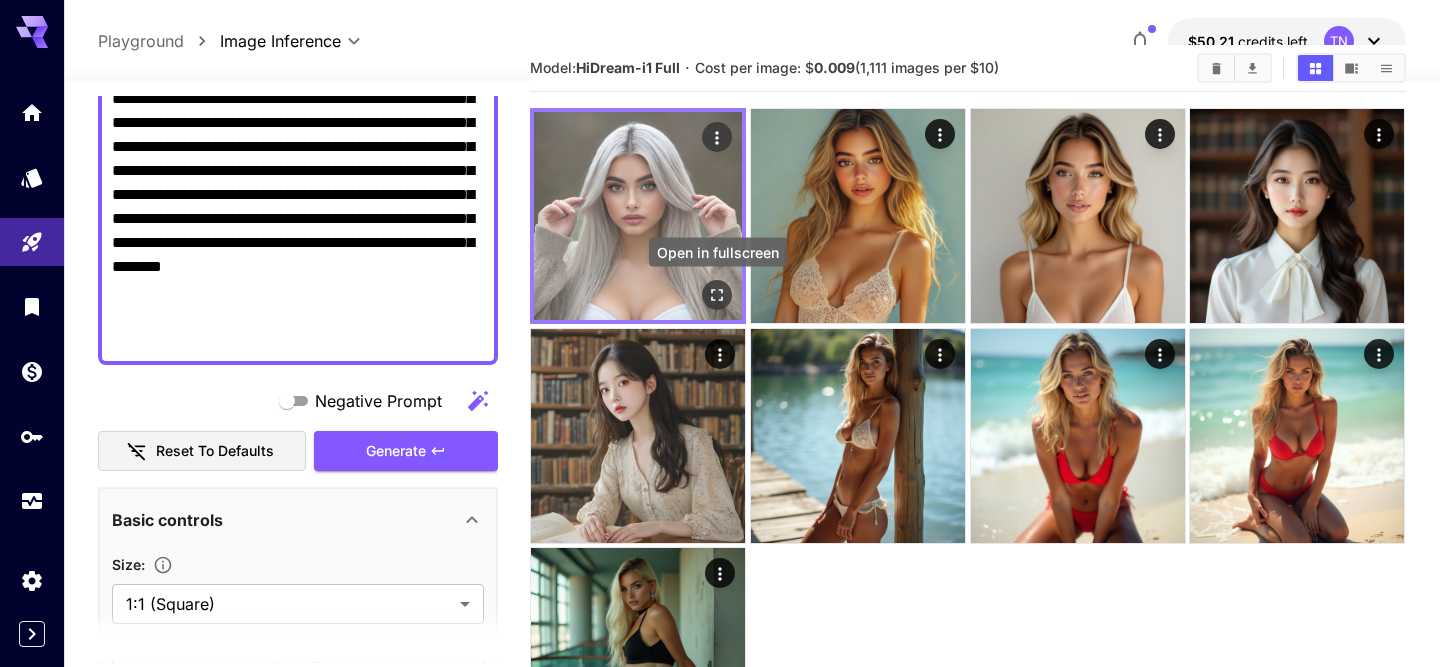 click 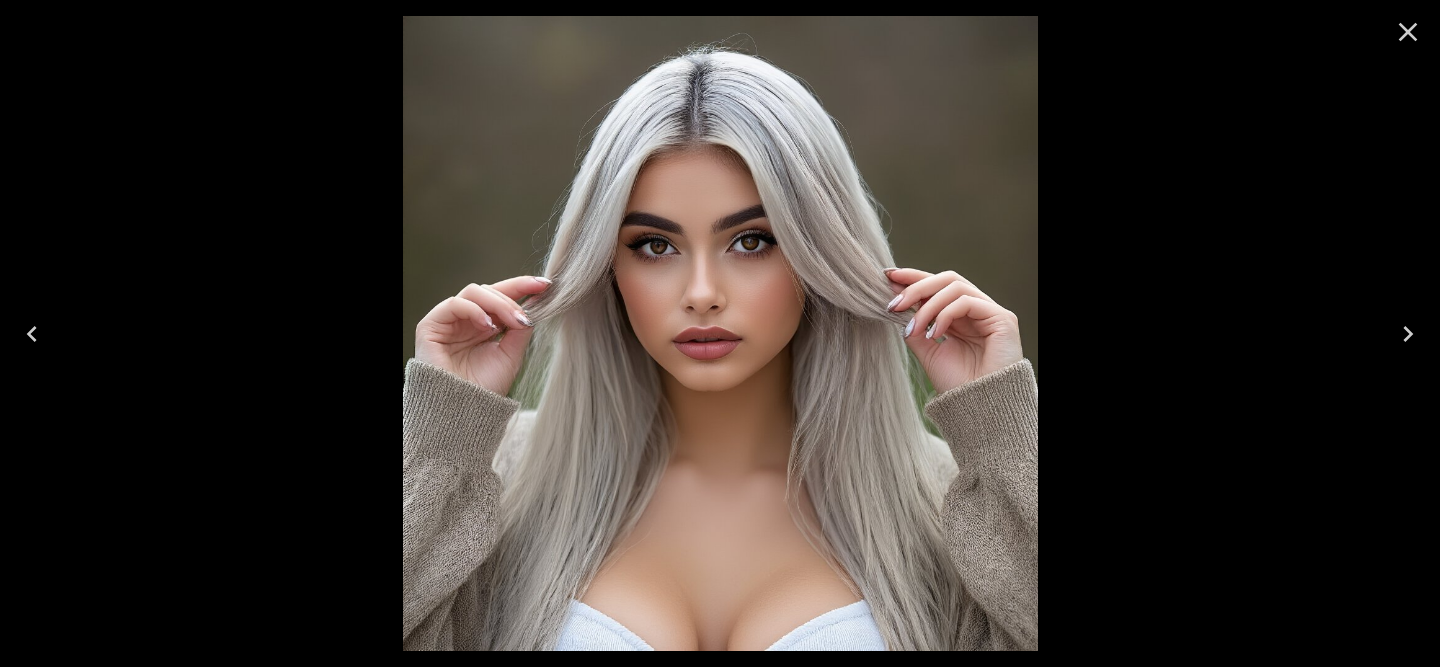 click 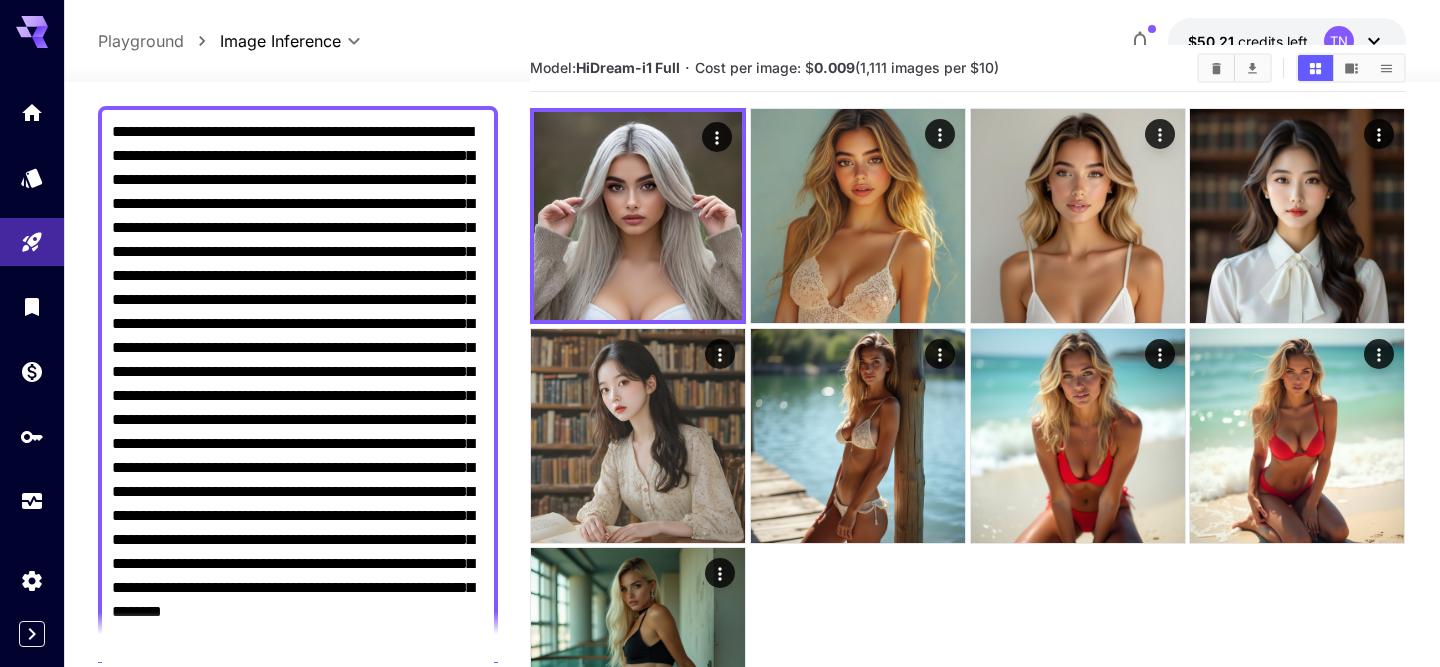 scroll, scrollTop: 269, scrollLeft: 0, axis: vertical 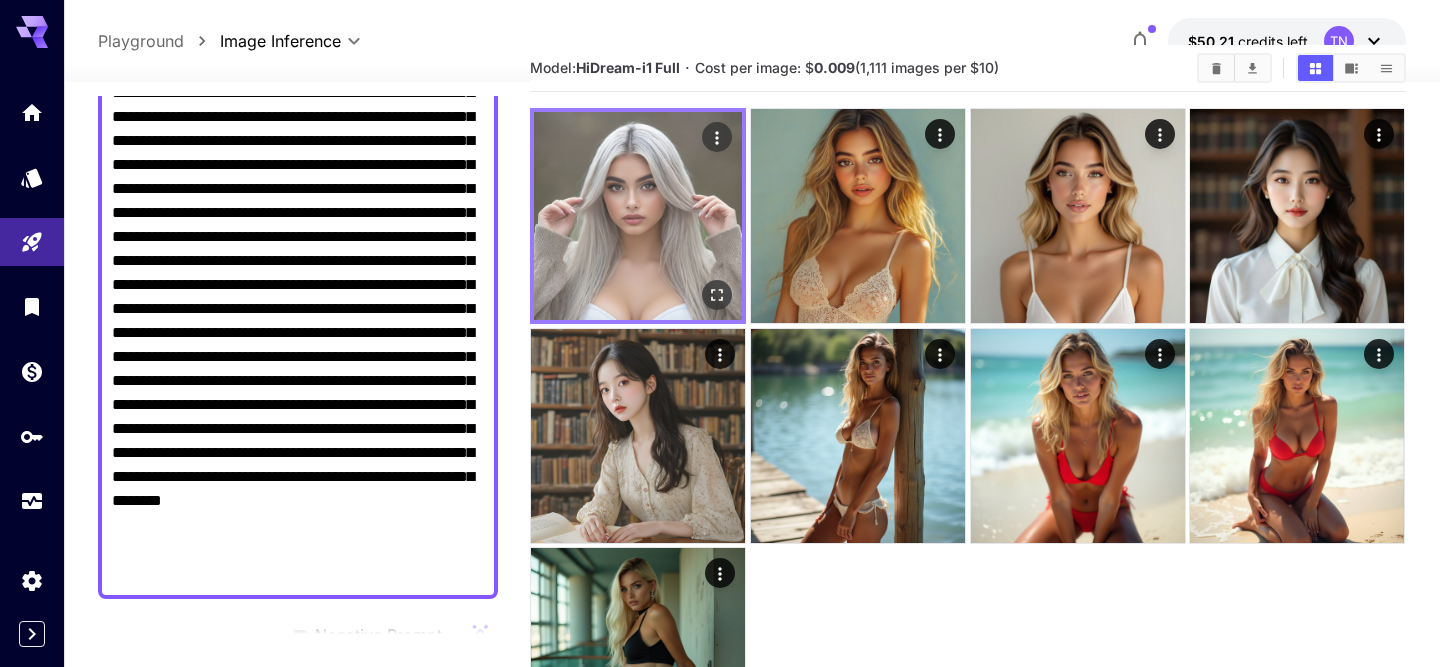 click 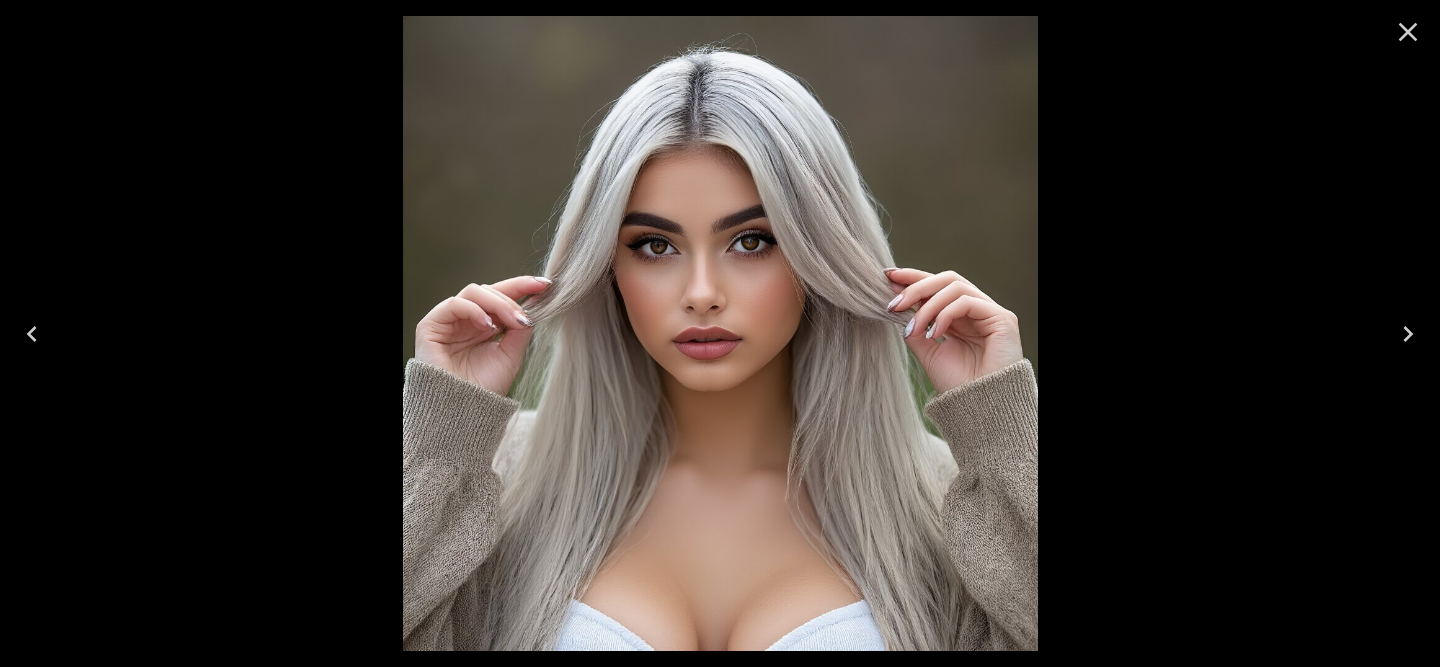 click 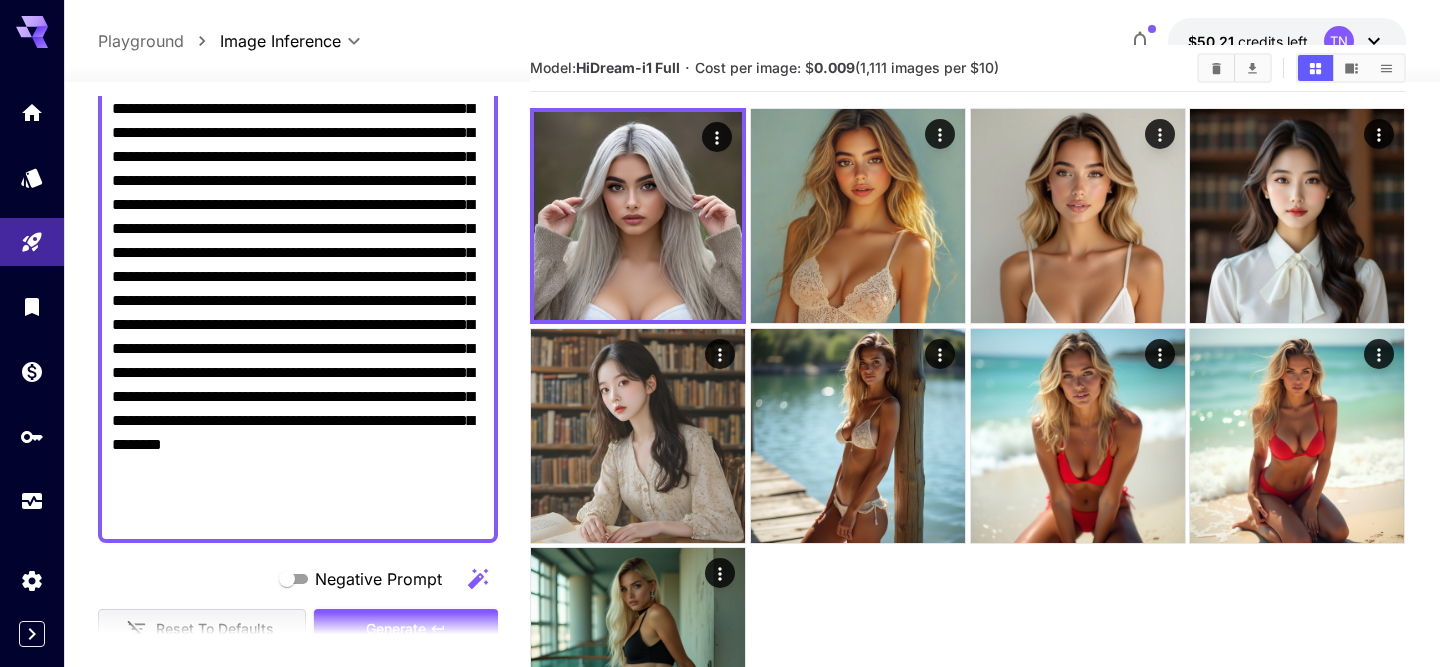 scroll, scrollTop: 0, scrollLeft: 0, axis: both 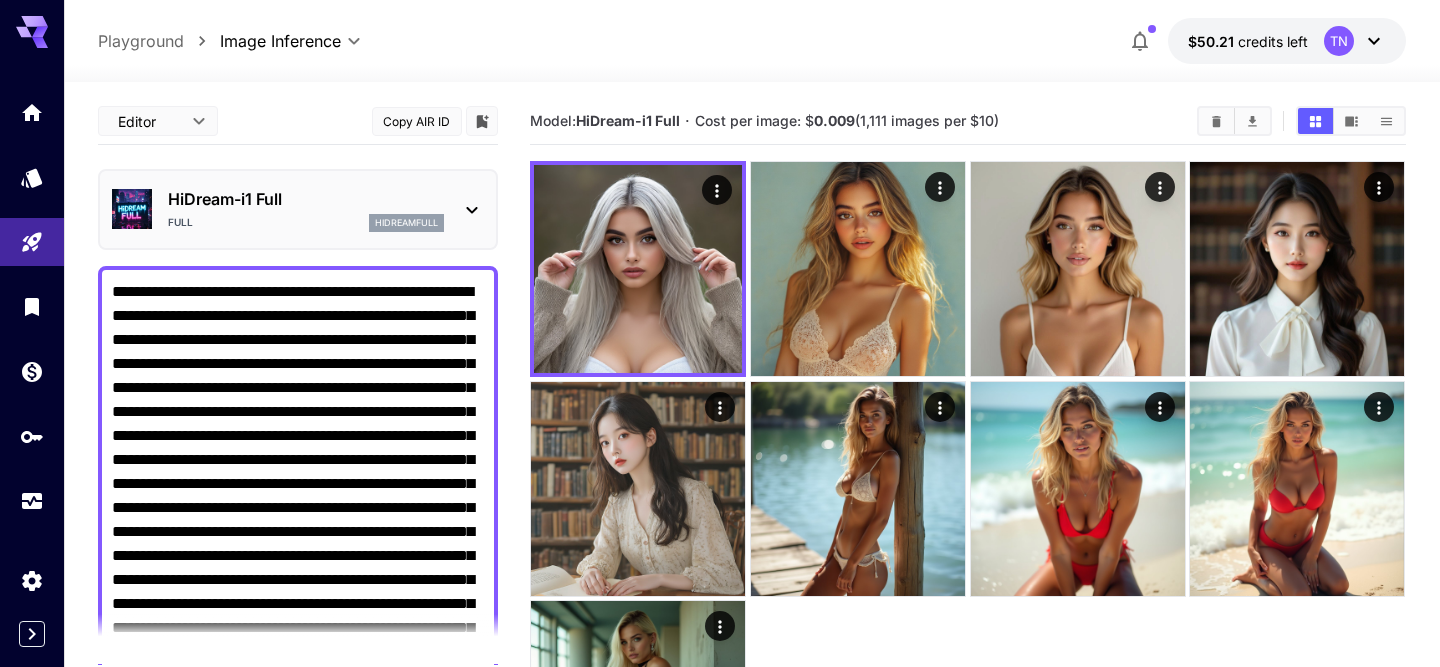 click on "HiDream-i1 Full" at bounding box center [306, 199] 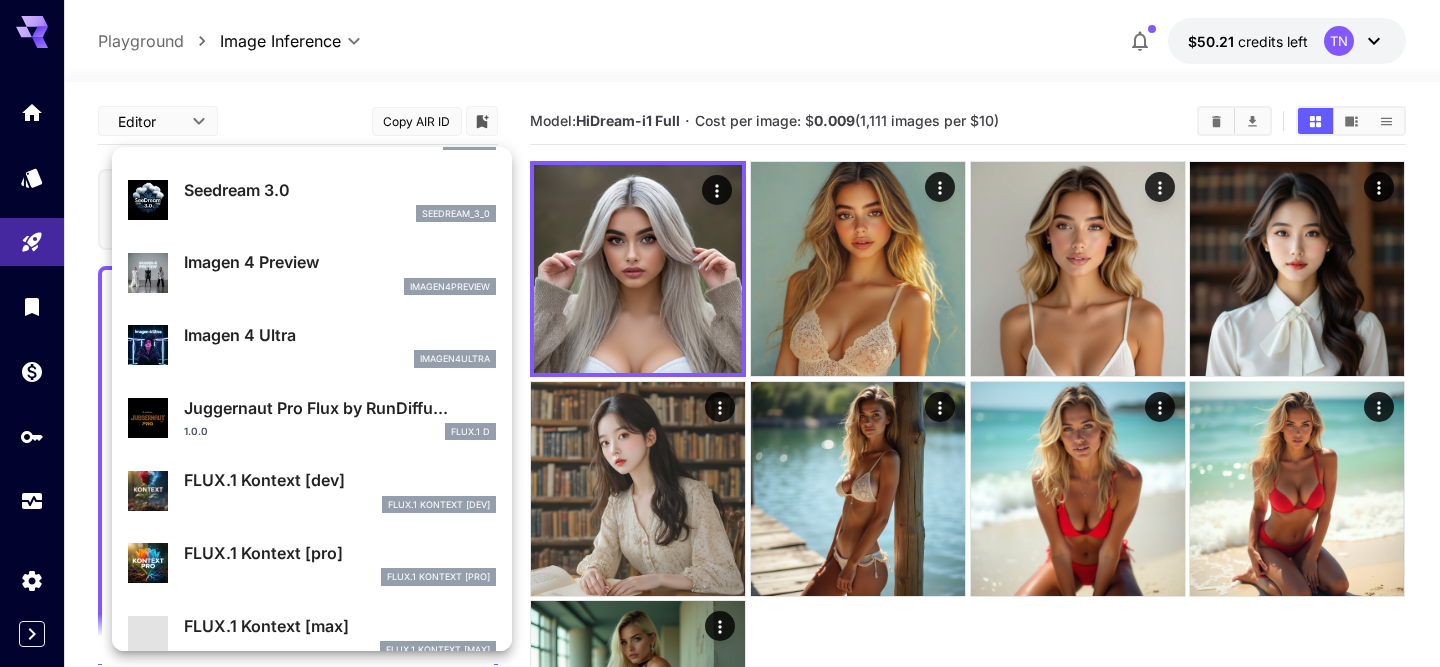scroll, scrollTop: 495, scrollLeft: 0, axis: vertical 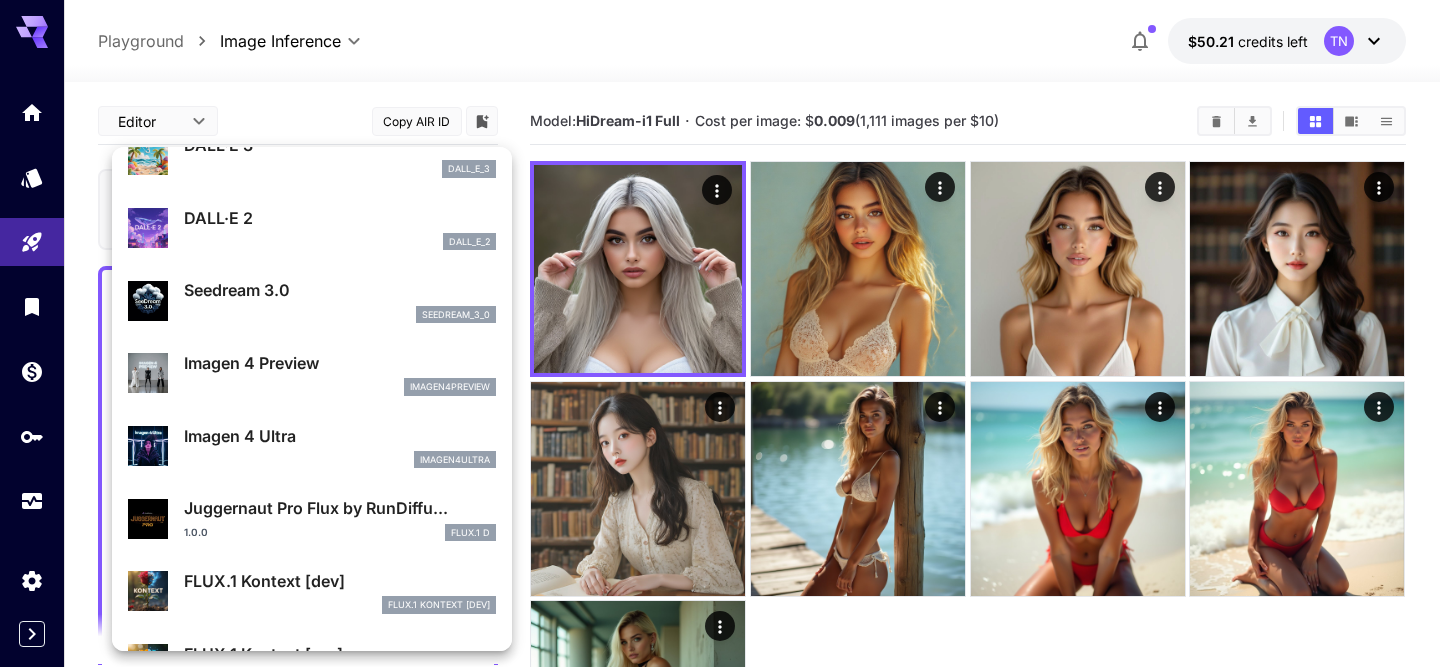click on "seedream_3_0" at bounding box center (340, 315) 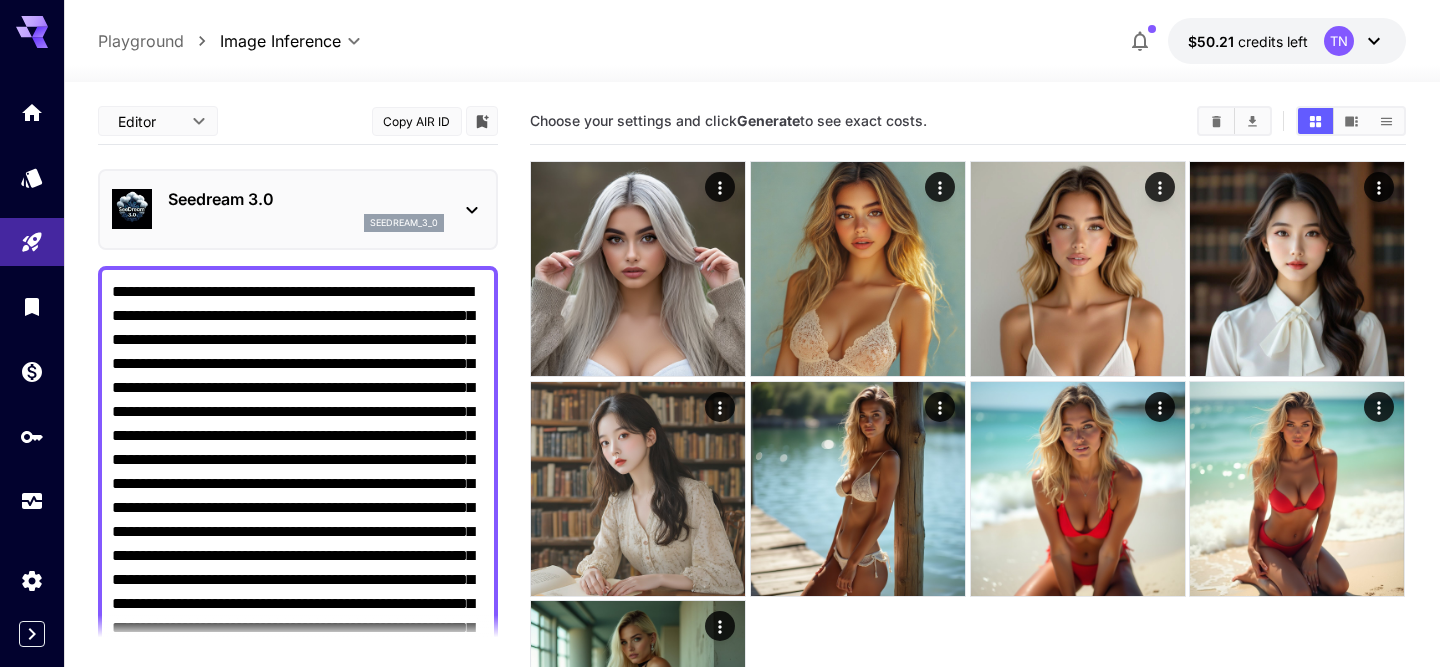 click on "Negative Prompt" at bounding box center (298, 568) 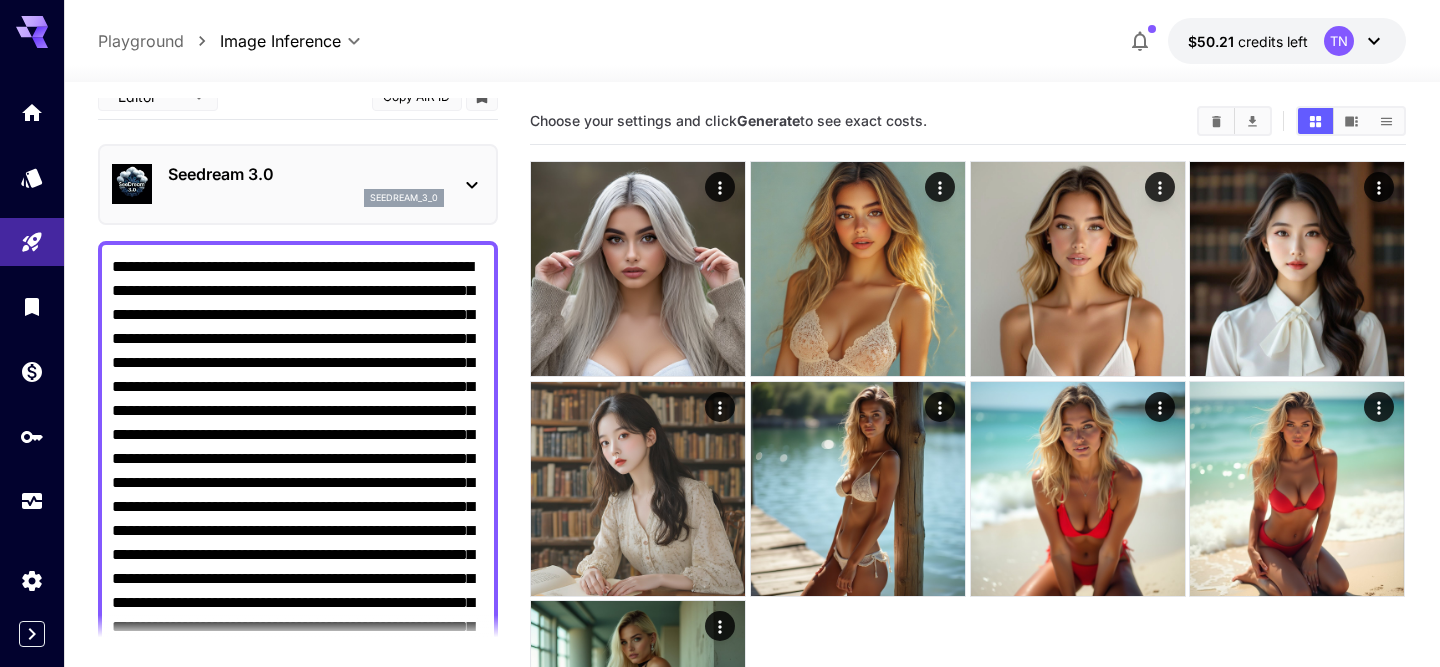 scroll, scrollTop: 26, scrollLeft: 0, axis: vertical 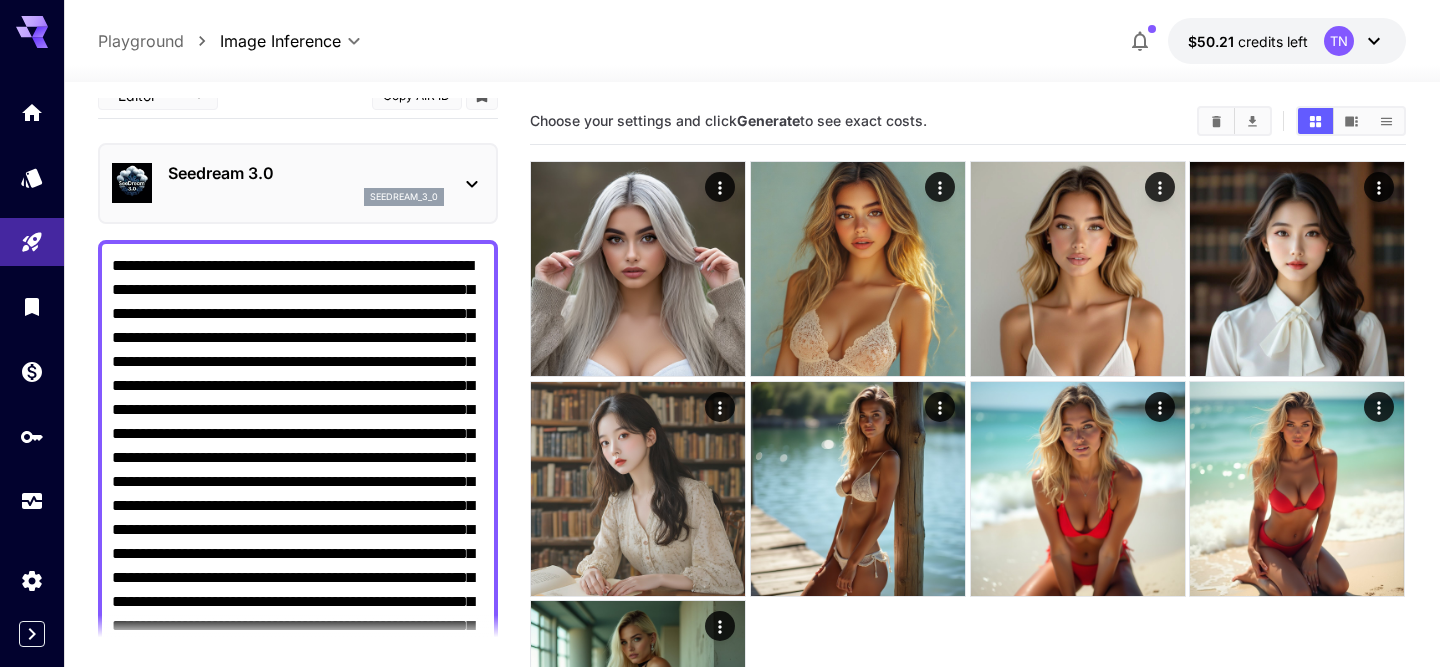 click on "Seedream 3.0" at bounding box center (306, 173) 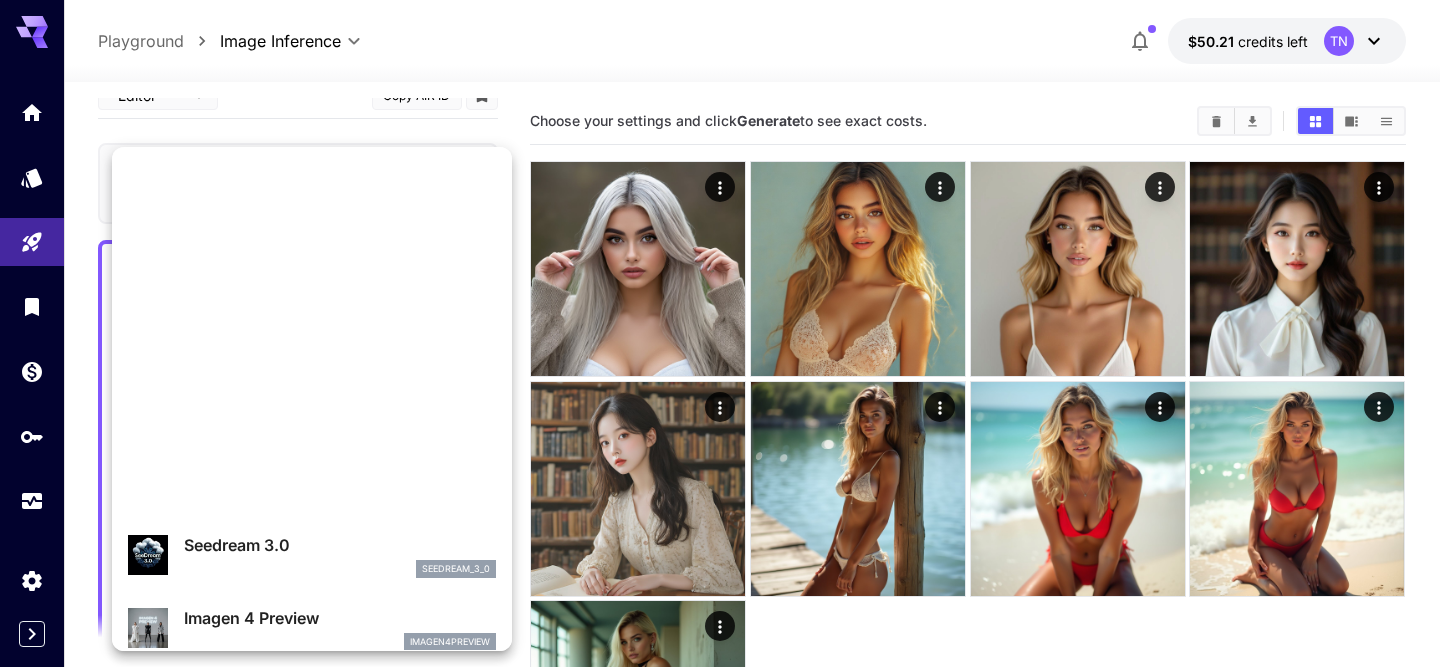 scroll, scrollTop: 0, scrollLeft: 0, axis: both 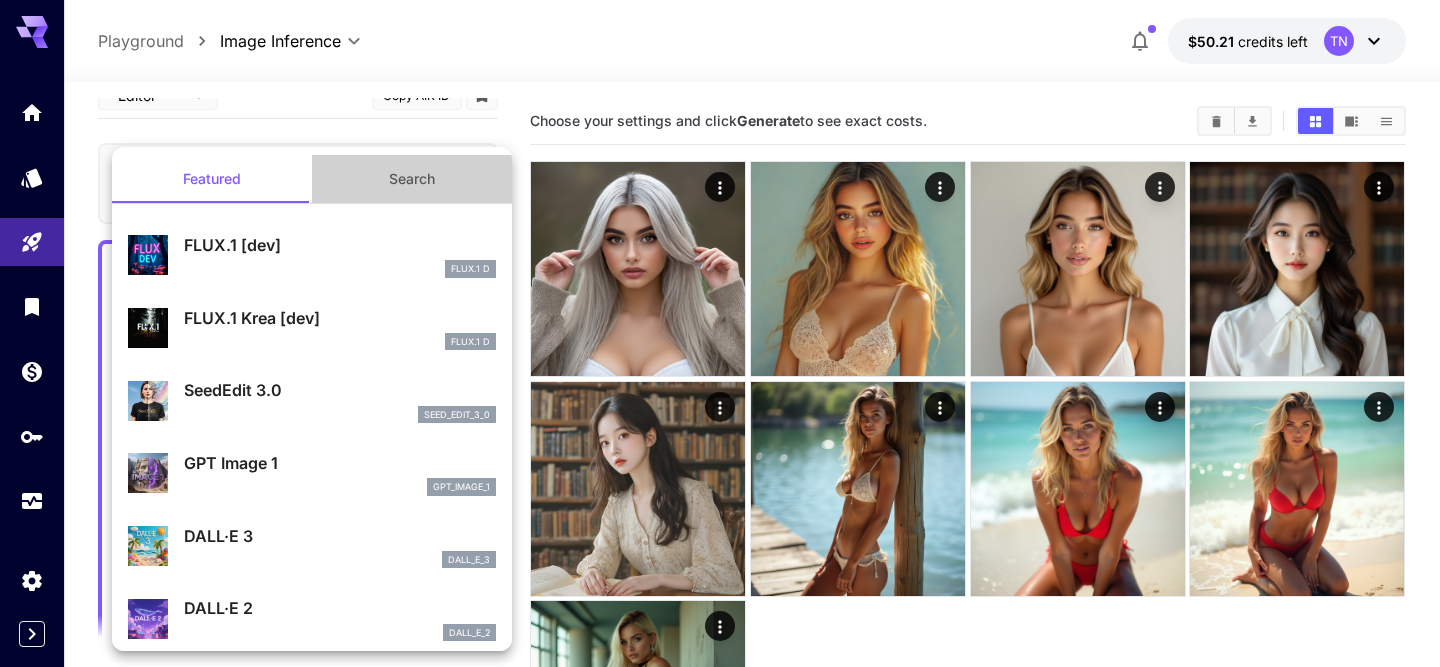 click on "Search" at bounding box center [412, 179] 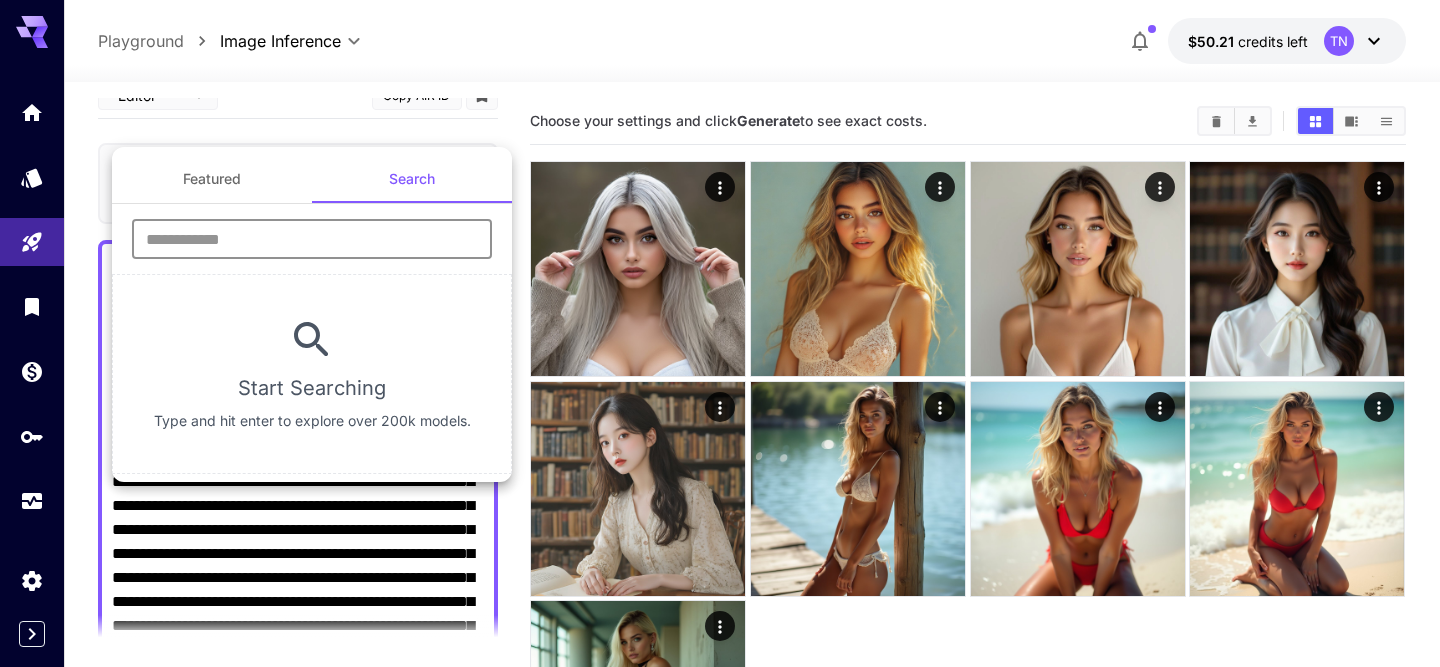 click at bounding box center [312, 239] 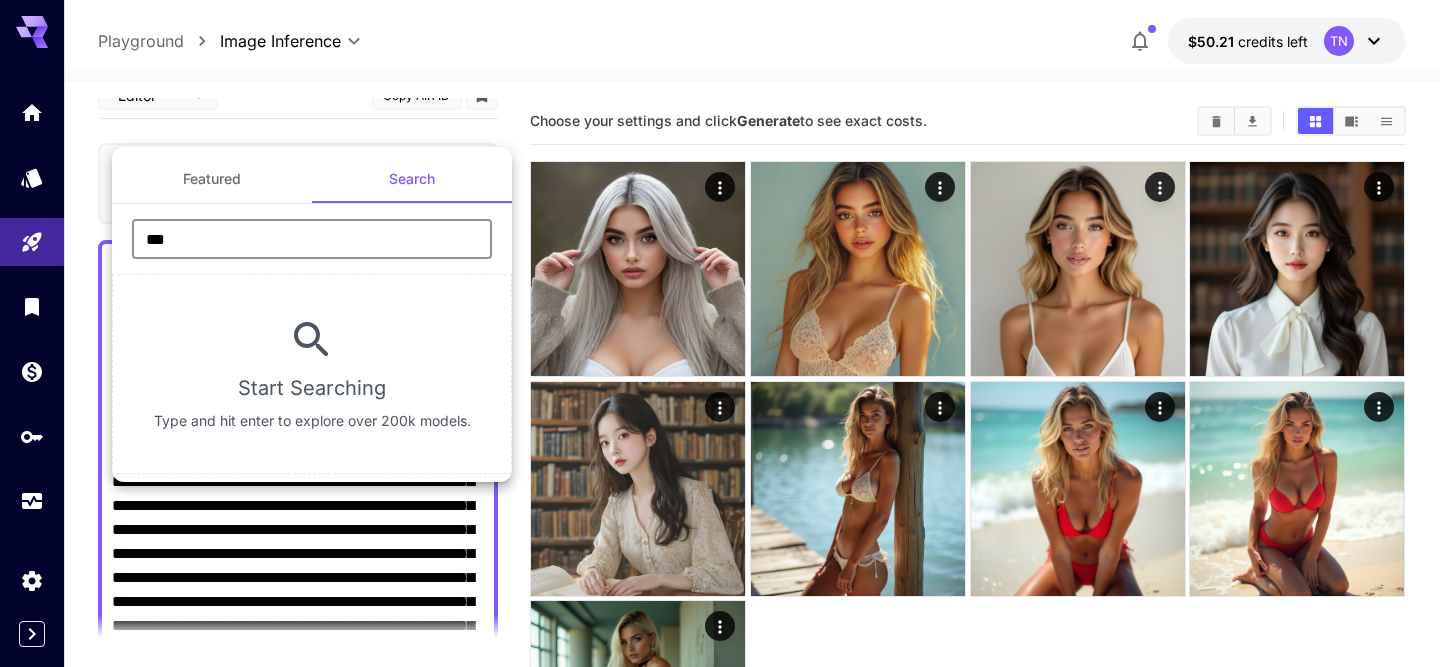 click on "***" at bounding box center [312, 239] 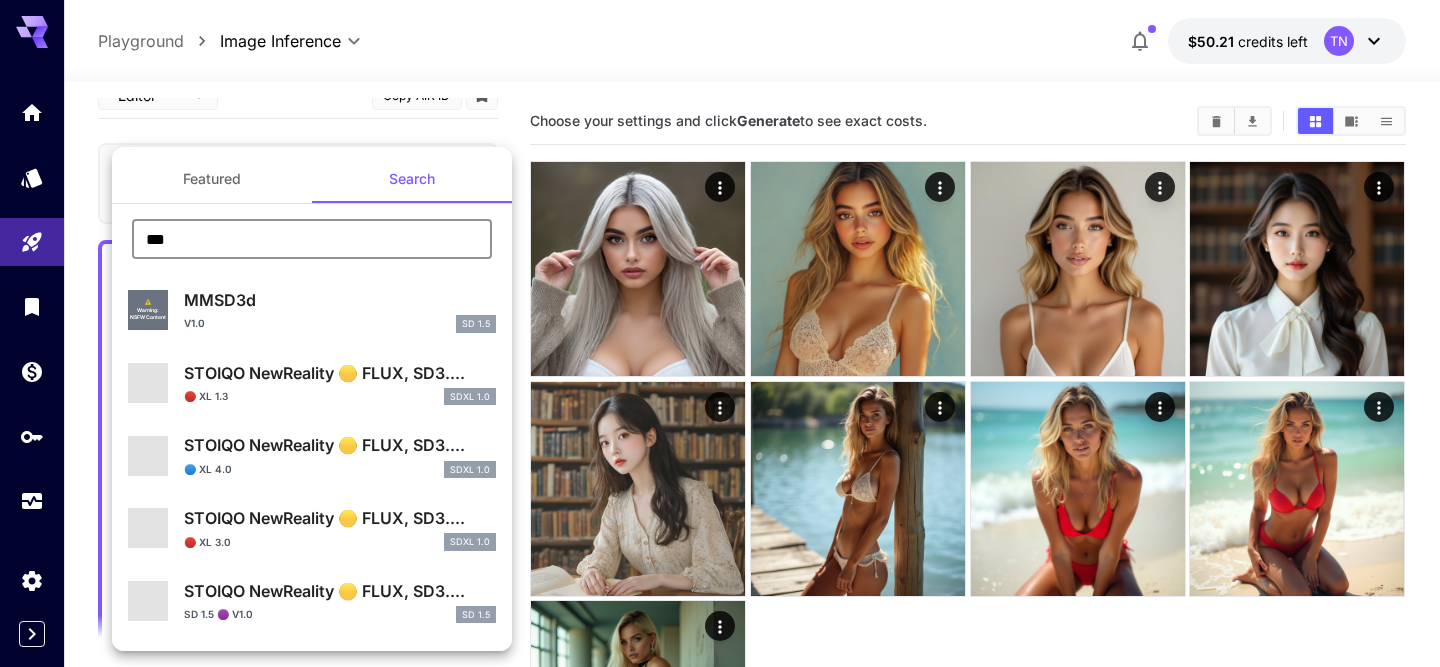 click on "***" at bounding box center (312, 239) 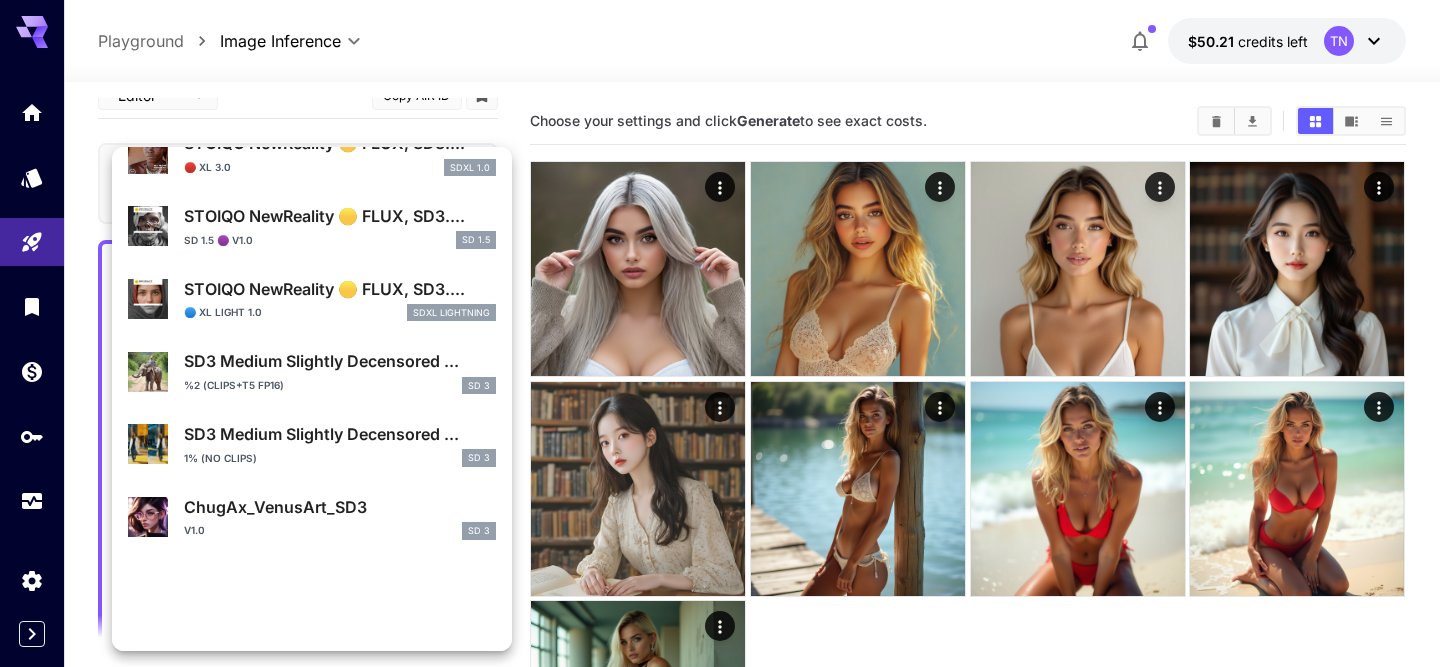 scroll, scrollTop: 0, scrollLeft: 0, axis: both 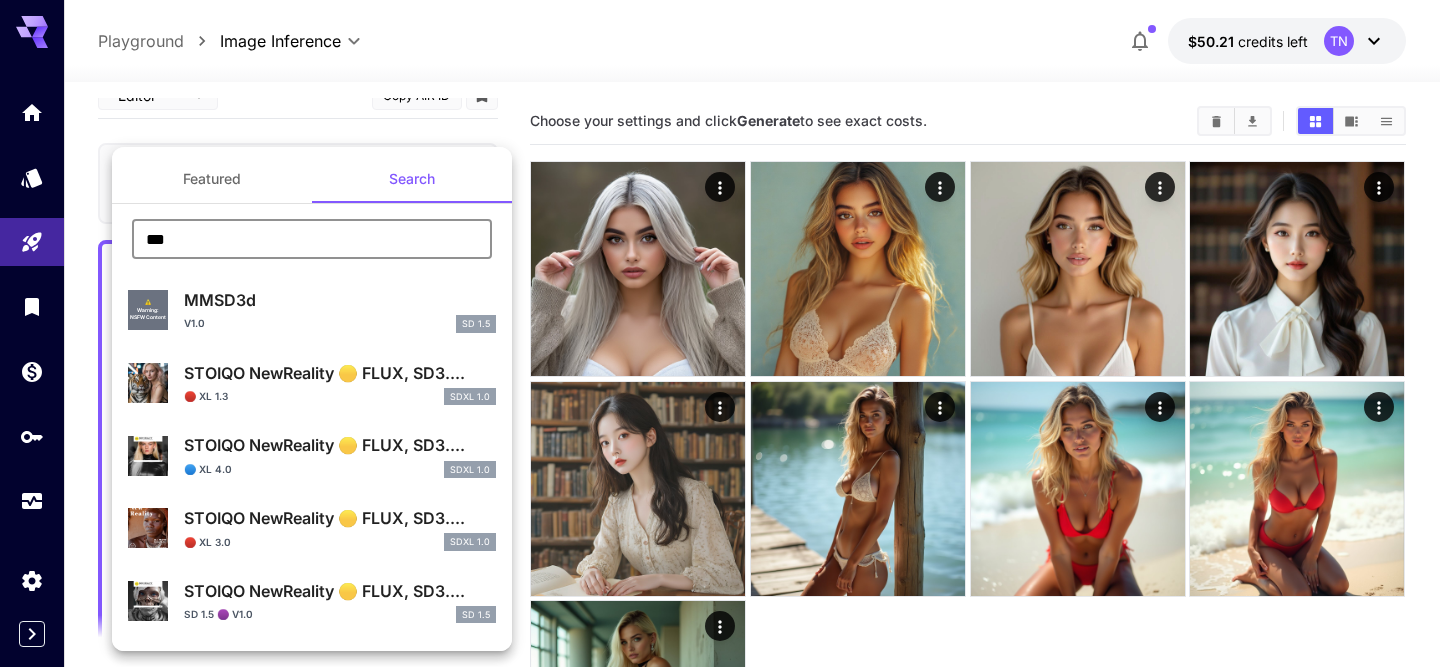 click on "Featured" at bounding box center (212, 179) 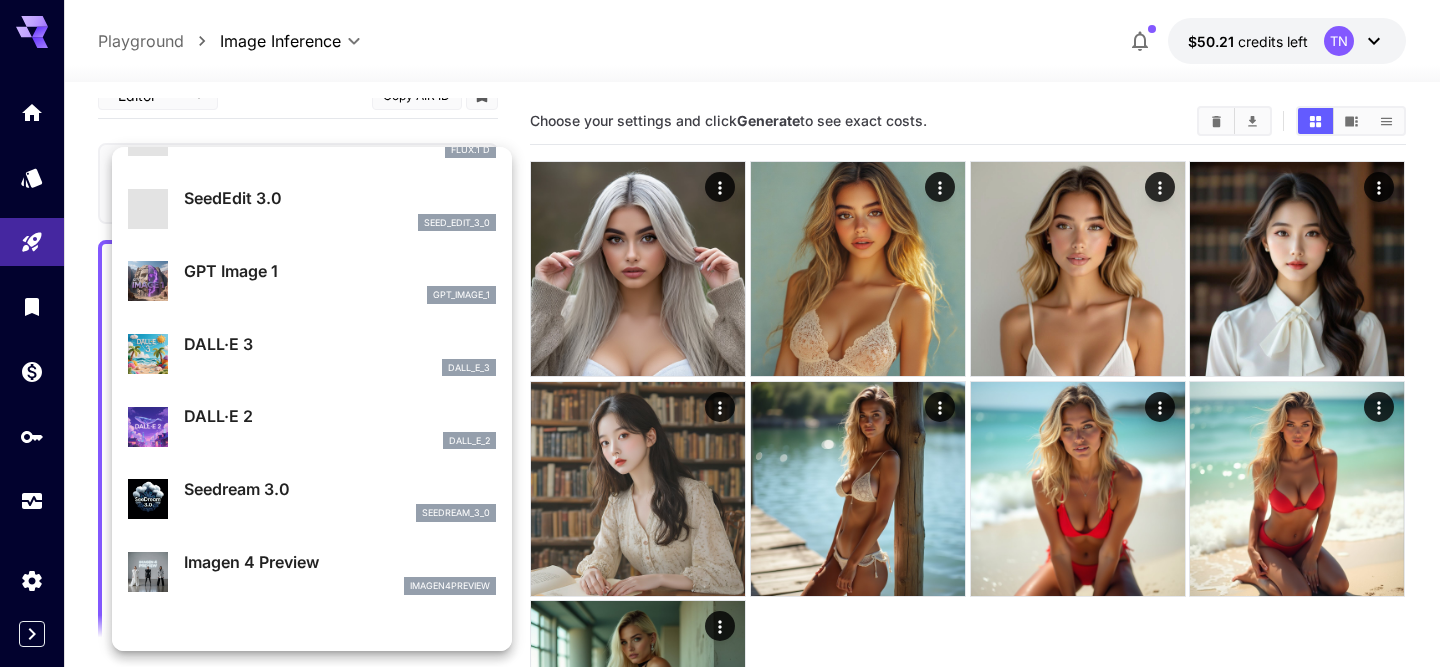 scroll, scrollTop: 0, scrollLeft: 0, axis: both 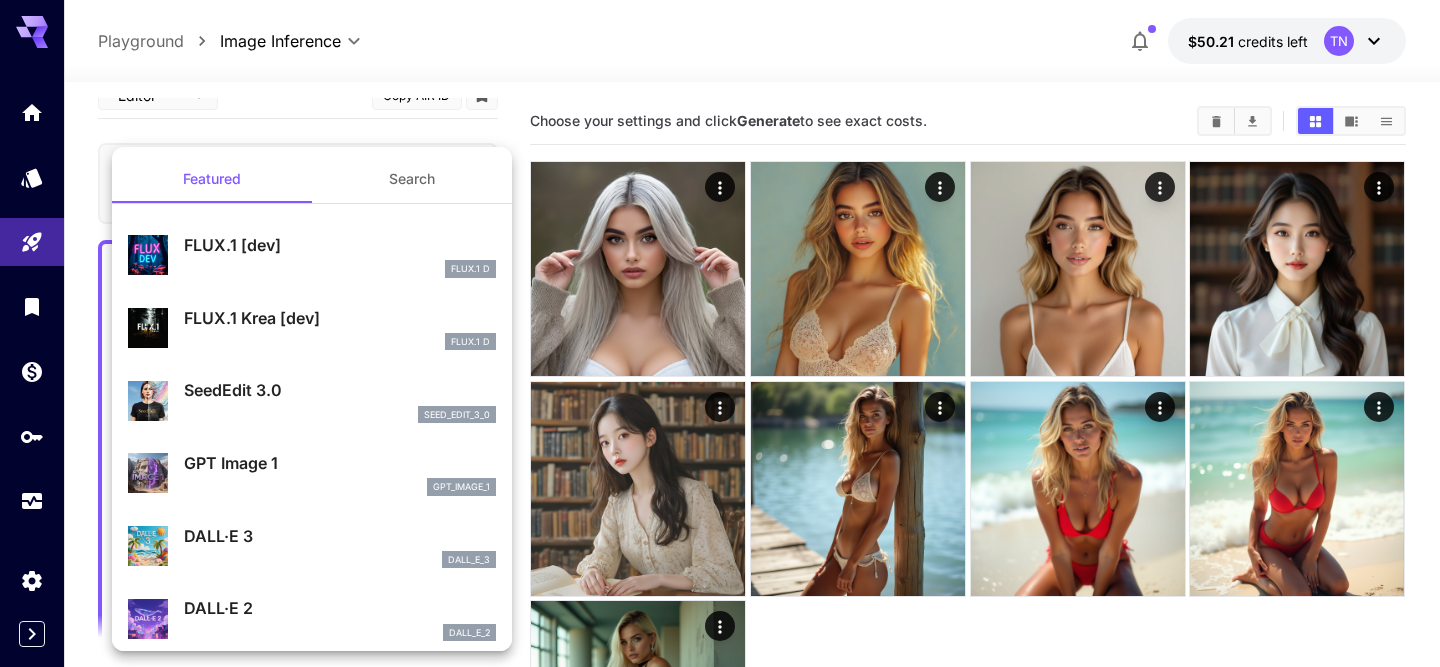 click on "FLUX.1 Krea [dev]" at bounding box center [340, 318] 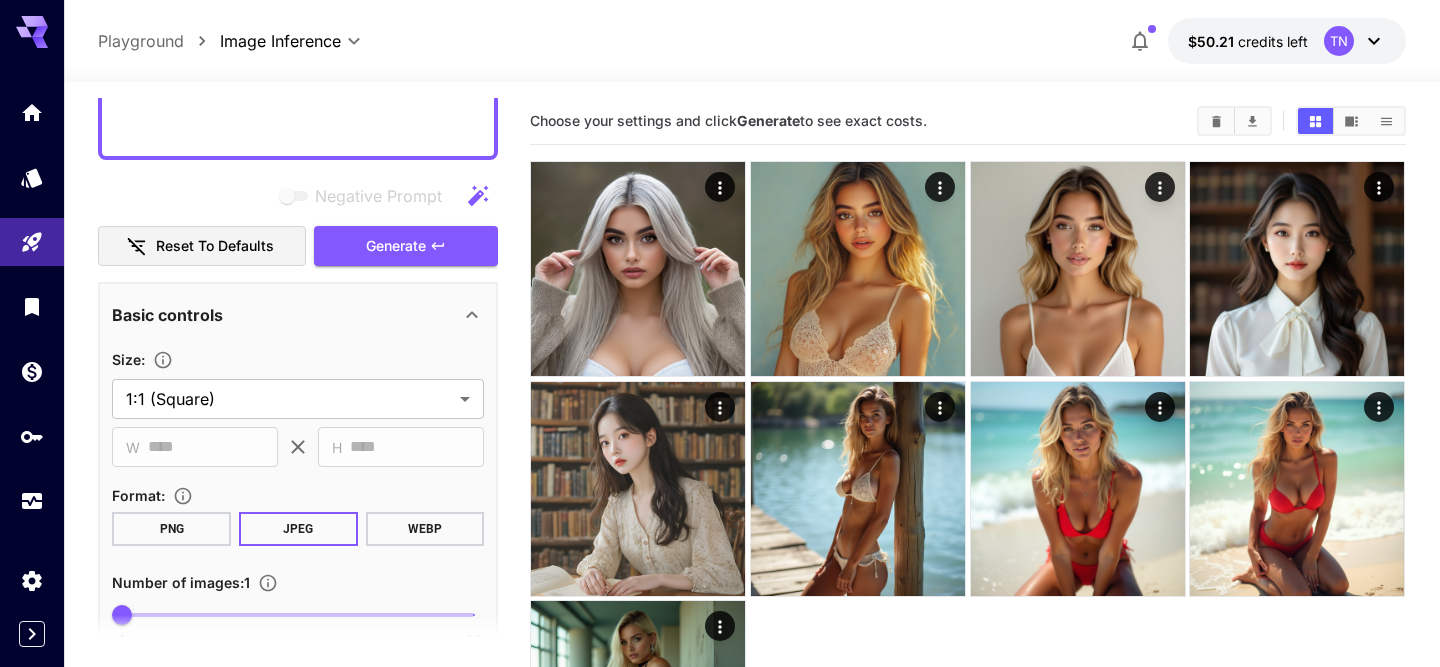 scroll, scrollTop: 759, scrollLeft: 0, axis: vertical 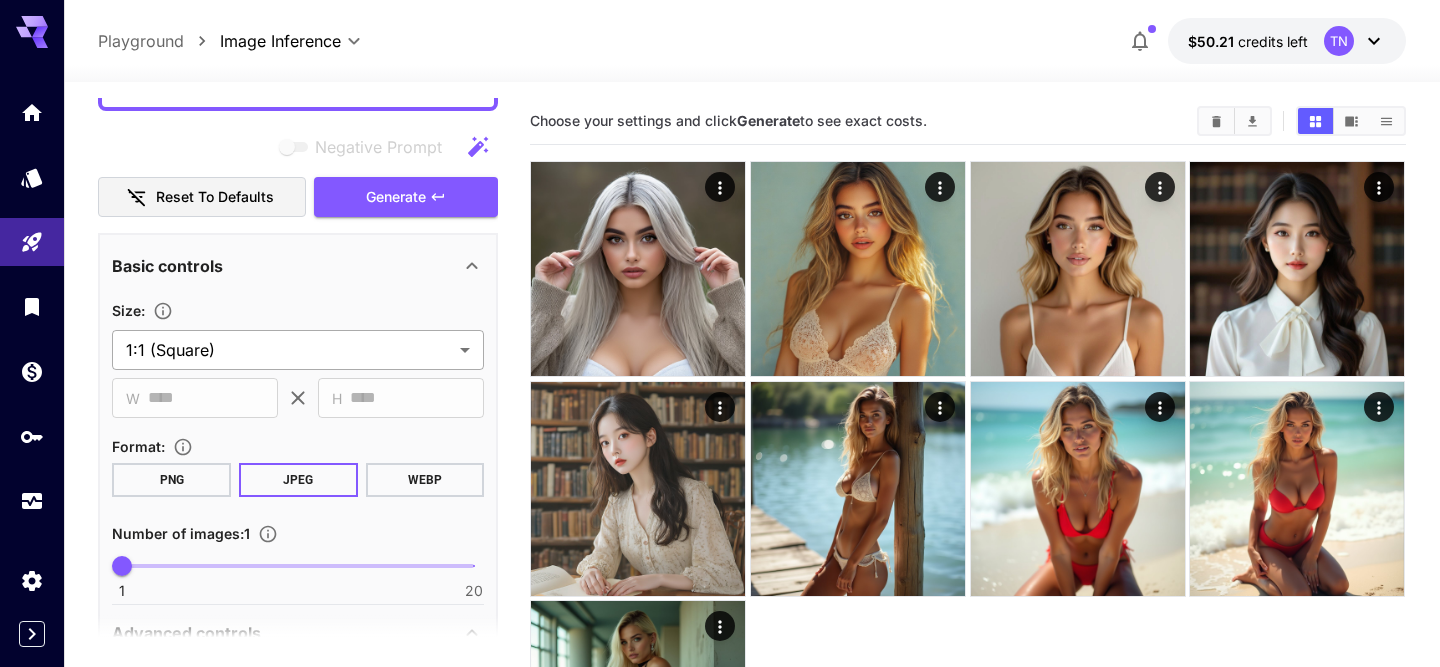 click on "**********" at bounding box center (720, 438) 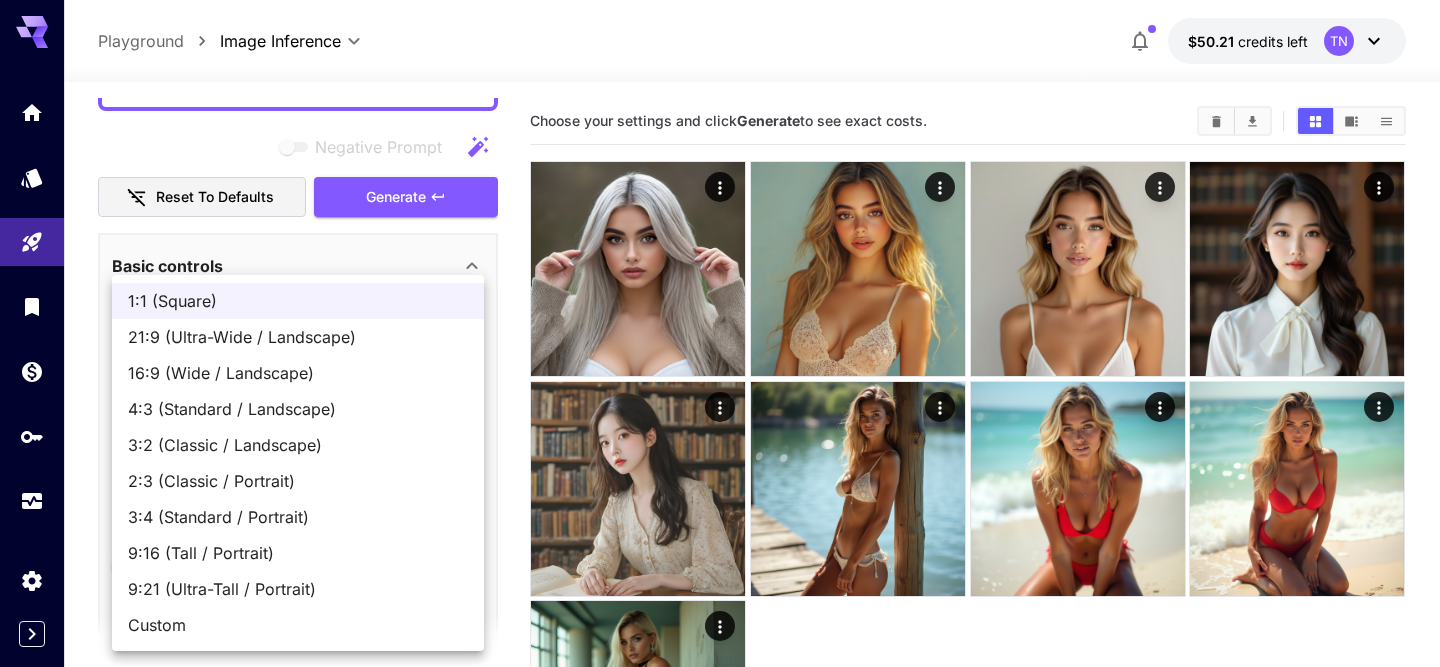 click on "16:9 (Wide / Landscape)" at bounding box center [298, 373] 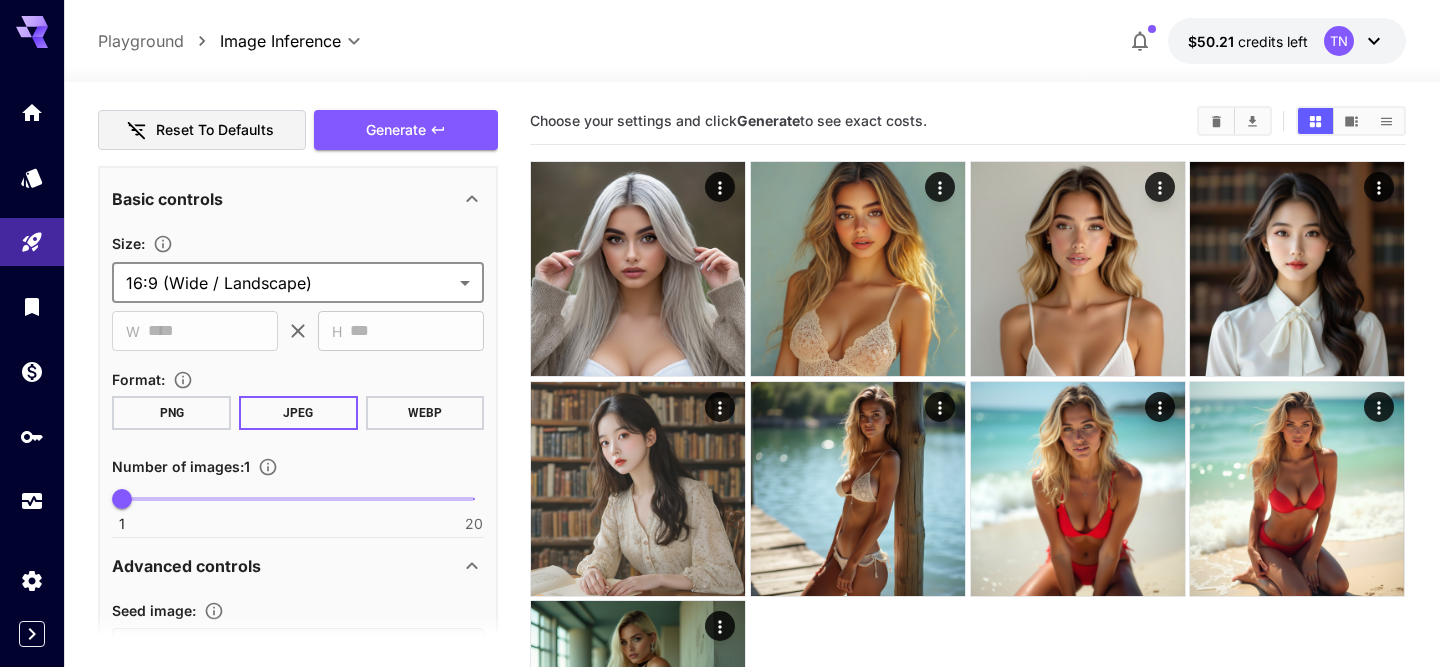 scroll, scrollTop: 830, scrollLeft: 0, axis: vertical 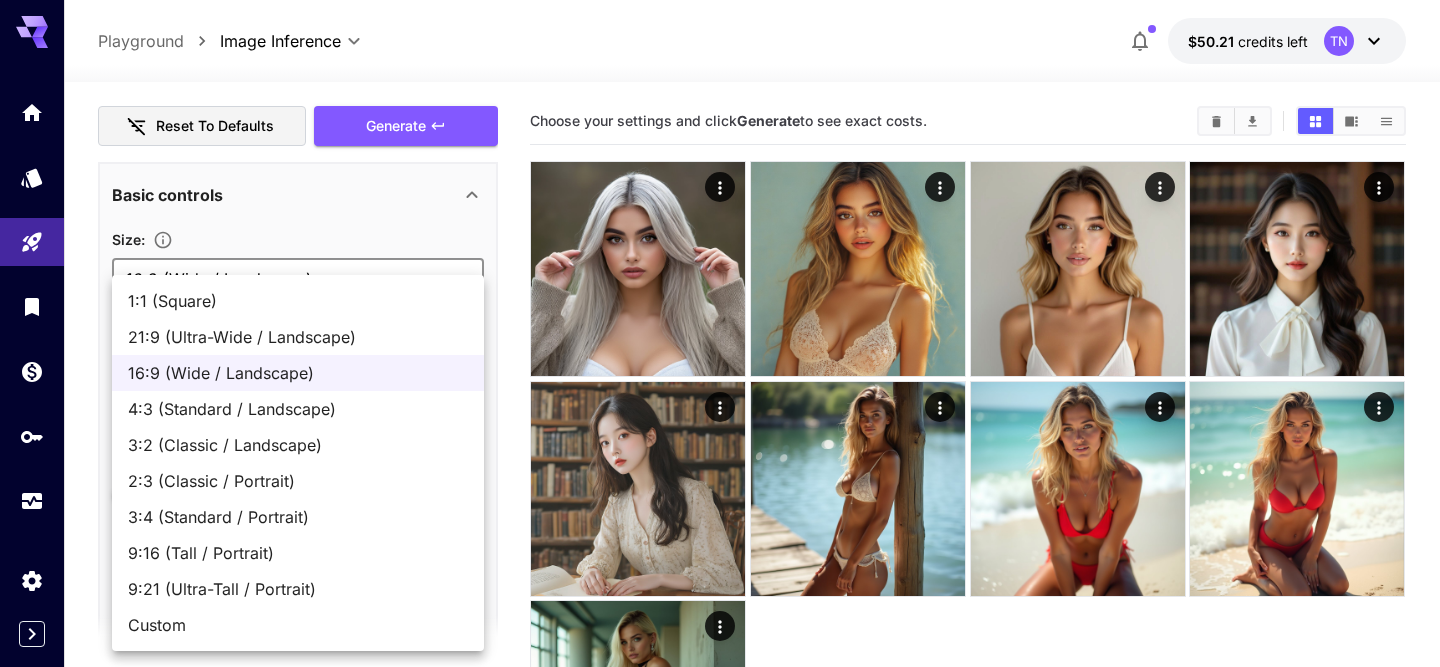 click on "**********" at bounding box center (720, 438) 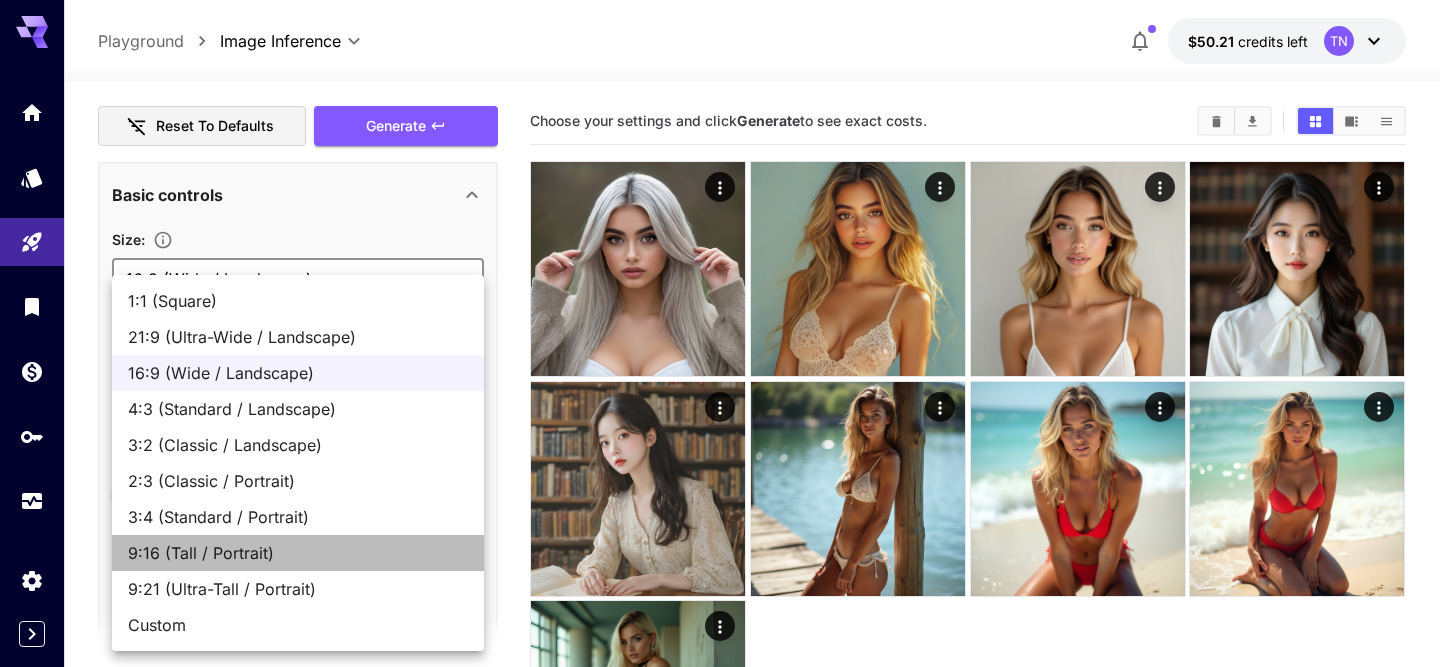 click on "9:16 (Tall / Portrait)" at bounding box center [298, 553] 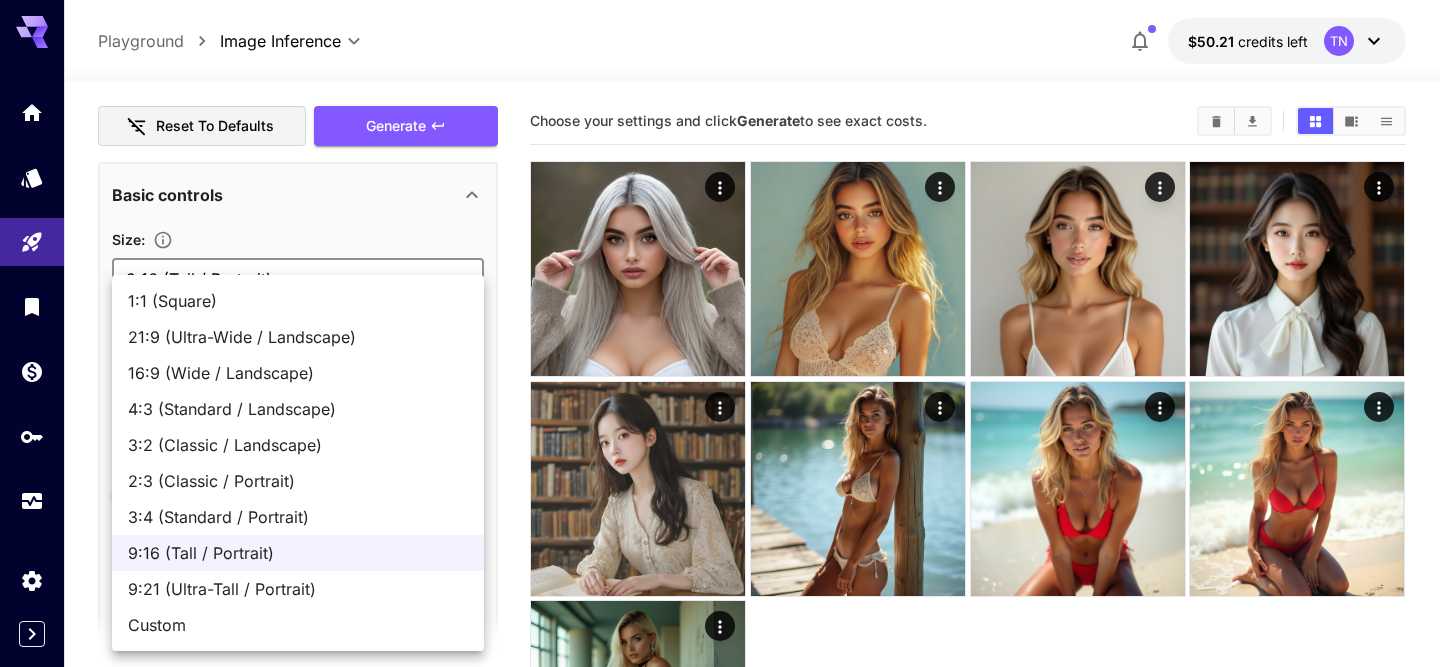 click on "**********" at bounding box center (720, 438) 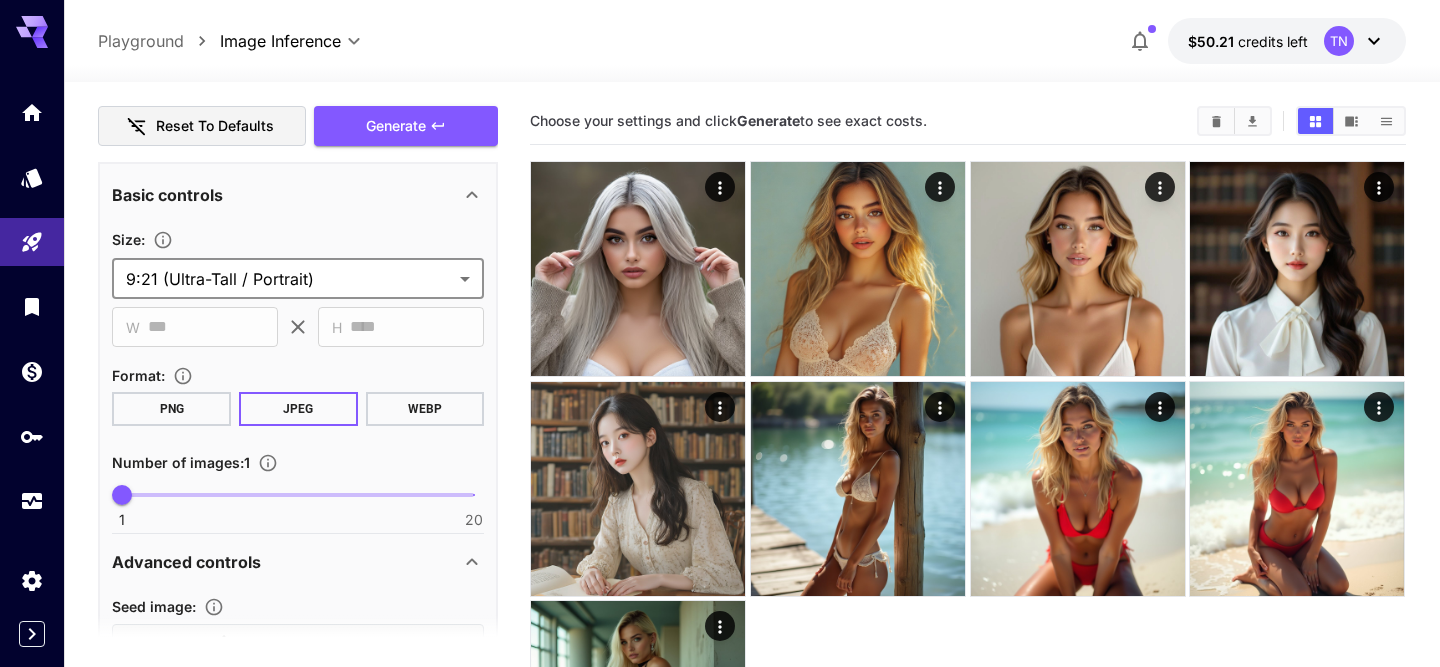 click on "**********" at bounding box center (720, 438) 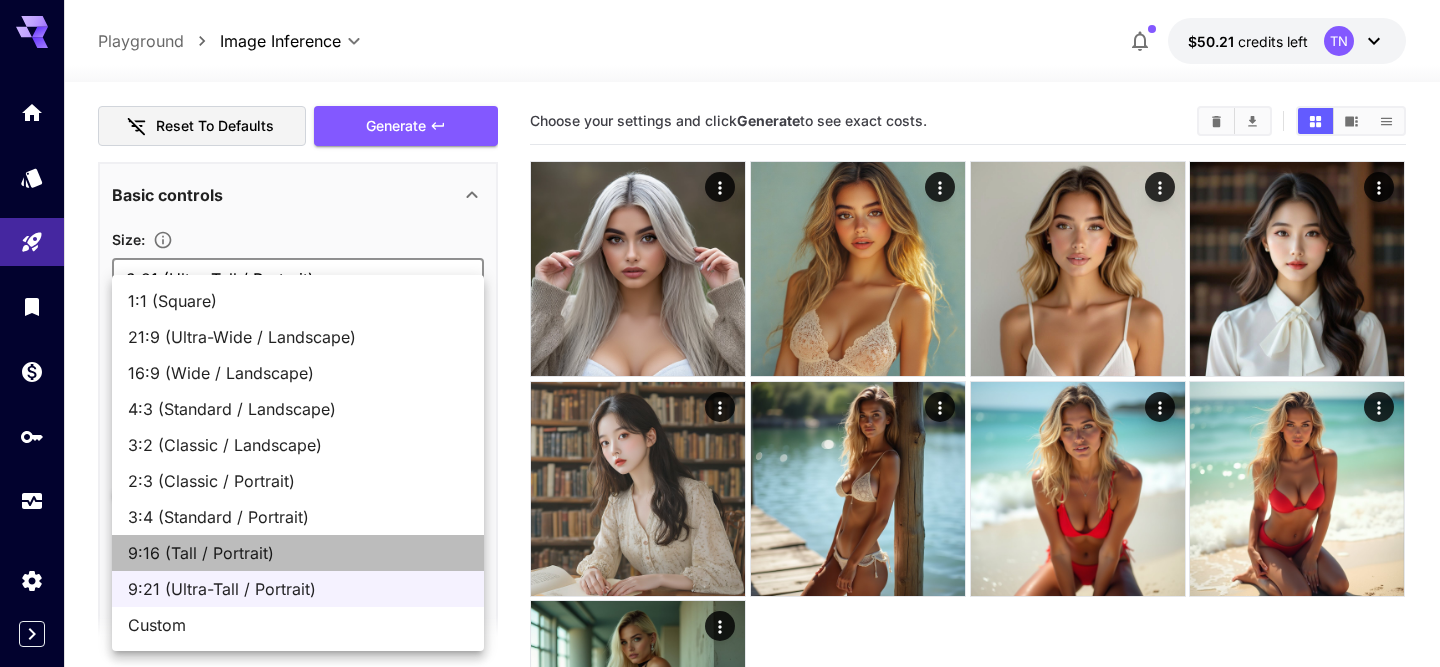click on "9:16 (Tall / Portrait)" at bounding box center [298, 553] 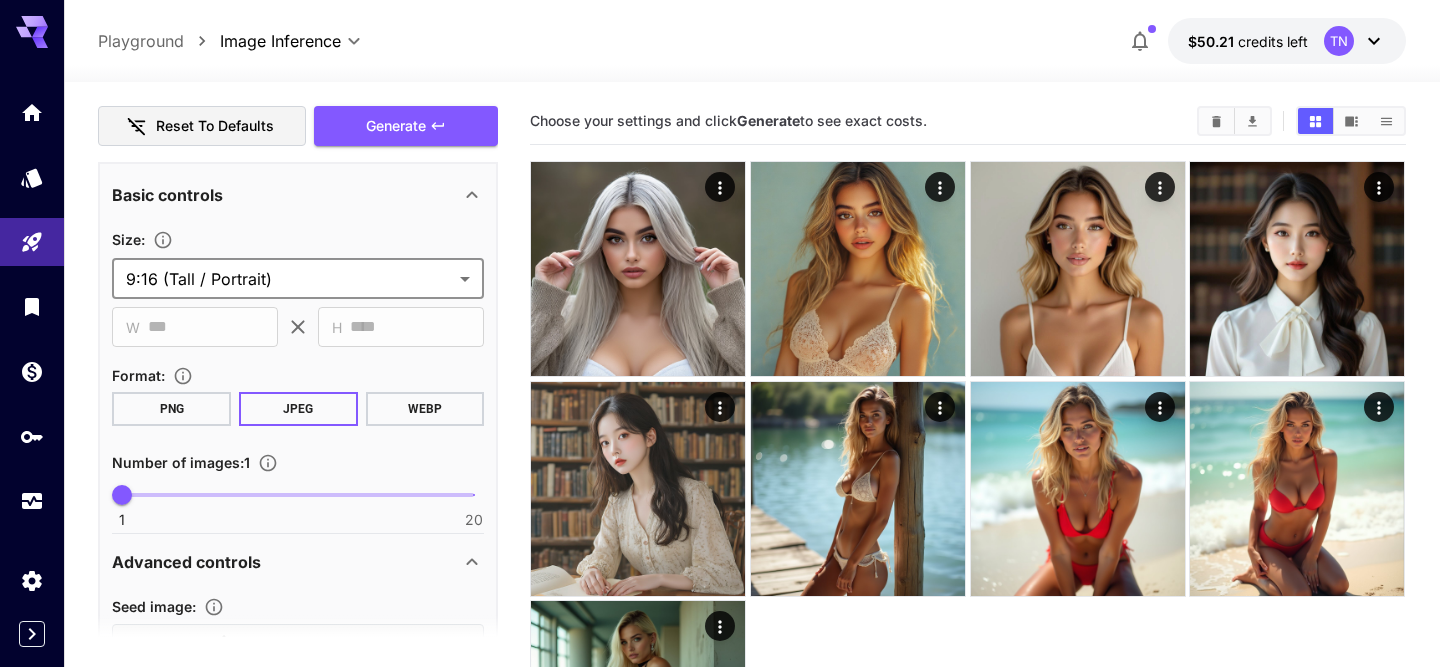 scroll, scrollTop: 831, scrollLeft: 0, axis: vertical 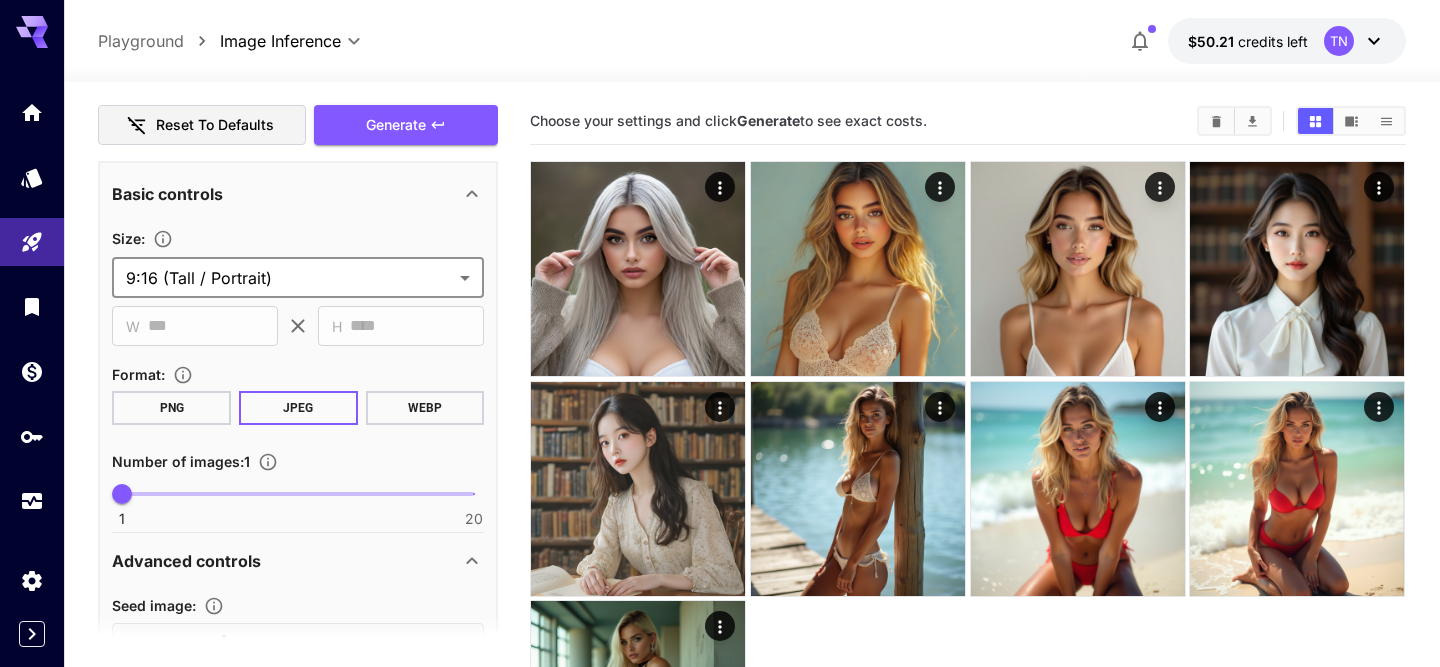 click on "**********" at bounding box center [720, 438] 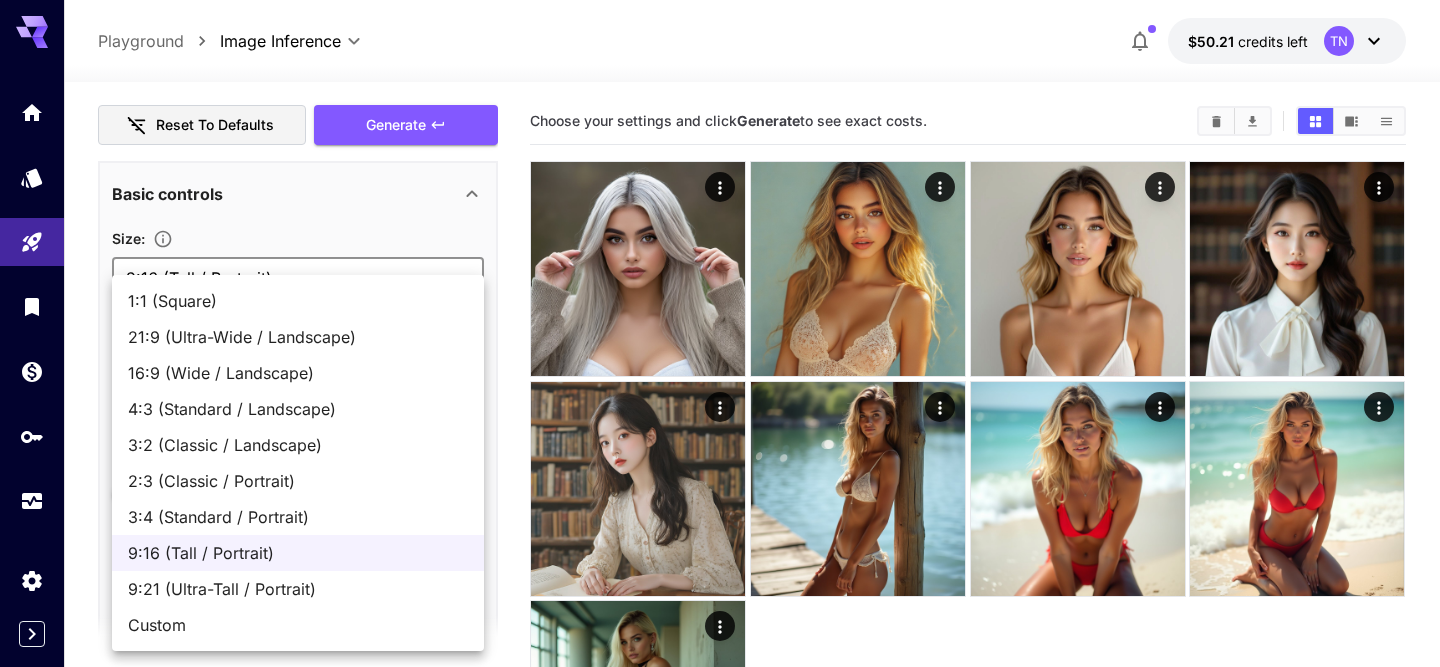 click at bounding box center [720, 333] 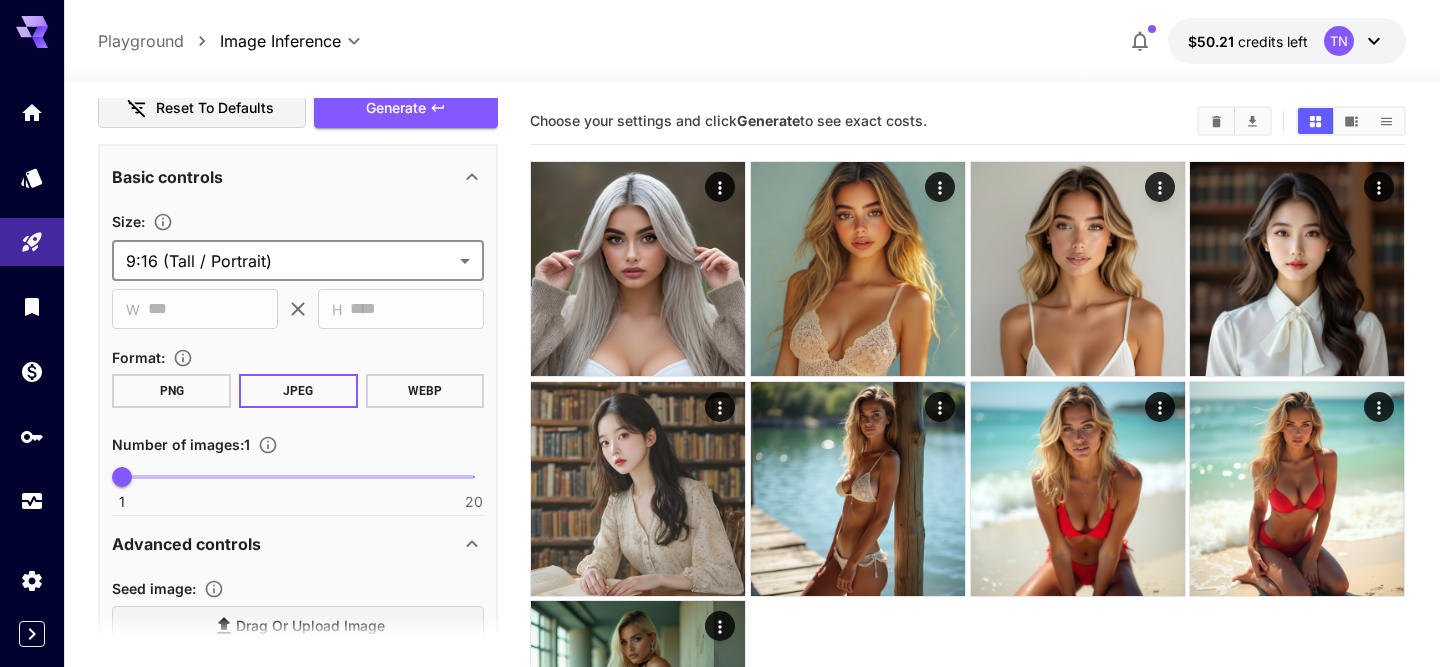 scroll, scrollTop: 853, scrollLeft: 0, axis: vertical 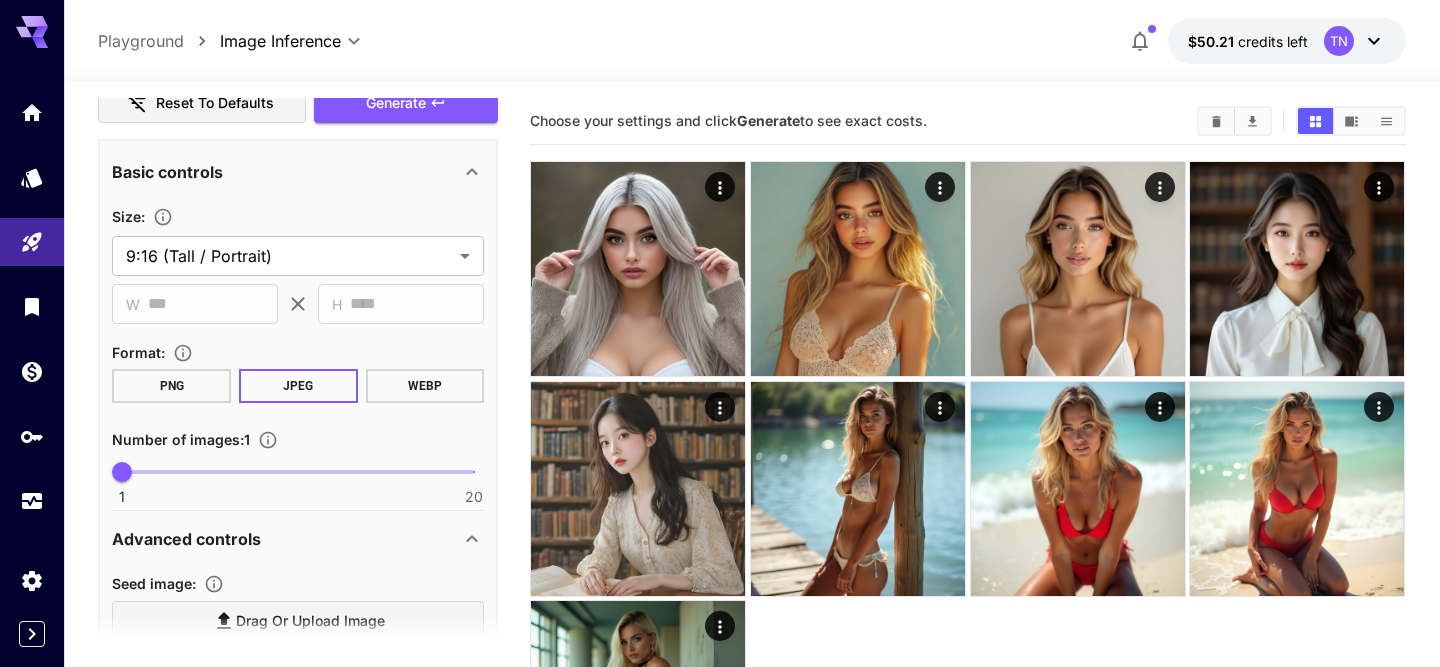 click on "PNG" at bounding box center [171, 386] 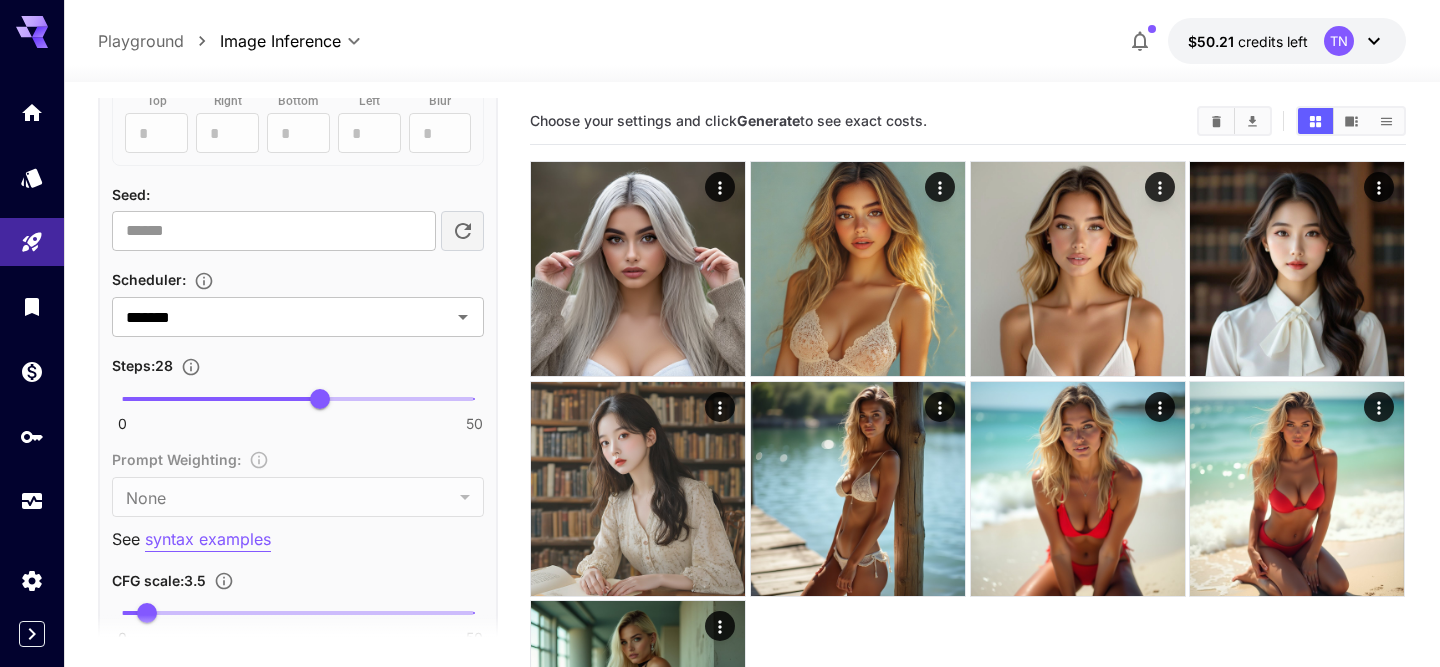 scroll, scrollTop: 1673, scrollLeft: 0, axis: vertical 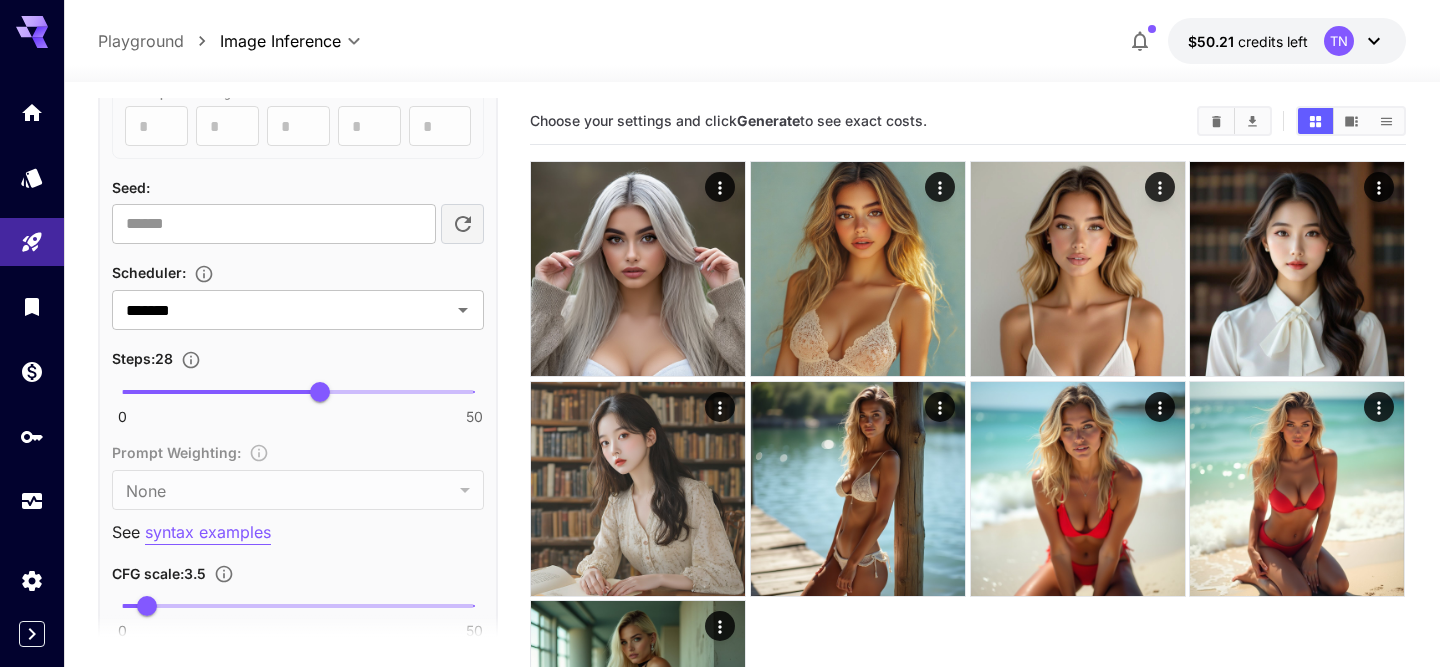 click at bounding box center [298, 392] 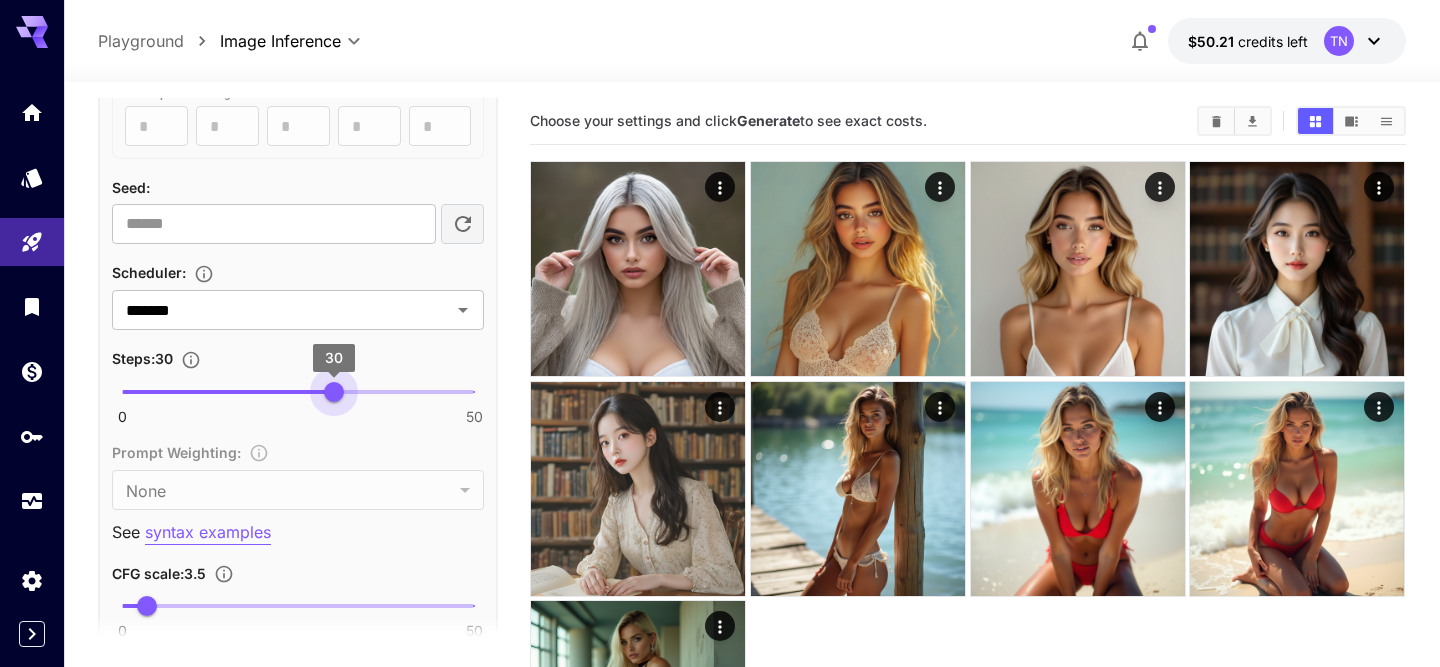 drag, startPoint x: 465, startPoint y: 391, endPoint x: 336, endPoint y: 391, distance: 129 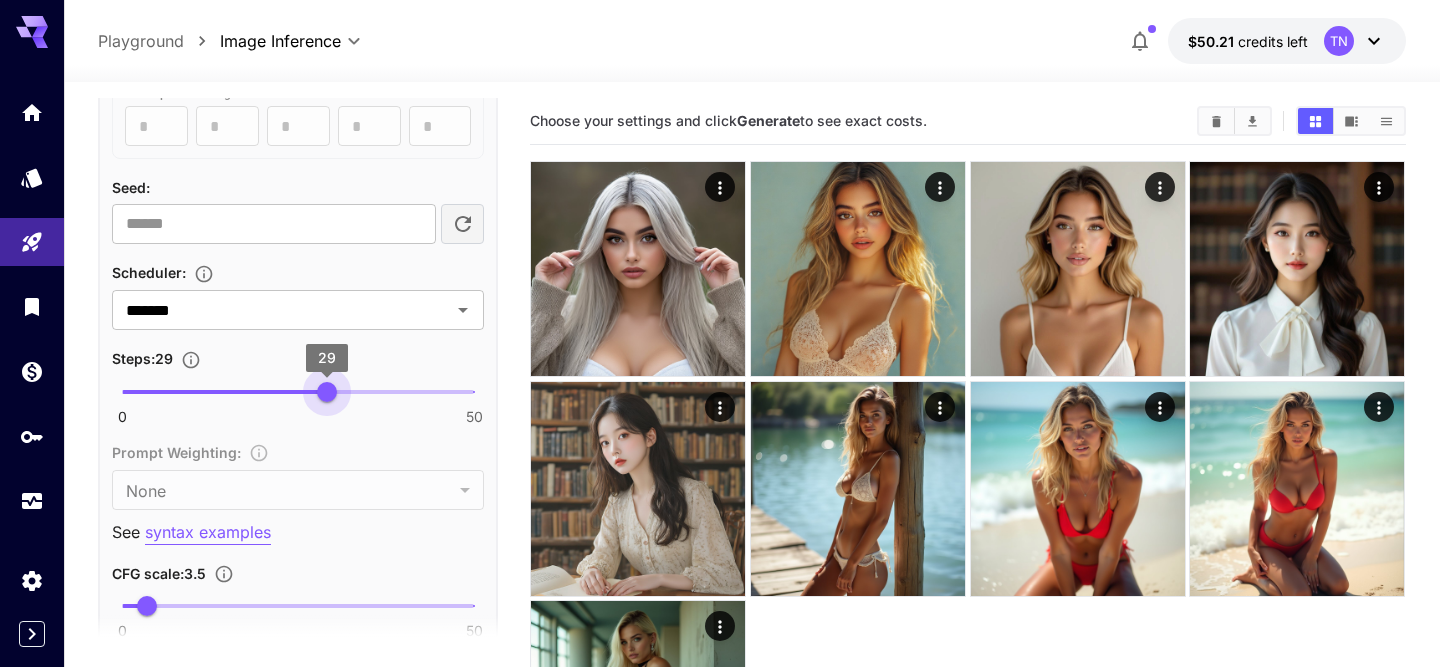 type on "**" 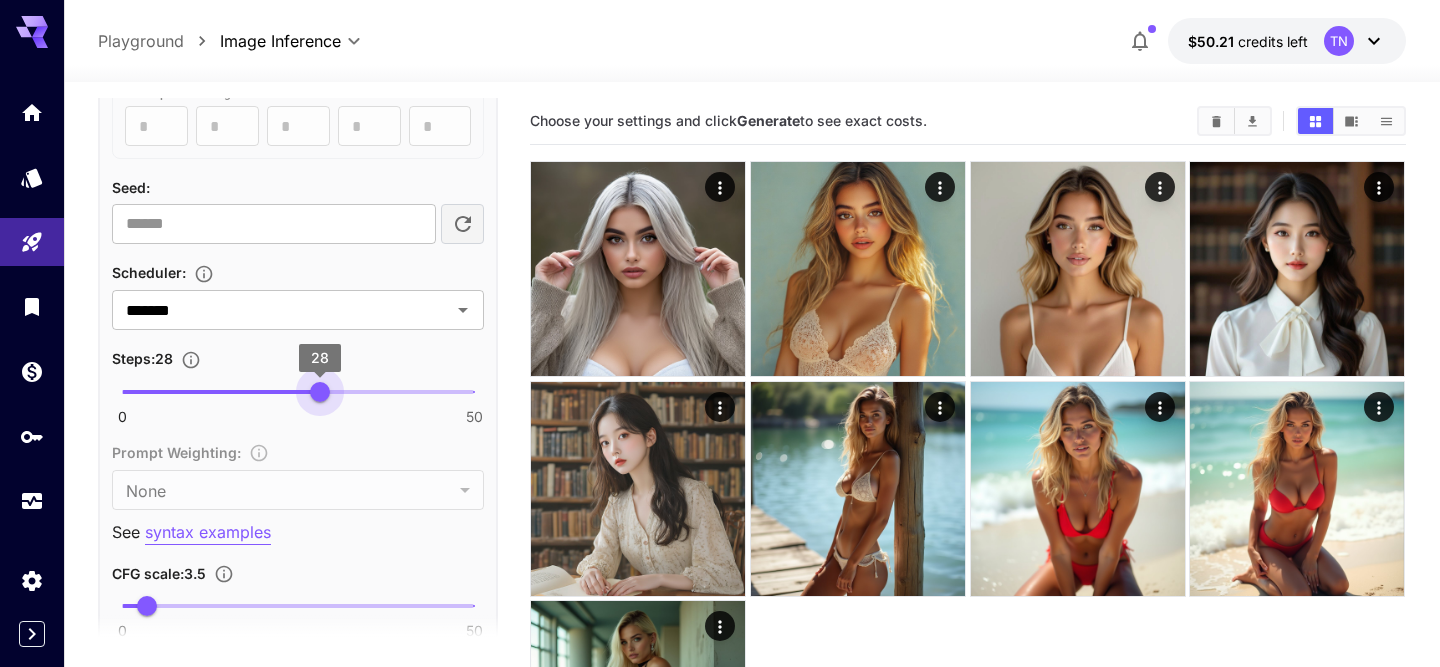 drag, startPoint x: 333, startPoint y: 389, endPoint x: 321, endPoint y: 391, distance: 12.165525 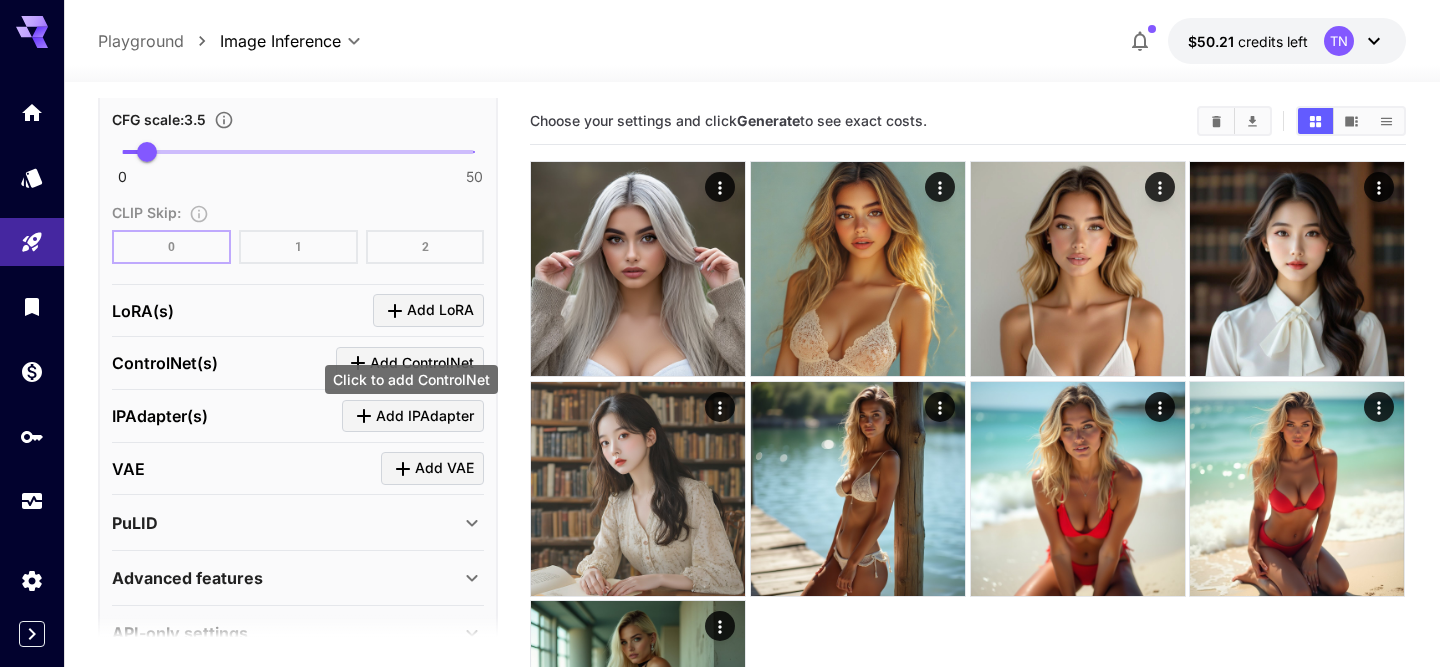 scroll, scrollTop: 2155, scrollLeft: 0, axis: vertical 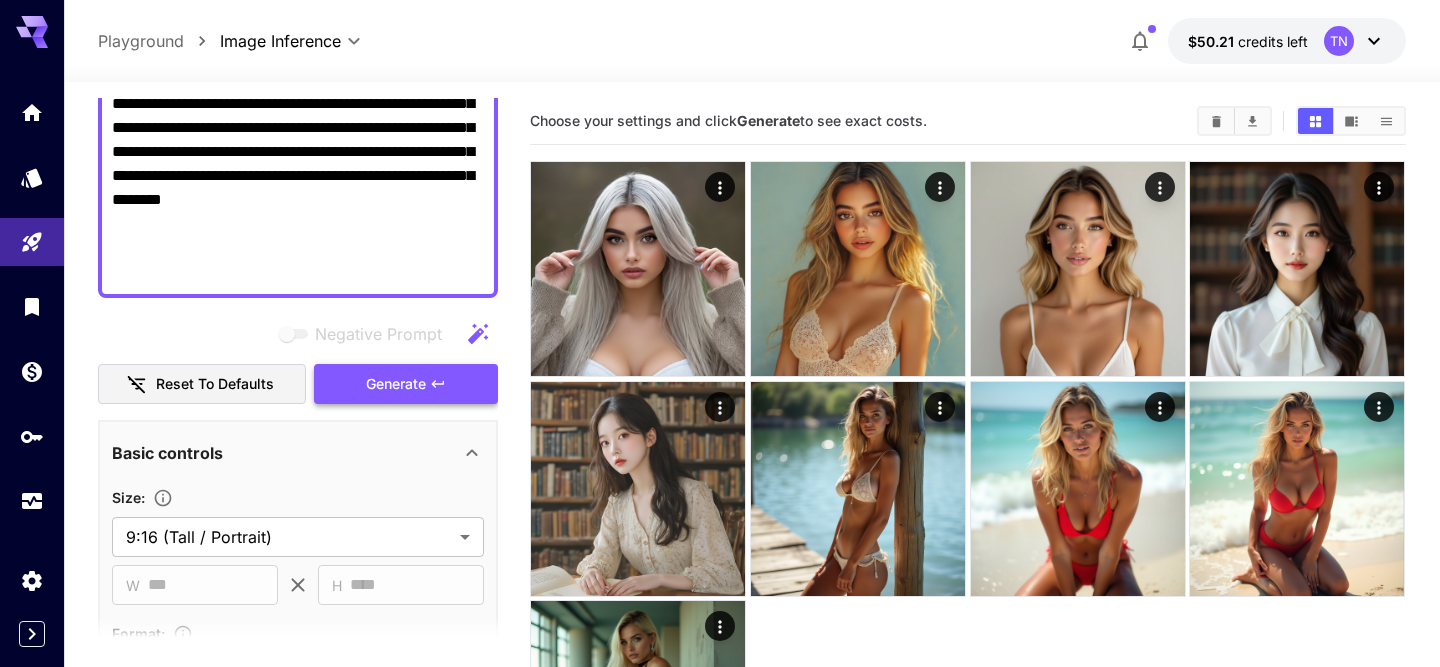 click on "Generate" at bounding box center [396, 384] 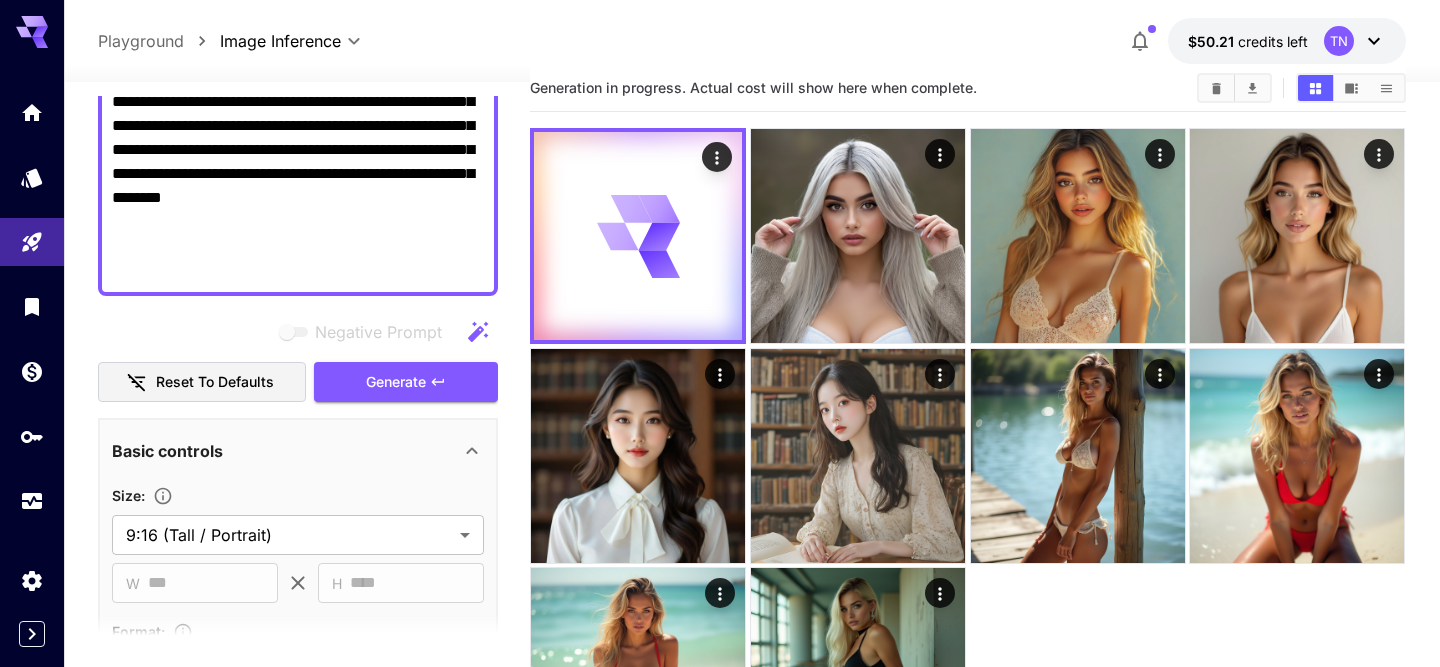 scroll, scrollTop: 34, scrollLeft: 0, axis: vertical 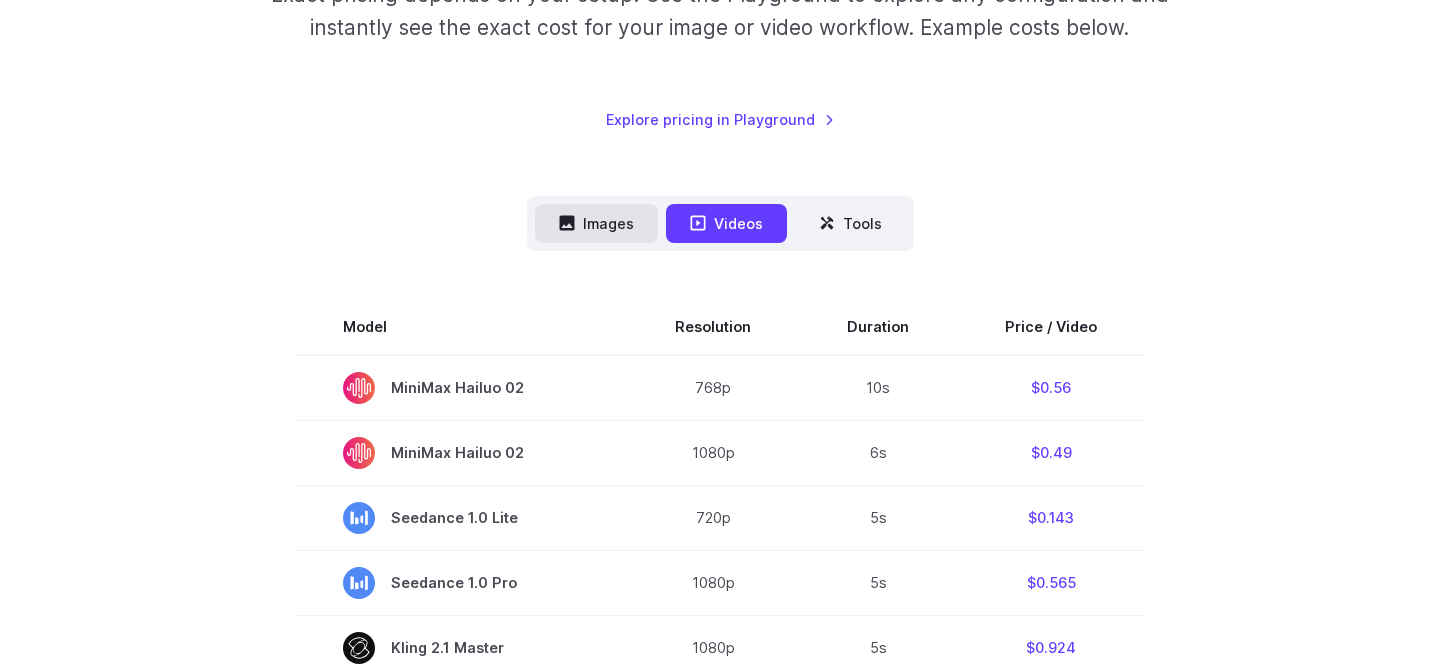 click on "Images" at bounding box center [596, 223] 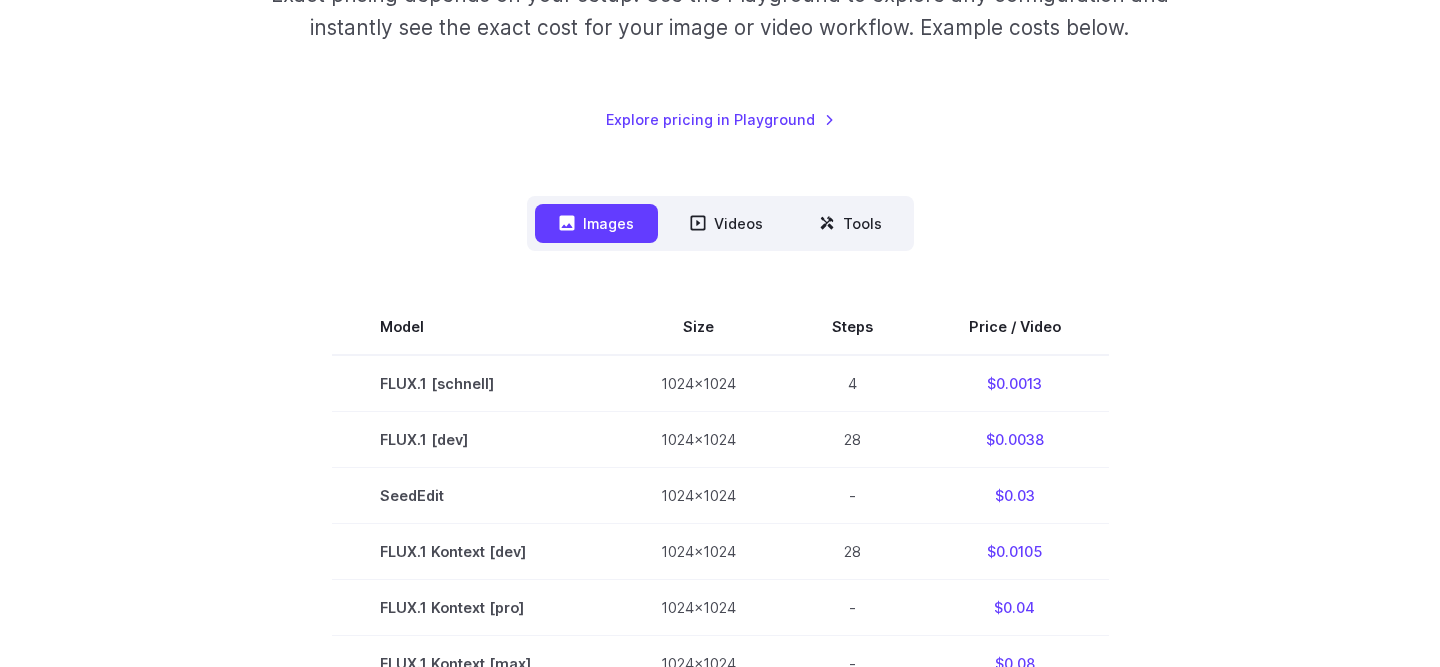 scroll, scrollTop: 499, scrollLeft: 0, axis: vertical 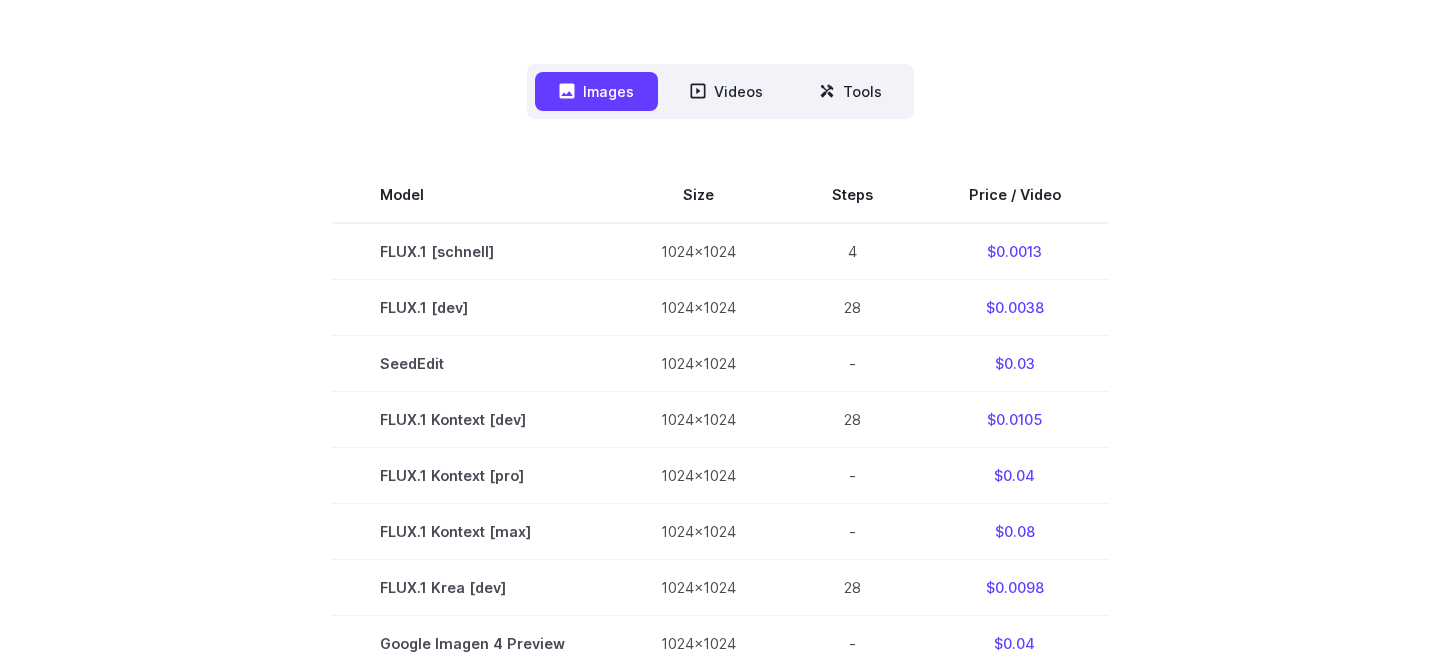 click on "Model   Size   Steps   Price / Video         FLUX.1 [schnell]   1024x1024   4   $0.0013       FLUX.1 [dev]   1024x1024   28   $0.0038       SeedEdit   1024x1024   -   $0.03       FLUX.1 Kontext [dev]   1024x1024   28   $0.0105       FLUX.1 Kontext [pro]   1024x1024   -   $0.04       FLUX.1 Kontext [max]   1024x1024   -   $0.08       FLUX.1 Krea [dev]   1024x1024   28   $0.0098       Google Imagen 4 Preview   1024x1024   -   $0.04       Google Imagen 4 Ultra   1024x1024   -   $0.06       HiDream-I1 Fast   1024x1024   16   $0.0032       HiDream-I1 Dev   1024x1024   28   $0.0045       HiDream-I1 Full   1024x1024   30   $0.009       Seedream 3.0   1024x1024   -   $0.03       SD 3   1024x1024   30   $0.0019       SDXL 1.0   1024x1024   30   $0.0019       SD 1.5   512x512   30   $0.0006" at bounding box center (720, 643) 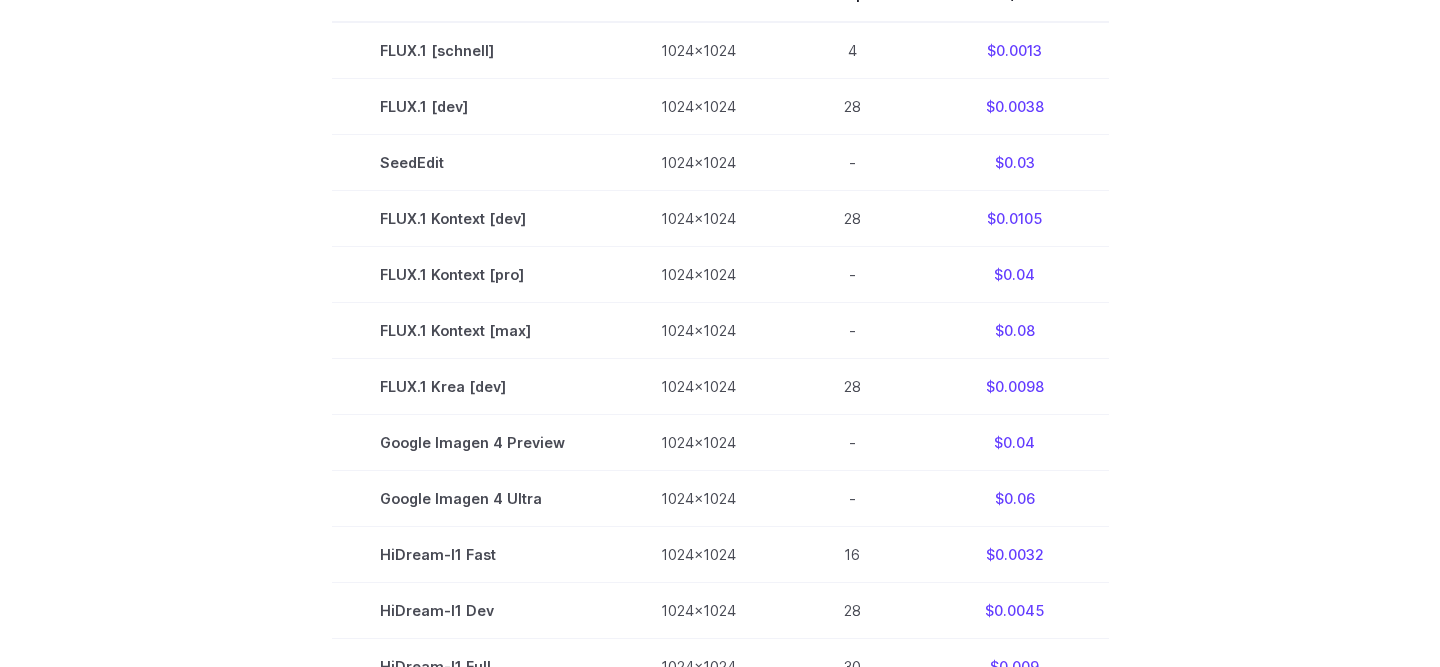 scroll, scrollTop: 705, scrollLeft: 0, axis: vertical 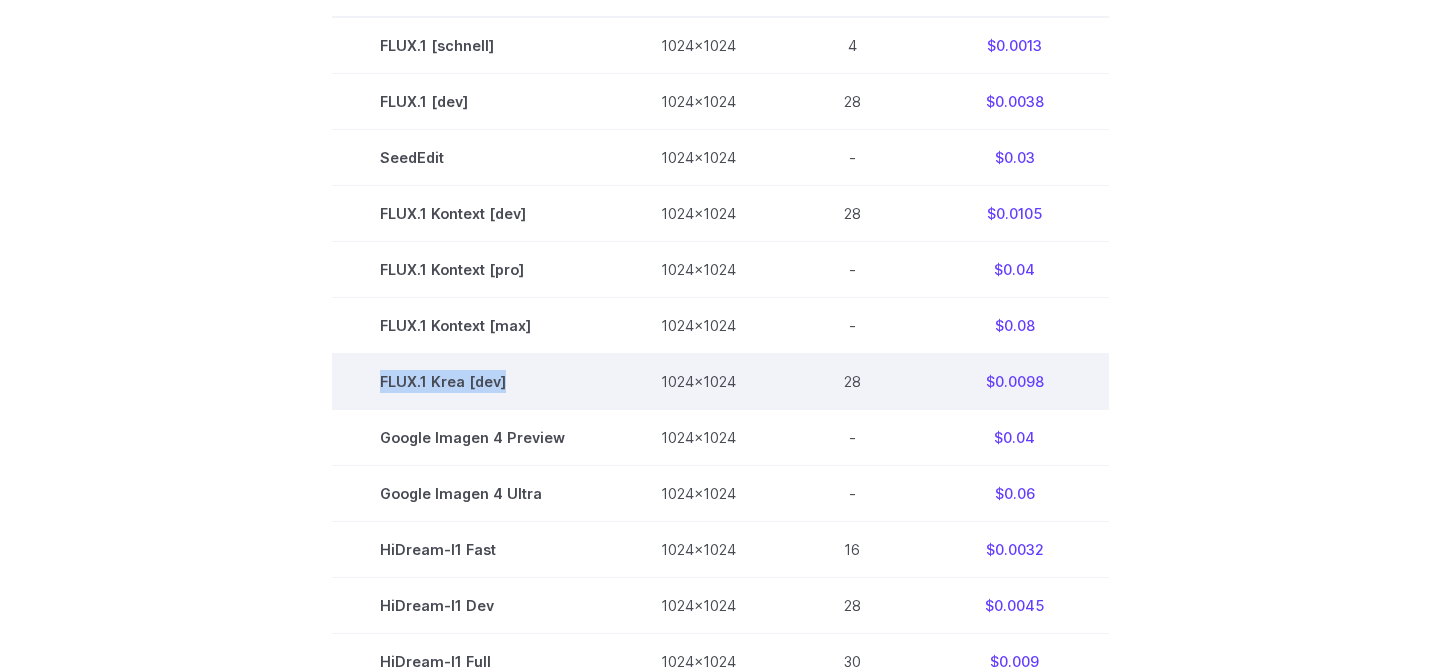 drag, startPoint x: 388, startPoint y: 386, endPoint x: 542, endPoint y: 388, distance: 154.01299 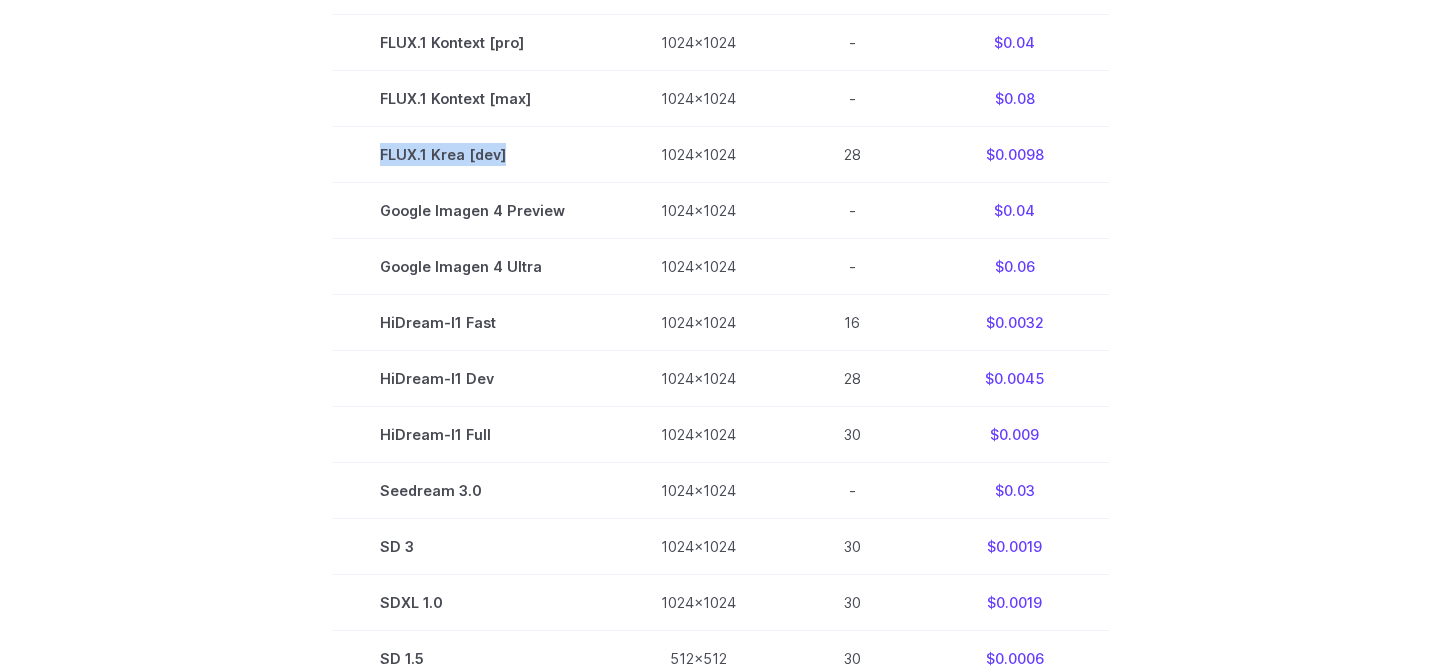 scroll, scrollTop: 936, scrollLeft: 0, axis: vertical 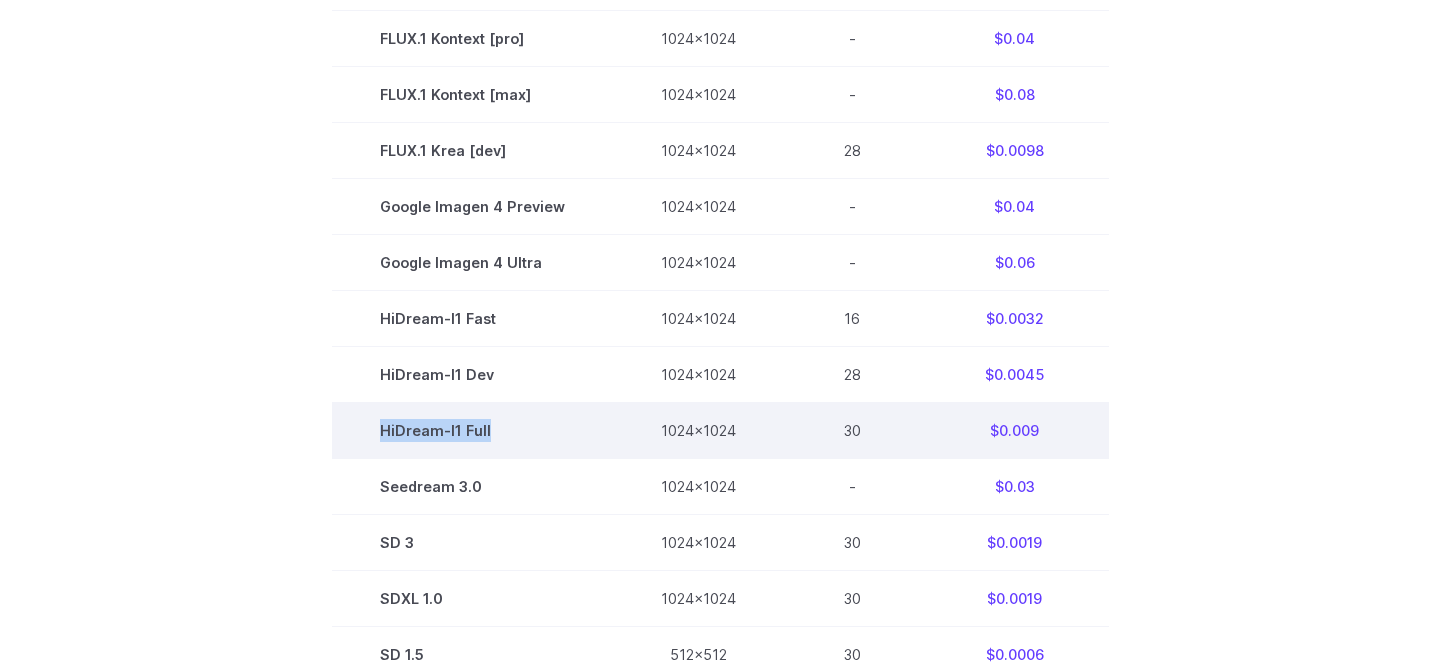 drag, startPoint x: 372, startPoint y: 446, endPoint x: 529, endPoint y: 446, distance: 157 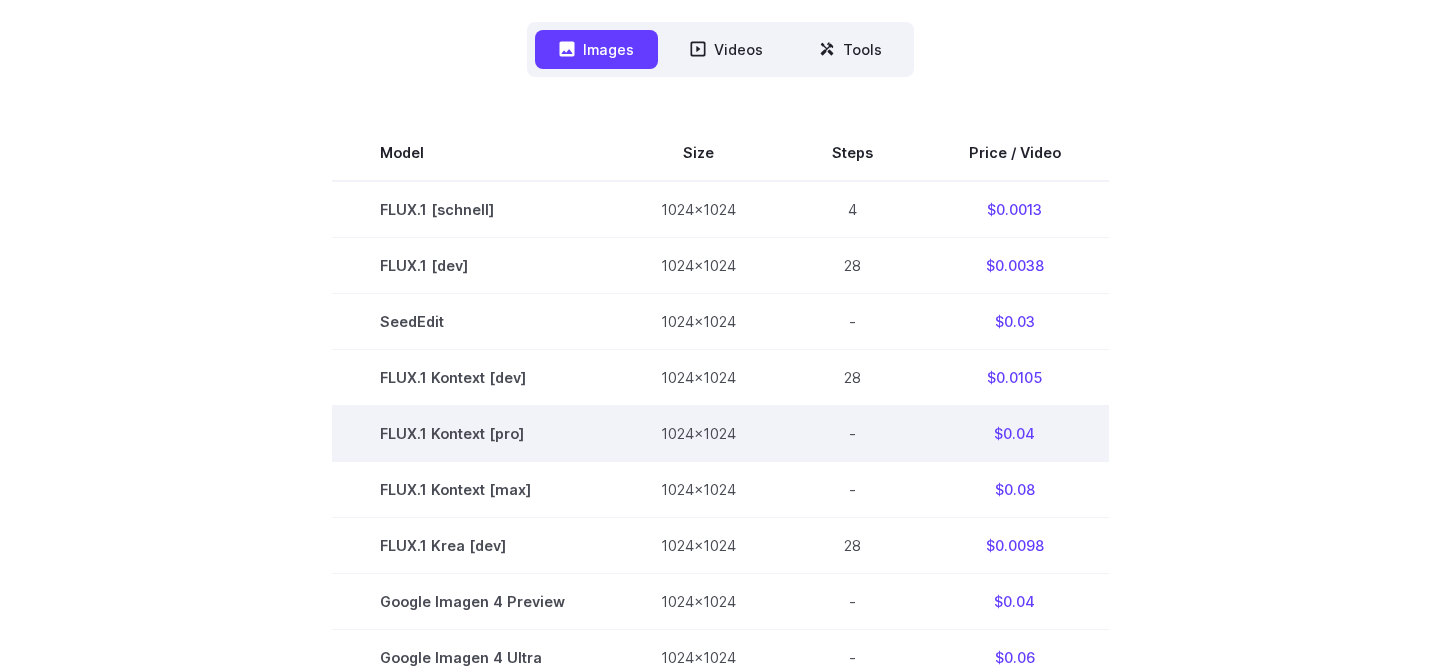 scroll, scrollTop: 562, scrollLeft: 0, axis: vertical 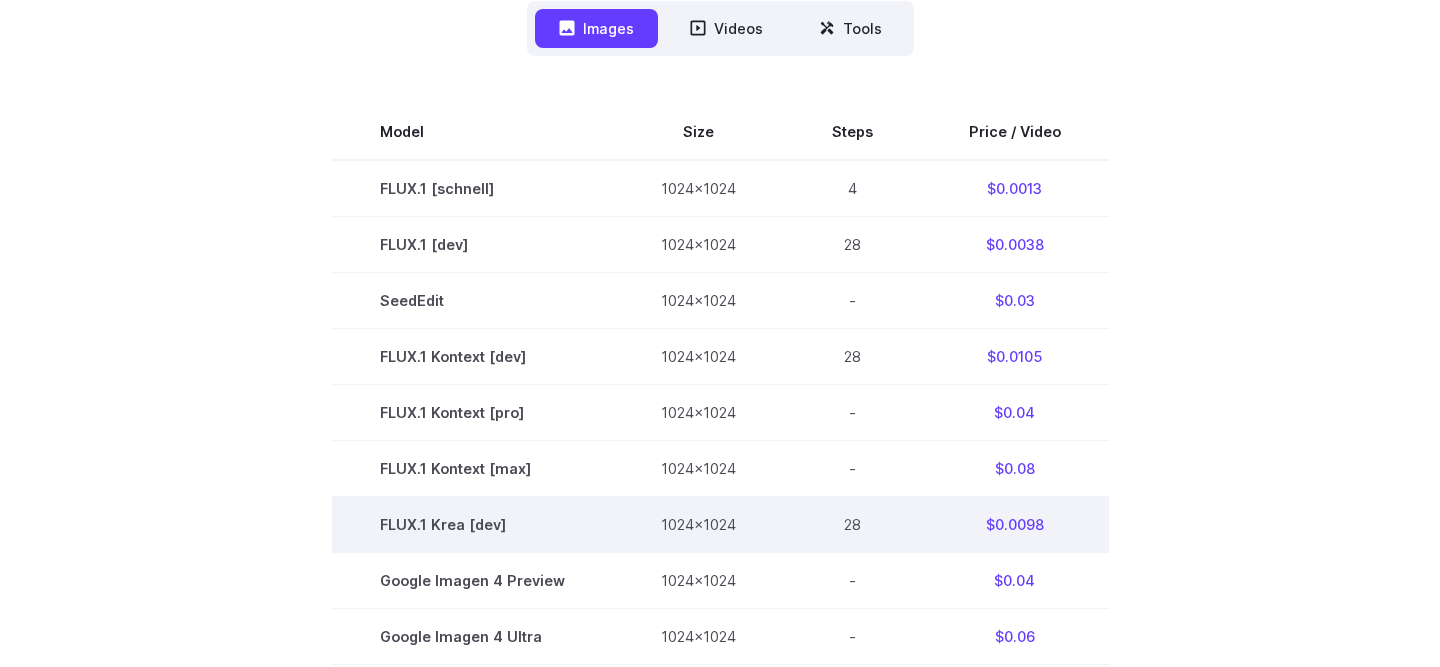 drag, startPoint x: 842, startPoint y: 530, endPoint x: 911, endPoint y: 530, distance: 69 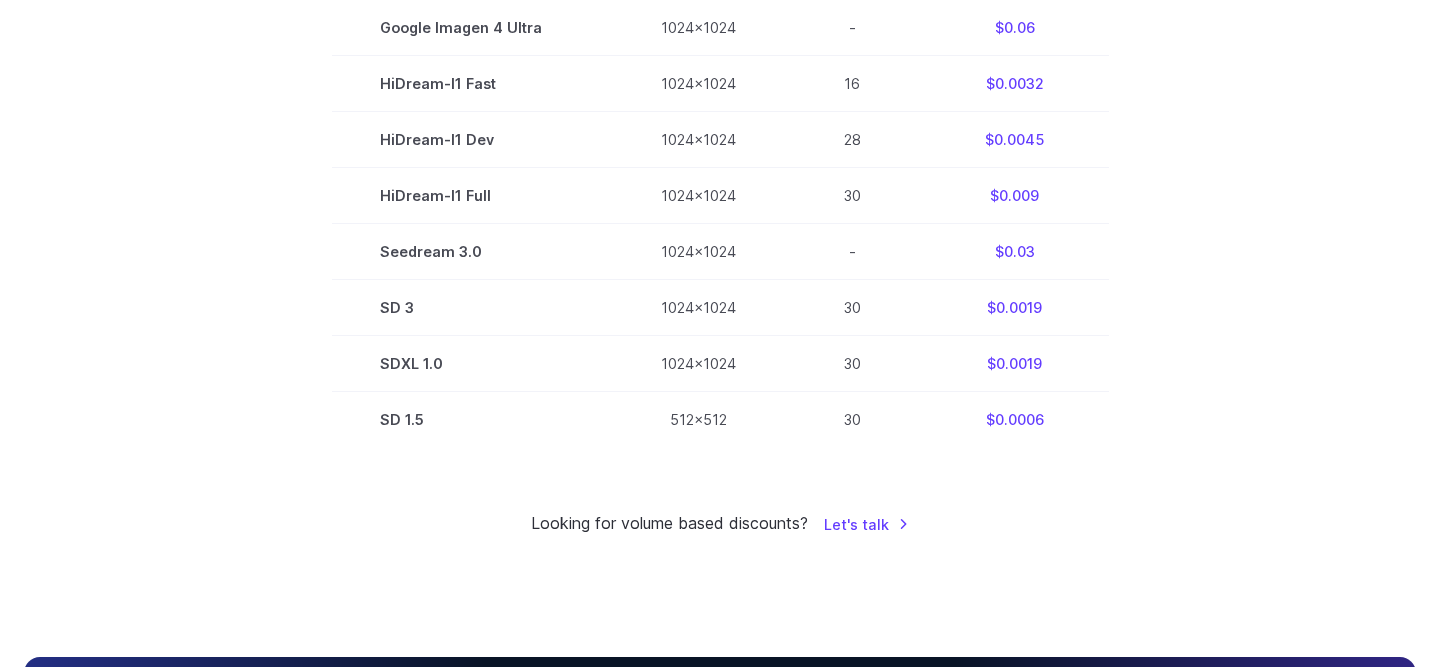 scroll, scrollTop: 1335, scrollLeft: 0, axis: vertical 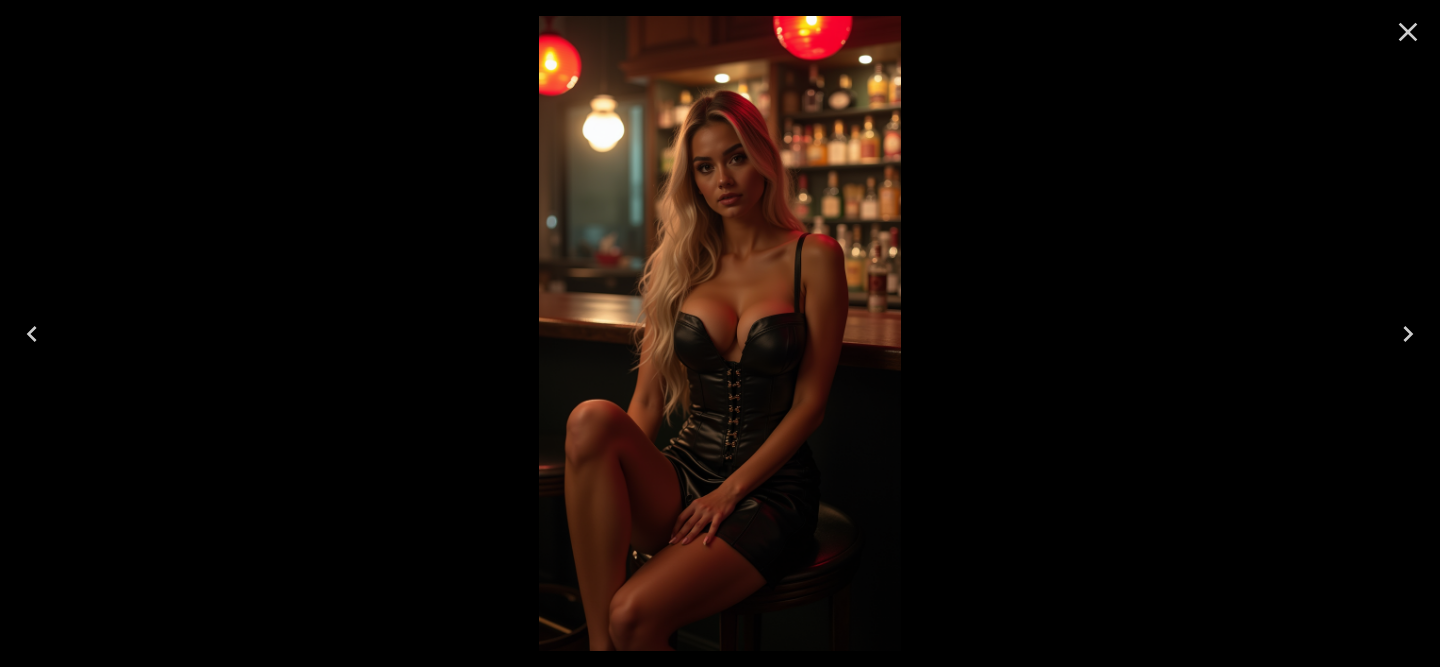 click at bounding box center [720, 333] 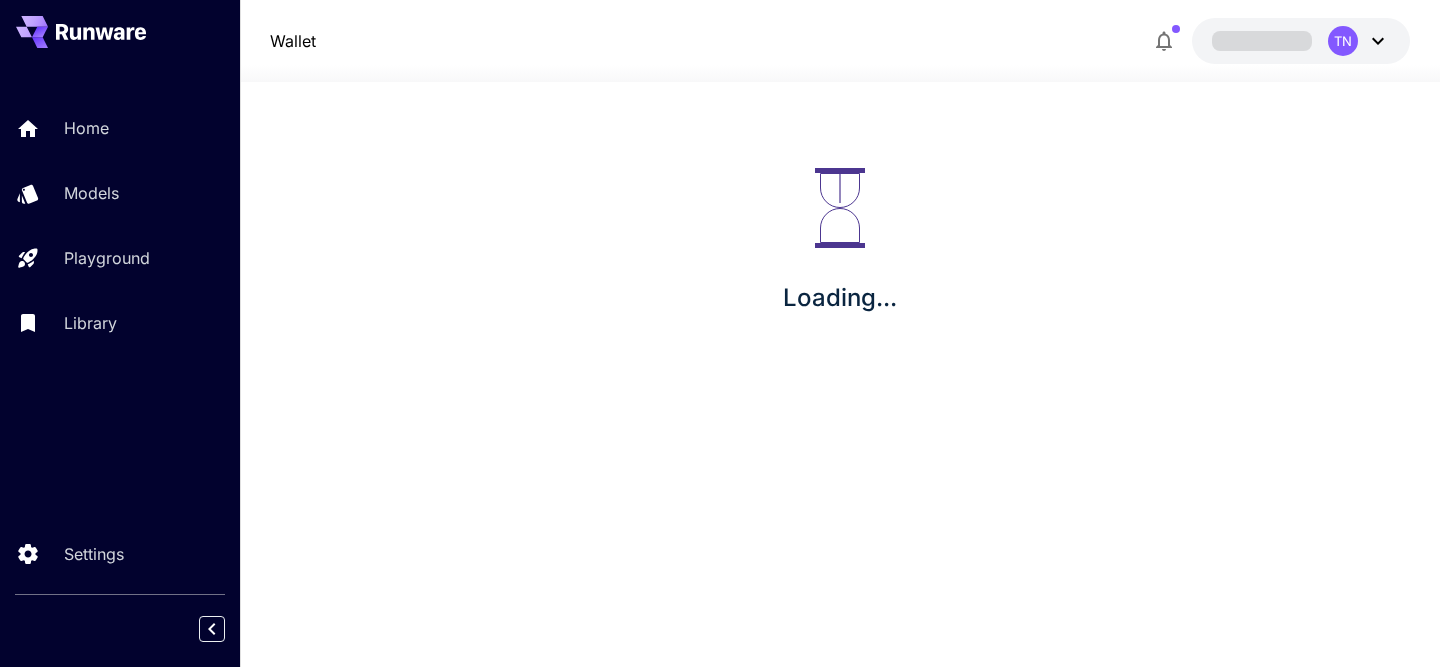 scroll, scrollTop: 0, scrollLeft: 0, axis: both 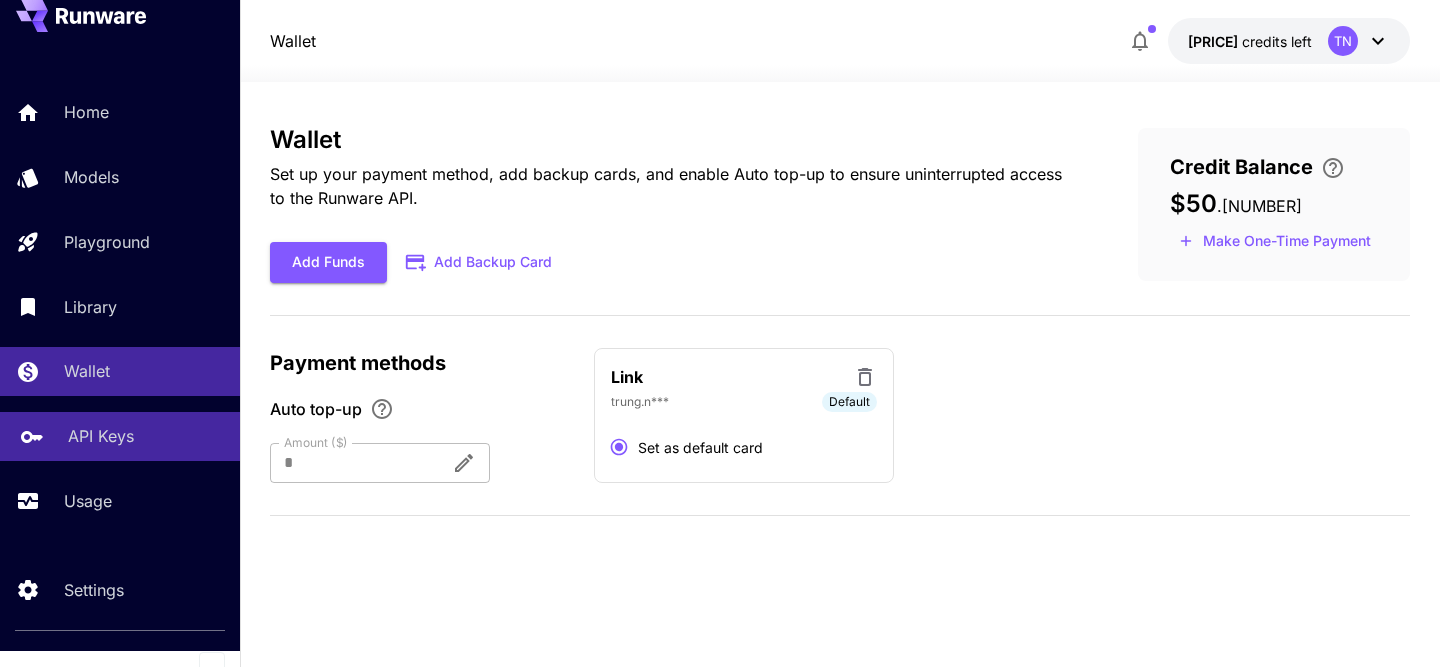 click on "API Keys" at bounding box center [101, 436] 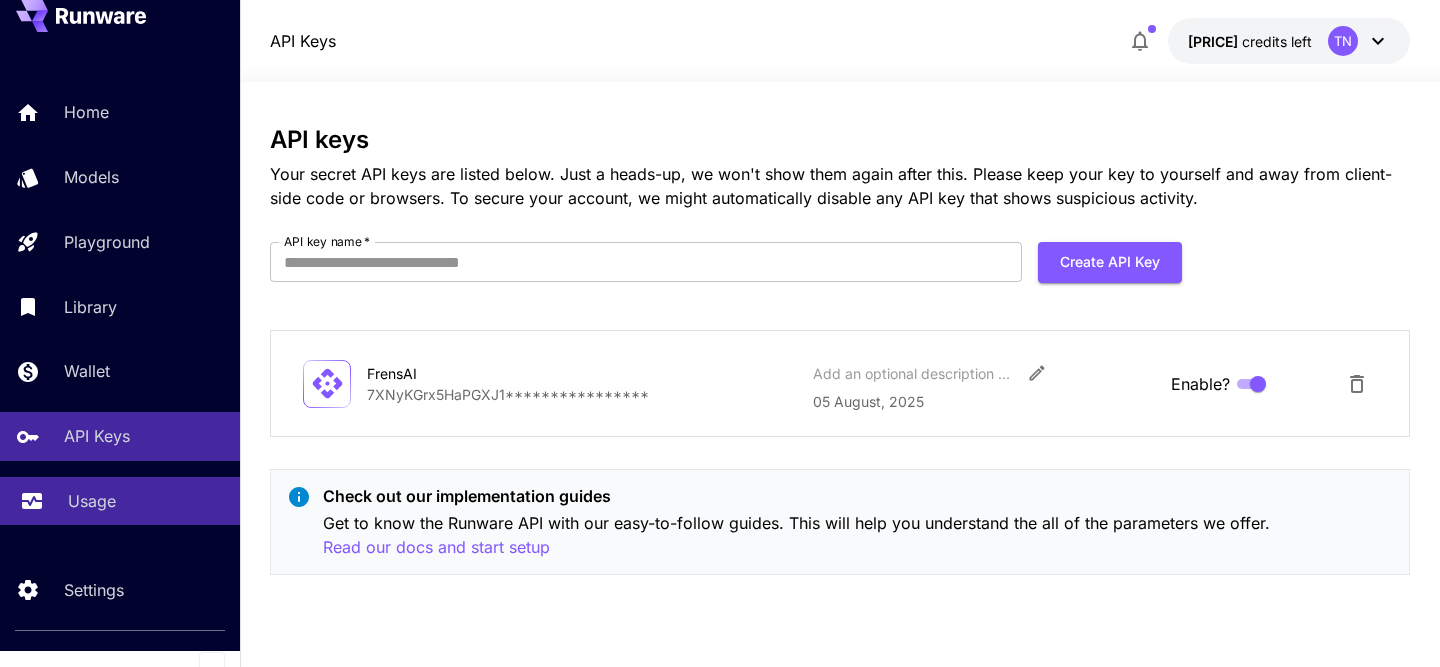 click on "Usage" at bounding box center [92, 501] 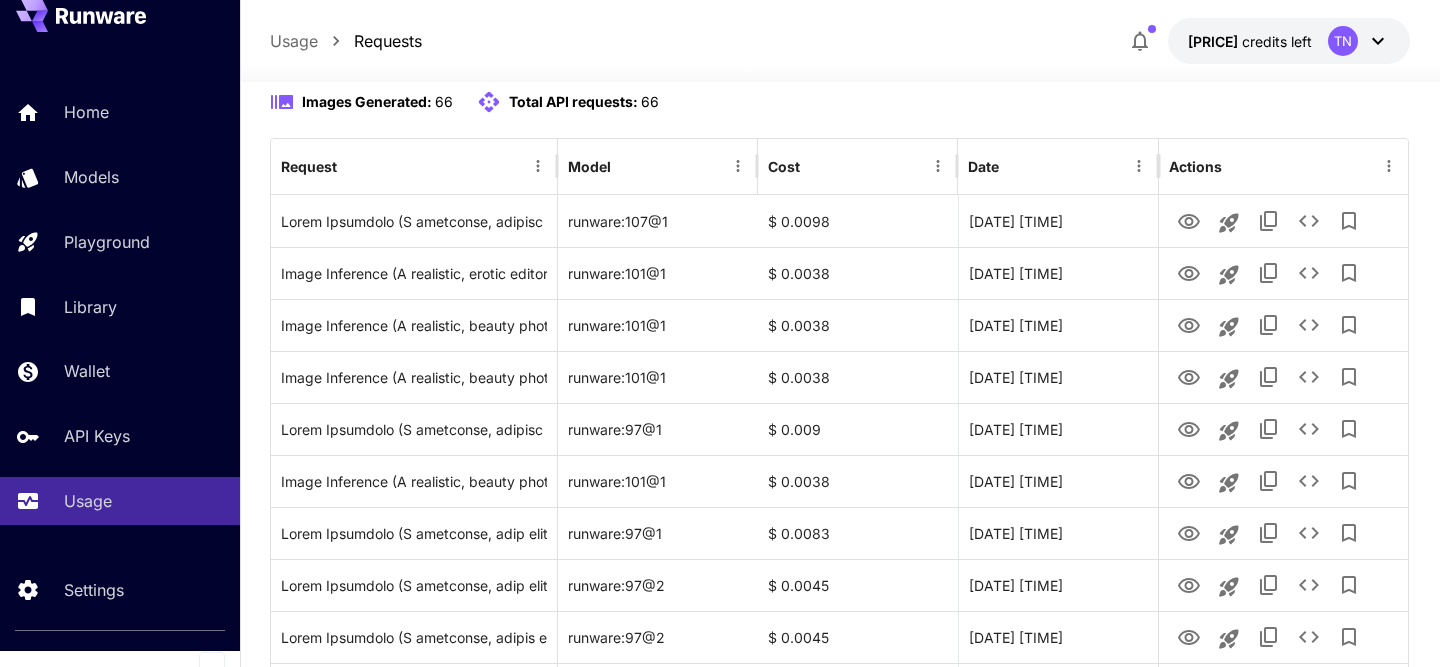 scroll, scrollTop: 77, scrollLeft: 0, axis: vertical 